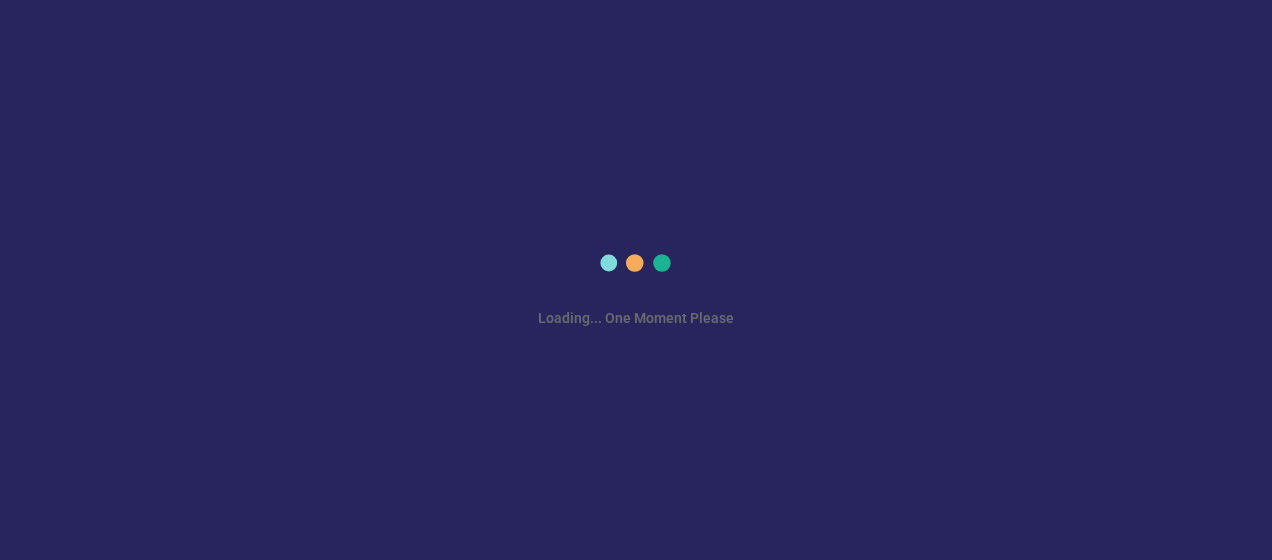 scroll, scrollTop: 0, scrollLeft: 0, axis: both 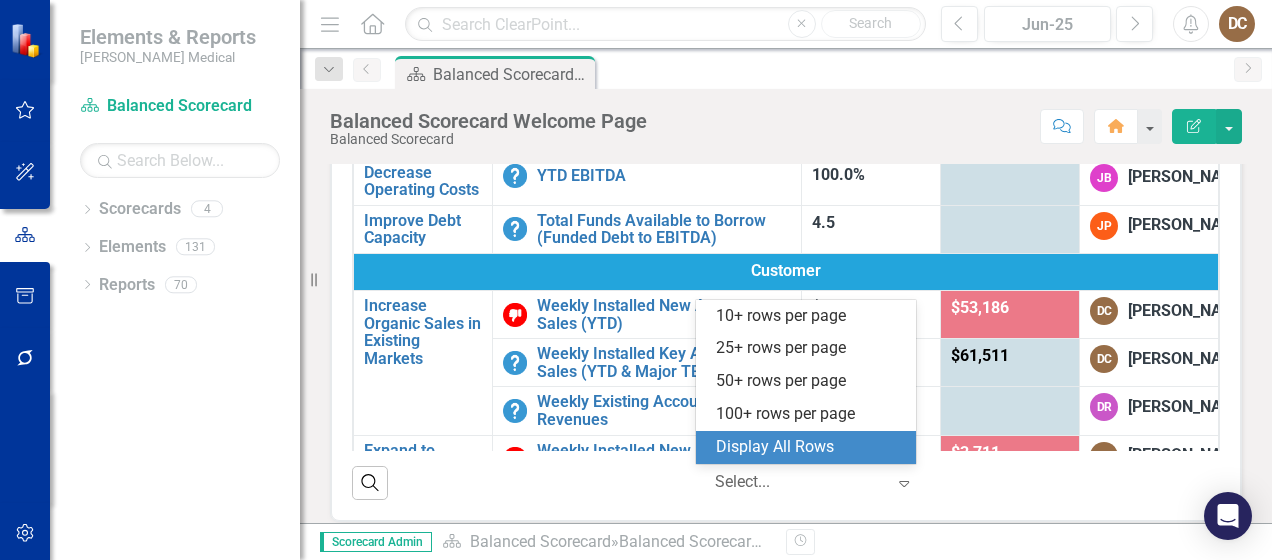 click at bounding box center (800, 482) 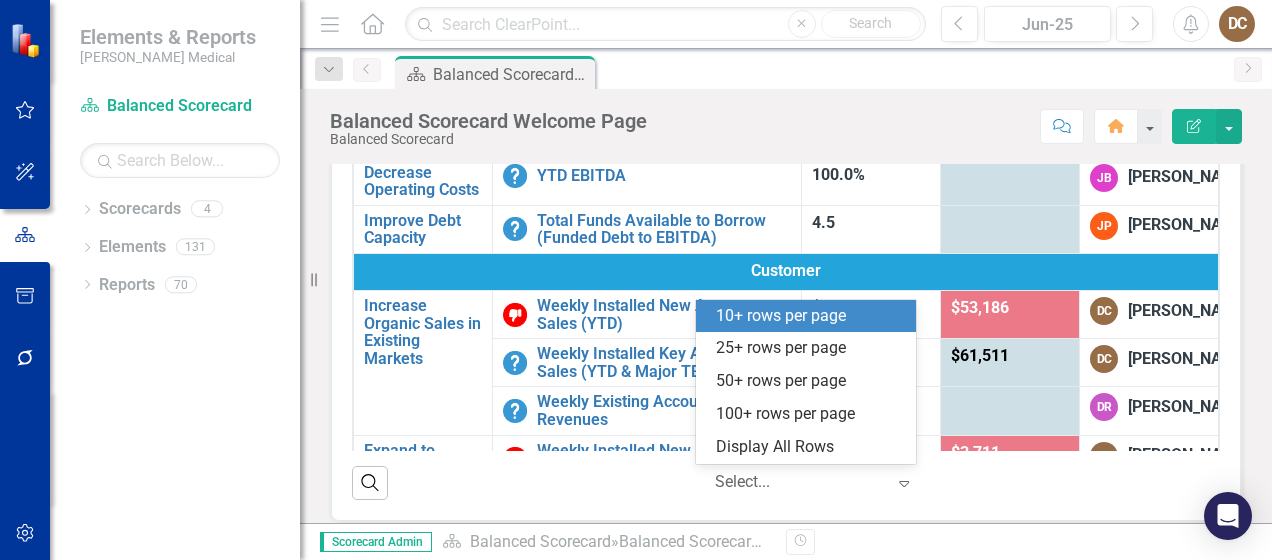 click on "10+ rows per page" at bounding box center [806, 316] 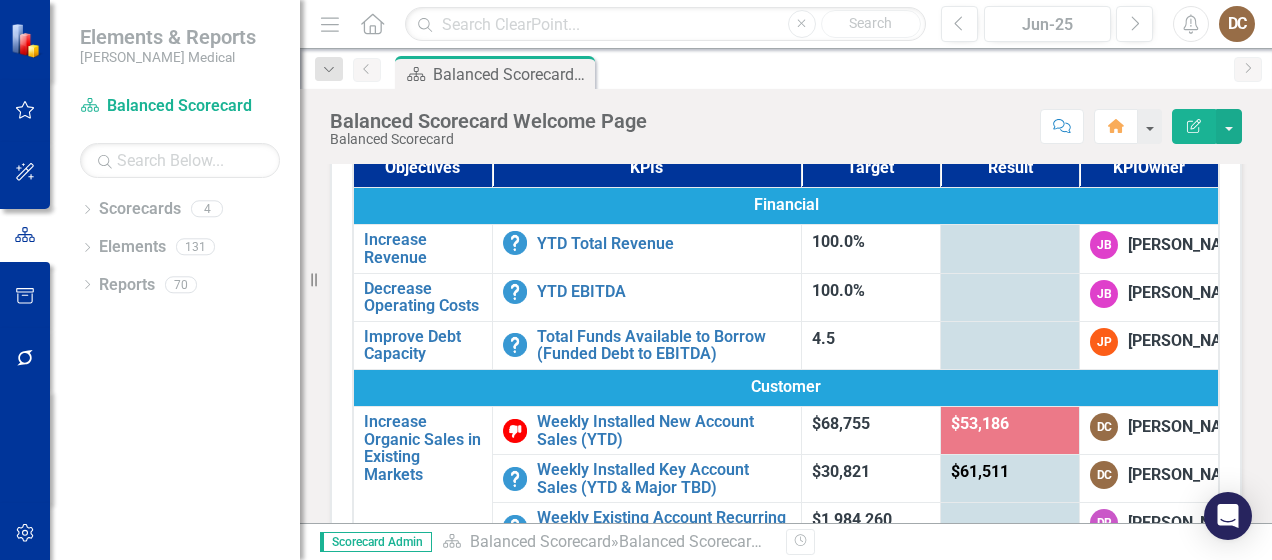 scroll, scrollTop: 76, scrollLeft: 0, axis: vertical 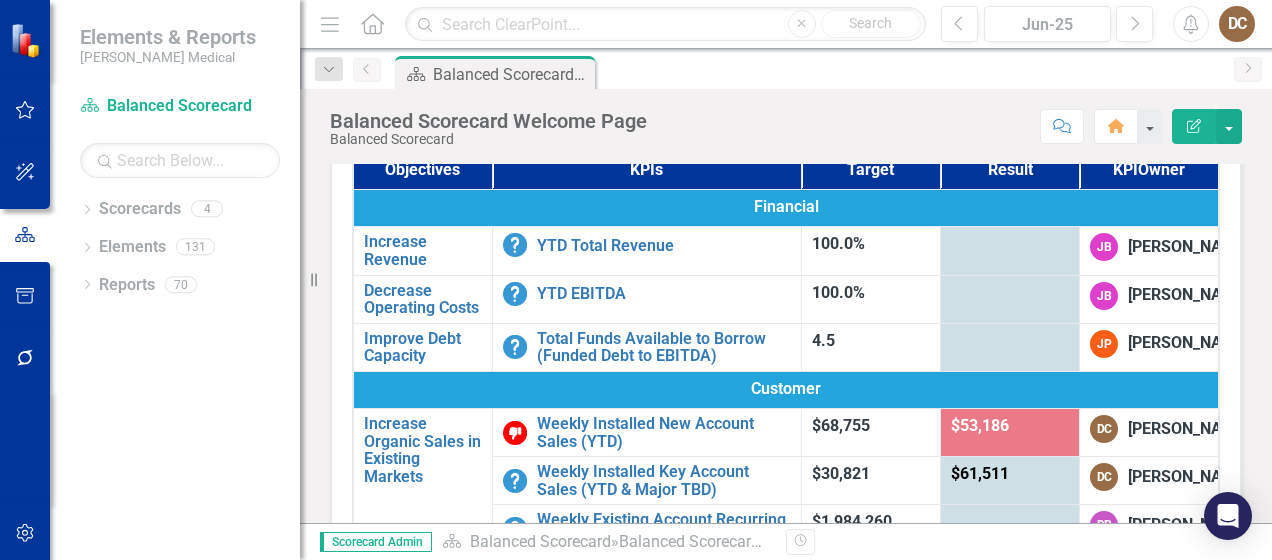 drag, startPoint x: 1208, startPoint y: 287, endPoint x: 1201, endPoint y: 374, distance: 87.28116 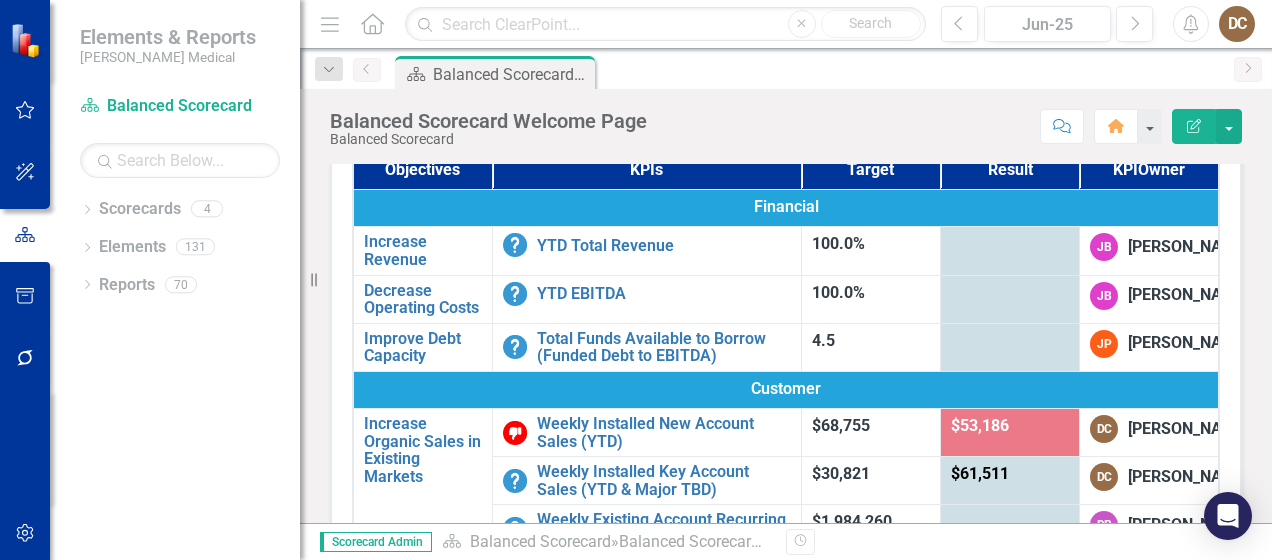 click on "Objectives KPIs Target Result KPI  Owner Financial Increase Revenue Edit Edit Objective Link Open Element YTD Total Revenue Edit Edit KPI Link Open Element 100.0% JB Jason Berstein Decrease Operating Costs Edit Edit Objective Link Open Element YTD EBITDA Edit Edit KPI Link Open Element 100.0% JB Jason Berstein Improve Debt Capacity Edit Edit Objective Link Open Element Total Funds Available to Borrow (Funded Debt to EBITDA) Edit Edit KPI Link Open Element 4.5 JP Jack Phillips Customer Increase Organic Sales in Existing Markets Edit Edit Objective Link Open Element Weekly Installed New Account Sales (YTD) Edit Edit KPI Link Open Element $68,755 $53,186 DC Darren Clark Weekly Installed Key Account Sales (YTD & Major TBD) Edit Edit KPI Link Open Element $30,821 $61,511 DC Darren Clark Weekly Existing Account Recurring Revenues Edit Edit KPI Link Open Element $1,984,260 DR David Rainbow Expand to Additional Geographic Markets Edit Edit Objective Link Open Element Edit Edit KPI Link Open Element $7,023 $3,711 DC 1" at bounding box center (786, 386) 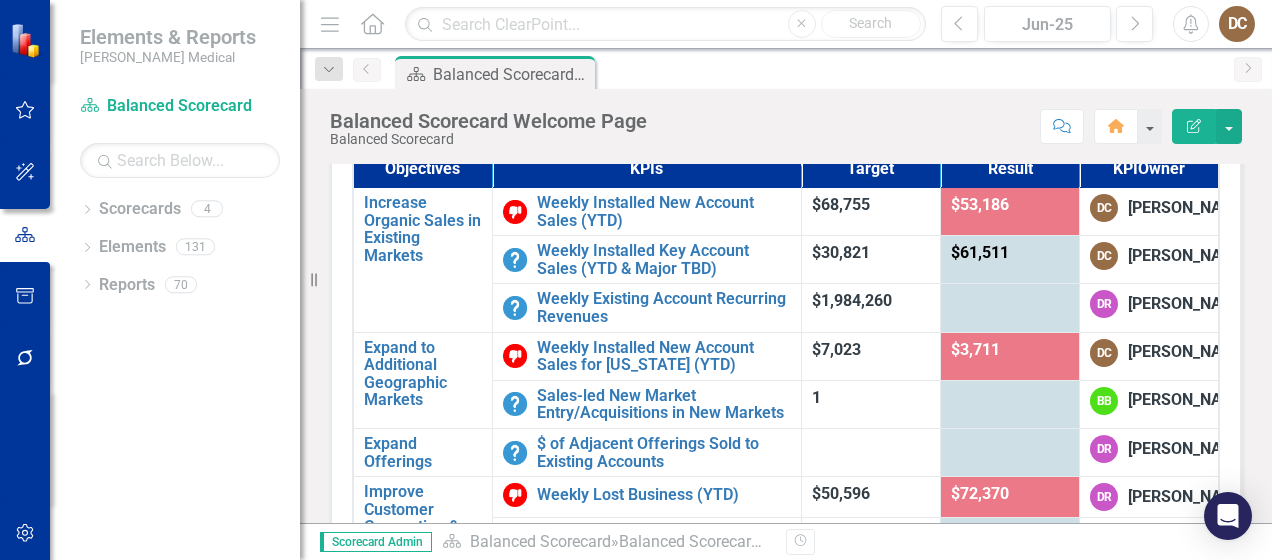 scroll, scrollTop: 222, scrollLeft: 0, axis: vertical 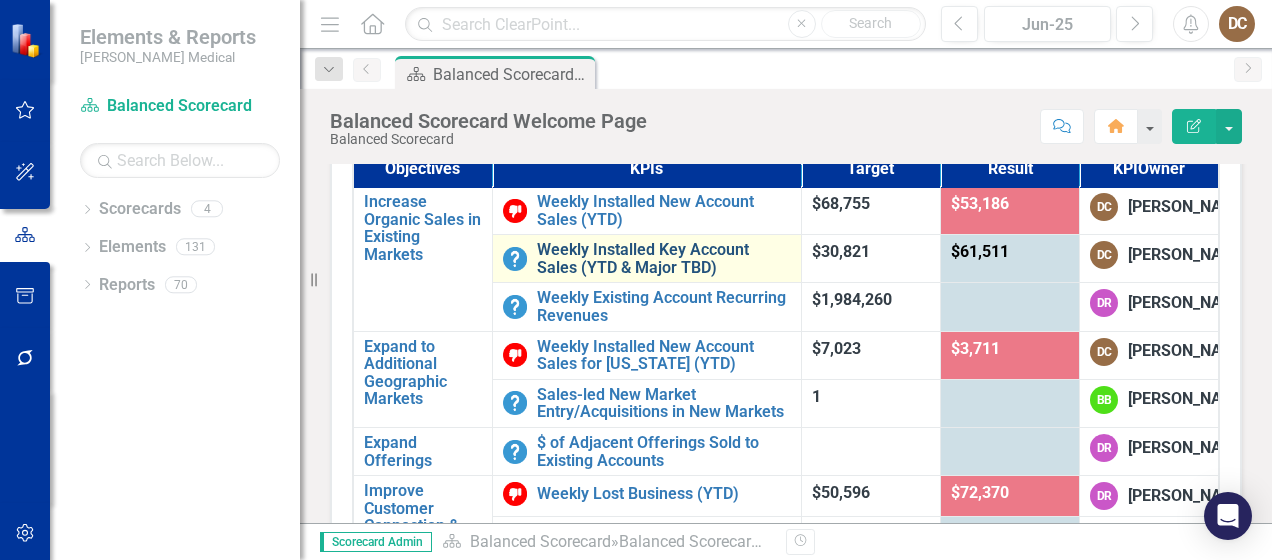 click on "Weekly Installed Key Account Sales (YTD & Major TBD)" at bounding box center [664, 258] 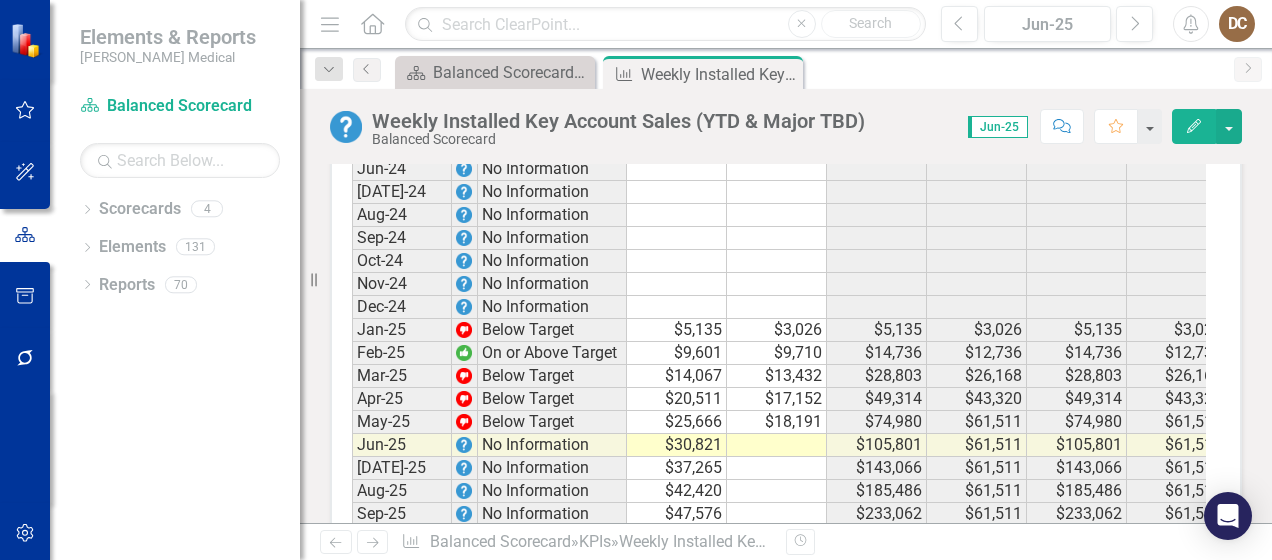 scroll, scrollTop: 3199, scrollLeft: 0, axis: vertical 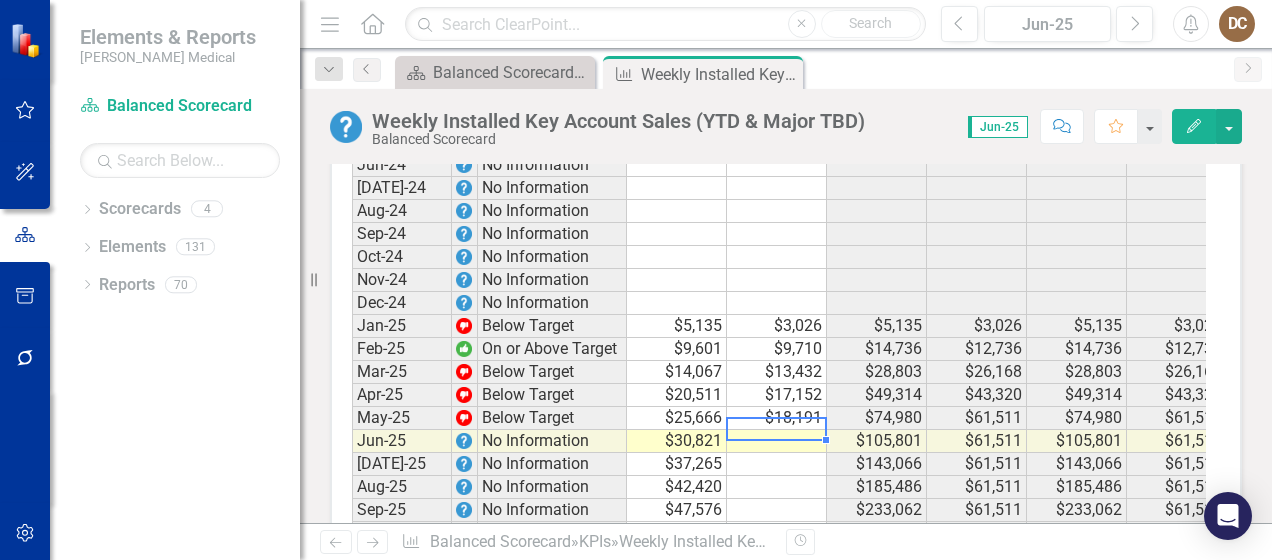 click at bounding box center (777, 441) 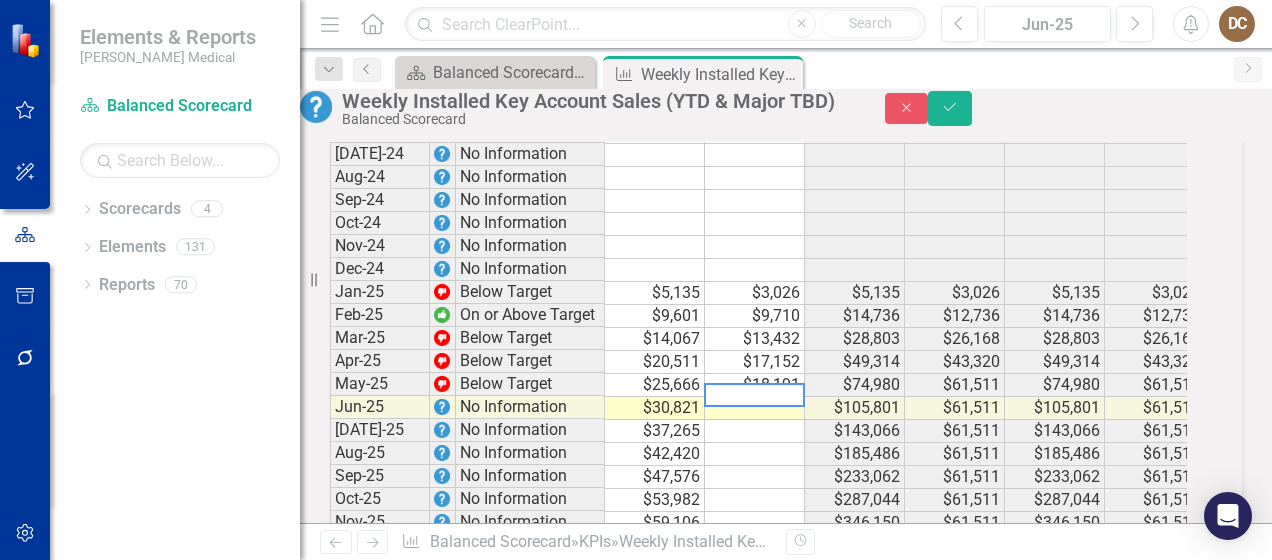 scroll, scrollTop: 3203, scrollLeft: 0, axis: vertical 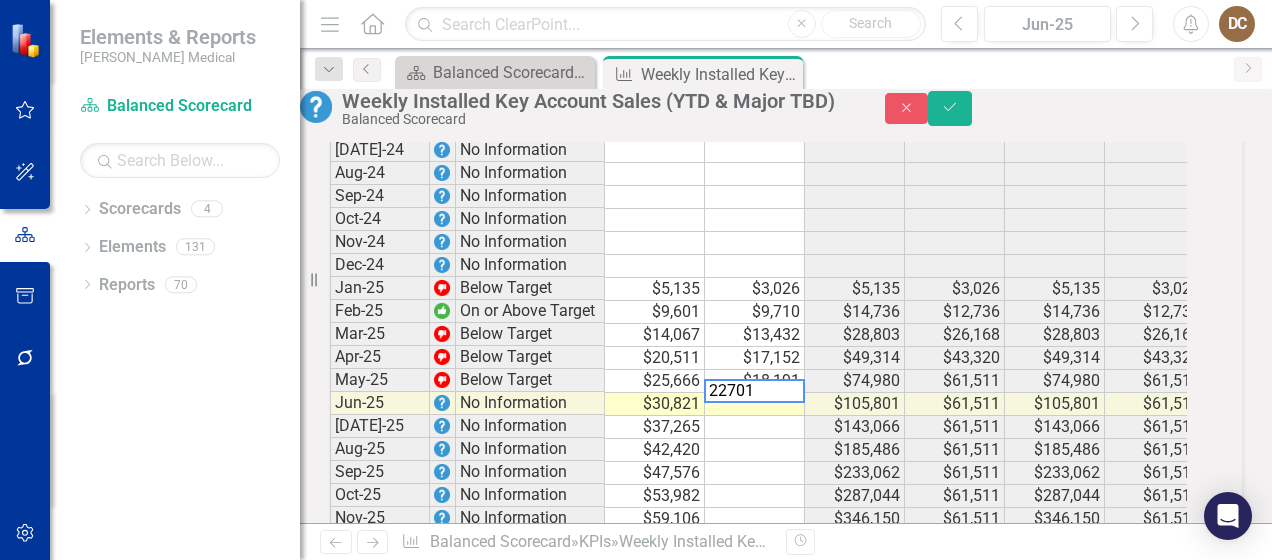 type on "22701" 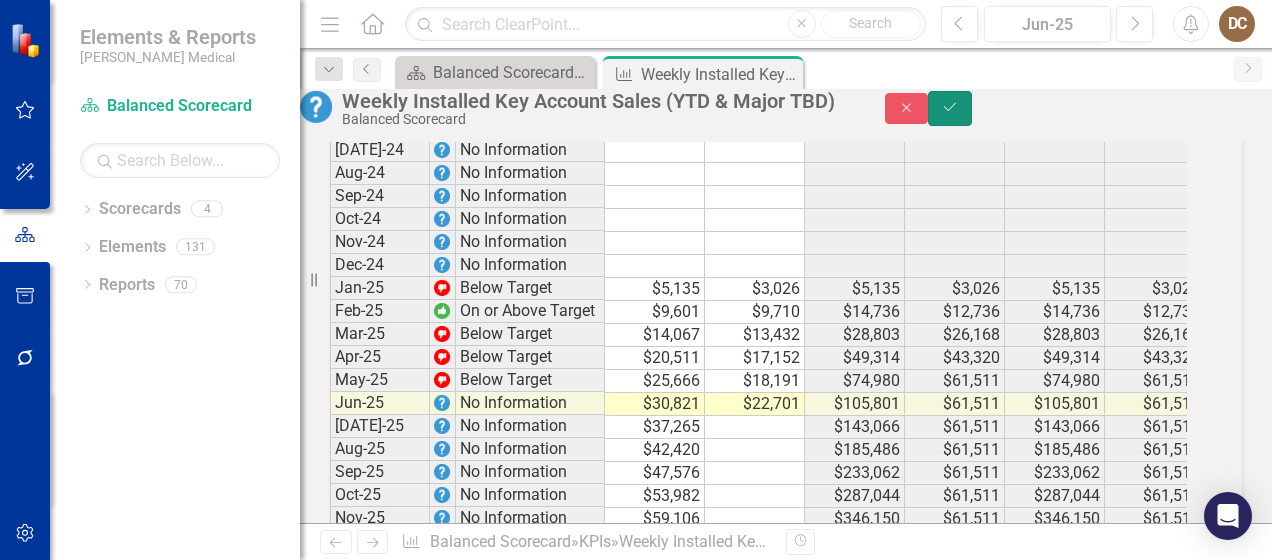 click on "Save" 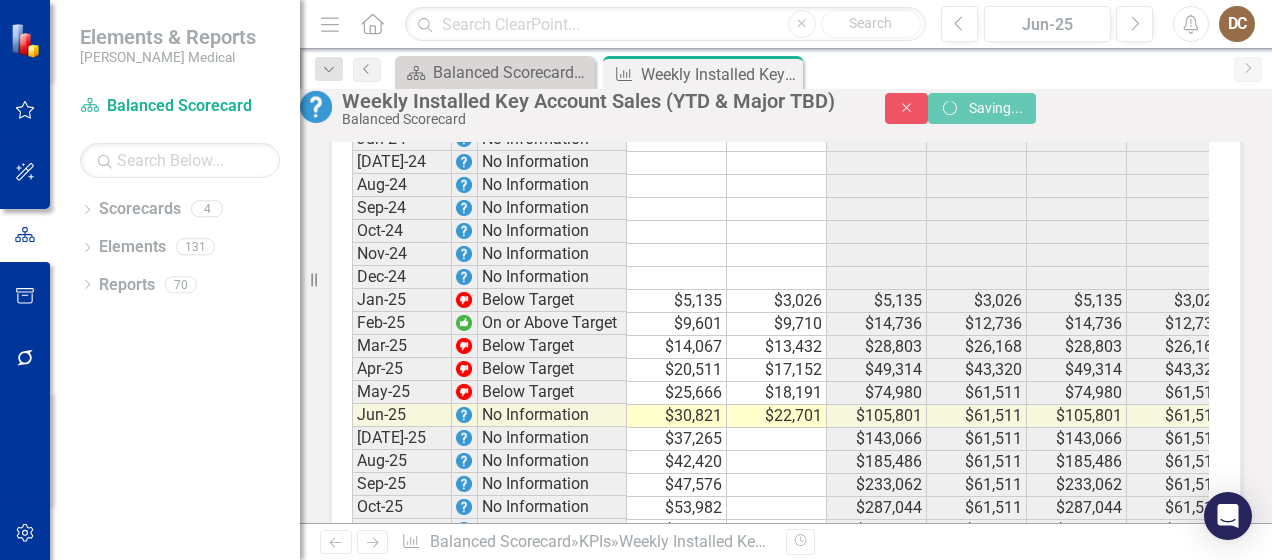 scroll, scrollTop: 3199, scrollLeft: 0, axis: vertical 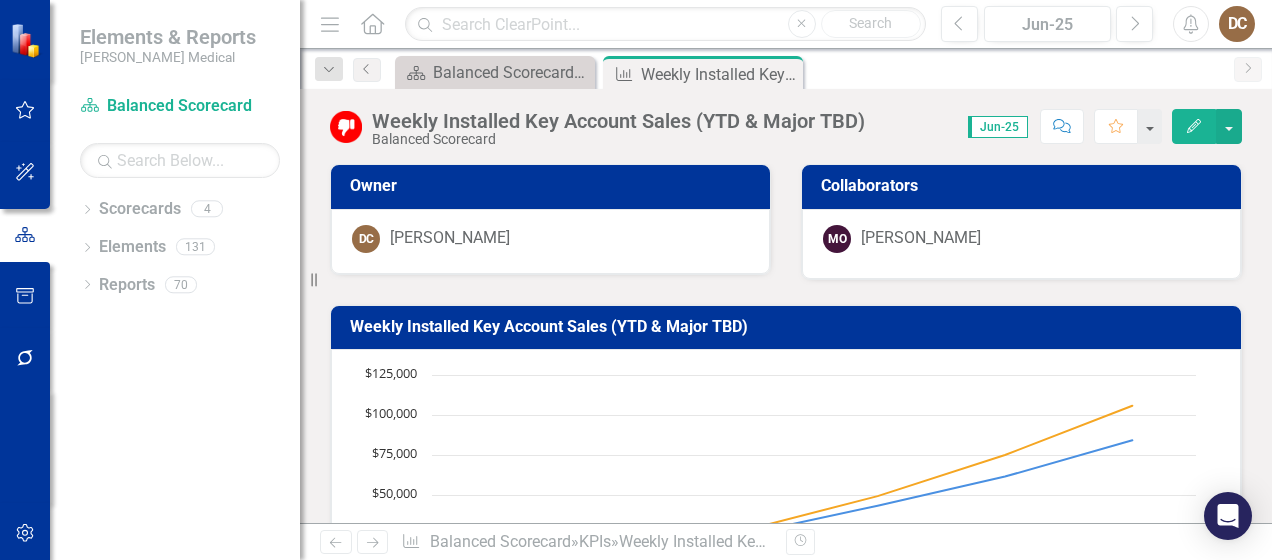 click on "Collaborators MO Mike O'Neal" at bounding box center (1021, 209) 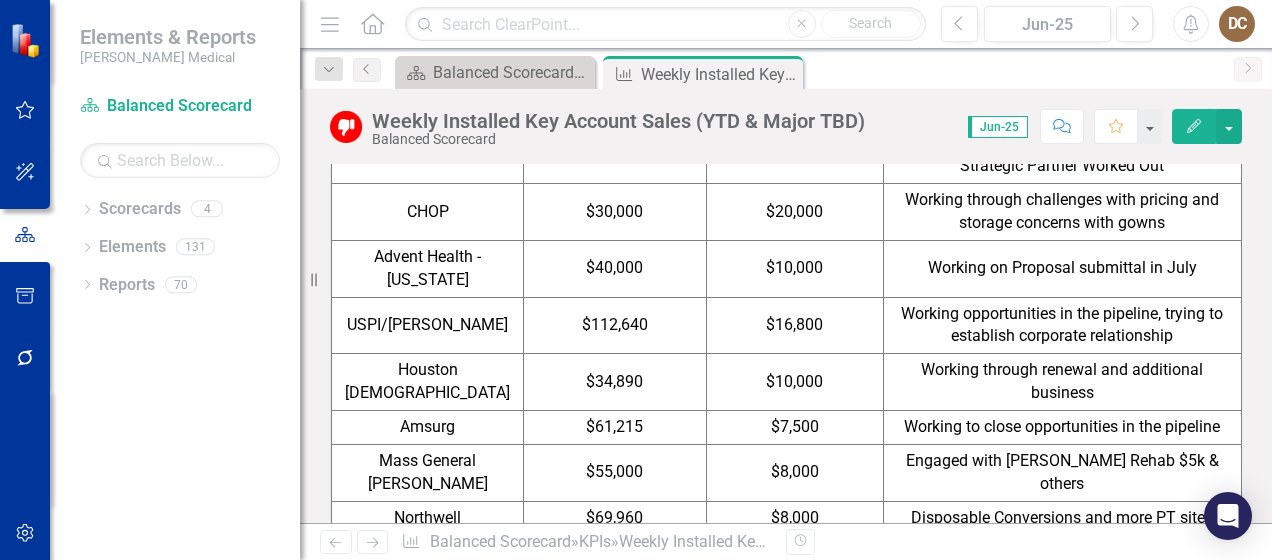 scroll, scrollTop: 1521, scrollLeft: 0, axis: vertical 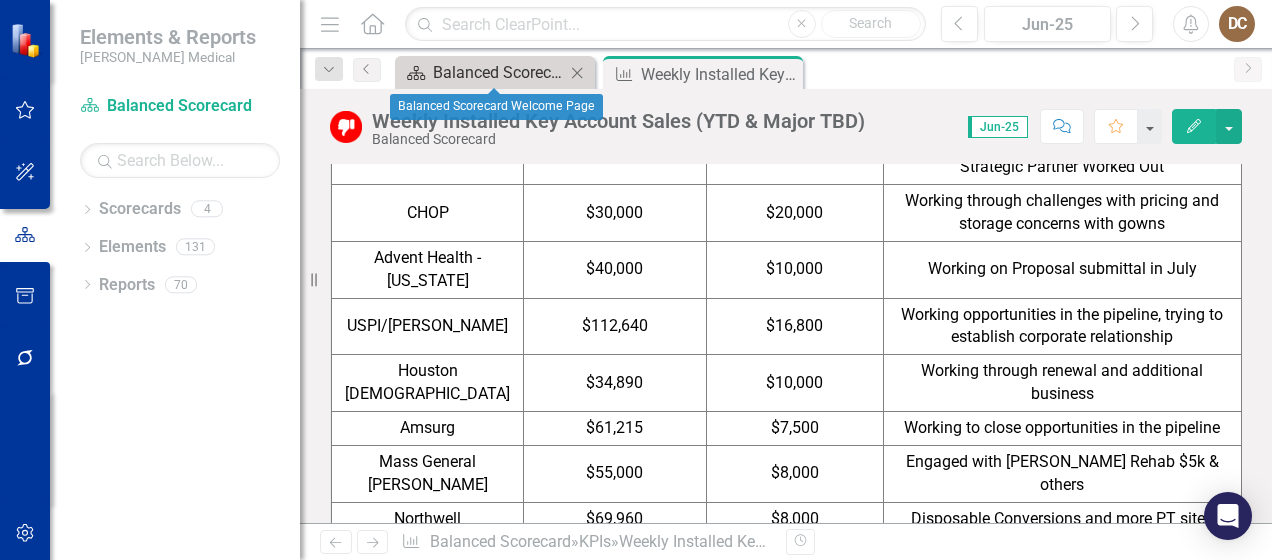 click on "Balanced Scorecard Welcome Page" at bounding box center [499, 72] 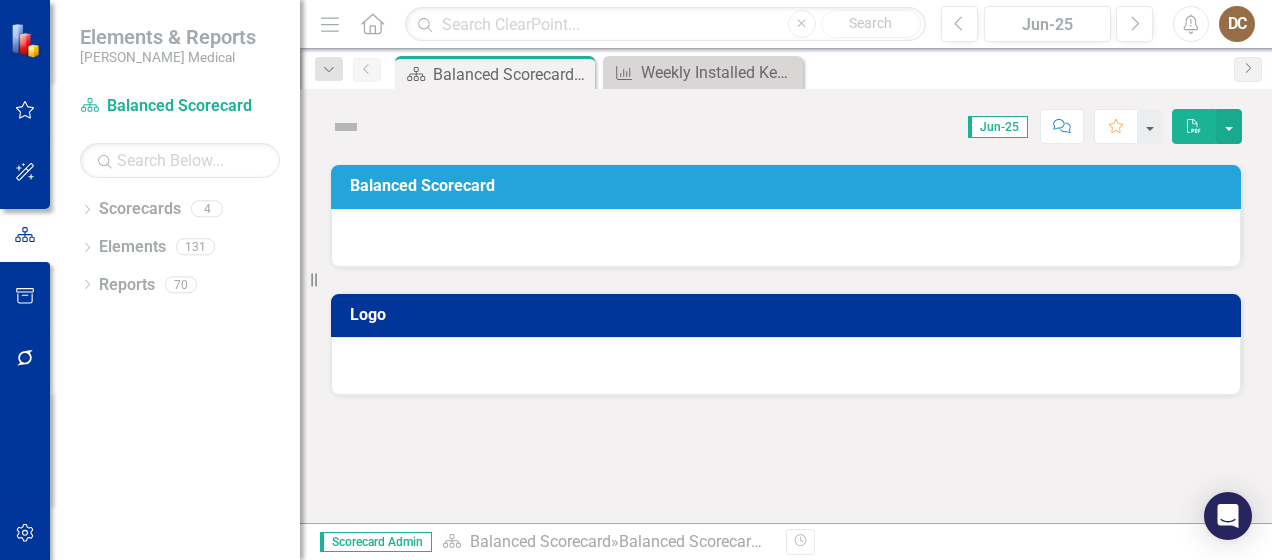 scroll, scrollTop: 0, scrollLeft: 0, axis: both 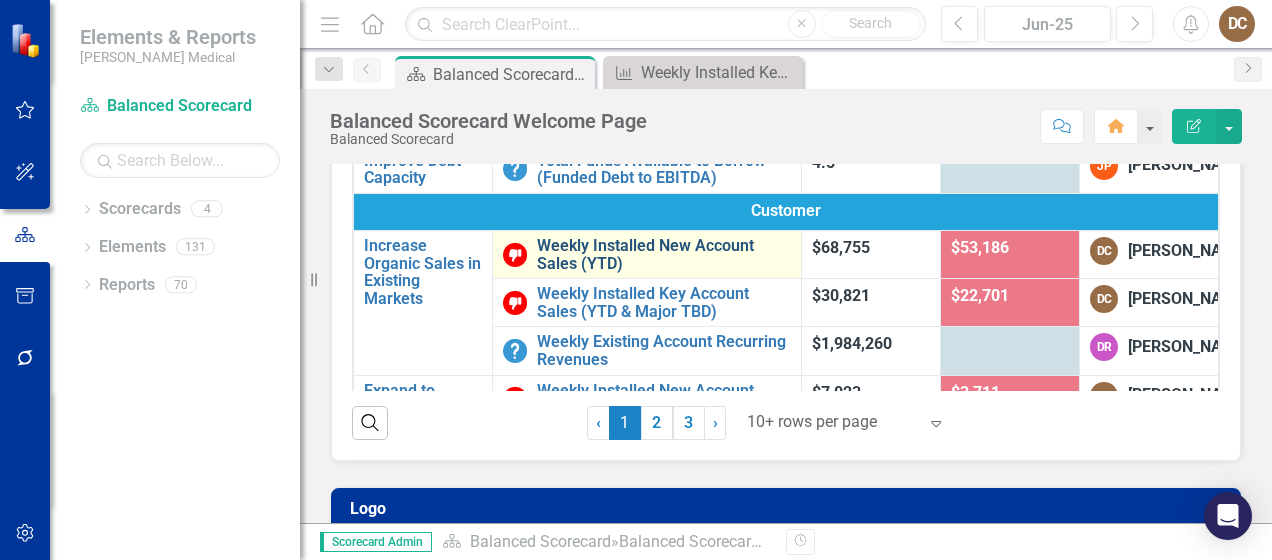 drag, startPoint x: 1264, startPoint y: 266, endPoint x: 607, endPoint y: 278, distance: 657.10956 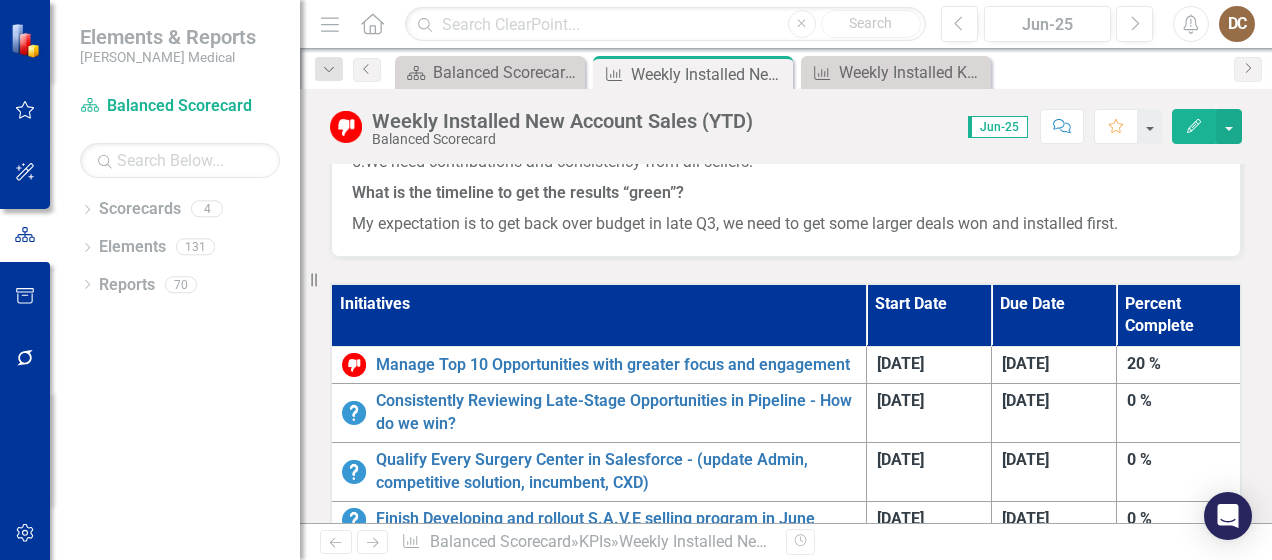 scroll, scrollTop: 1235, scrollLeft: 0, axis: vertical 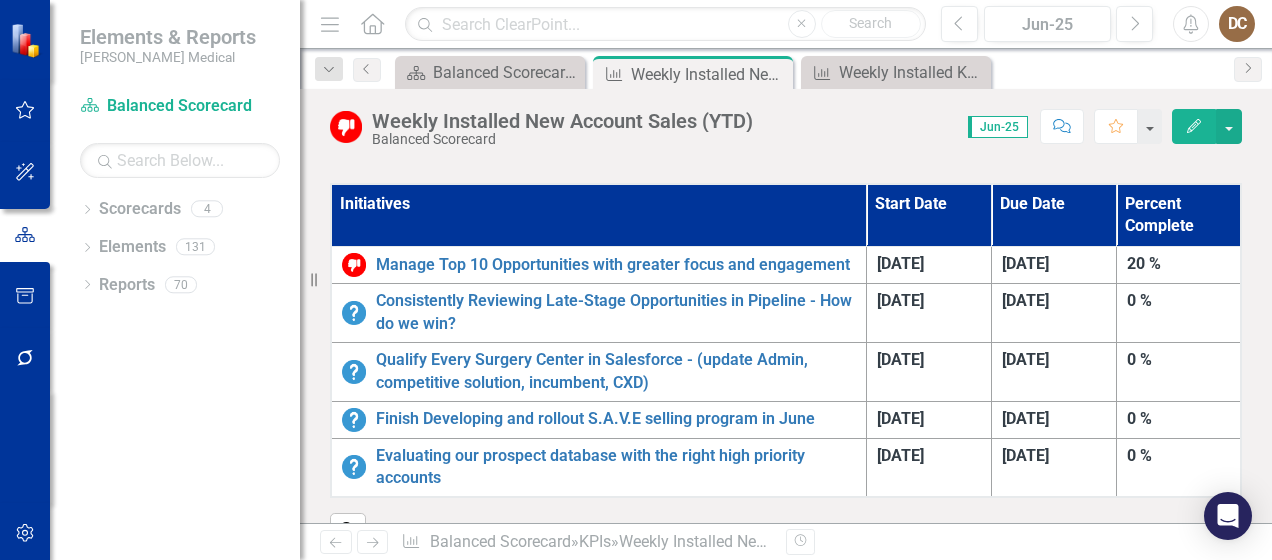 click on "Edit Edit Initiative" at bounding box center [0, 0] 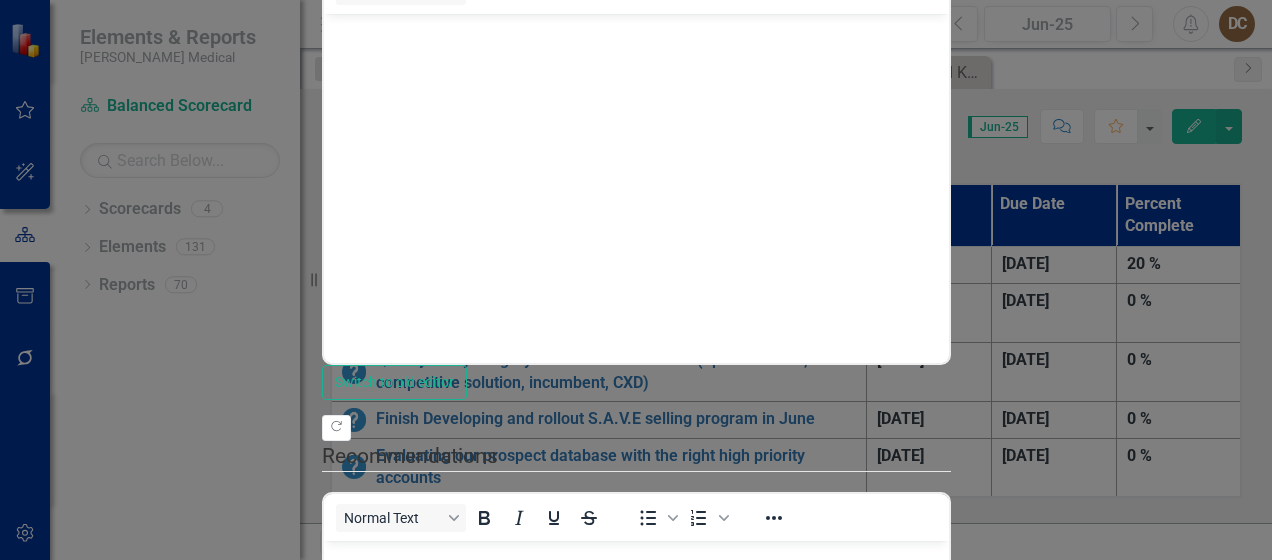 scroll, scrollTop: 0, scrollLeft: 0, axis: both 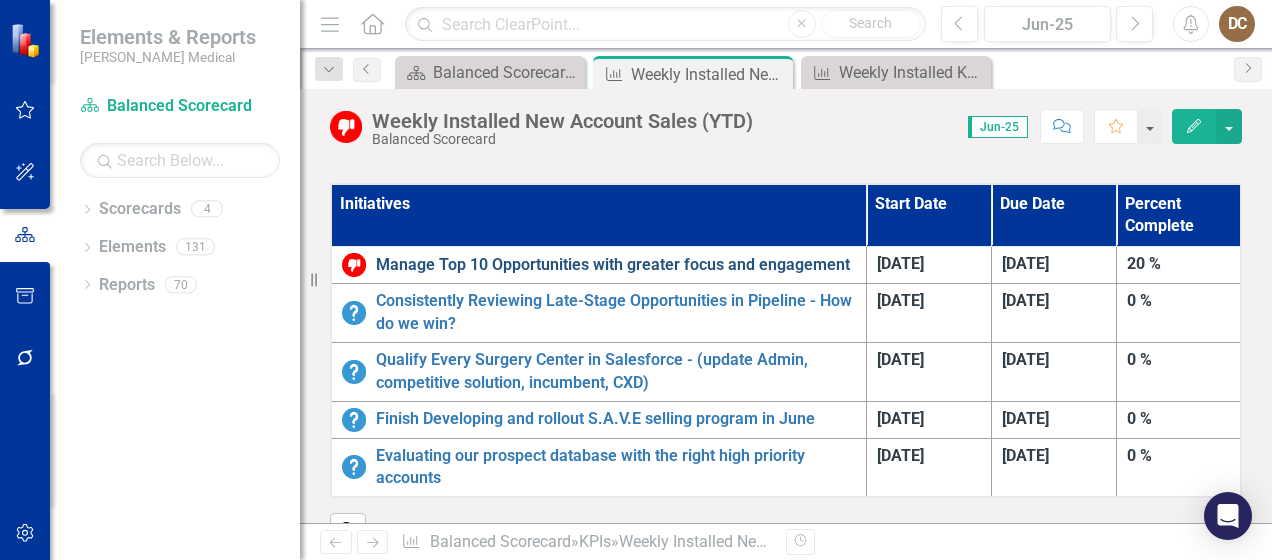 click on "Manage Top 10 Opportunities with greater focus and engagement" at bounding box center (616, 265) 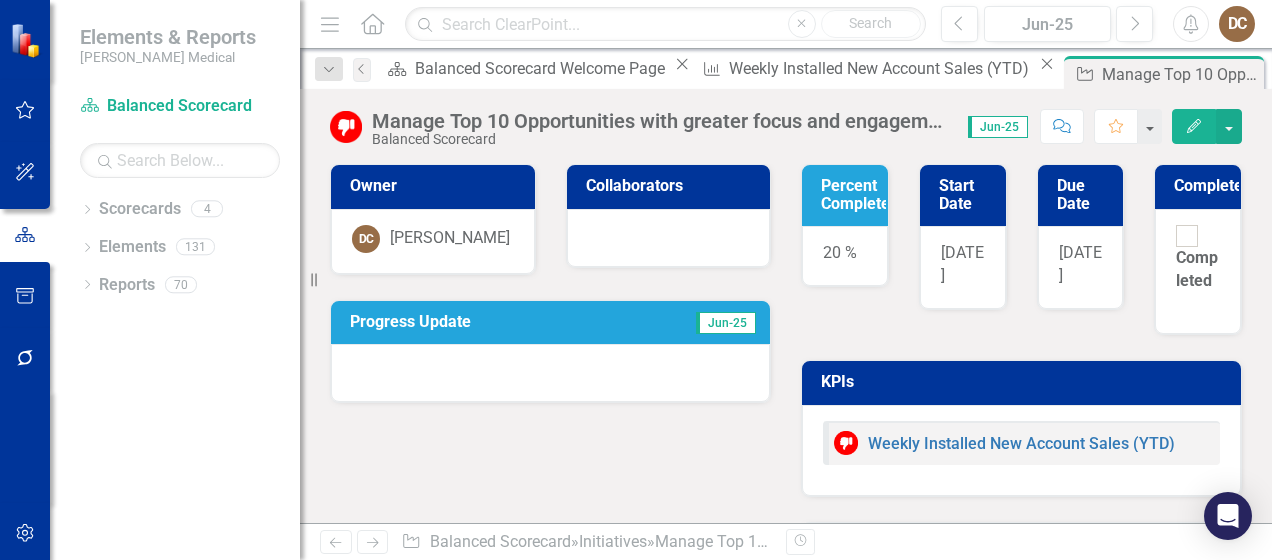 click on "20 %" at bounding box center (845, 256) 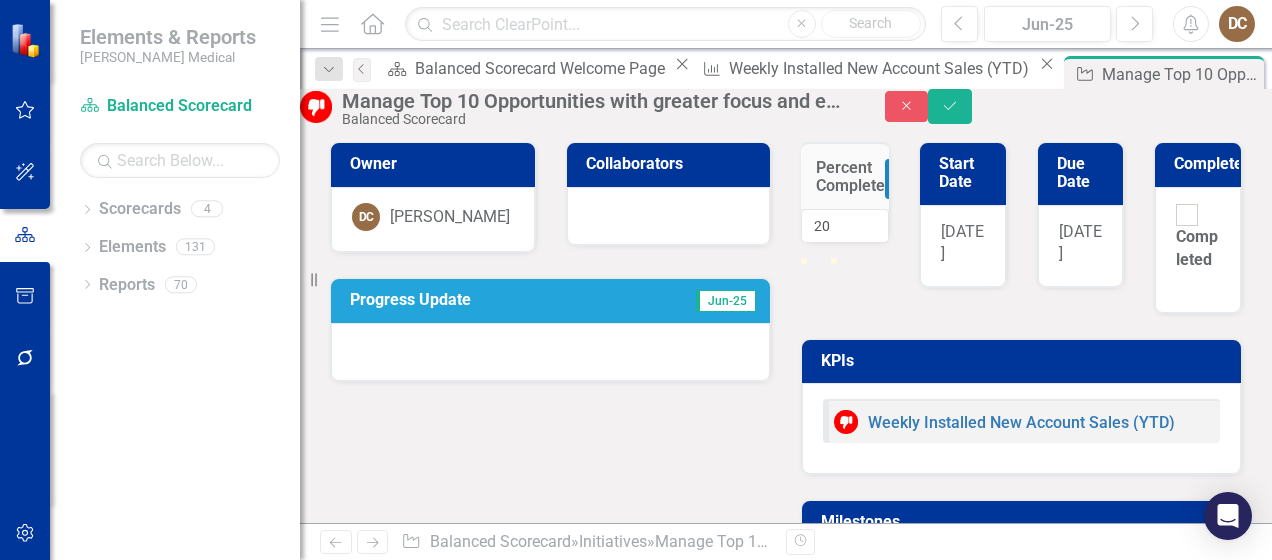 scroll, scrollTop: 1, scrollLeft: 0, axis: vertical 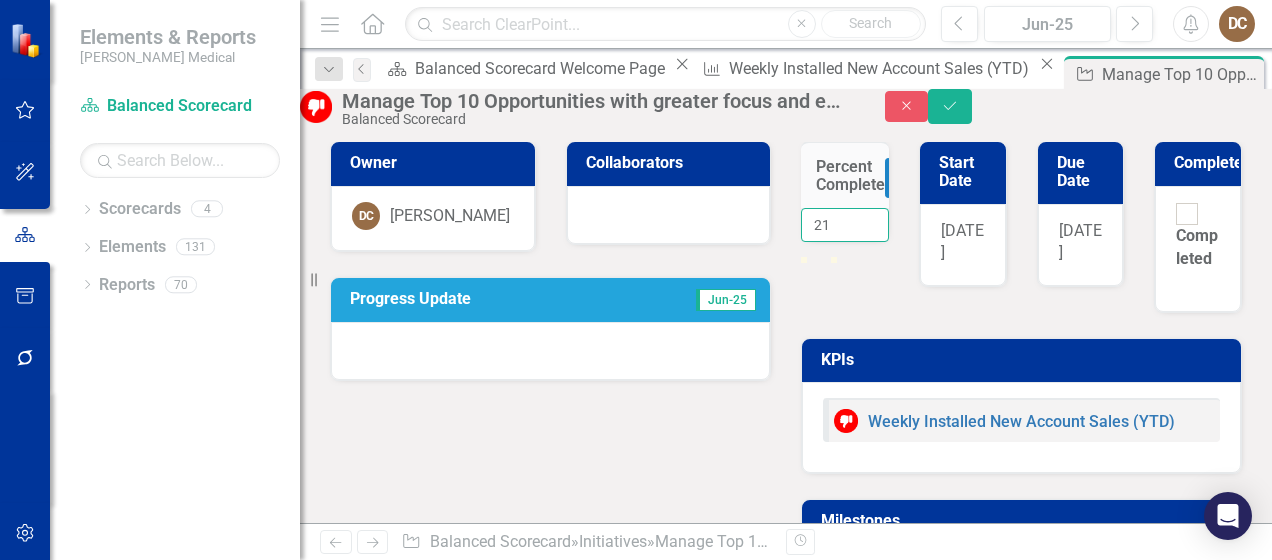 click on "21" at bounding box center [845, 225] 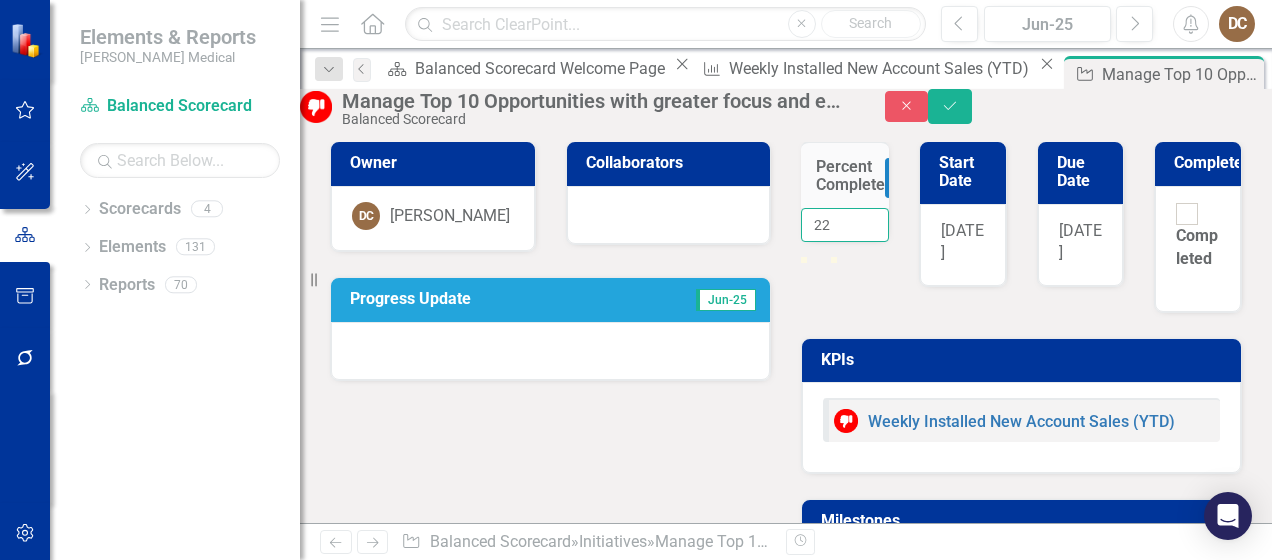 click on "22" at bounding box center [845, 225] 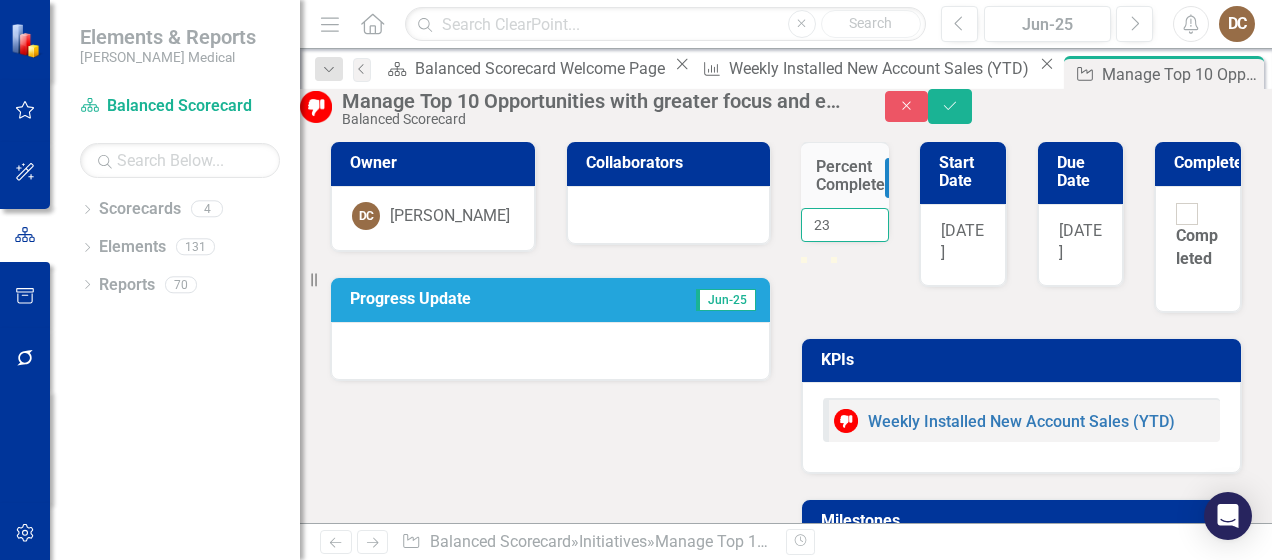 click on "23" at bounding box center [845, 225] 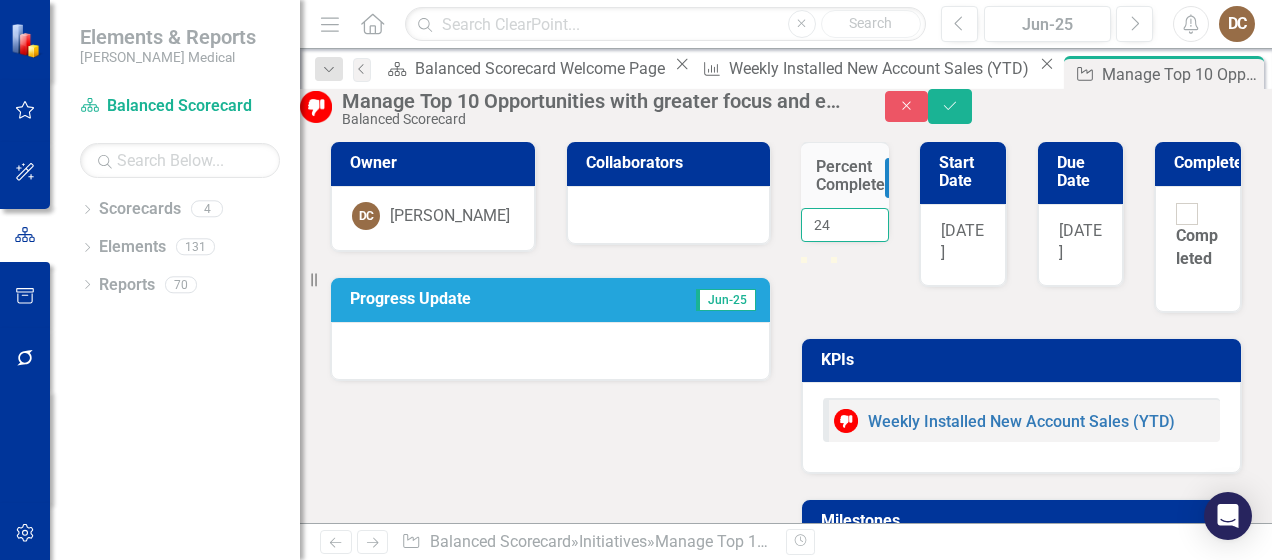 click on "24" at bounding box center [845, 225] 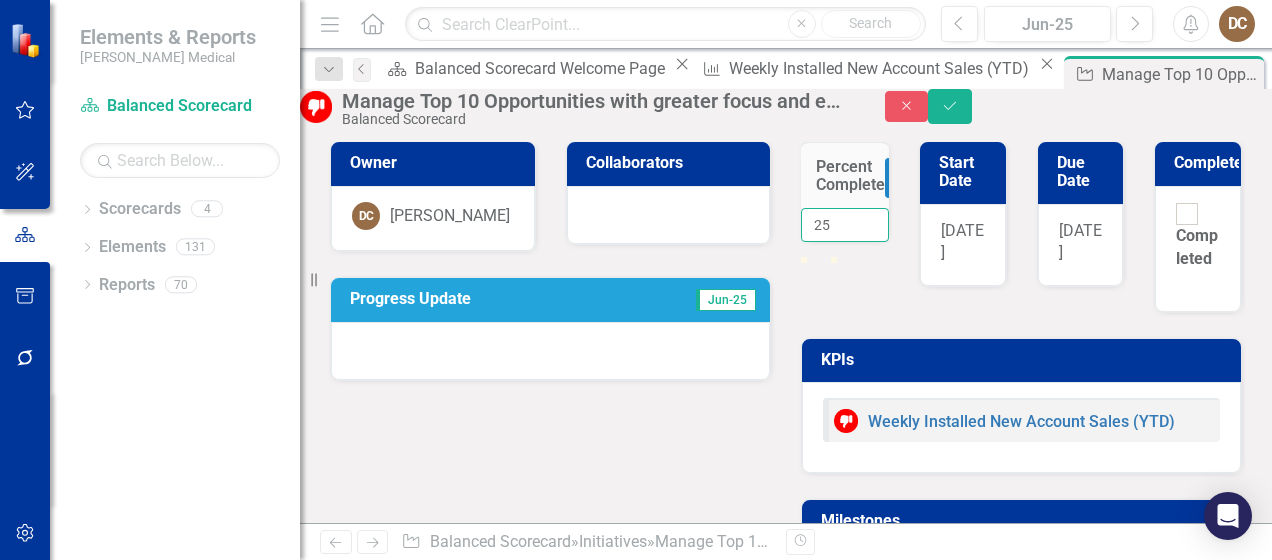 type on "25" 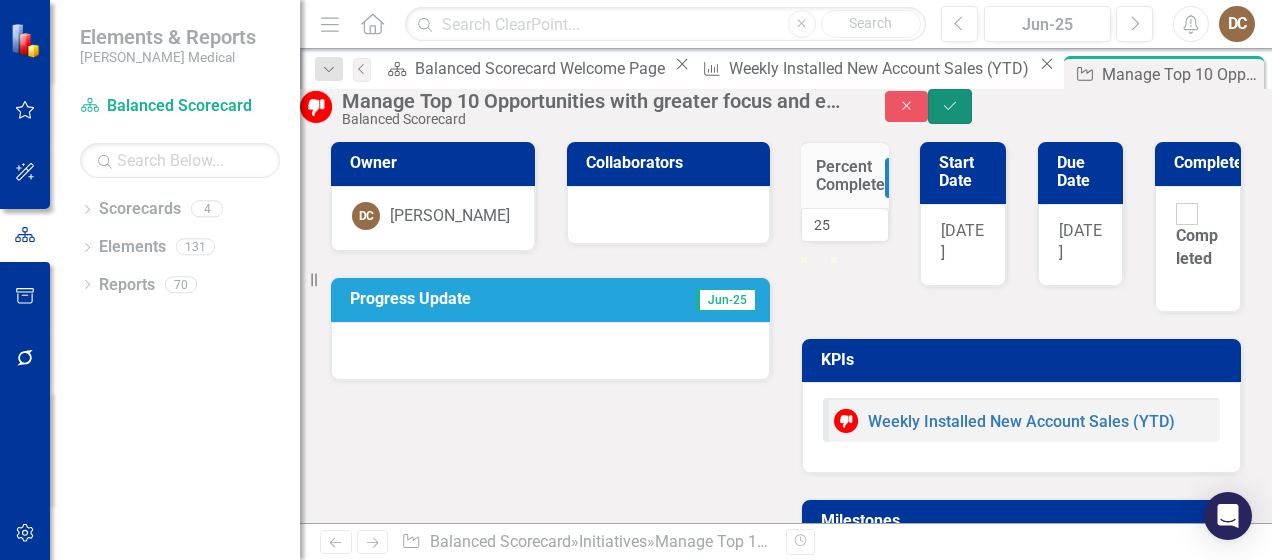 click on "Save" 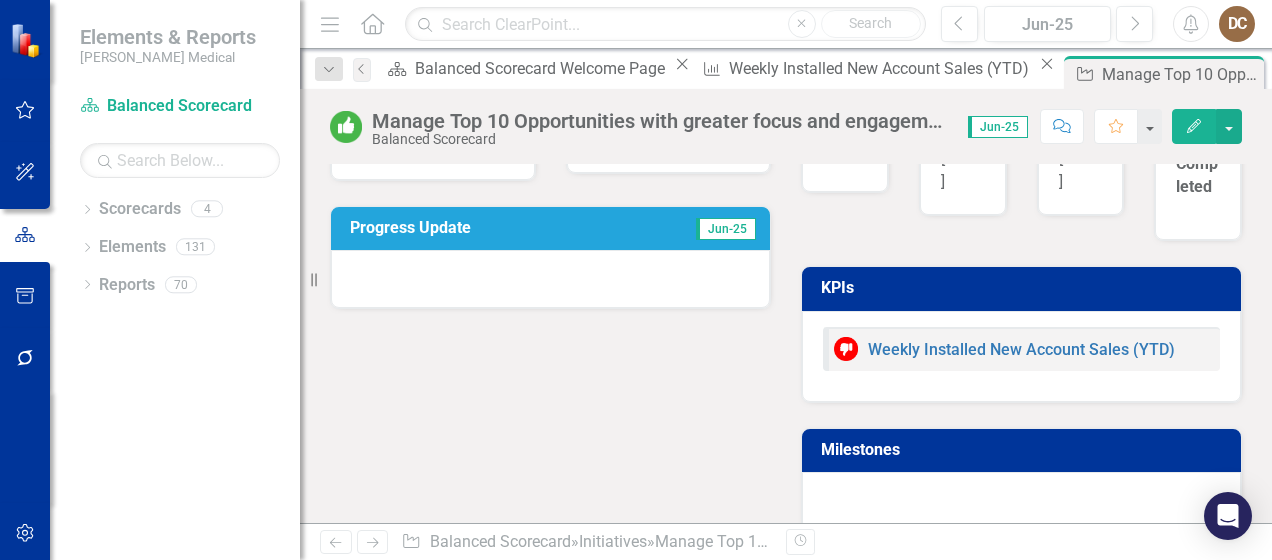 scroll, scrollTop: 92, scrollLeft: 0, axis: vertical 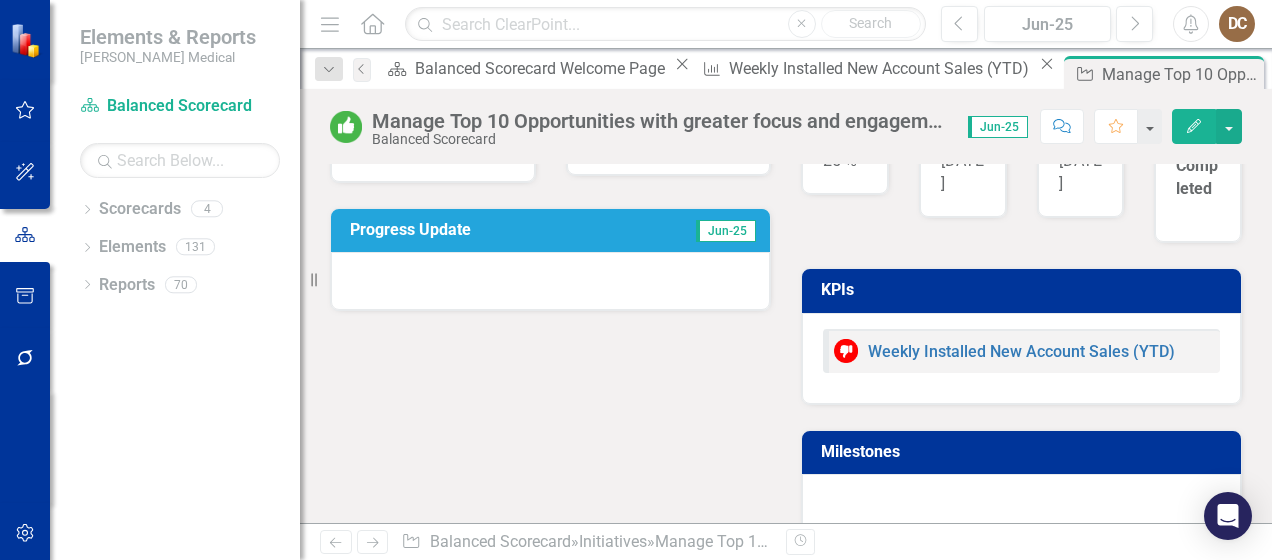 click on "Progress Update" at bounding box center (485, 232) 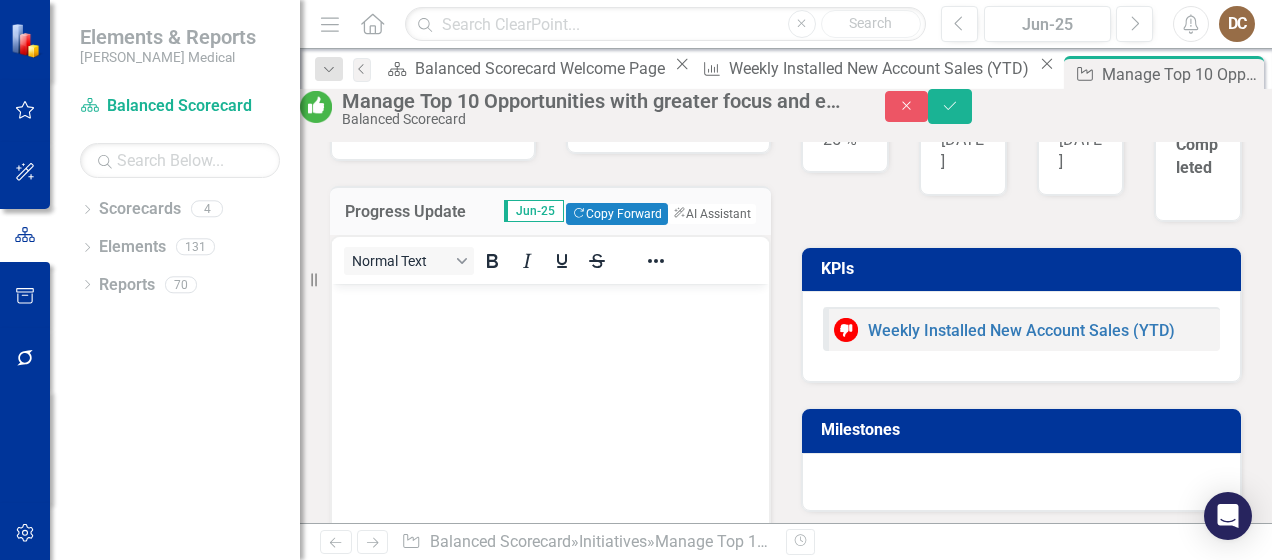 scroll, scrollTop: 0, scrollLeft: 0, axis: both 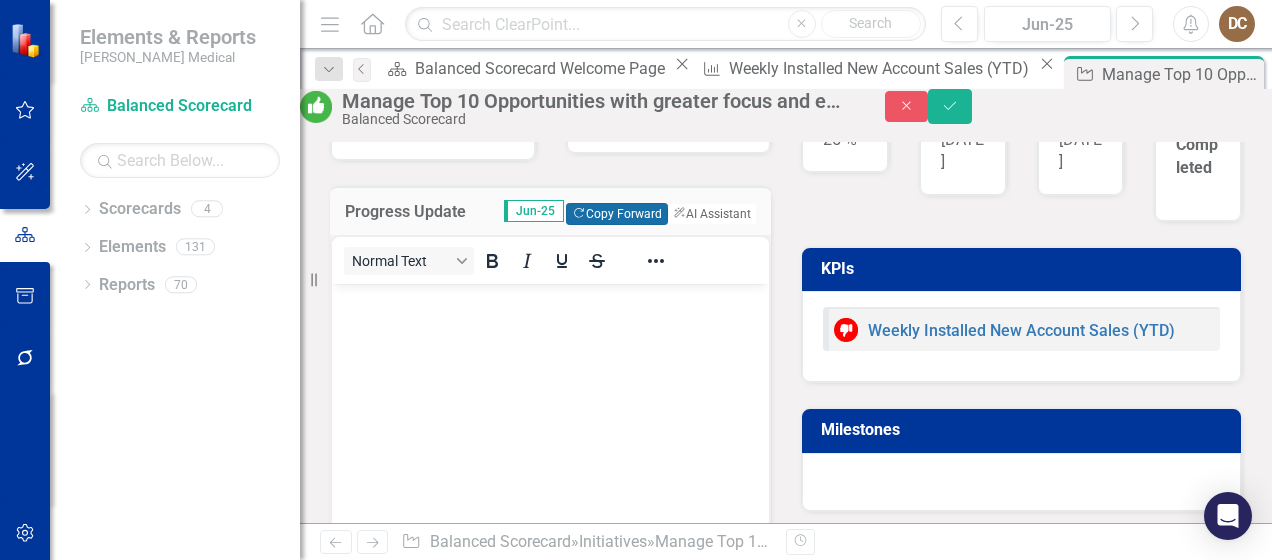 click on "Copy Forward  Copy Forward" at bounding box center (616, 214) 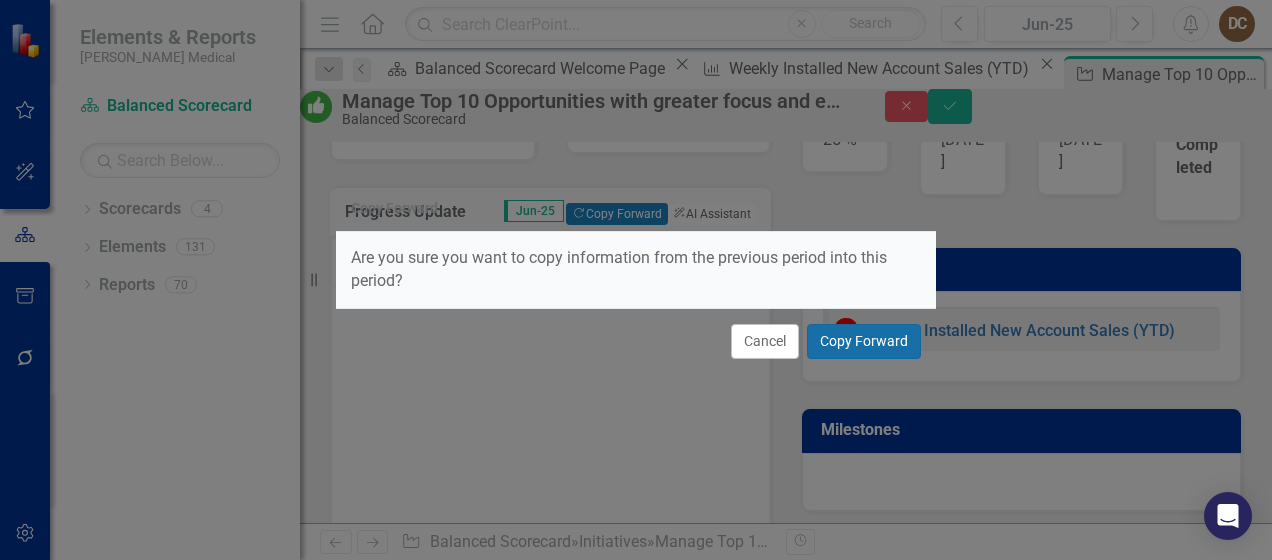 click on "Copy Forward" at bounding box center (864, 341) 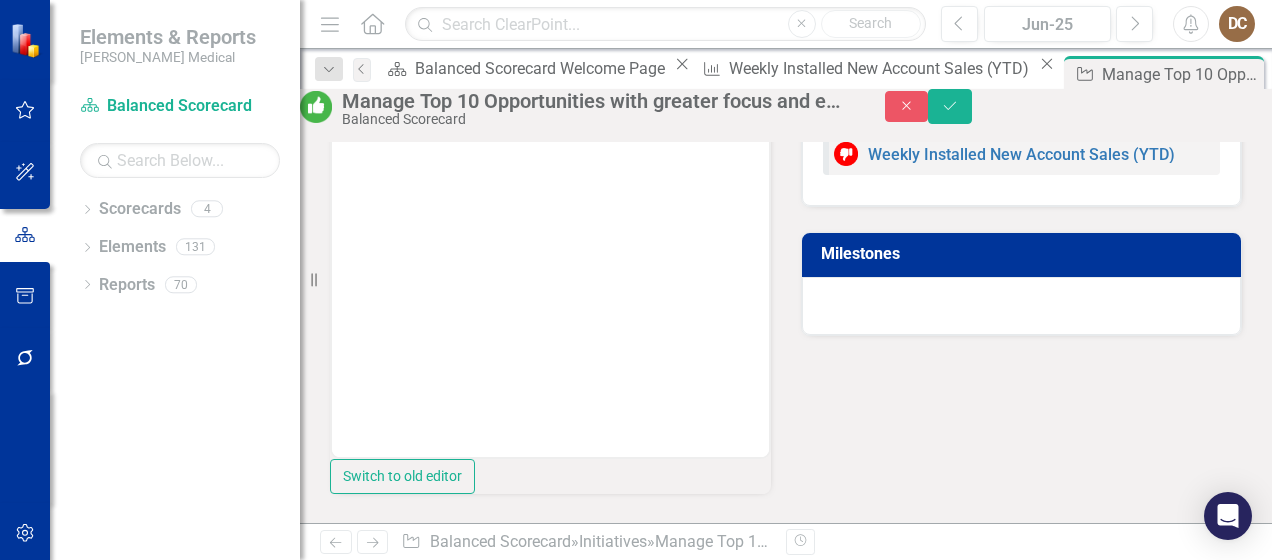 scroll, scrollTop: 69, scrollLeft: 0, axis: vertical 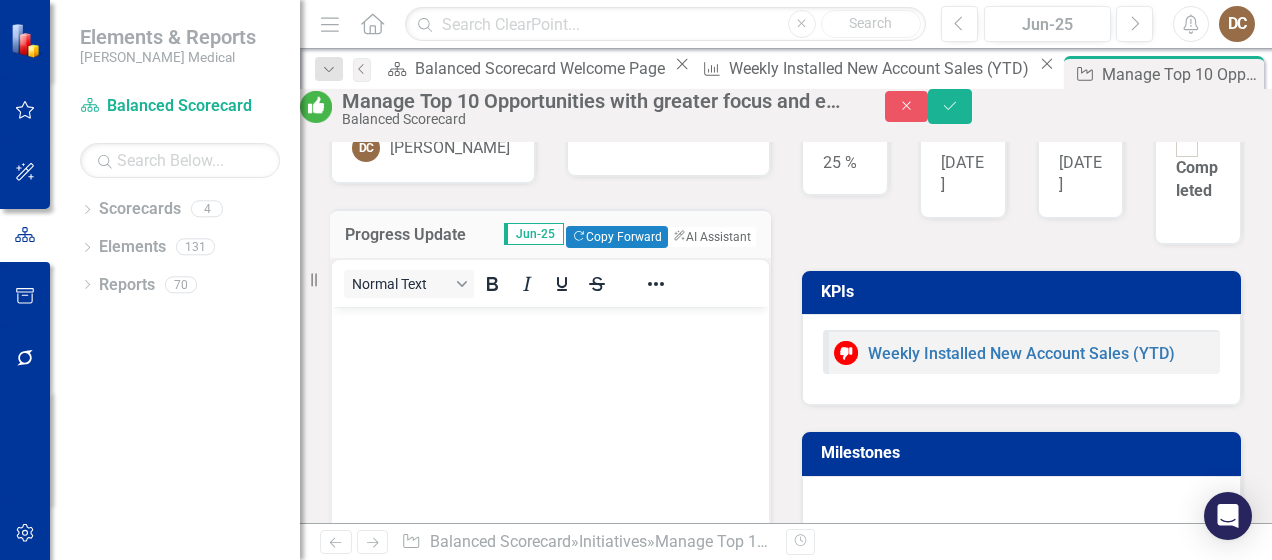 click at bounding box center [550, 456] 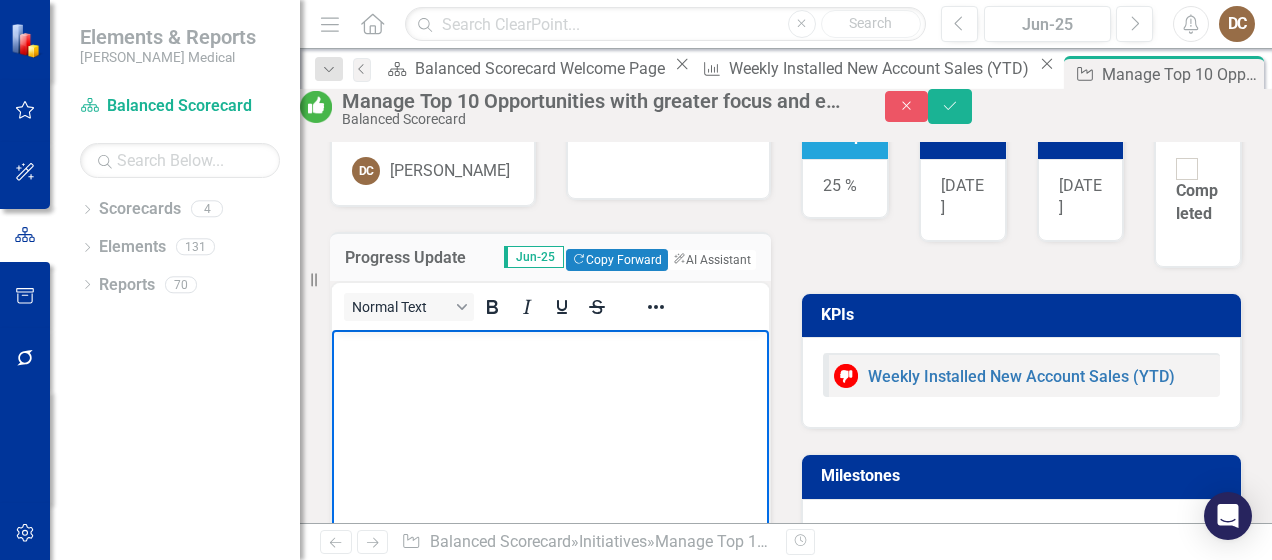 scroll, scrollTop: 0, scrollLeft: 0, axis: both 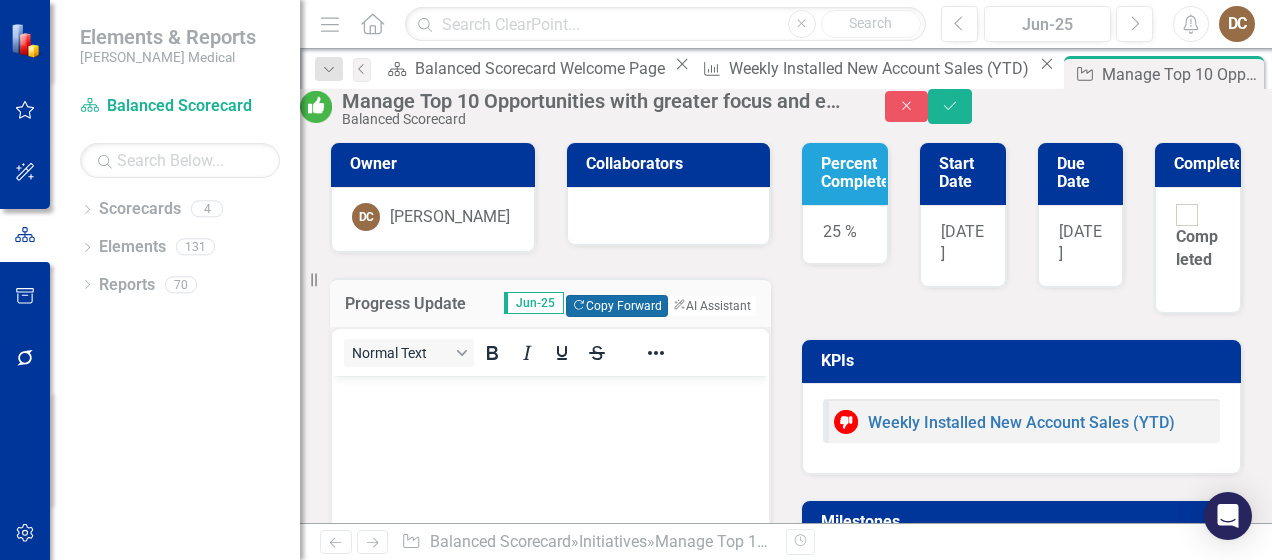 click on "Copy Forward  Copy Forward" at bounding box center [616, 306] 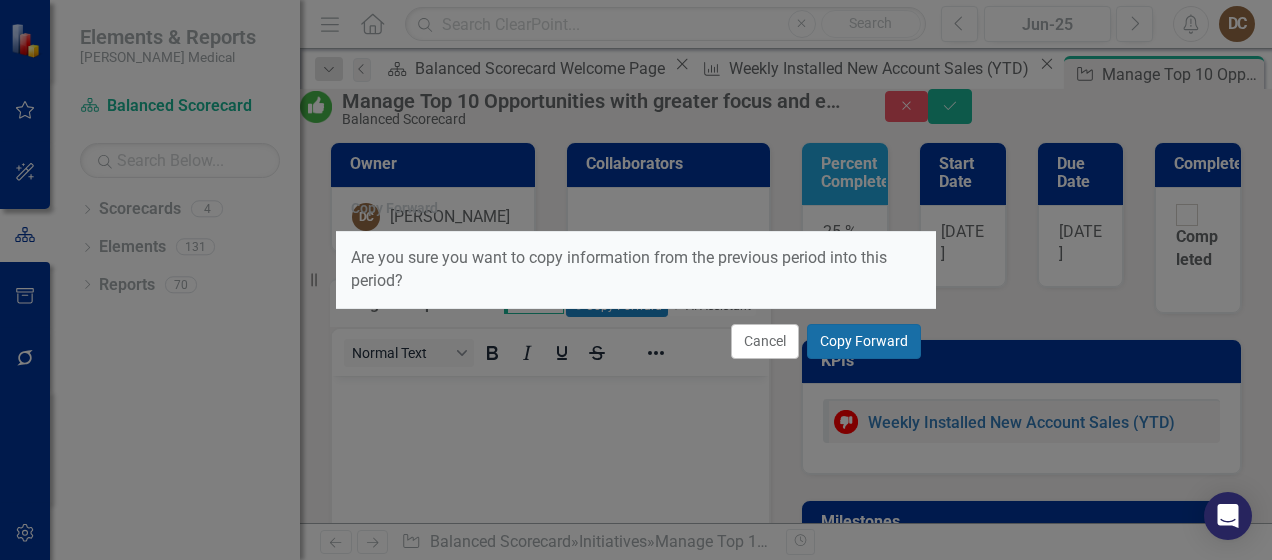 click on "Copy Forward" at bounding box center (864, 341) 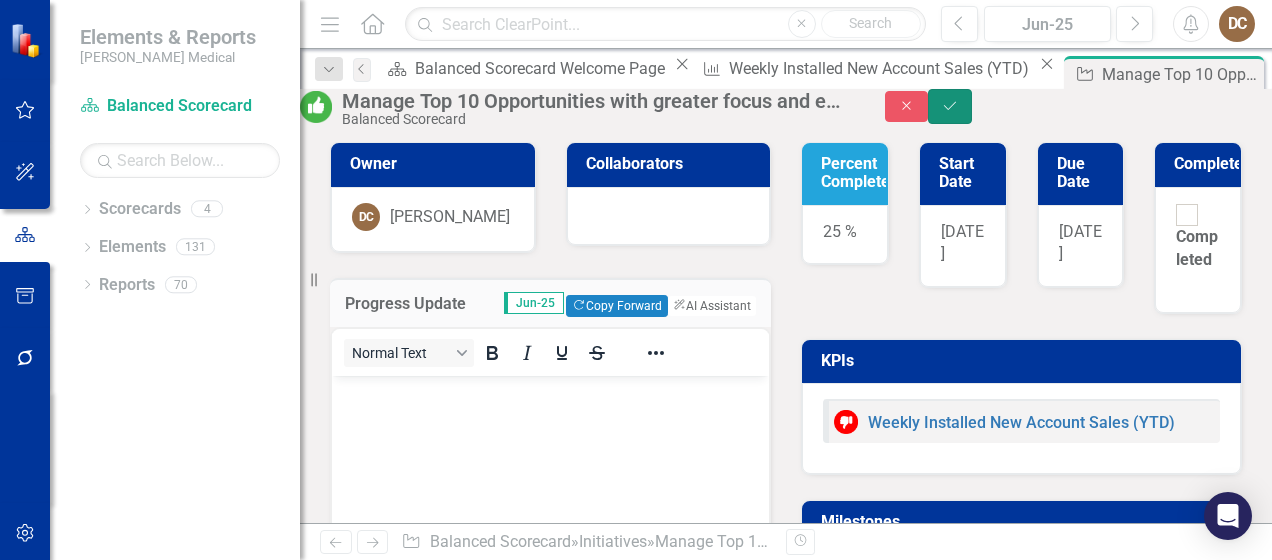 click on "Save" at bounding box center [950, 106] 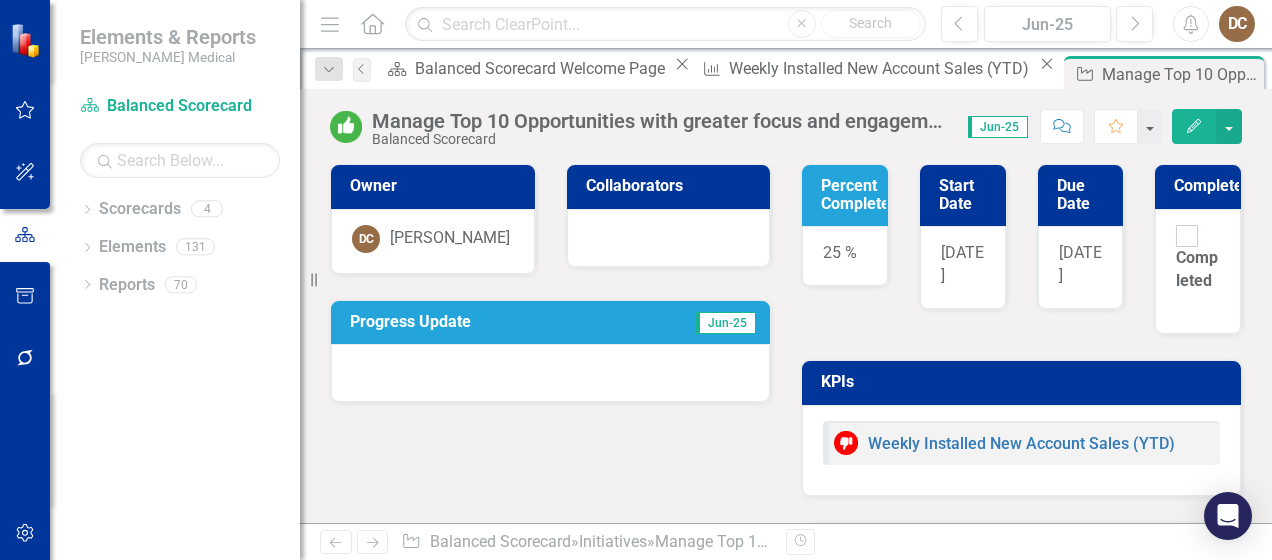 click on "Progress Update" at bounding box center (485, 322) 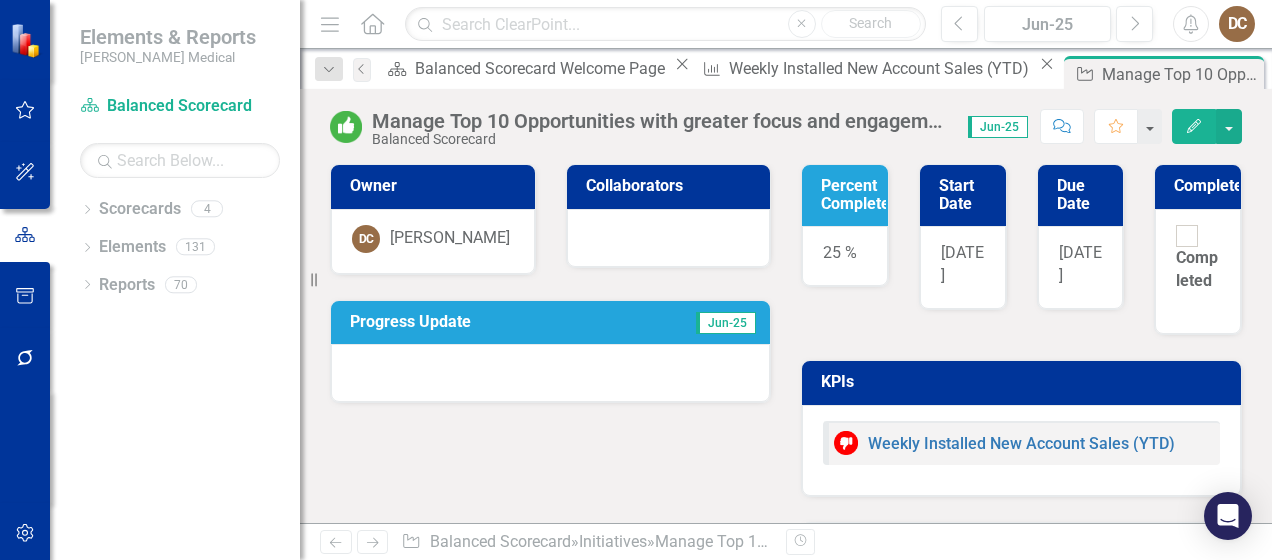 click on "Progress Update" at bounding box center (485, 322) 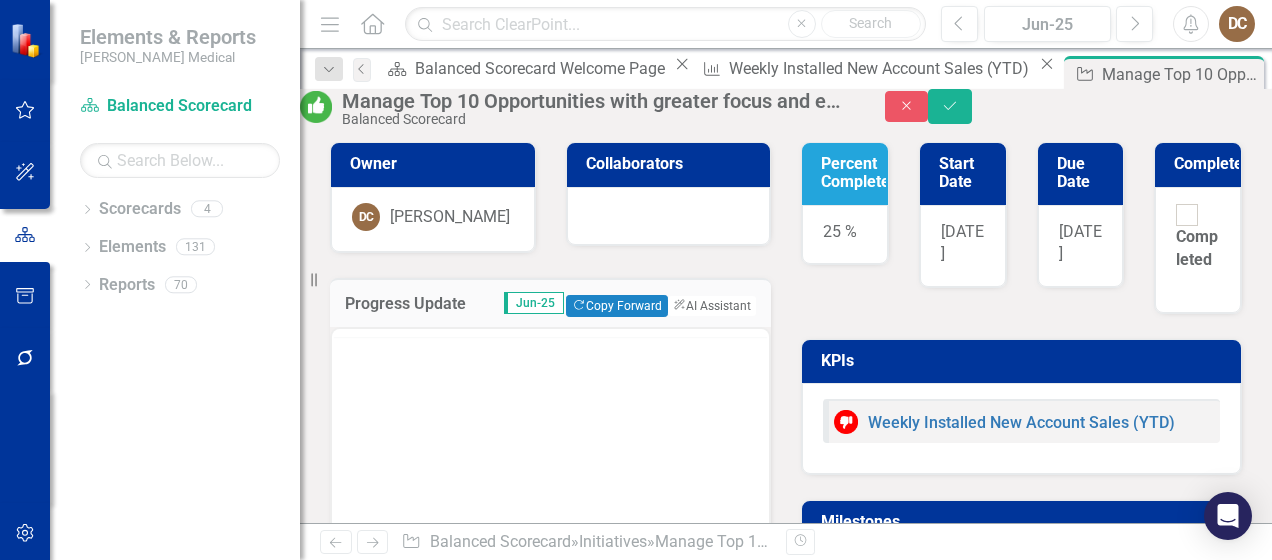 scroll, scrollTop: 0, scrollLeft: 0, axis: both 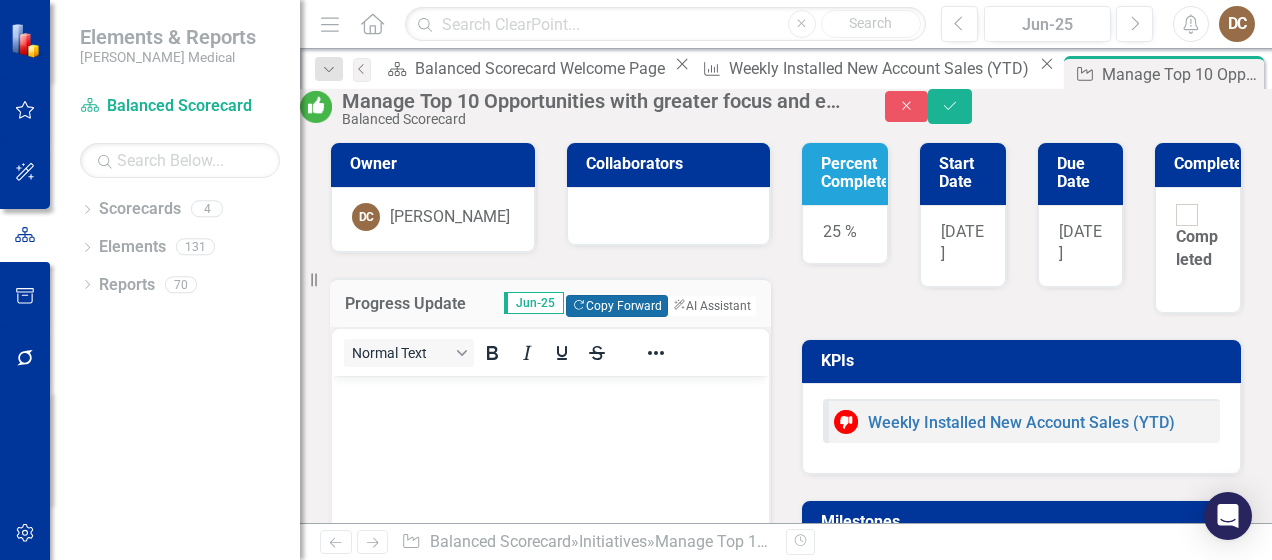 click on "Copy Forward  Copy Forward" at bounding box center (616, 306) 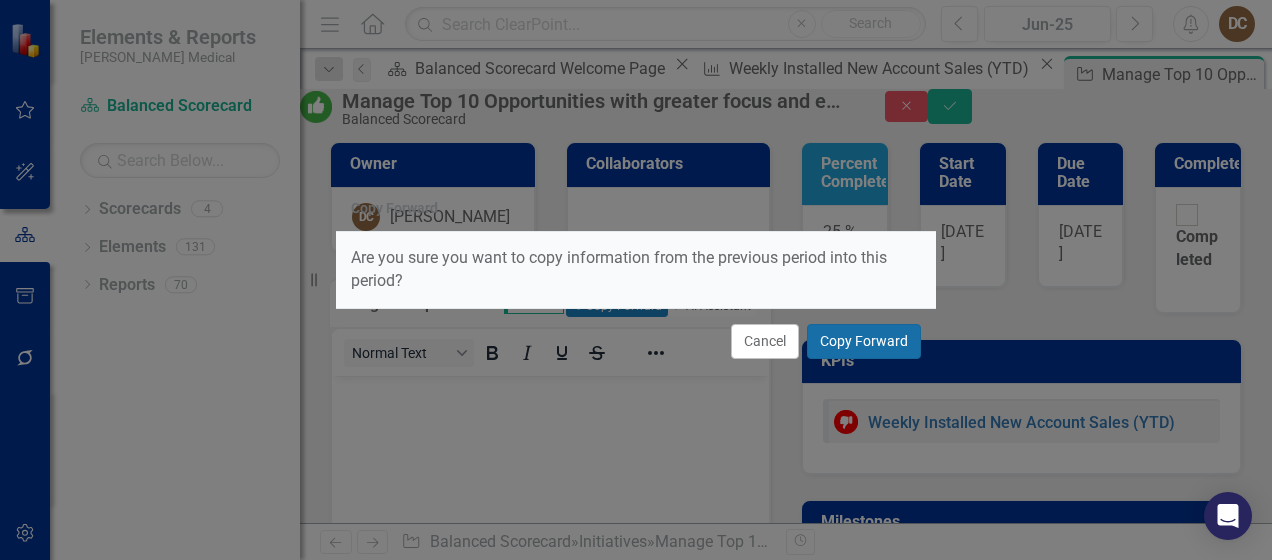 click on "Copy Forward" at bounding box center (864, 341) 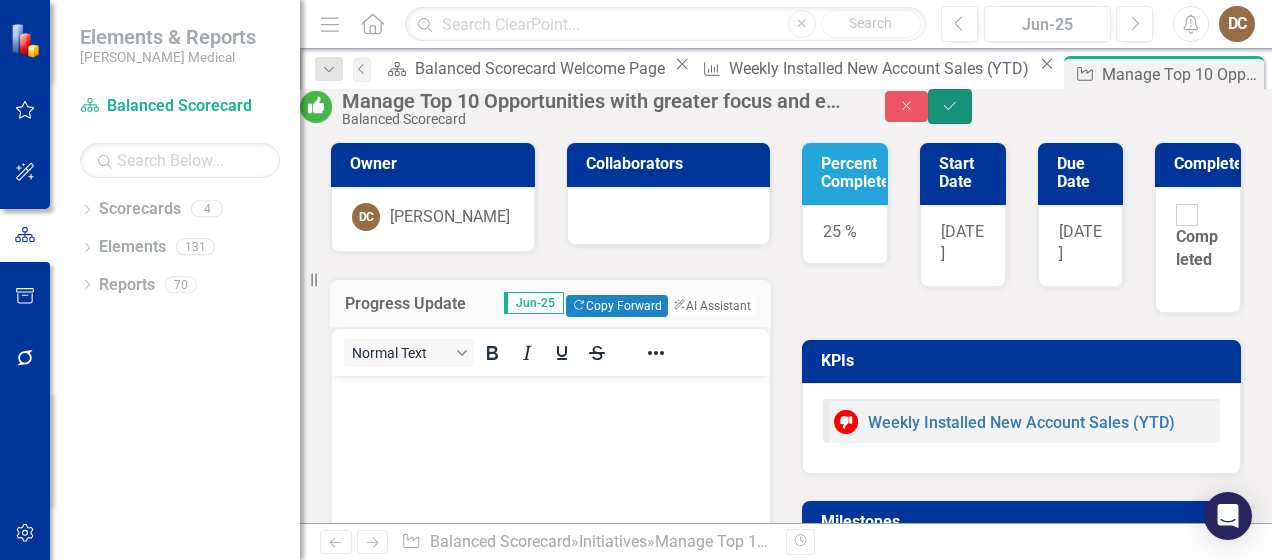 click on "Save" 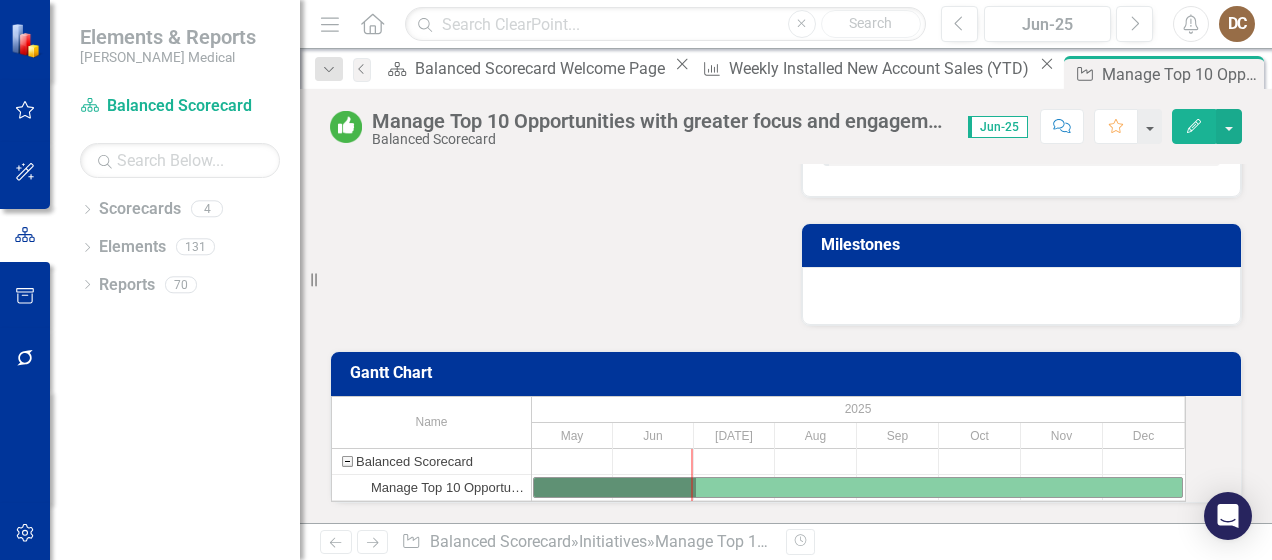 scroll, scrollTop: 0, scrollLeft: 0, axis: both 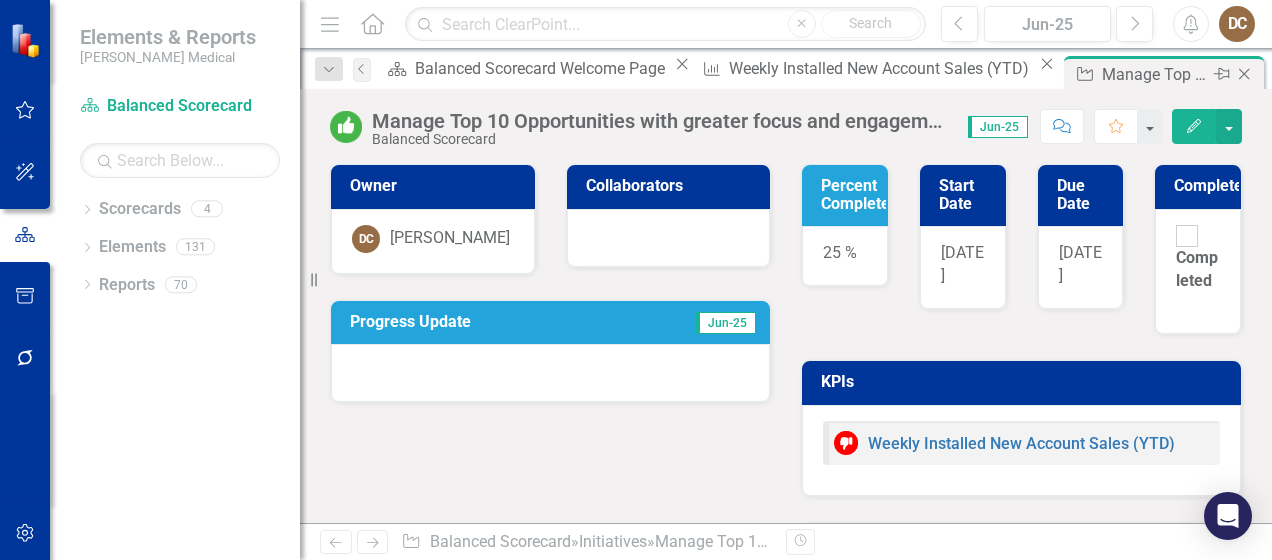 click on "Close" 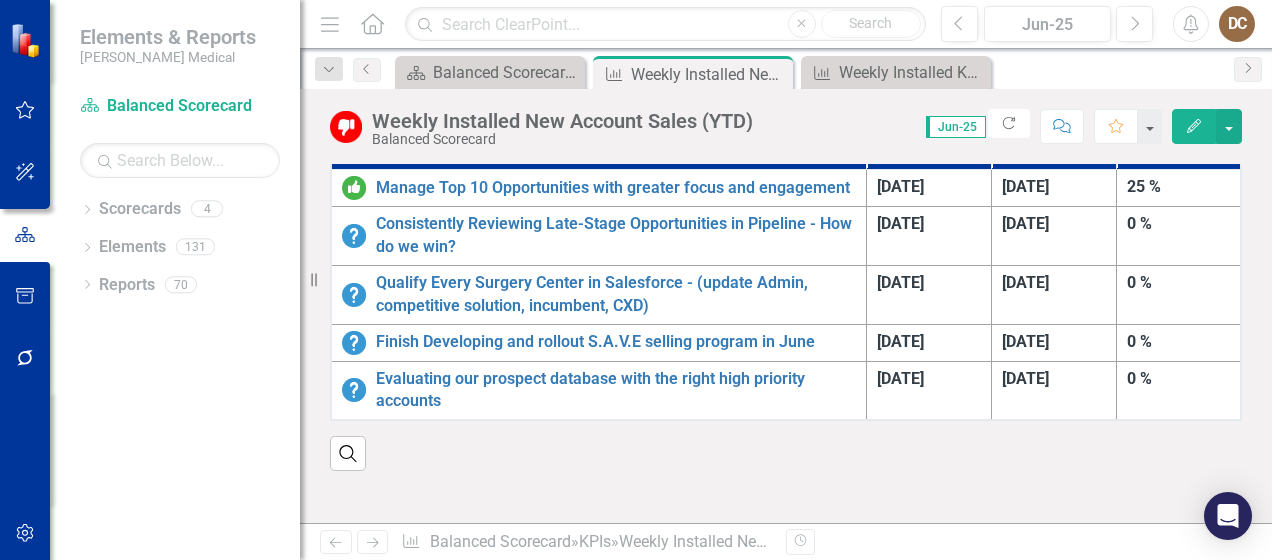 scroll, scrollTop: 1224, scrollLeft: 0, axis: vertical 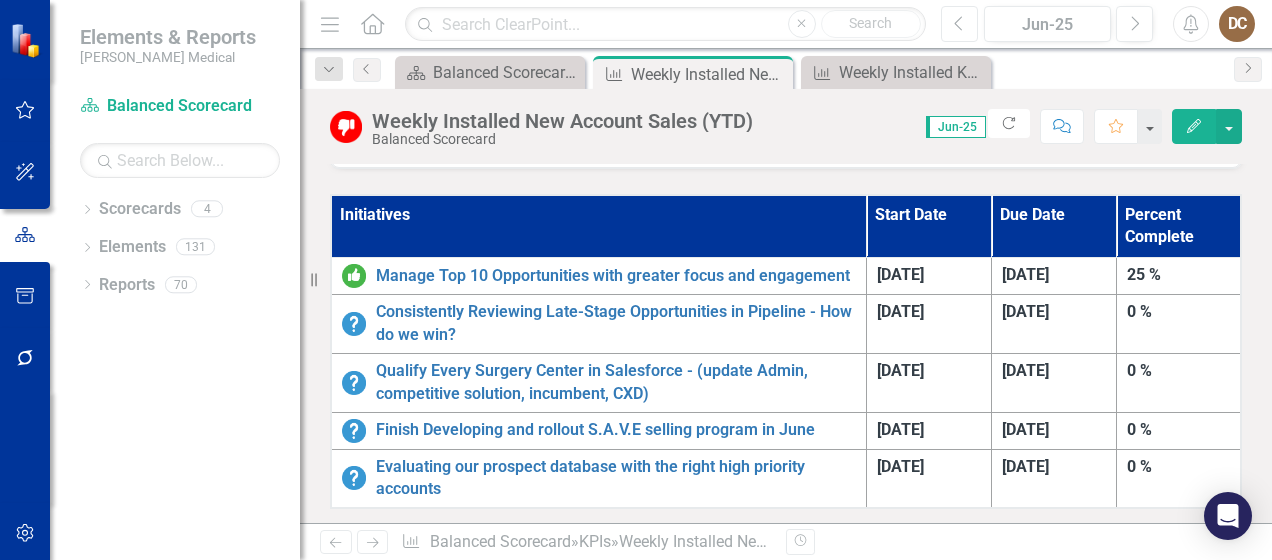 click on "Previous" 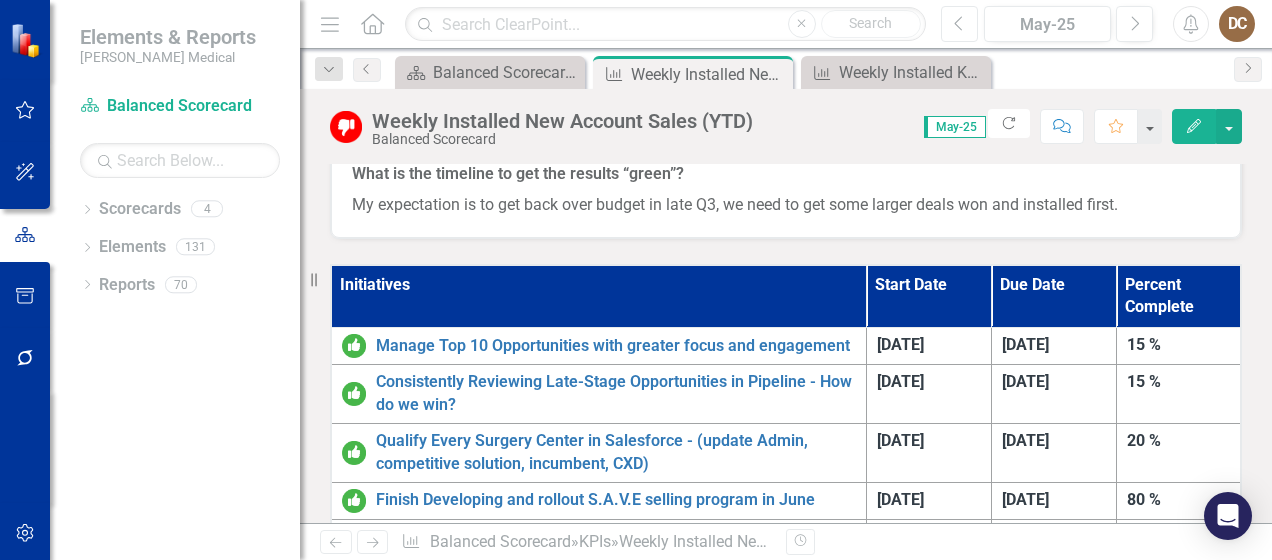 scroll, scrollTop: 1290, scrollLeft: 0, axis: vertical 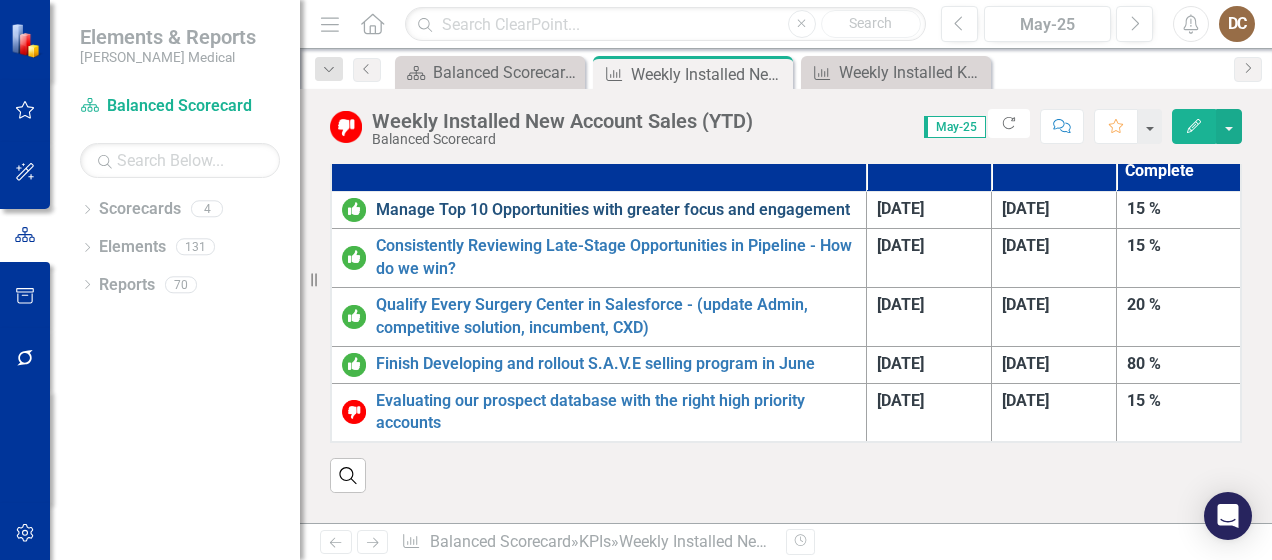 click on "Manage Top 10 Opportunities with greater focus and engagement" at bounding box center [616, 210] 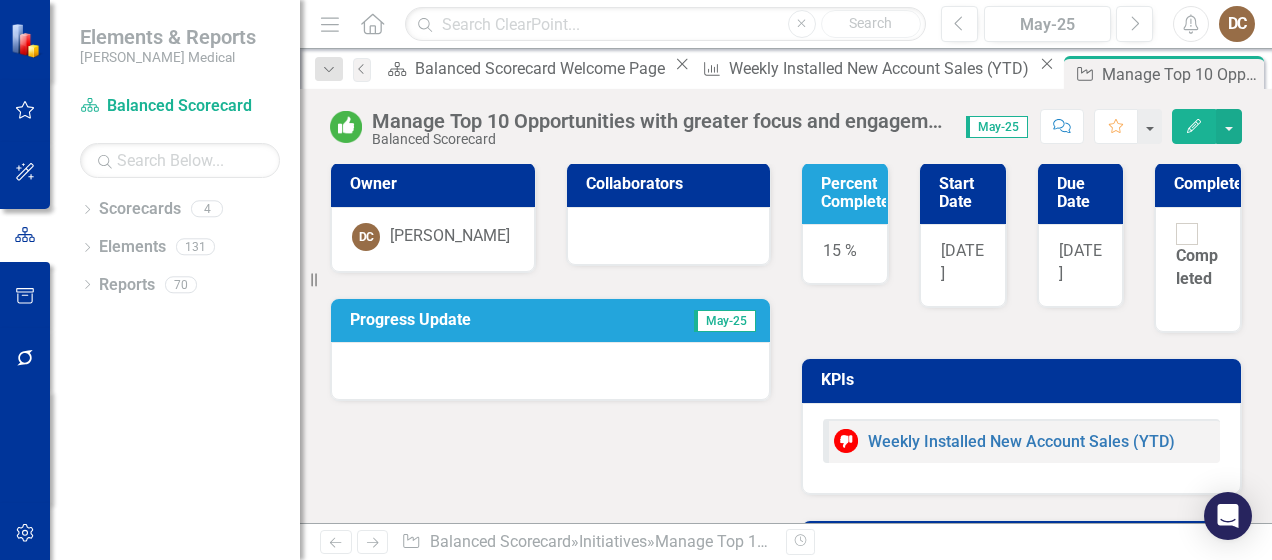 scroll, scrollTop: 0, scrollLeft: 0, axis: both 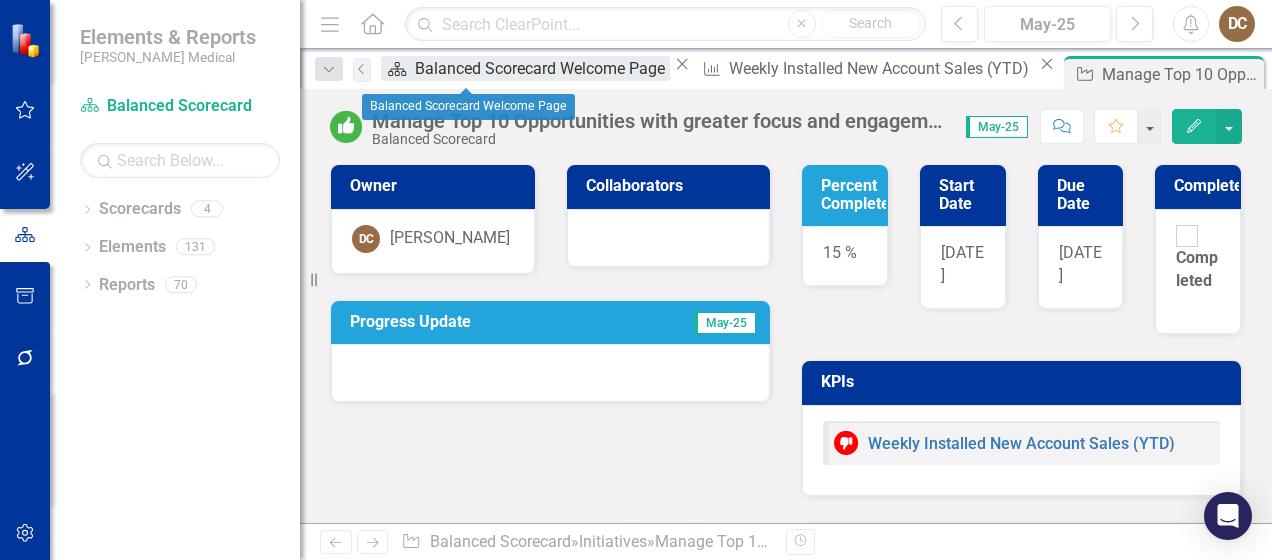click on "Scorecard" 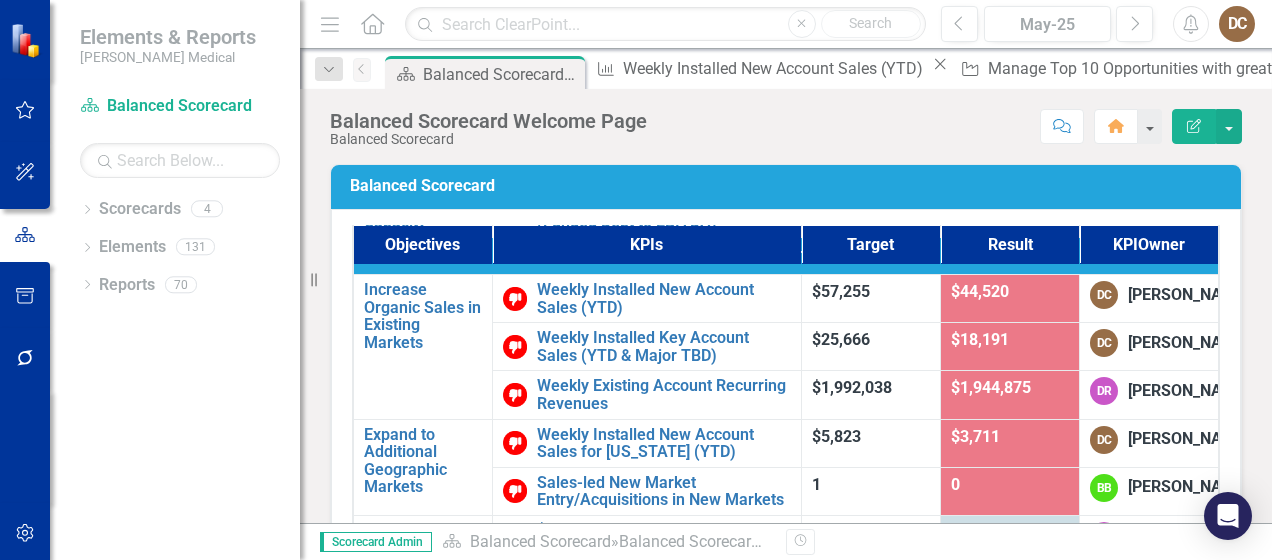 scroll, scrollTop: 218, scrollLeft: 0, axis: vertical 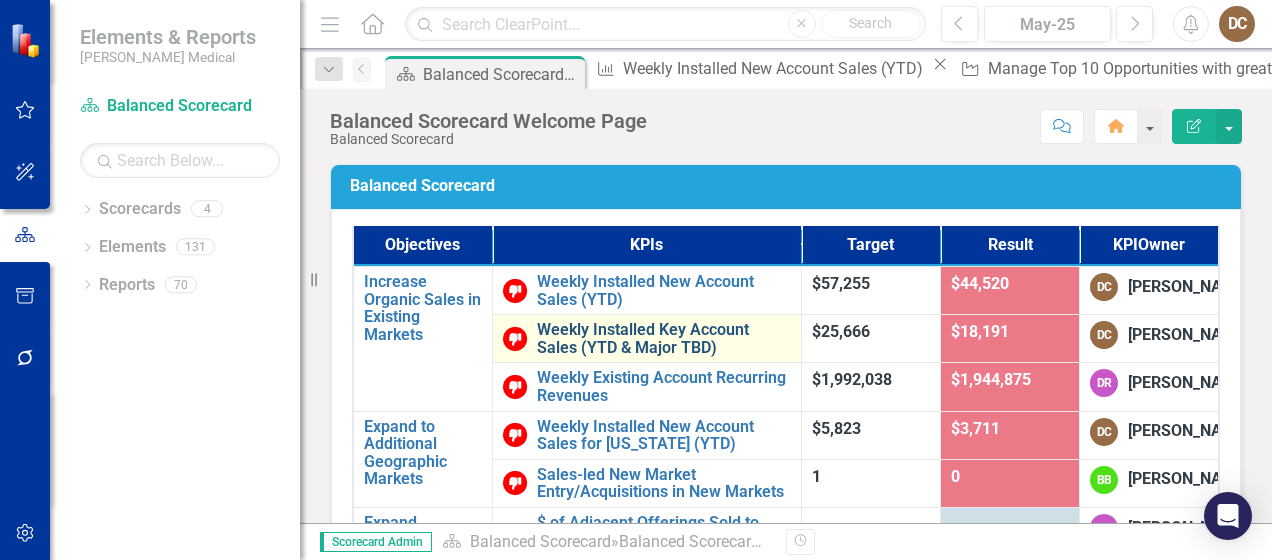 click on "Weekly Installed Key Account Sales (YTD & Major TBD)" at bounding box center [664, 338] 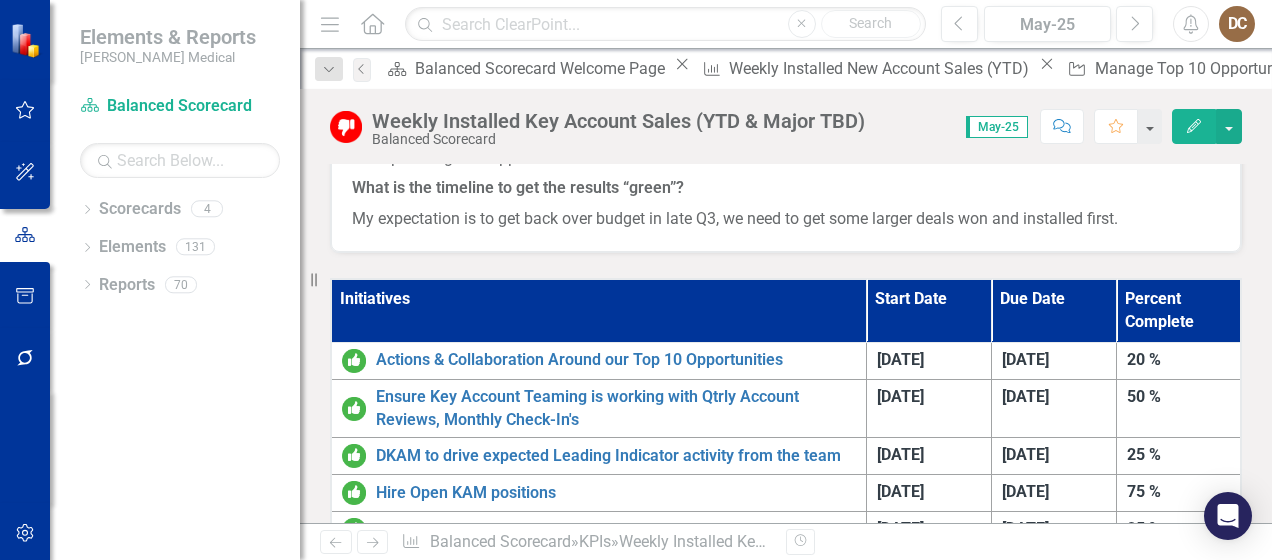 scroll, scrollTop: 1069, scrollLeft: 0, axis: vertical 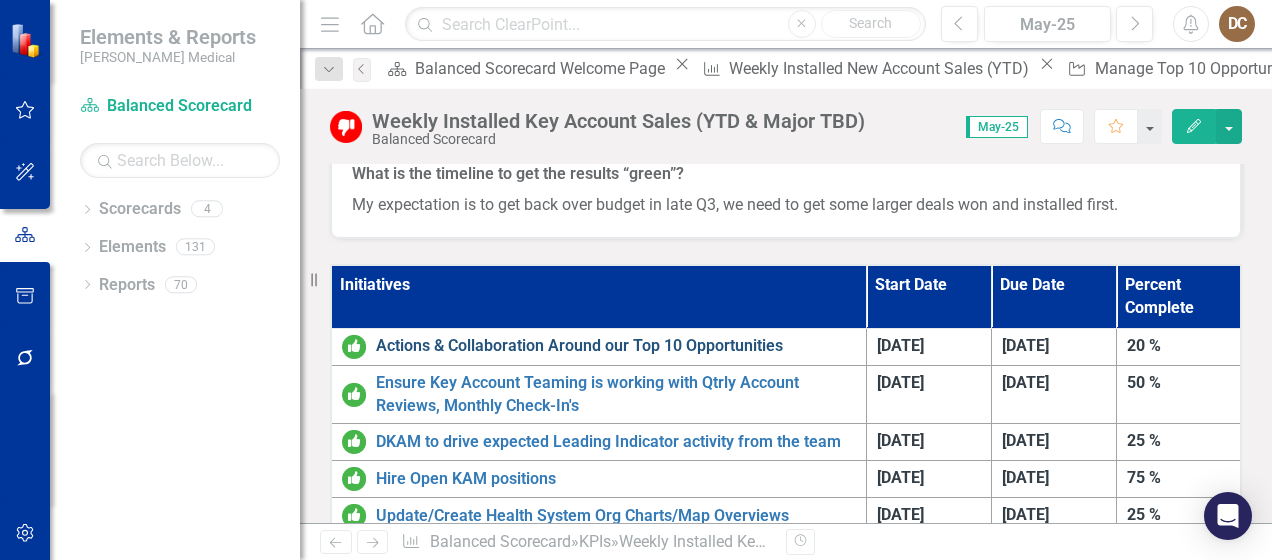 click on "Actions & Collaboration Around our Top 10 Opportunities" at bounding box center (616, 346) 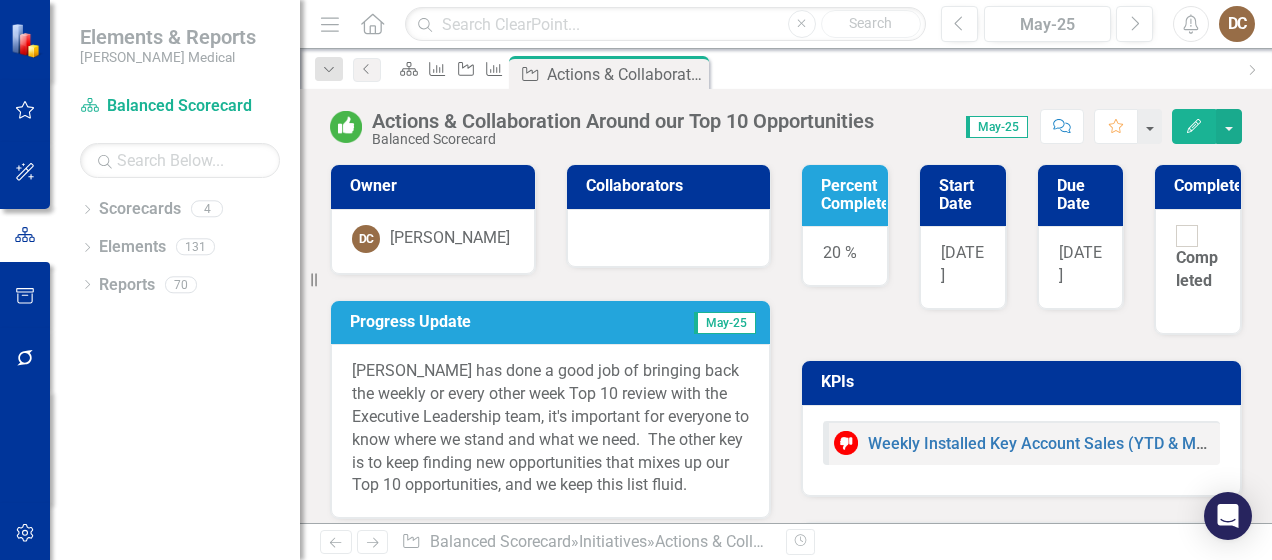 drag, startPoint x: 668, startPoint y: 485, endPoint x: 468, endPoint y: 399, distance: 217.70622 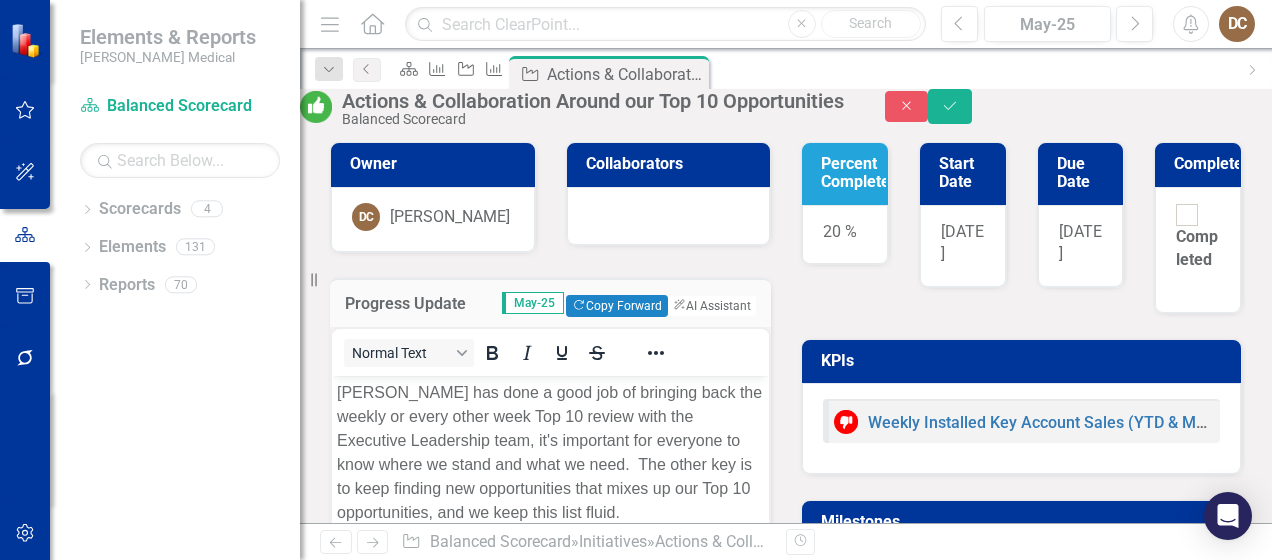 scroll, scrollTop: 0, scrollLeft: 0, axis: both 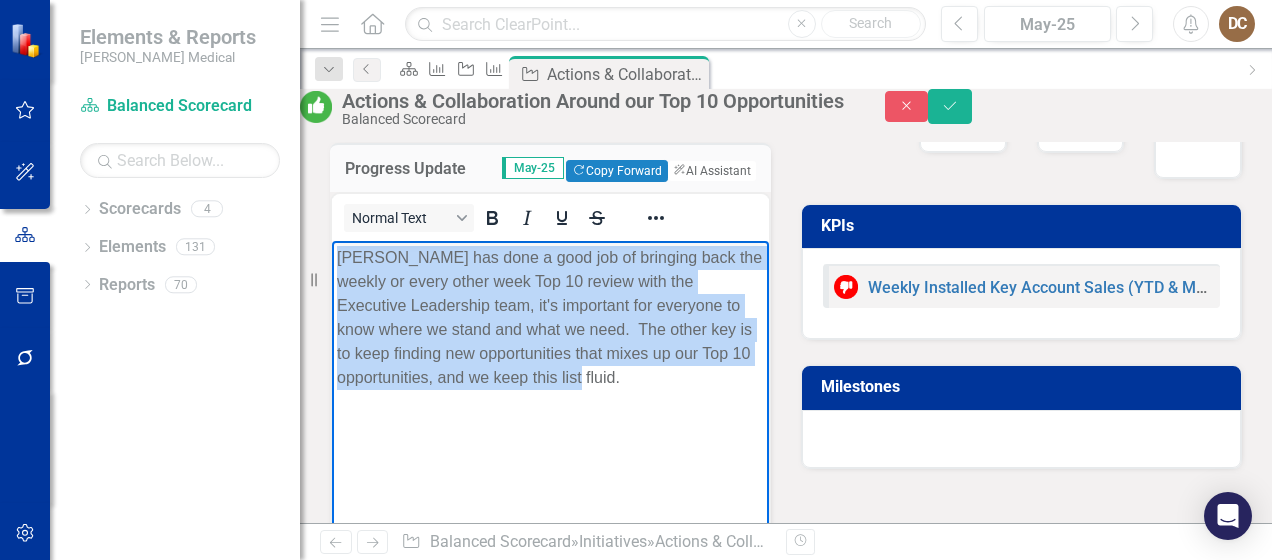 drag, startPoint x: 545, startPoint y: 403, endPoint x: 328, endPoint y: 254, distance: 263.22995 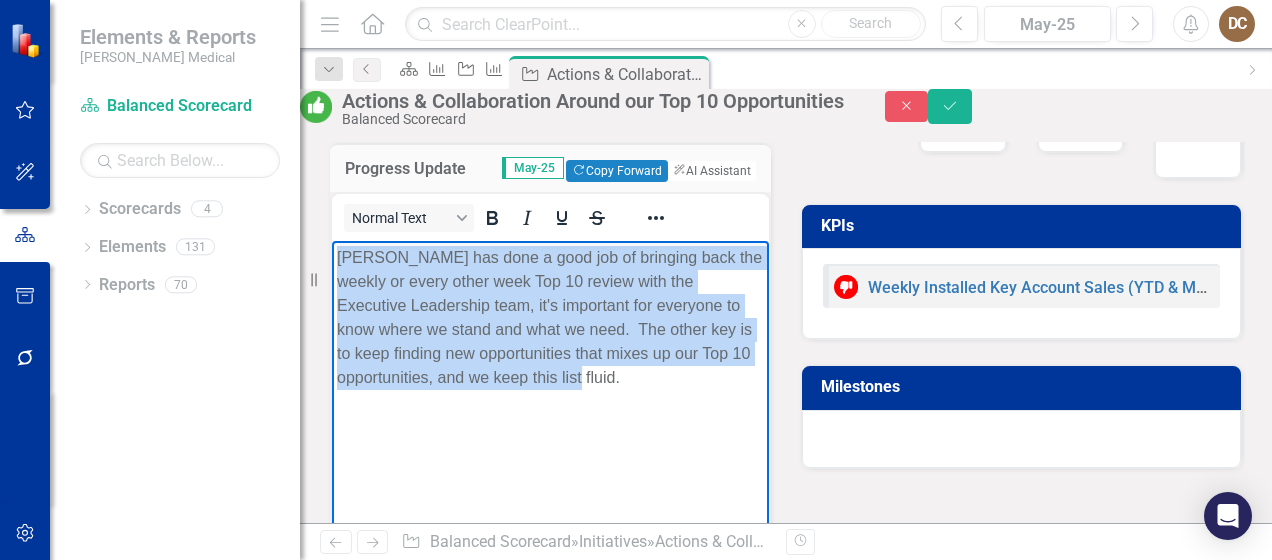 copy on "Mike has done a good job of bringing back the weekly or every other week Top 10 review with the Executive Leadership team, it's important for everyone to know where we stand and what we need.  The other key is to keep finding new opportunities that mixes up our Top 10 opportunities, and we keep this list fluid." 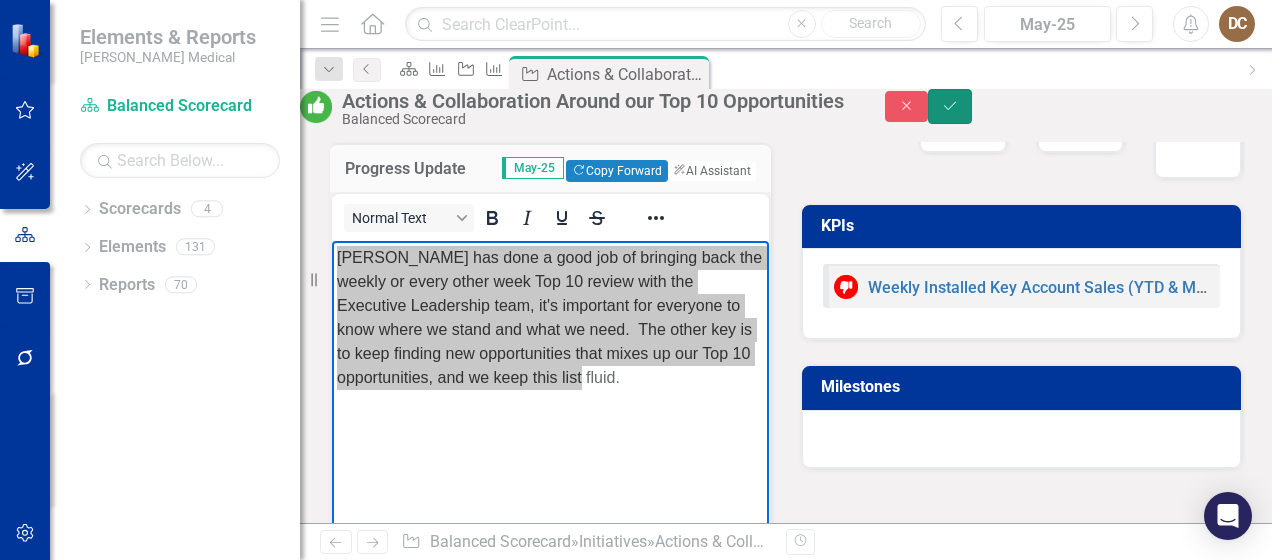 click on "Save" at bounding box center [950, 106] 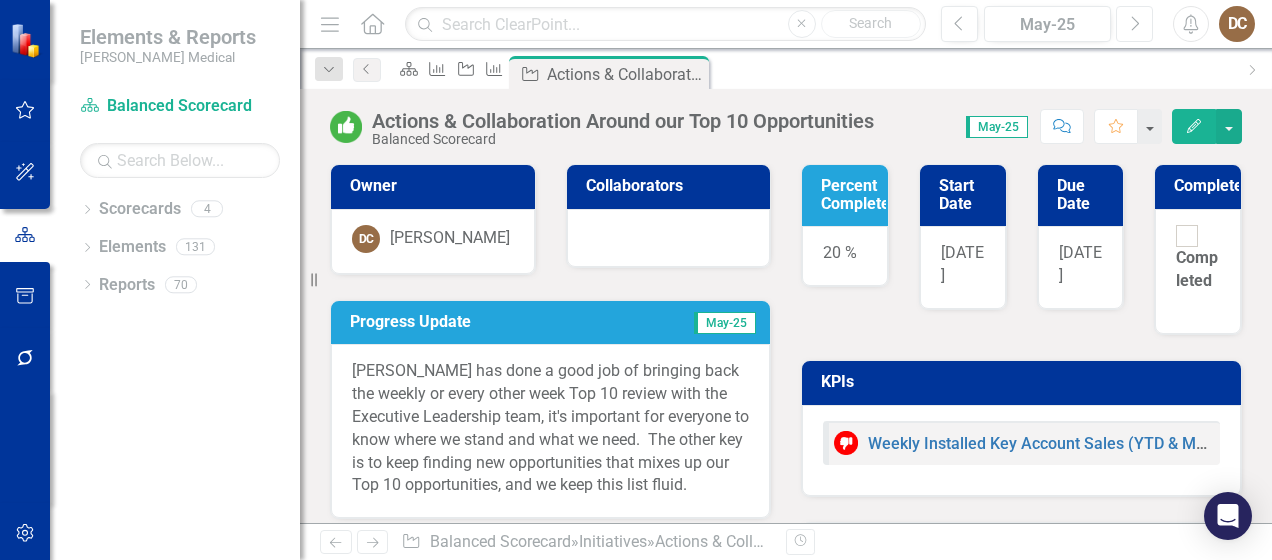 click on "Next" 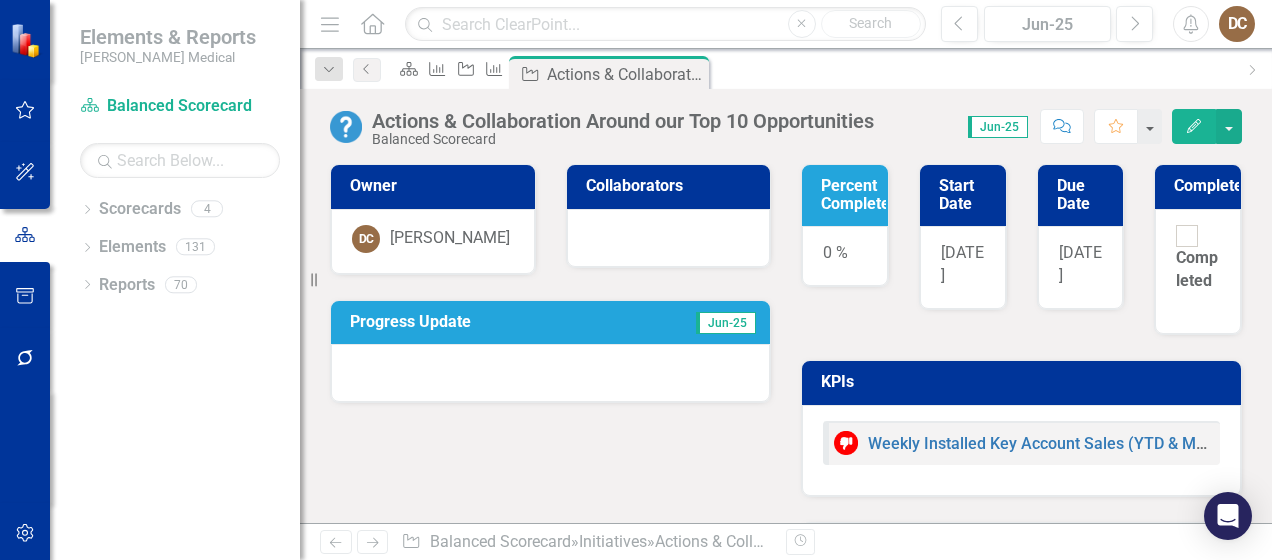 click on "Progress Update" at bounding box center (485, 322) 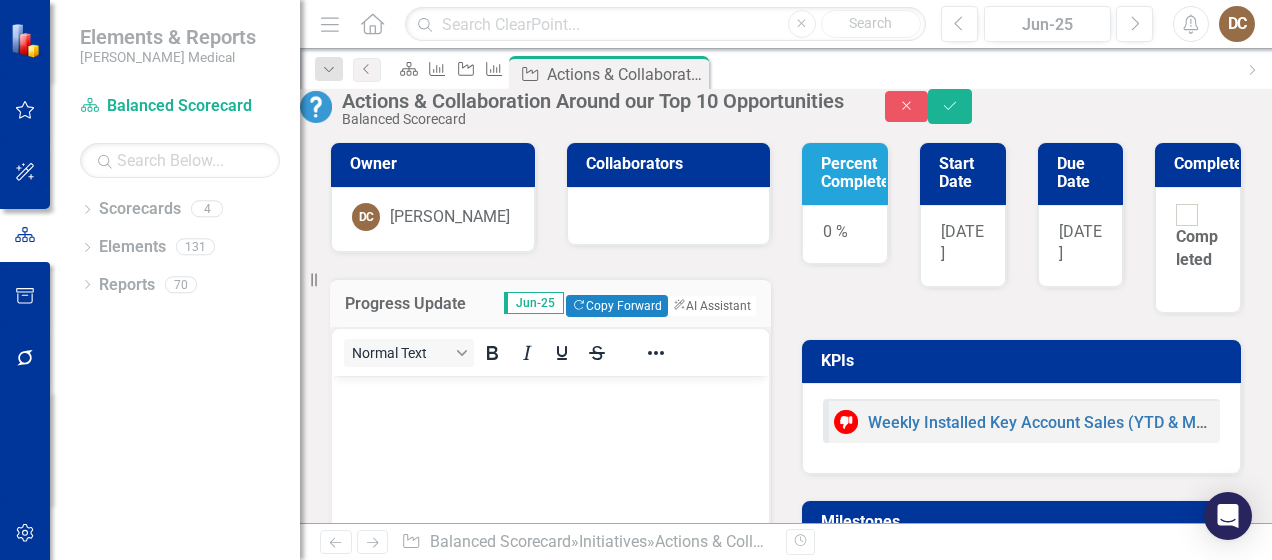scroll, scrollTop: 0, scrollLeft: 0, axis: both 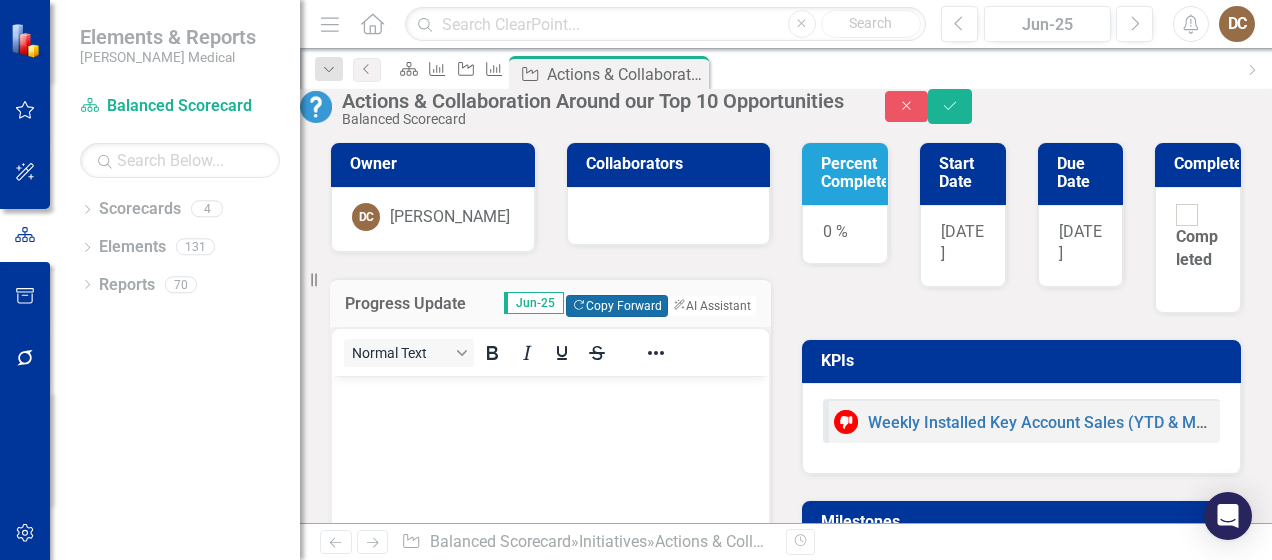 click on "Copy Forward  Copy Forward" at bounding box center [616, 306] 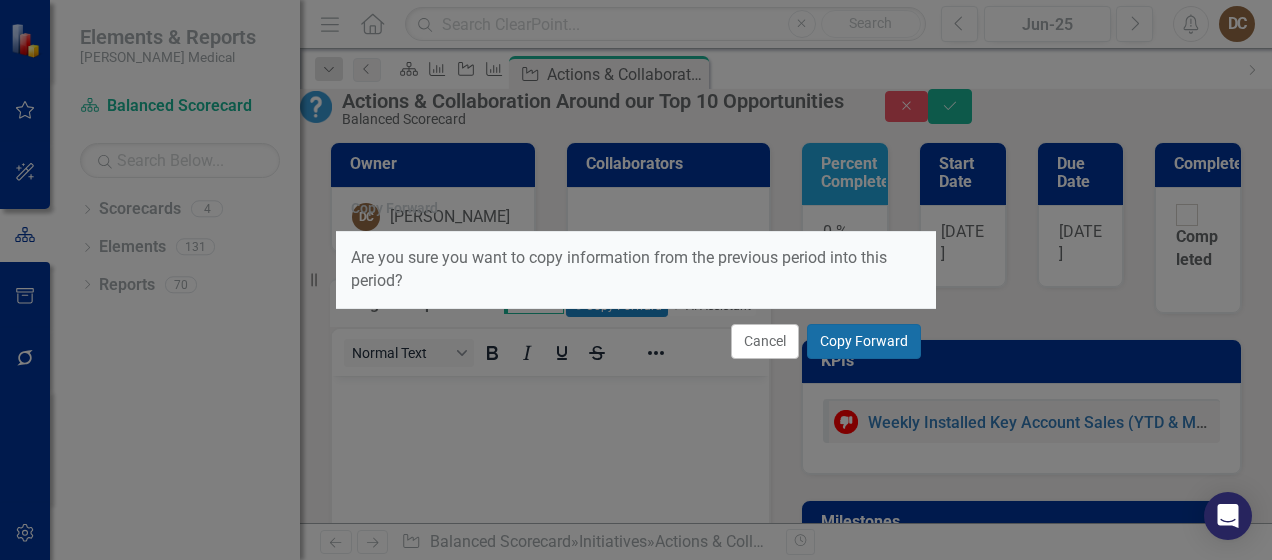 click on "Copy Forward" at bounding box center [864, 341] 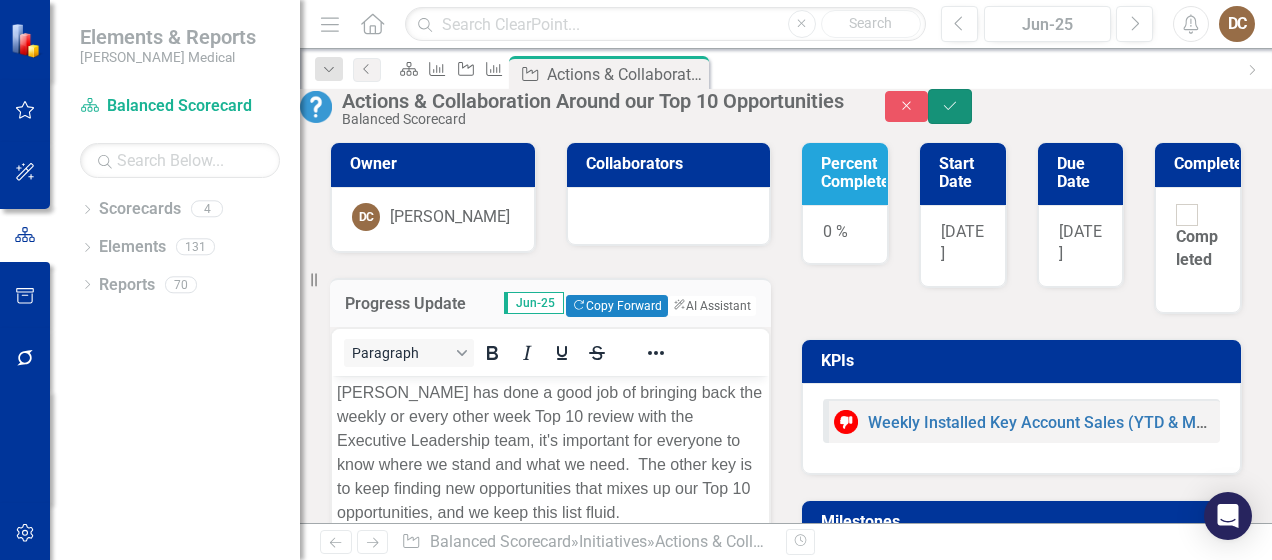 click on "Save" 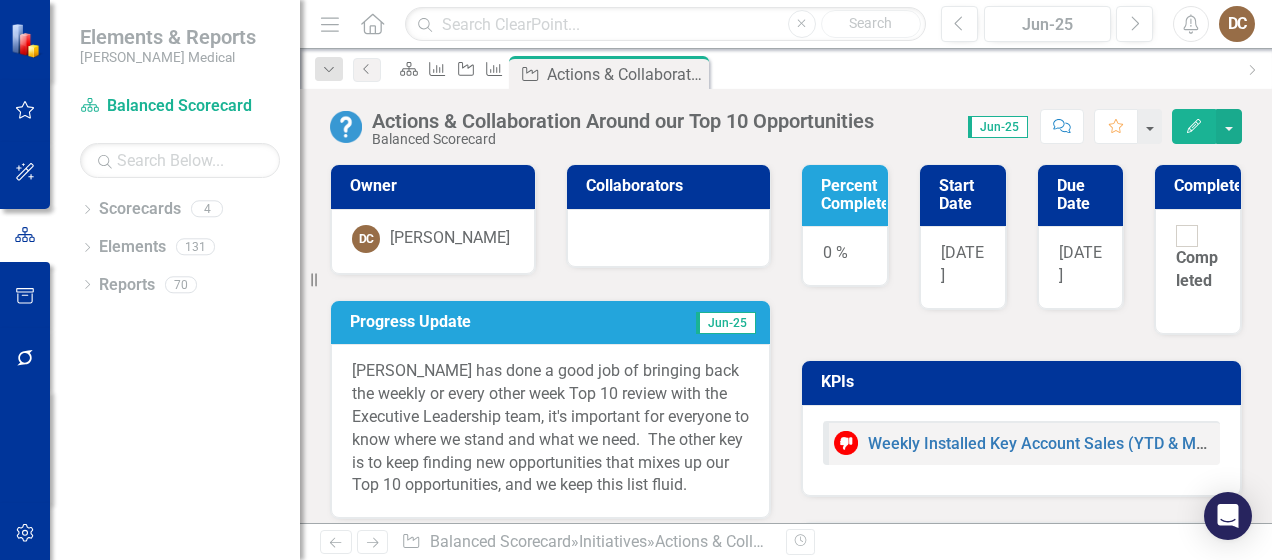 click on "Actions & Collaboration Around our Top 10 Opportunities  Balanced Scorecard Score: 0.00 Jun-25 Completed  Comment Favorite Edit" at bounding box center [786, 119] 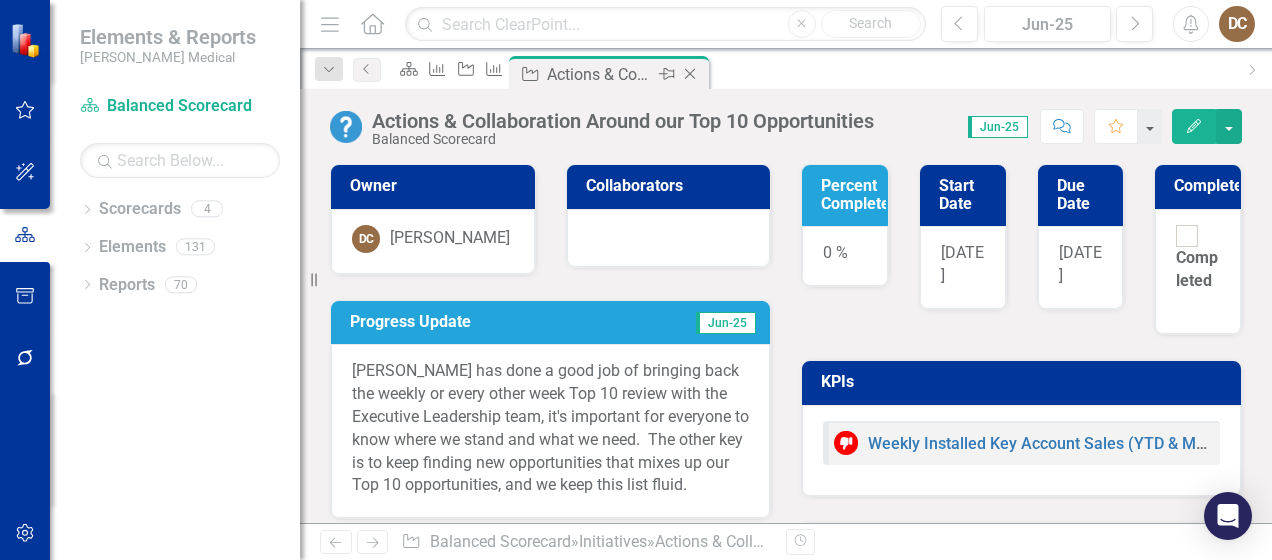 click 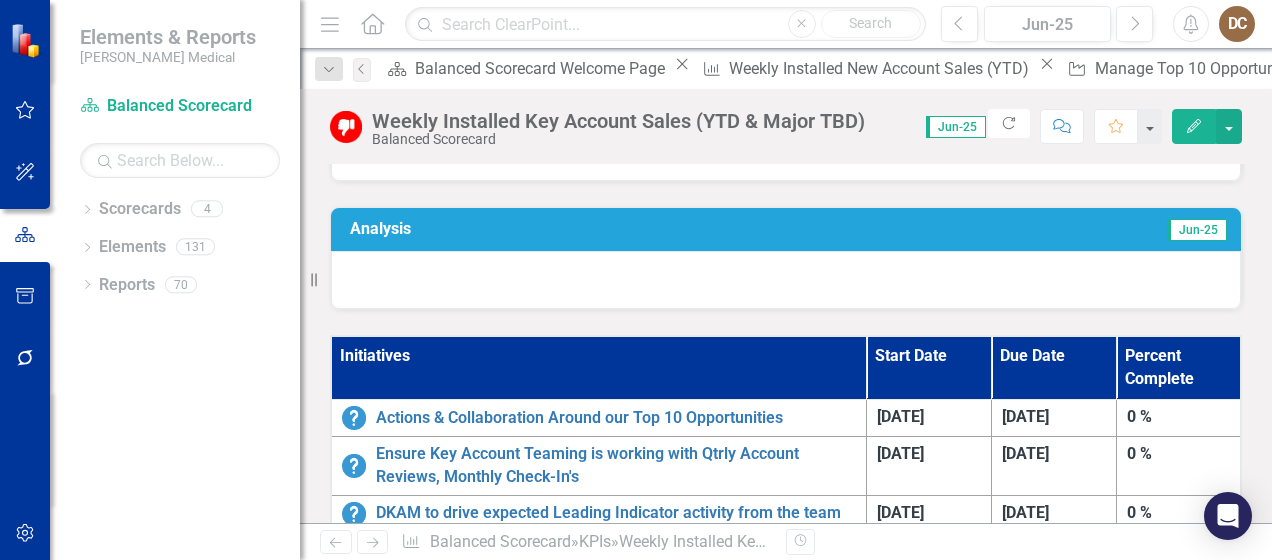 scroll, scrollTop: 831, scrollLeft: 0, axis: vertical 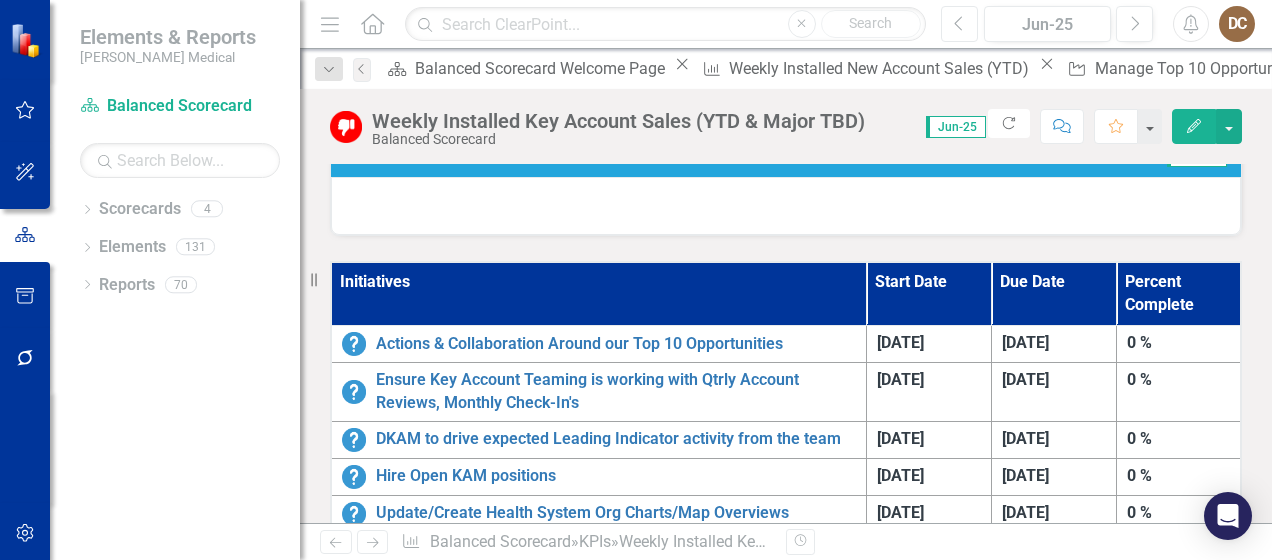 click on "Previous" 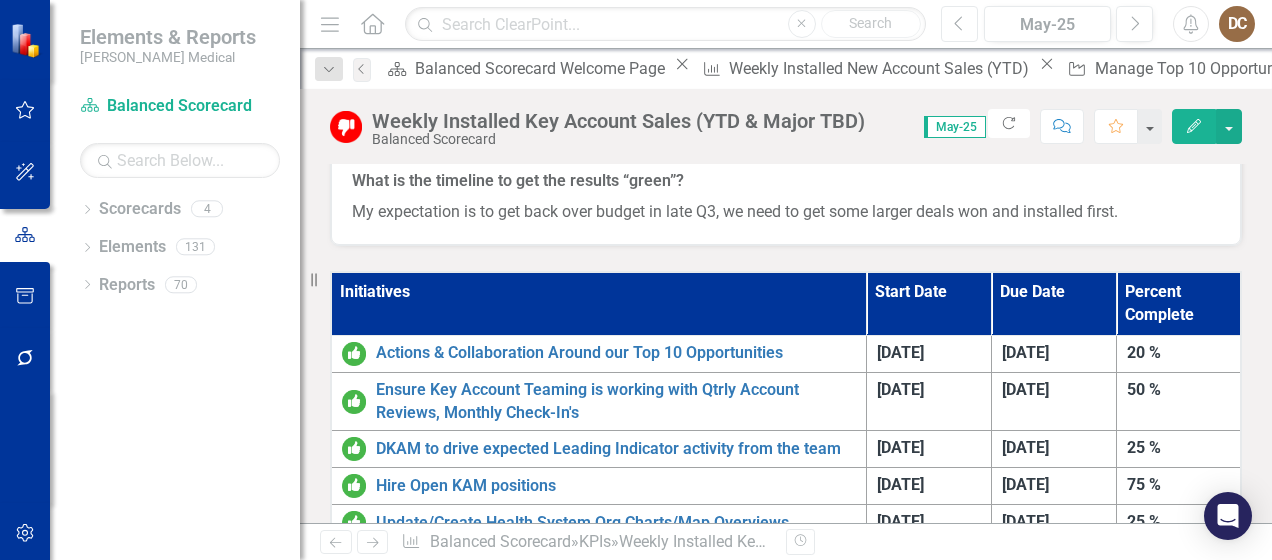 scroll, scrollTop: 1079, scrollLeft: 0, axis: vertical 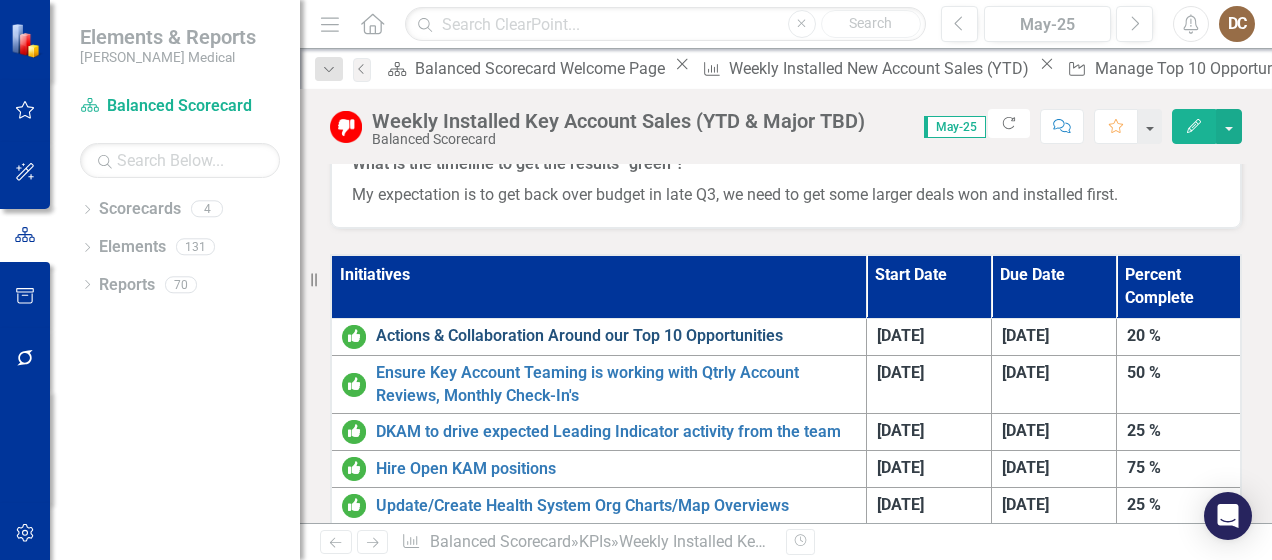 click on "Actions & Collaboration Around our Top 10 Opportunities" at bounding box center [616, 336] 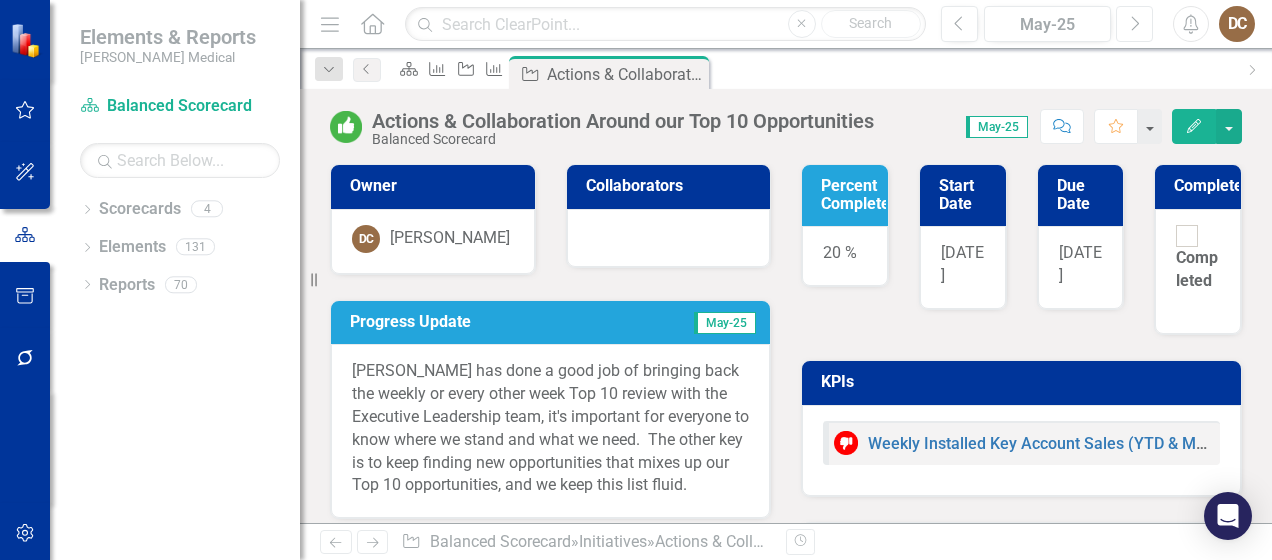 click on "Next" at bounding box center [1134, 24] 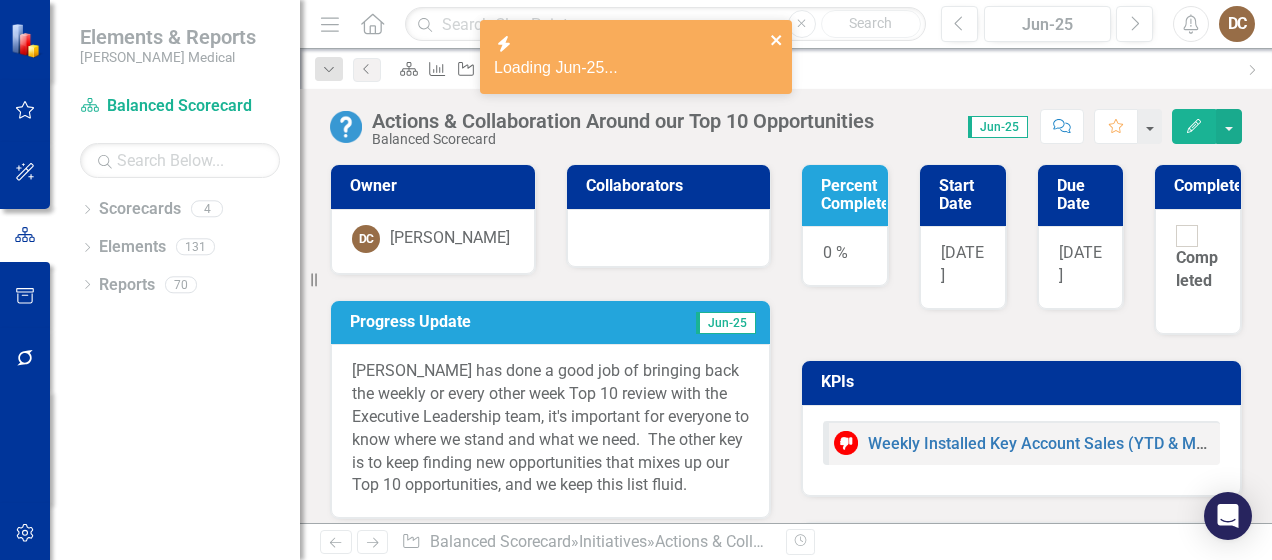 click 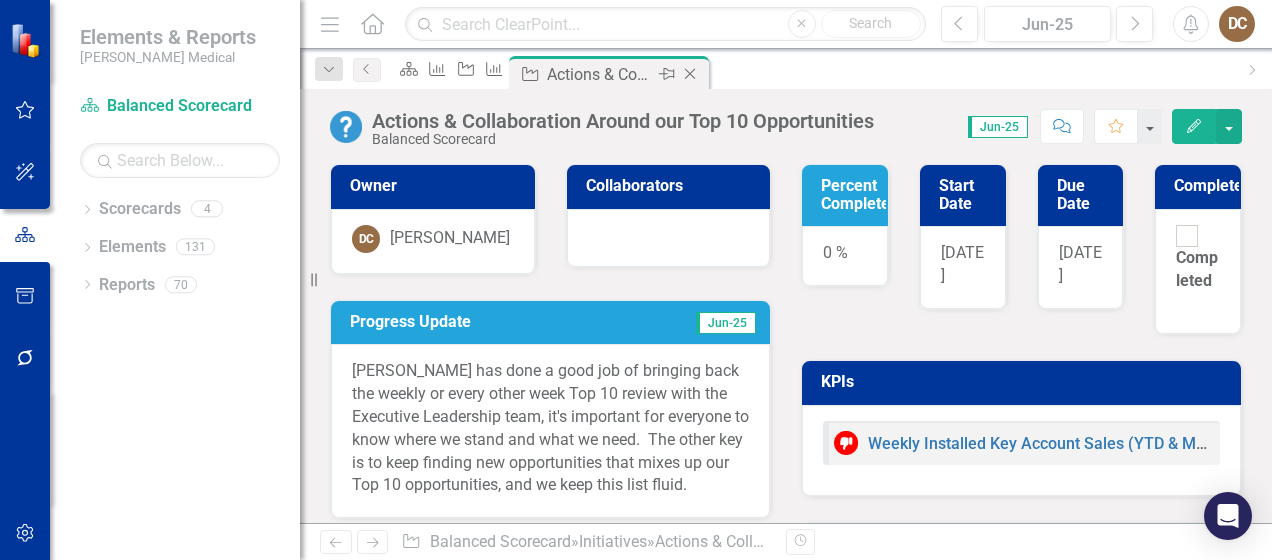 click 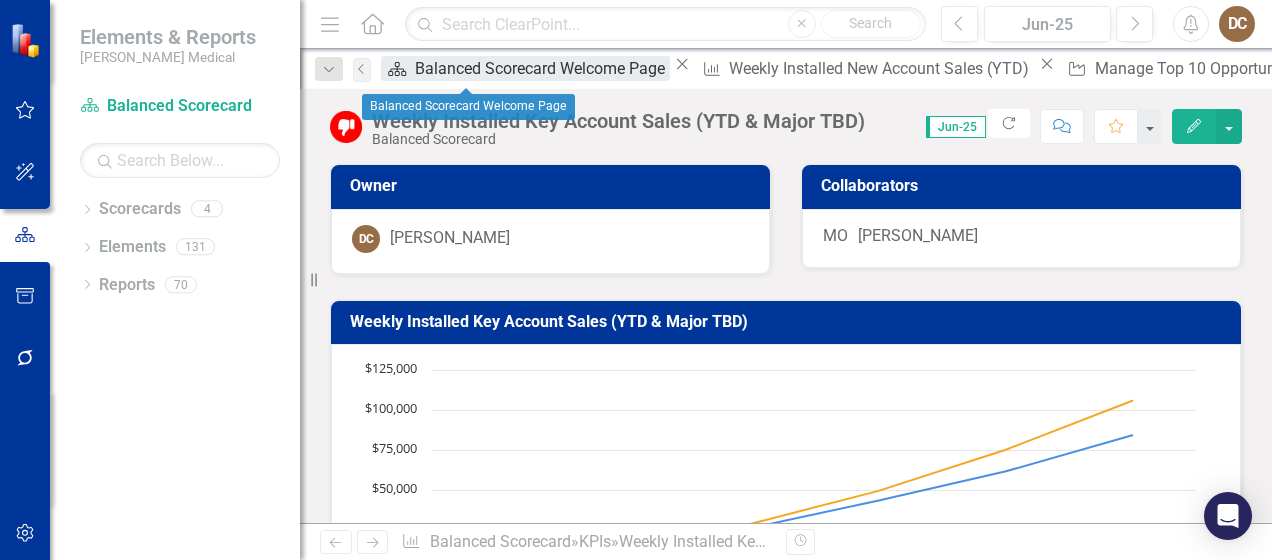 click on "Balanced Scorecard Welcome Page" at bounding box center [542, 68] 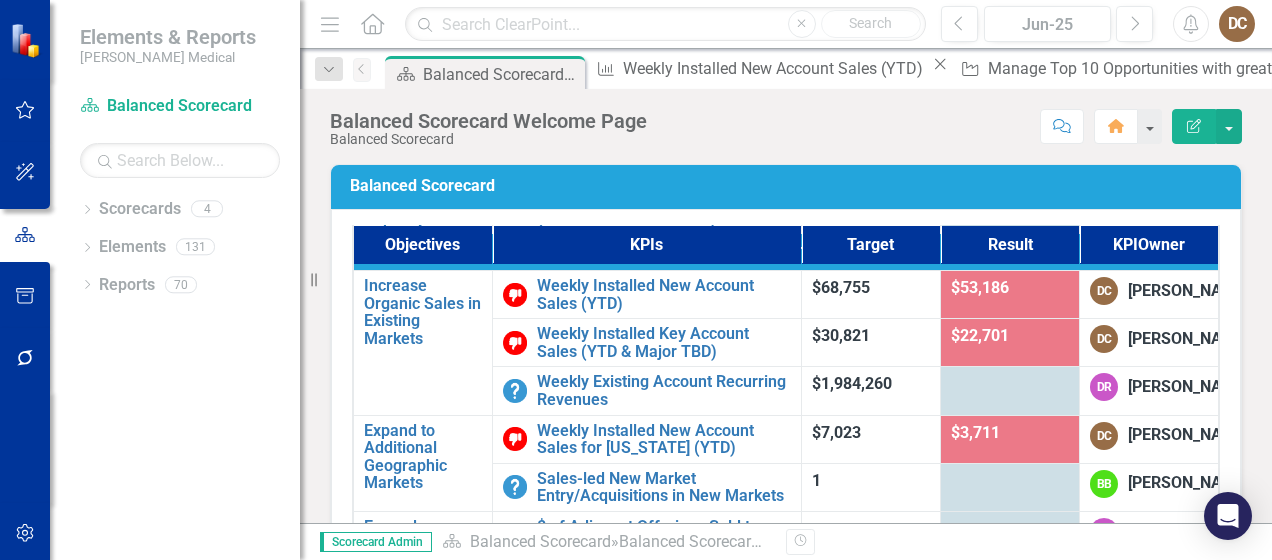 scroll, scrollTop: 236, scrollLeft: 0, axis: vertical 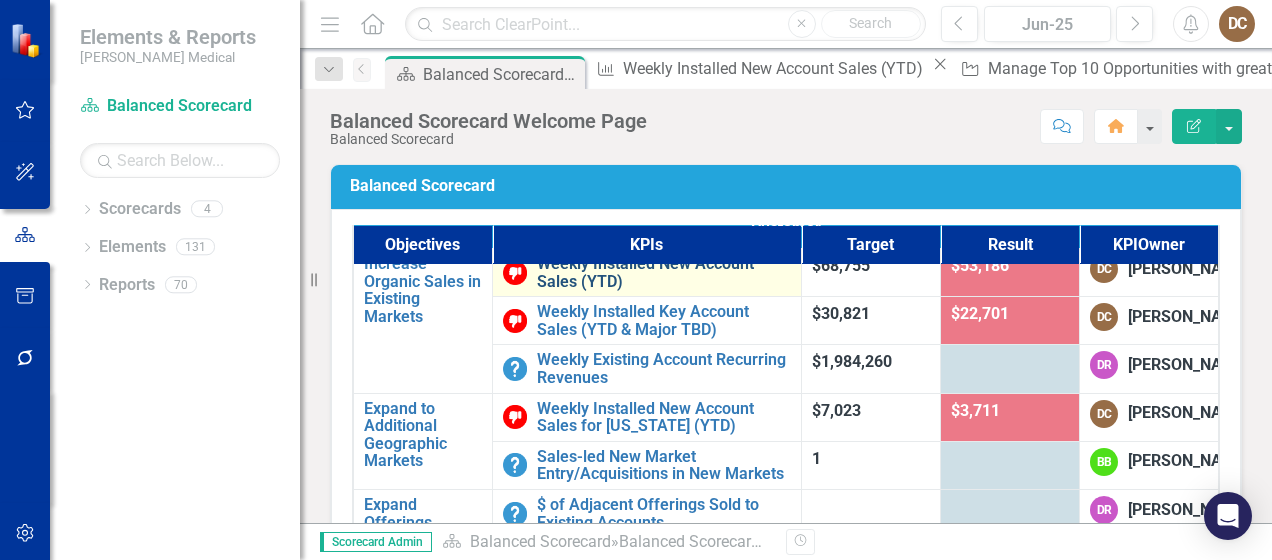 click on "Weekly Installed New Account Sales (YTD)" at bounding box center [664, 272] 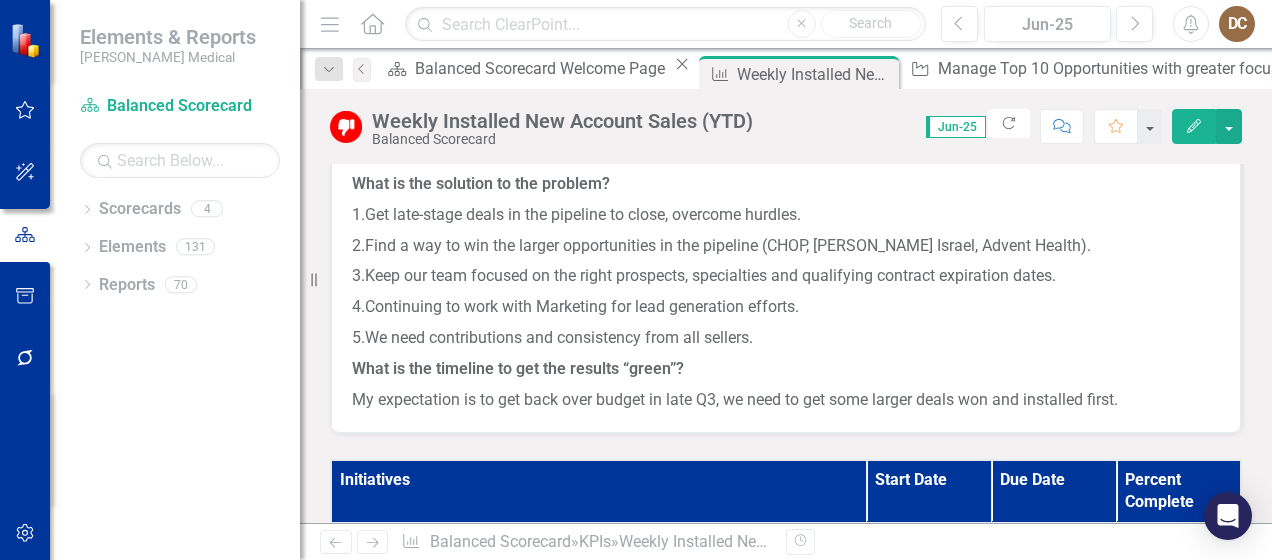 scroll, scrollTop: 1219, scrollLeft: 0, axis: vertical 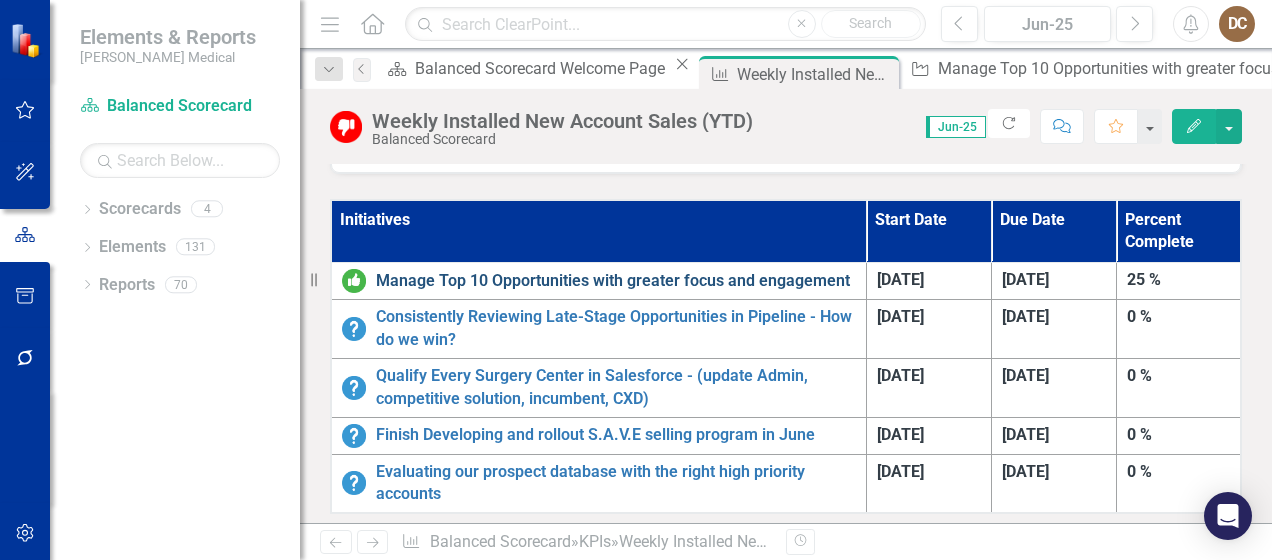 click on "Manage Top 10 Opportunities with greater focus and engagement" at bounding box center (616, 281) 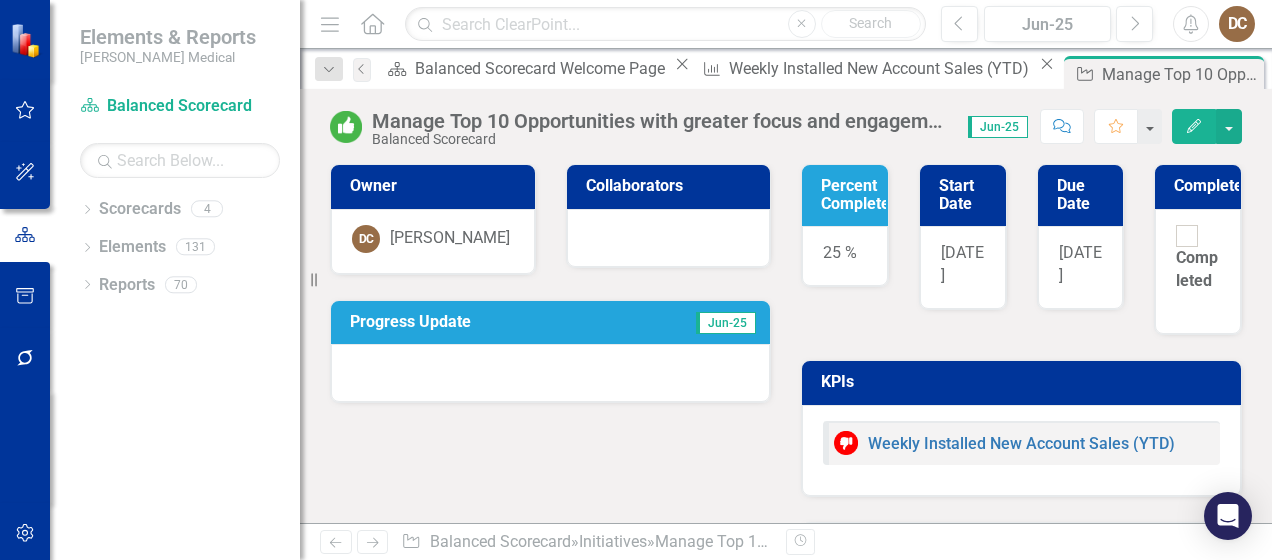 click on "Progress Update" at bounding box center [485, 322] 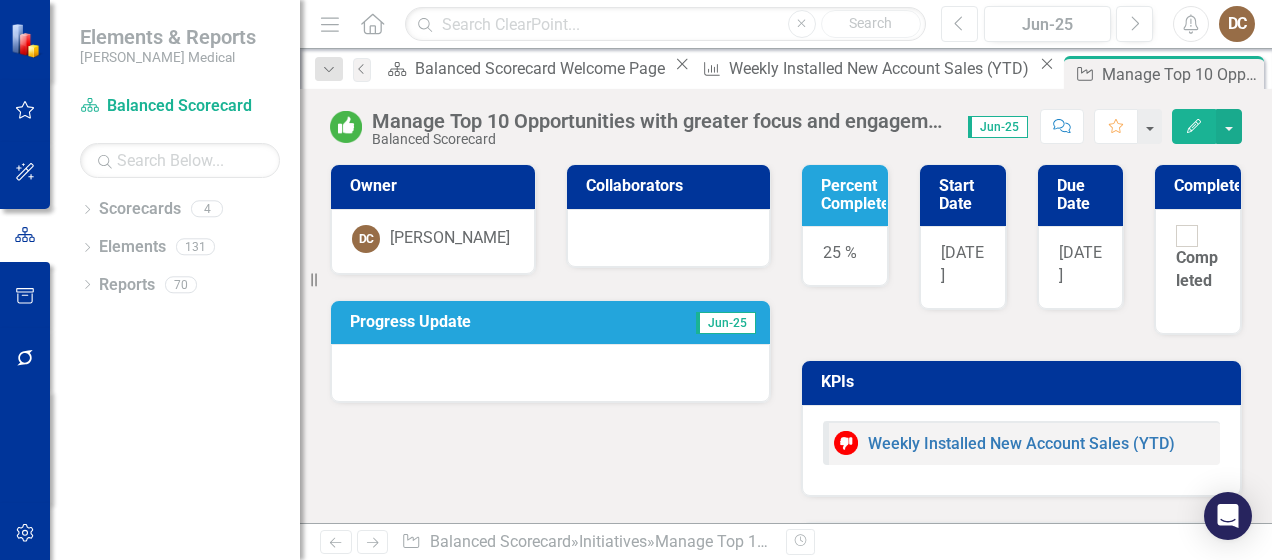 click on "Previous" 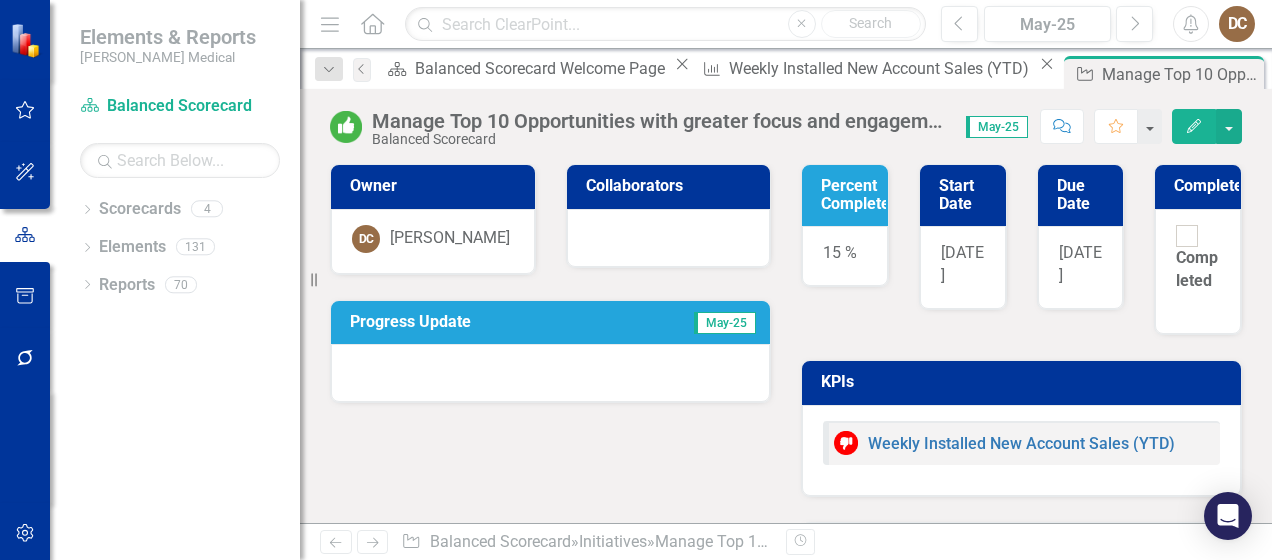 drag, startPoint x: 553, startPoint y: 324, endPoint x: 516, endPoint y: 354, distance: 47.63402 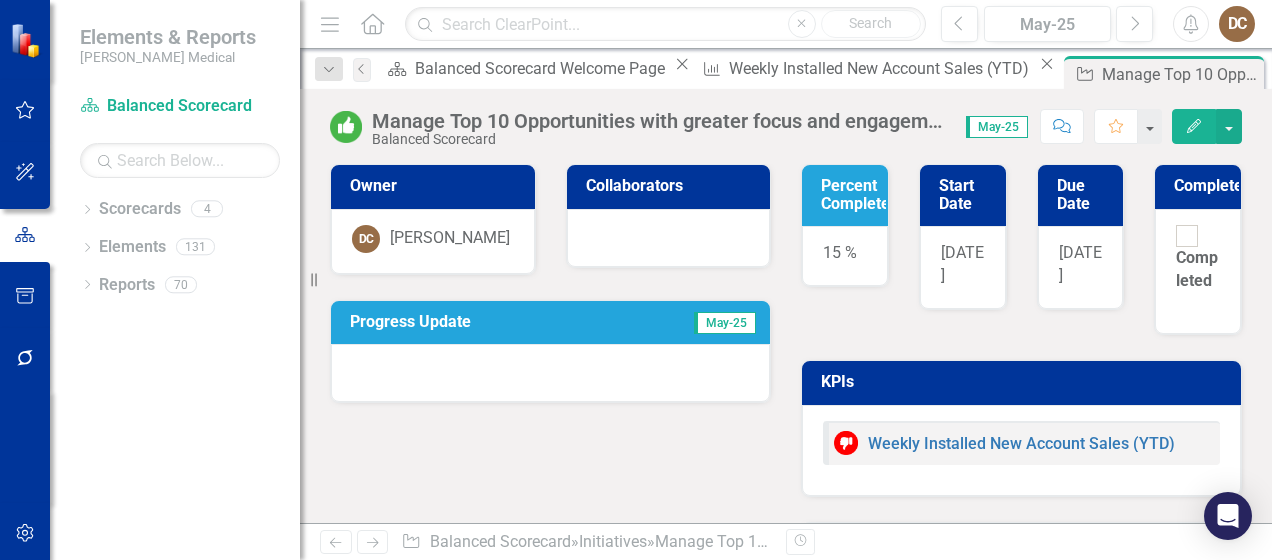 click on "Progress Update" at bounding box center [483, 322] 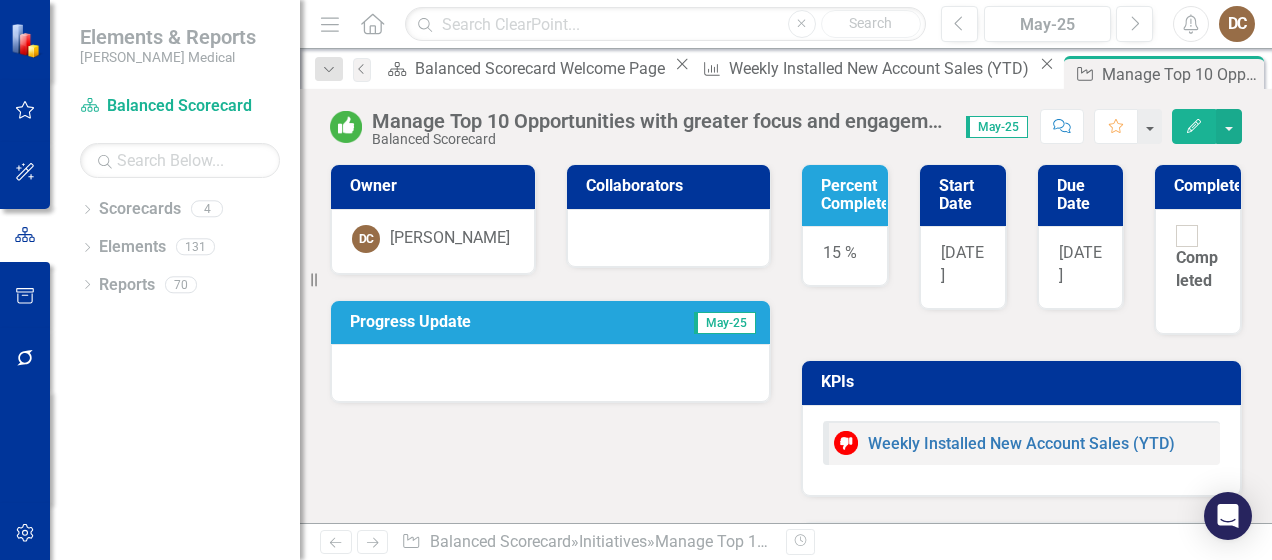 click on "Progress Update" at bounding box center (483, 322) 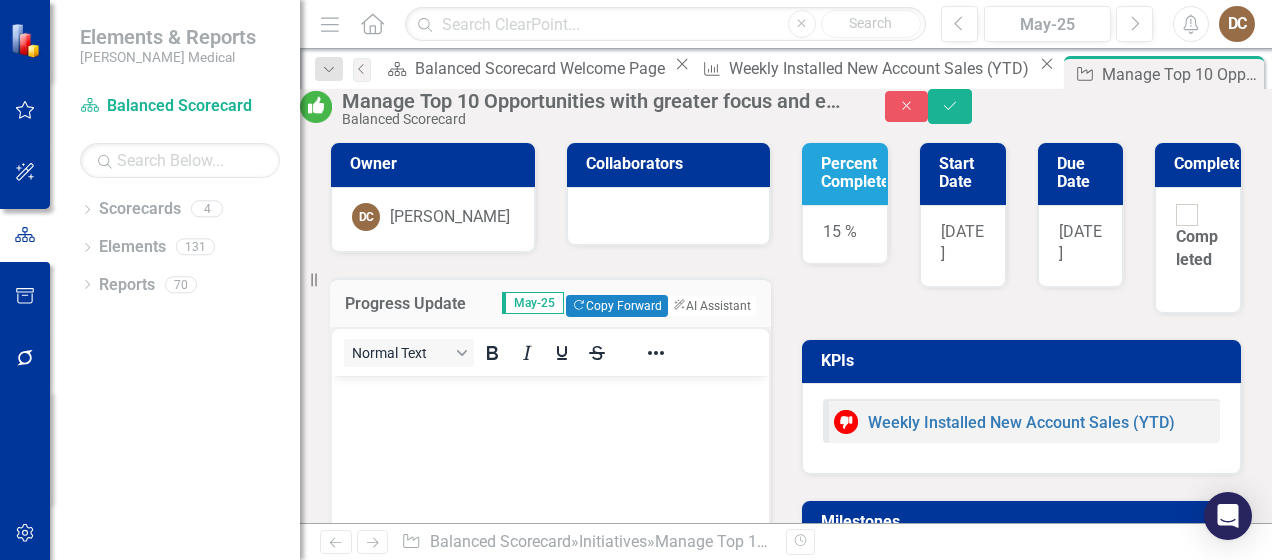 scroll, scrollTop: 0, scrollLeft: 0, axis: both 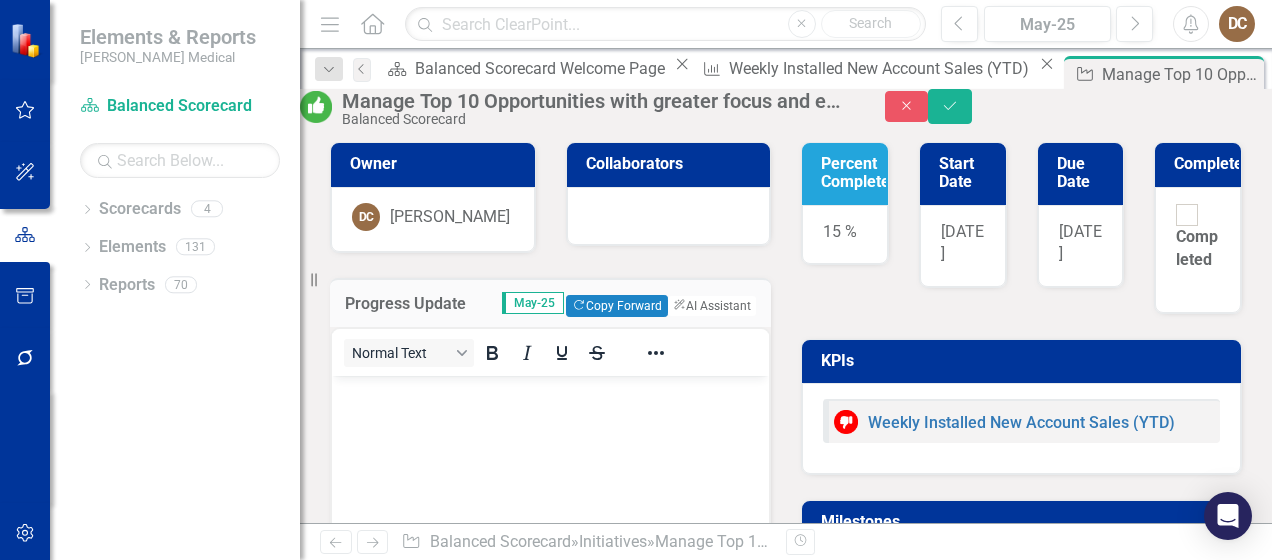 click at bounding box center (550, 392) 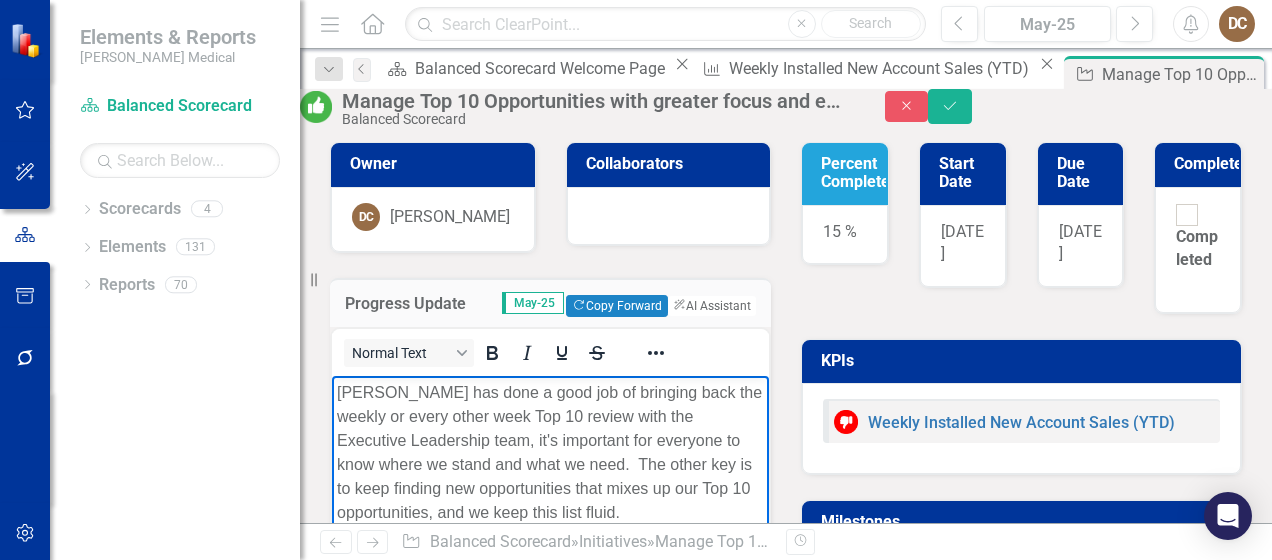scroll, scrollTop: 45, scrollLeft: 0, axis: vertical 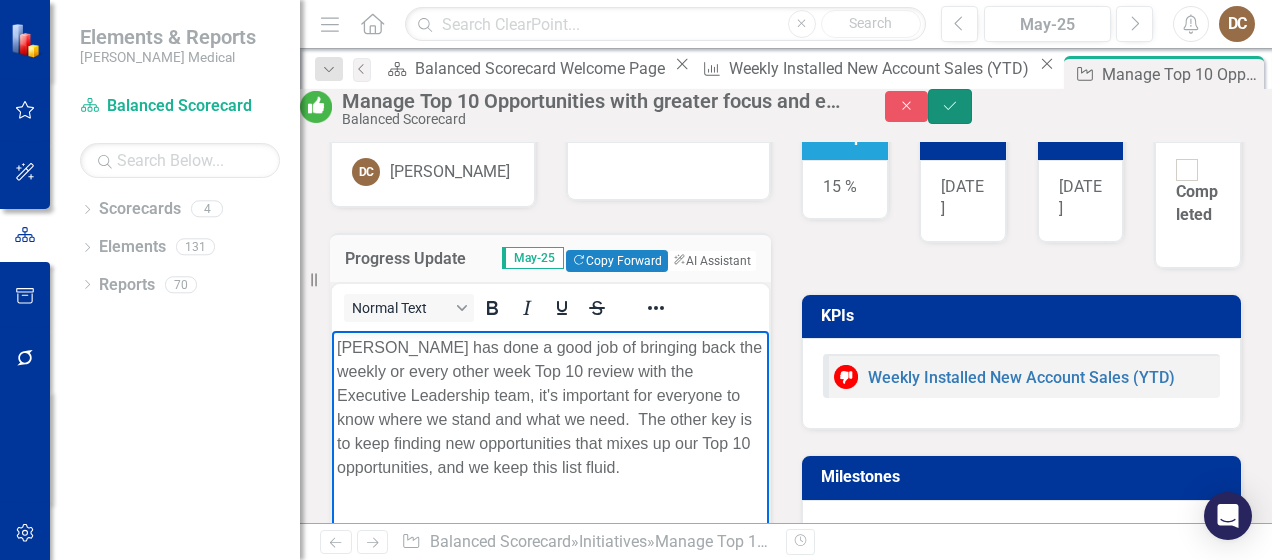click on "Save" 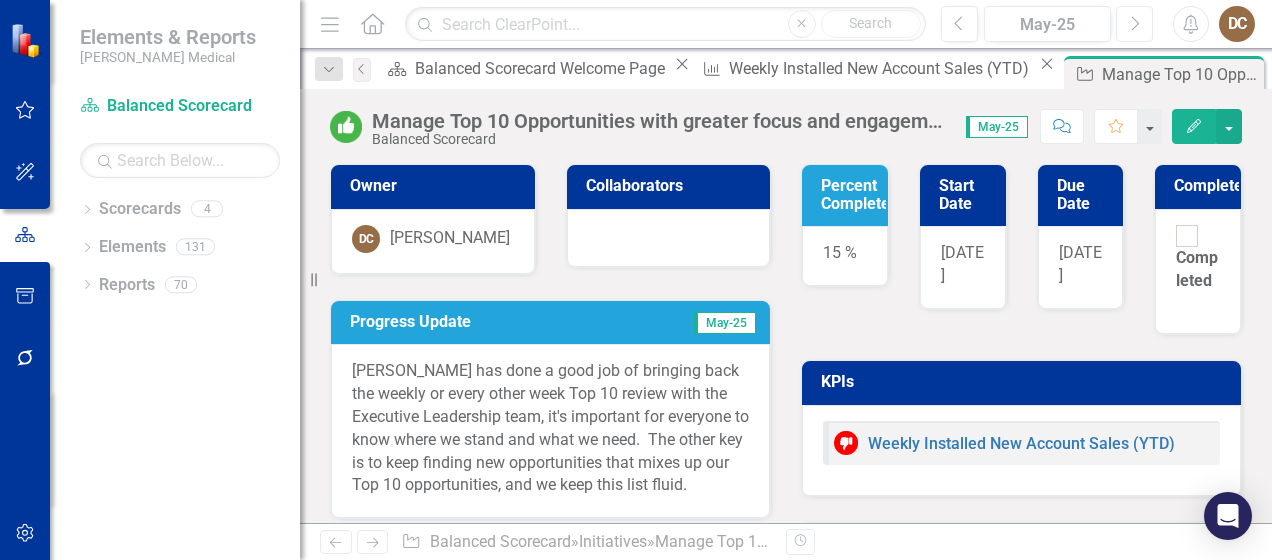 click 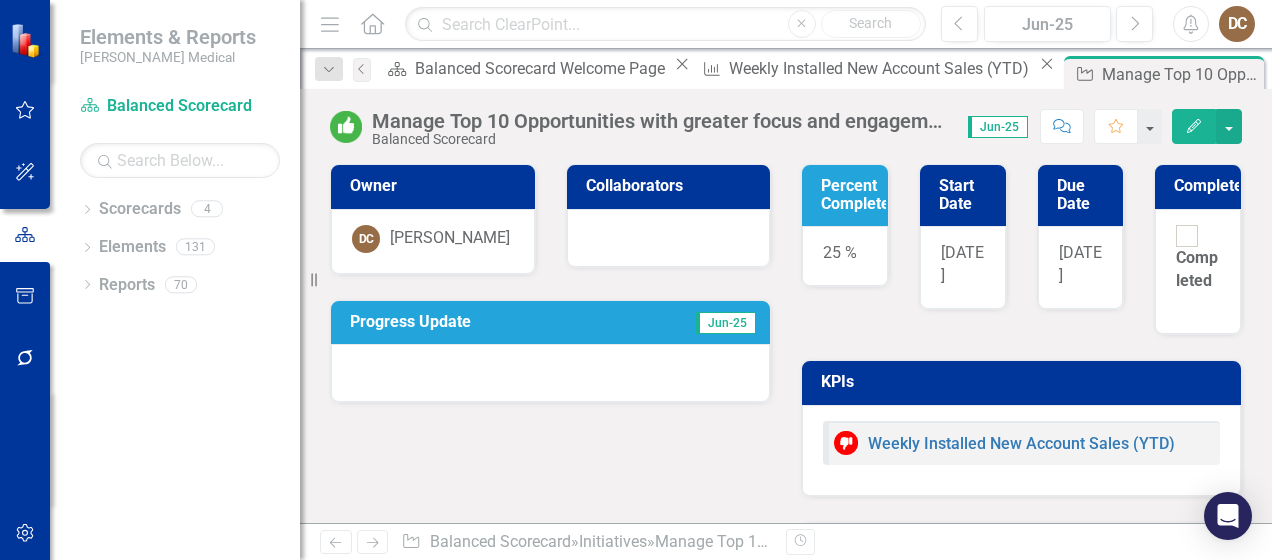 click on "Progress Update" at bounding box center [485, 322] 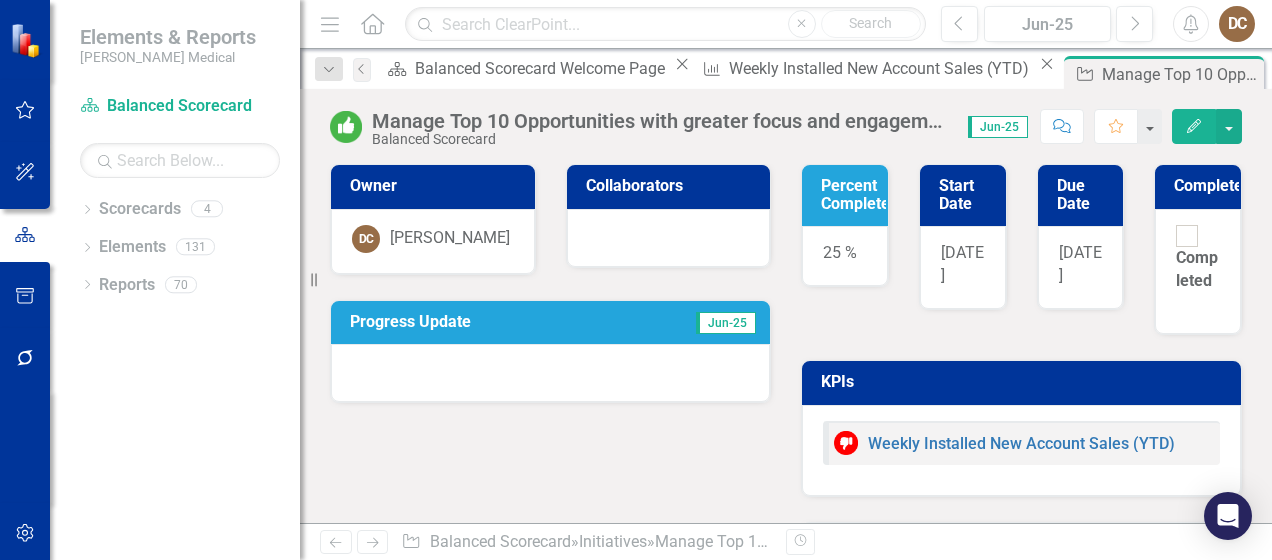 click on "Progress Update" at bounding box center [485, 322] 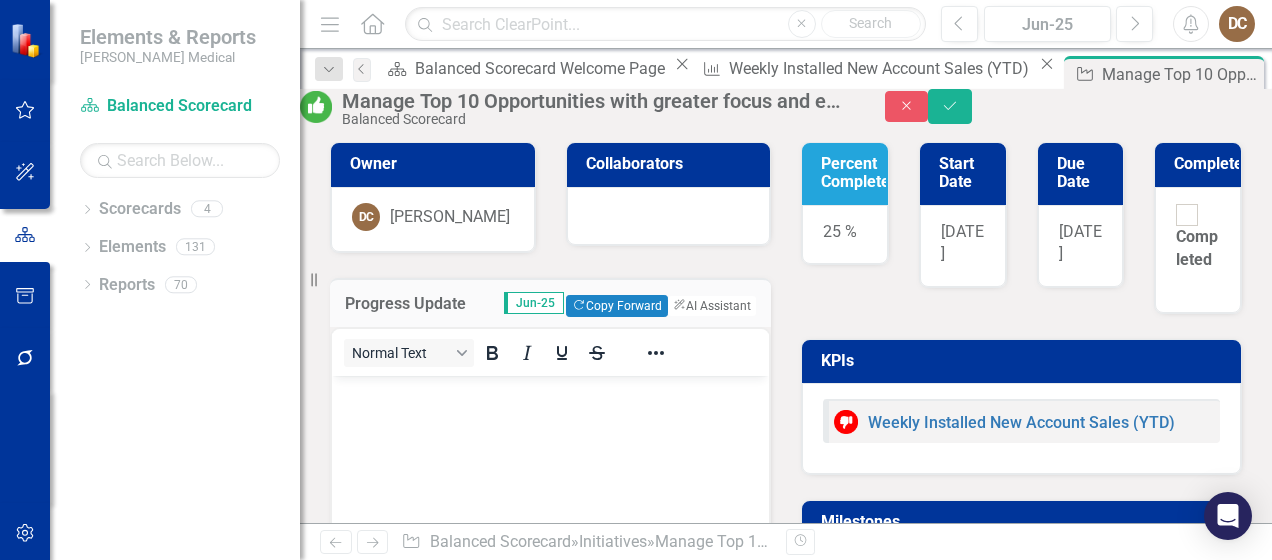 scroll, scrollTop: 0, scrollLeft: 0, axis: both 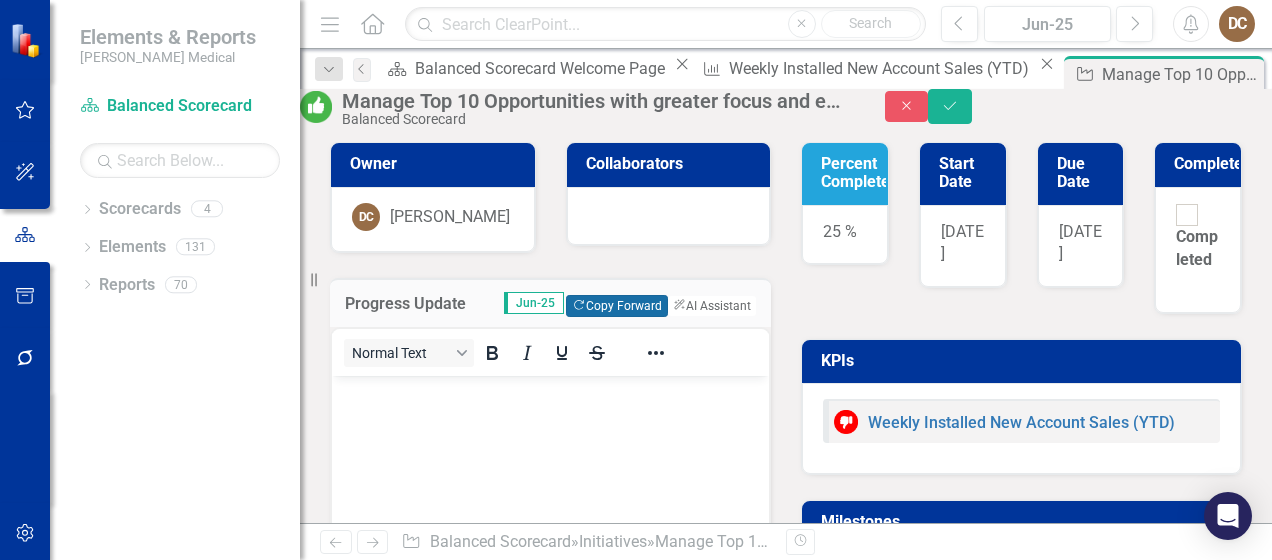 click on "Copy Forward  Copy Forward" at bounding box center (616, 306) 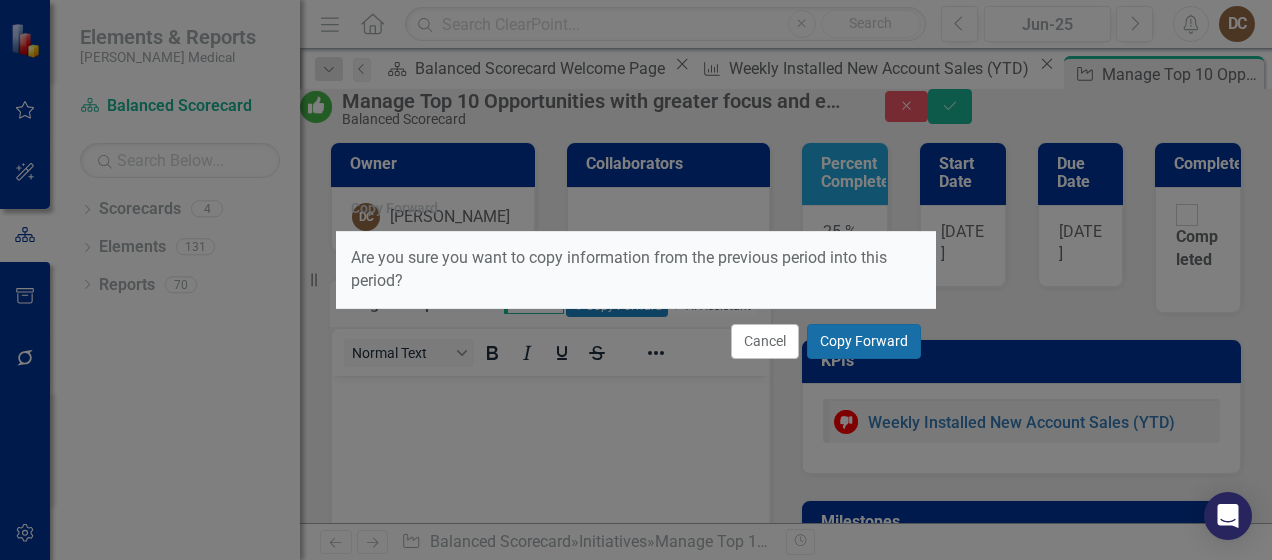 click on "Copy Forward" at bounding box center [864, 341] 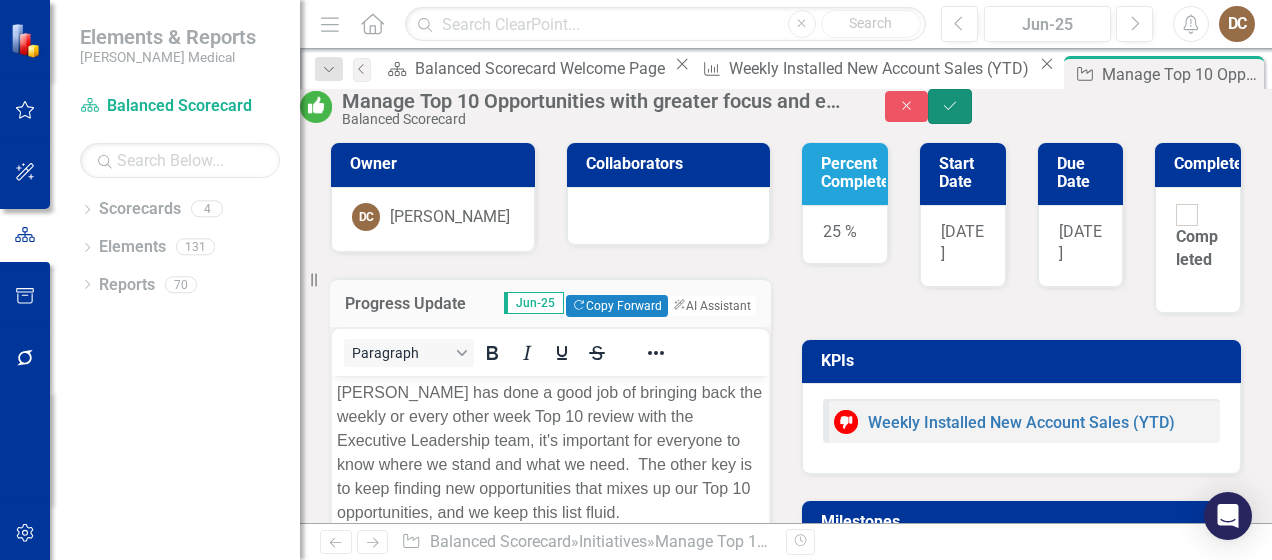 click 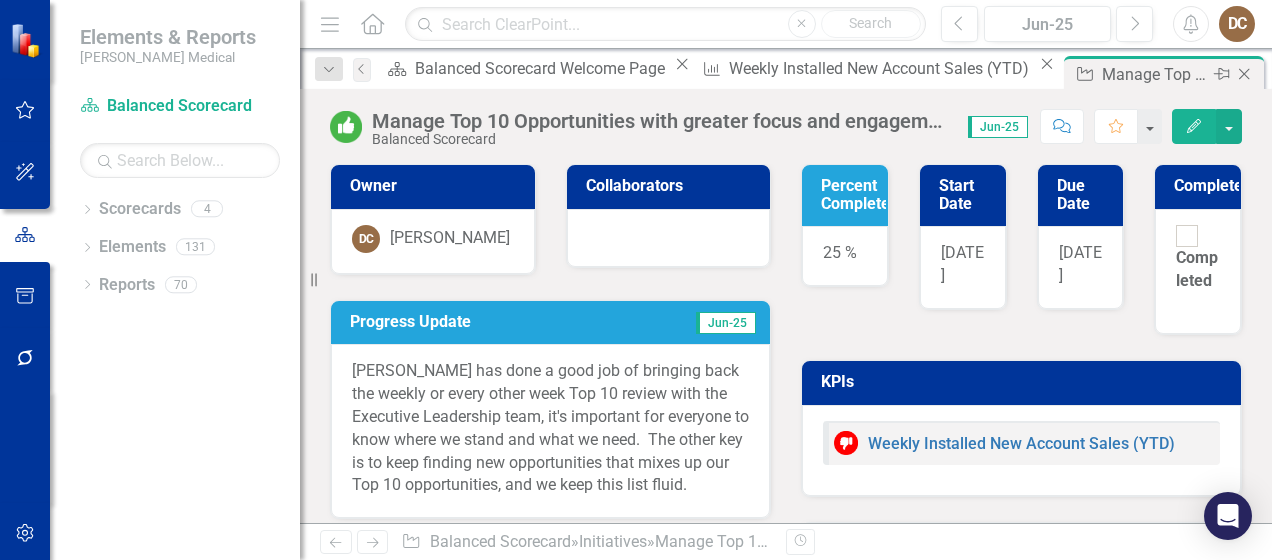 click 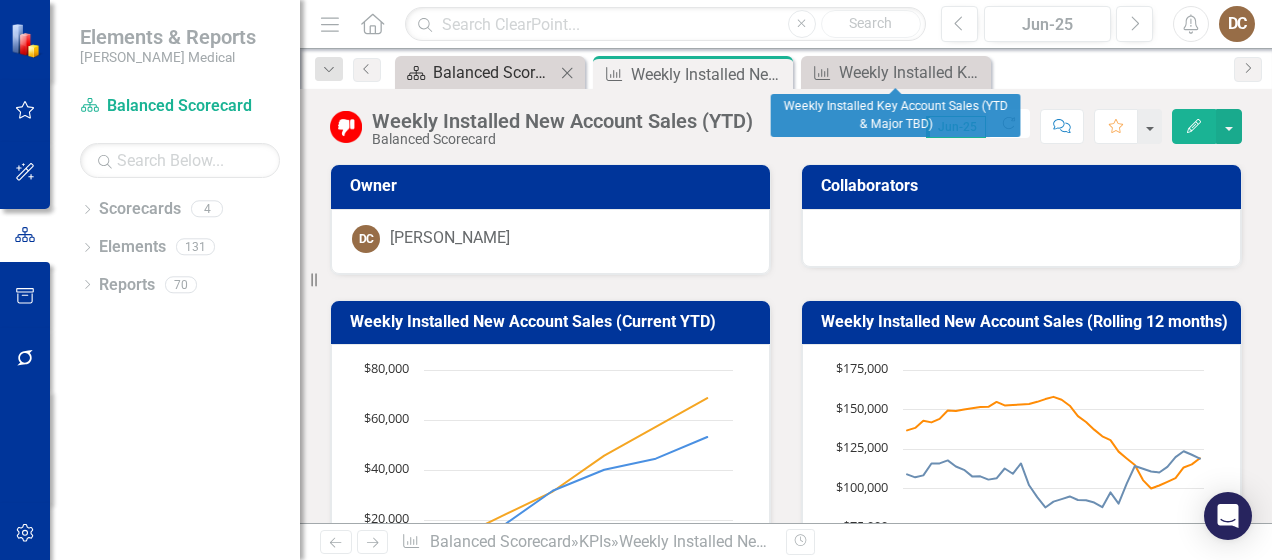 click on "Balanced Scorecard Welcome Page" at bounding box center (494, 72) 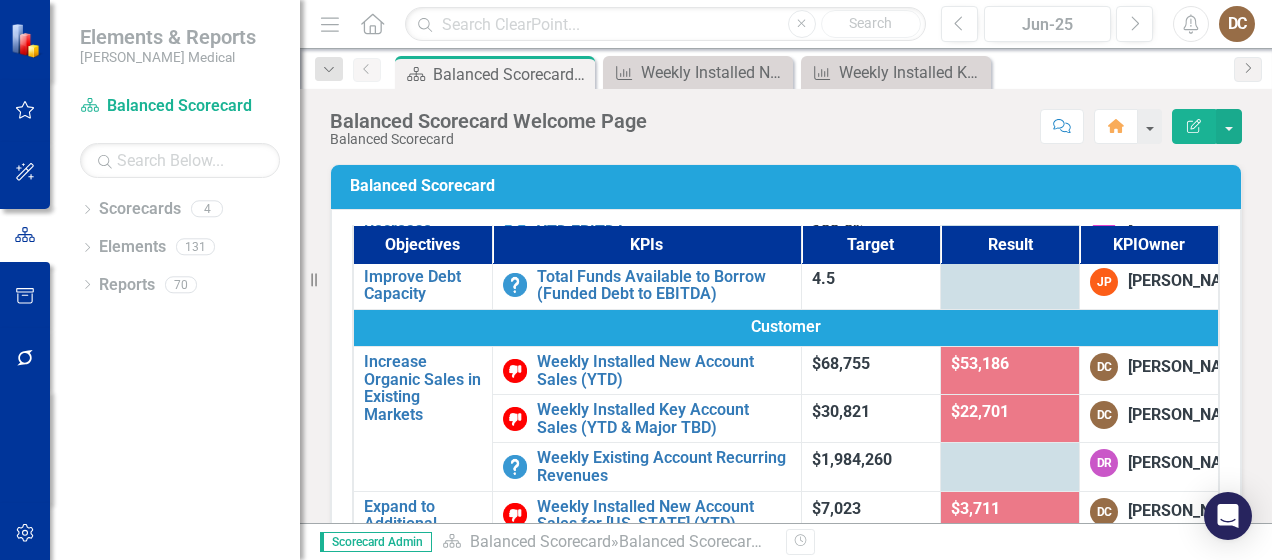 scroll, scrollTop: 165, scrollLeft: 0, axis: vertical 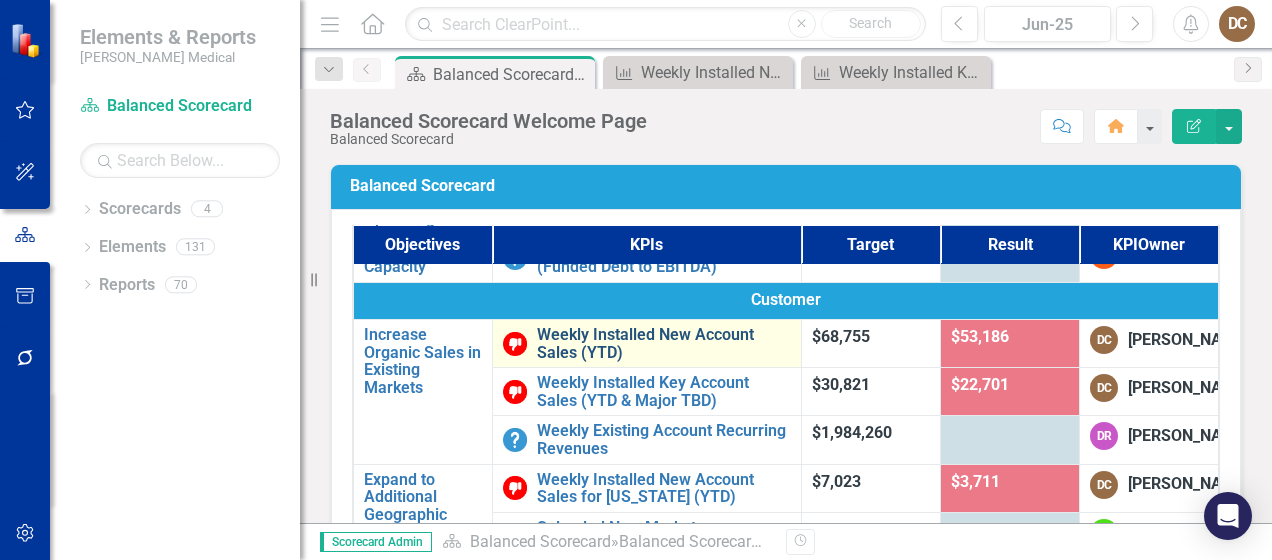 click on "Weekly Installed New Account Sales (YTD)" at bounding box center [664, 343] 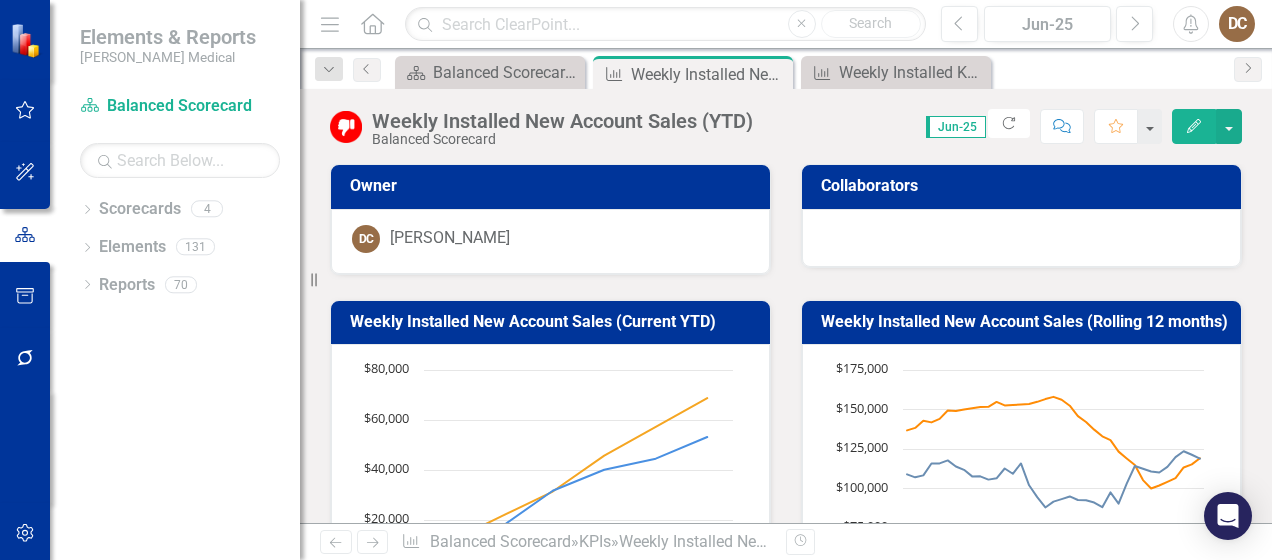 click on "Weekly Installed New Account Sales (Rolling 12 months) Chart Line chart with 2 lines. The chart has 1 X axis displaying categories.  The chart has 1 Y axis displaying values. Data ranges from 87983 to 158000. Chart context menu Actual (Rolling 12 Months Sum) Target (Rolling 12 Months Sum) Jun-22 Jun-23 Jun-24 Jun-25 Oct-22 Feb-23 Oct-23 Feb-24 Oct-24 Feb-25 $75,000 $100,000 $125,000 $150,000 $175,000 End of interactive chart." at bounding box center [1021, 479] 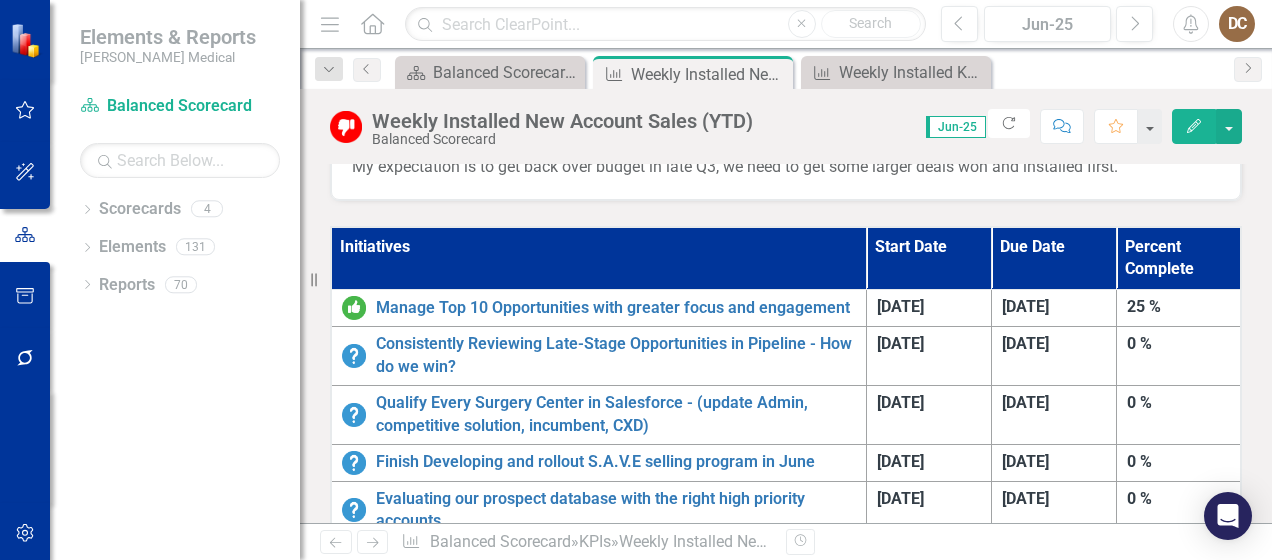 scroll, scrollTop: 1199, scrollLeft: 0, axis: vertical 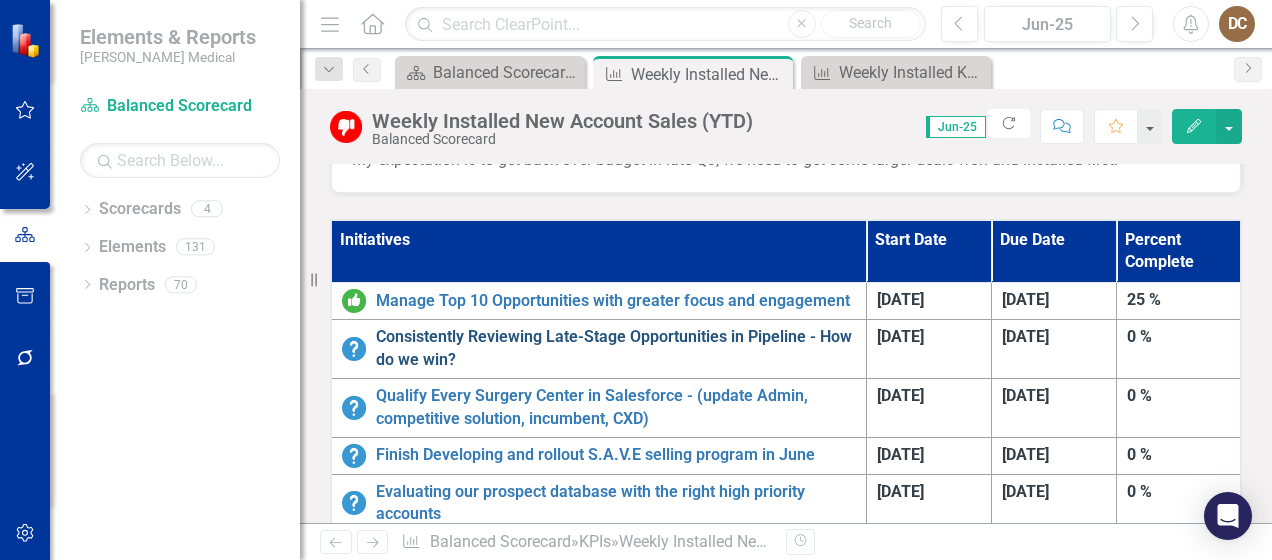 click on "Consistently Reviewing Late-Stage Opportunities in Pipeline - How do we win?" at bounding box center [616, 349] 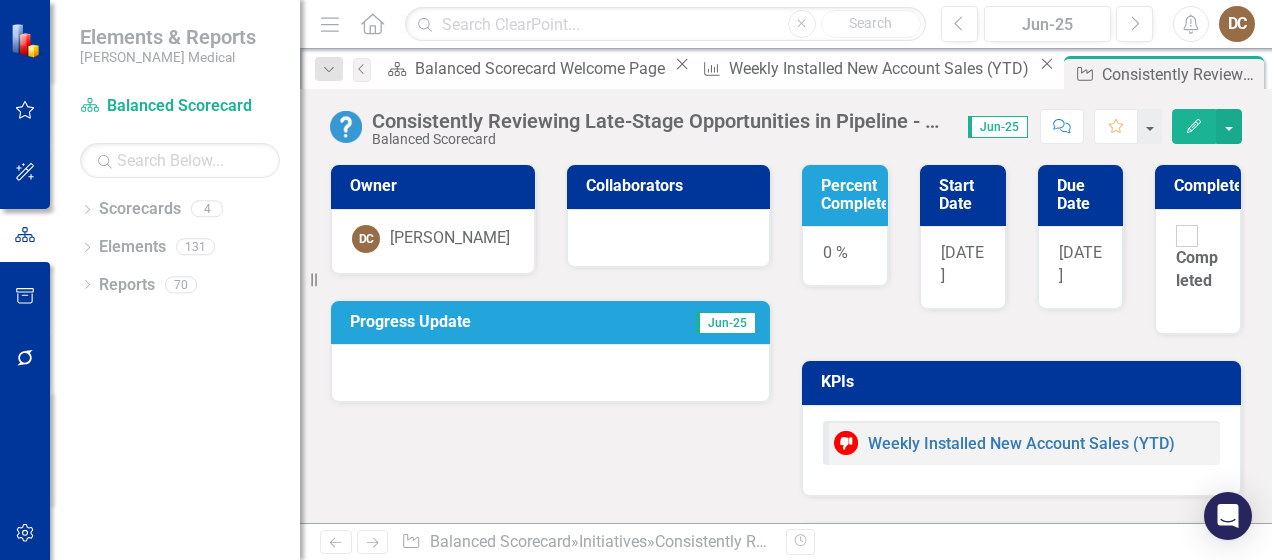 click on "Progress Update" at bounding box center [485, 322] 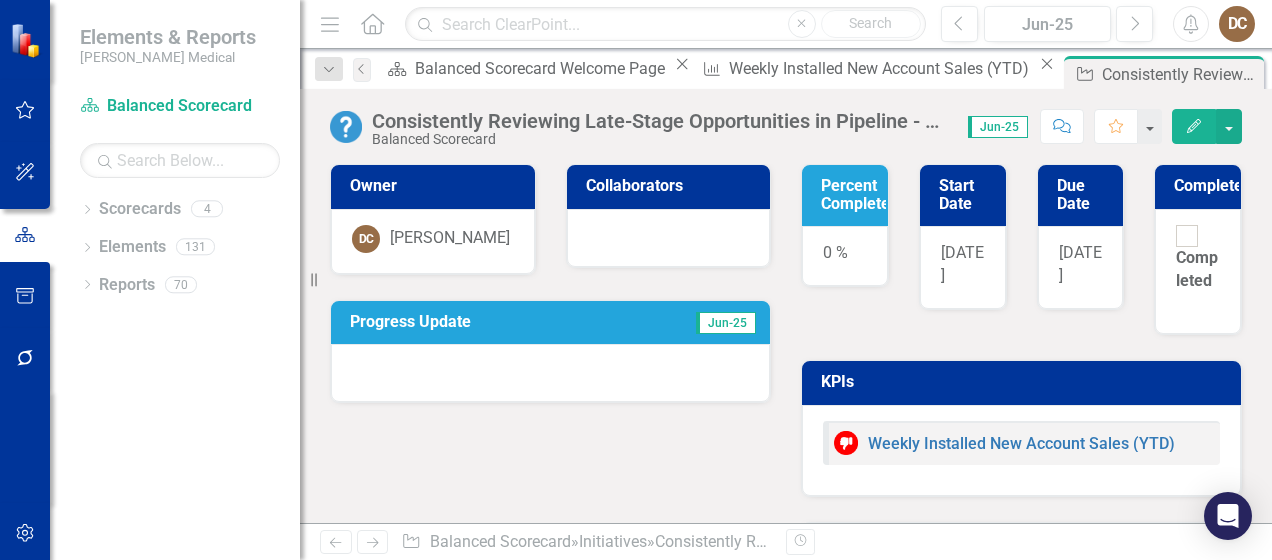 click on "Progress Update" at bounding box center [485, 322] 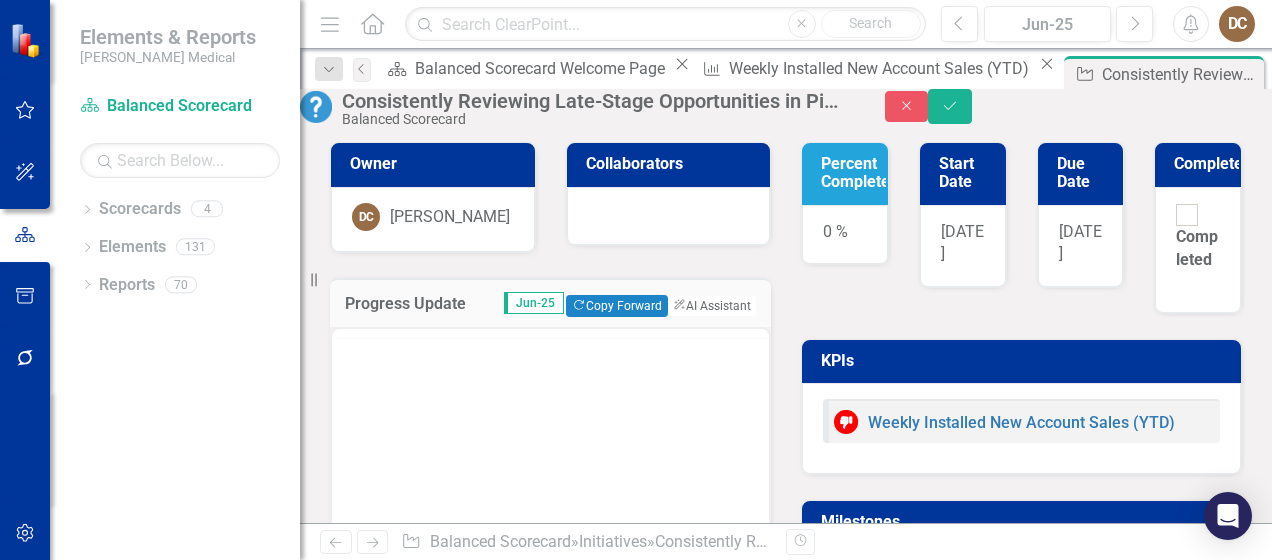 scroll, scrollTop: 0, scrollLeft: 0, axis: both 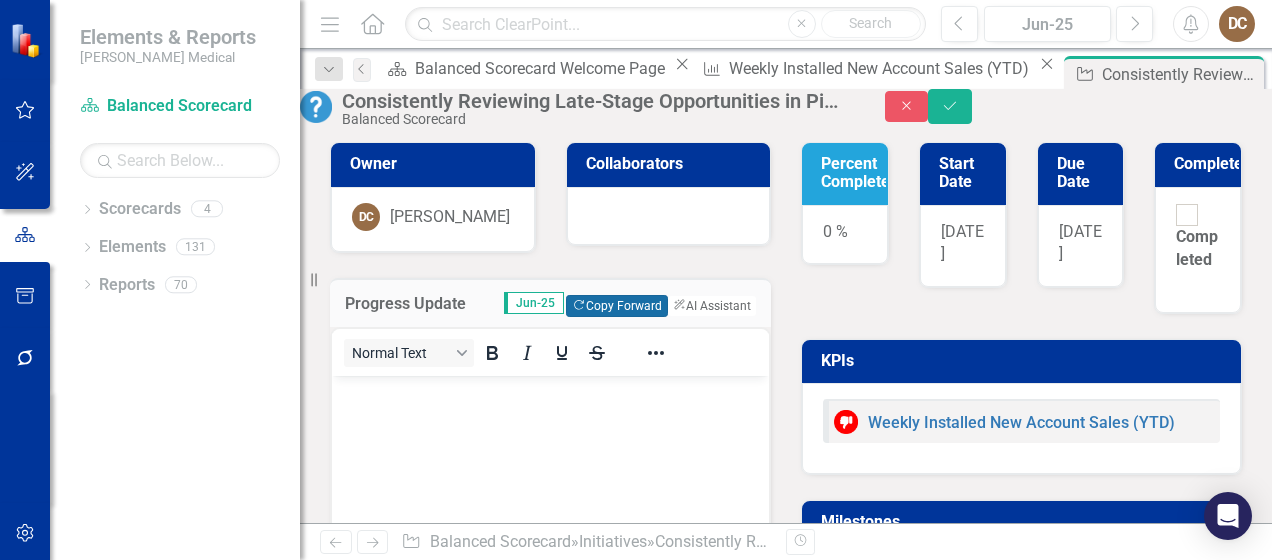 click on "Copy Forward  Copy Forward" at bounding box center (616, 306) 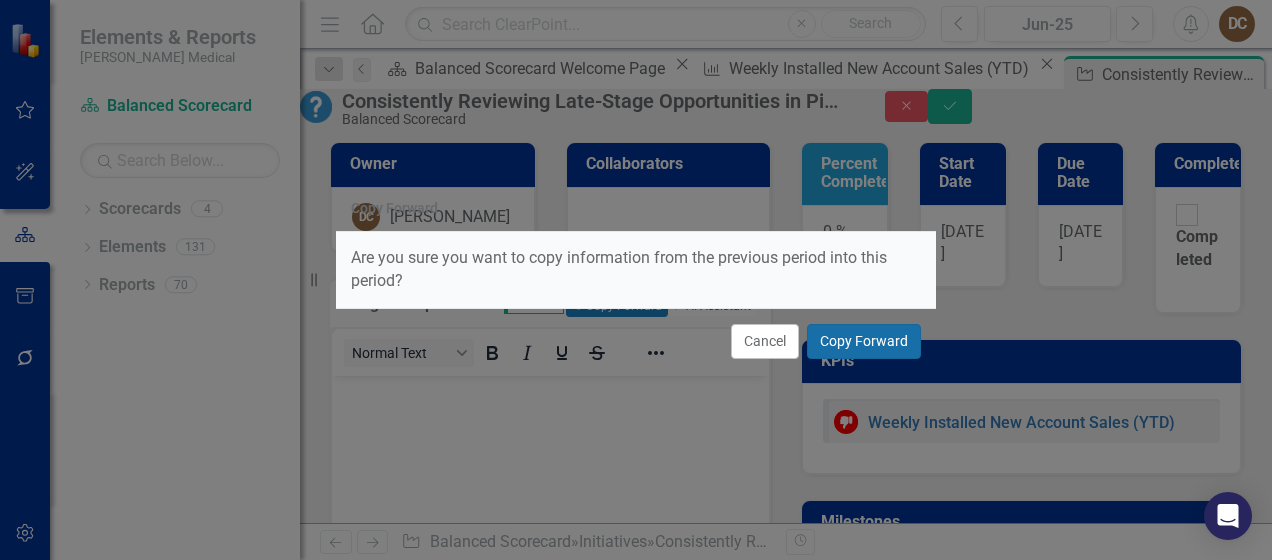 click on "Copy Forward" at bounding box center (864, 341) 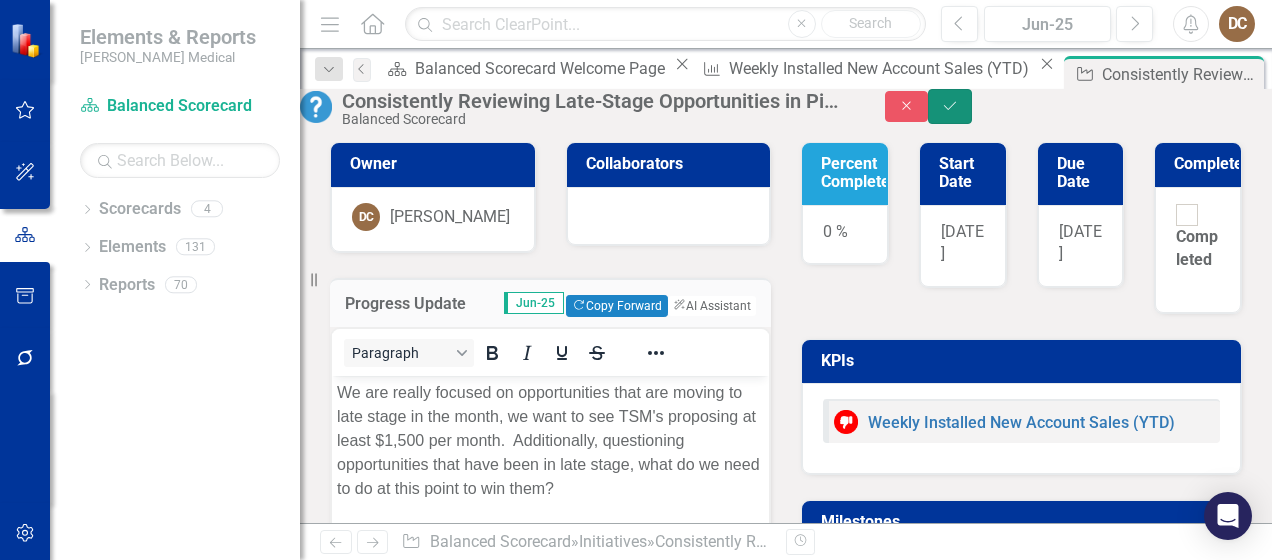 click on "Save" at bounding box center (950, 106) 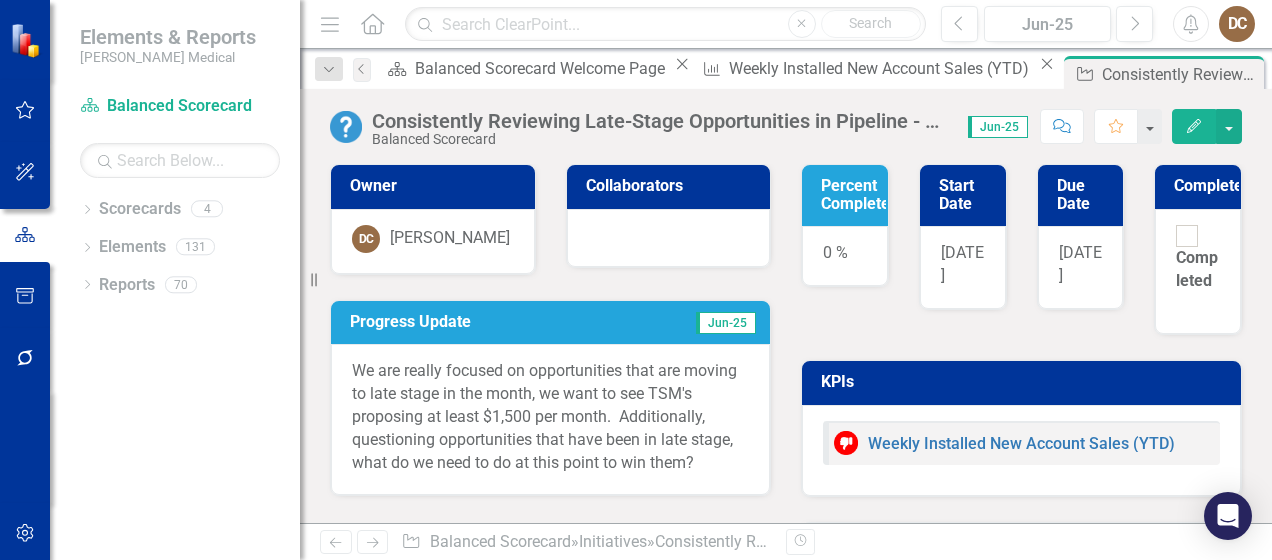 click on "Percent Complete" at bounding box center (855, 194) 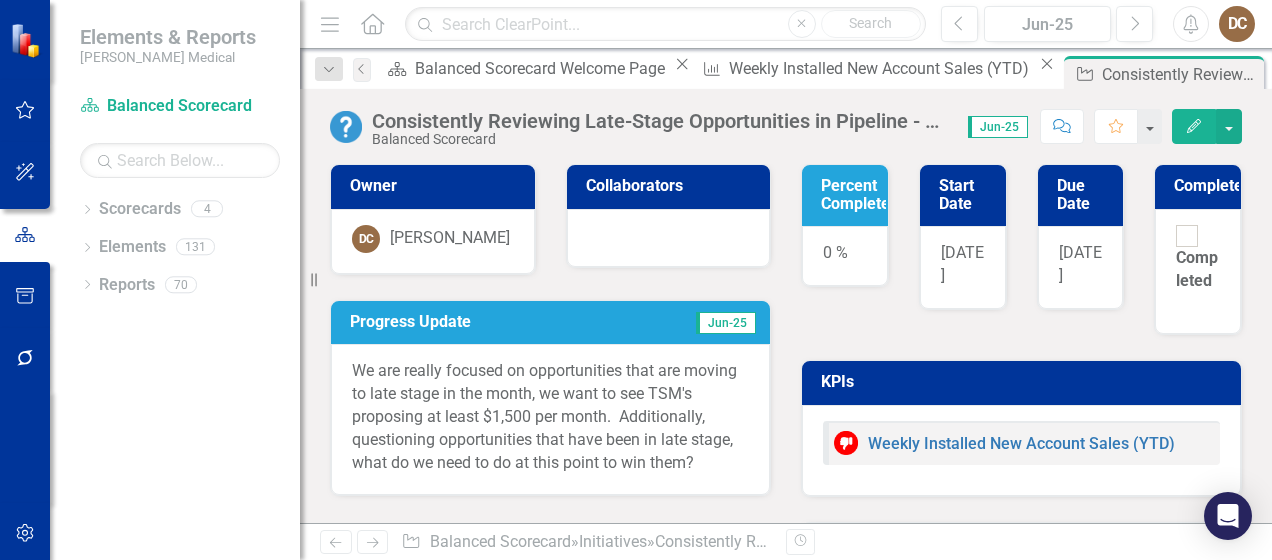click on "Percent Complete" at bounding box center (855, 194) 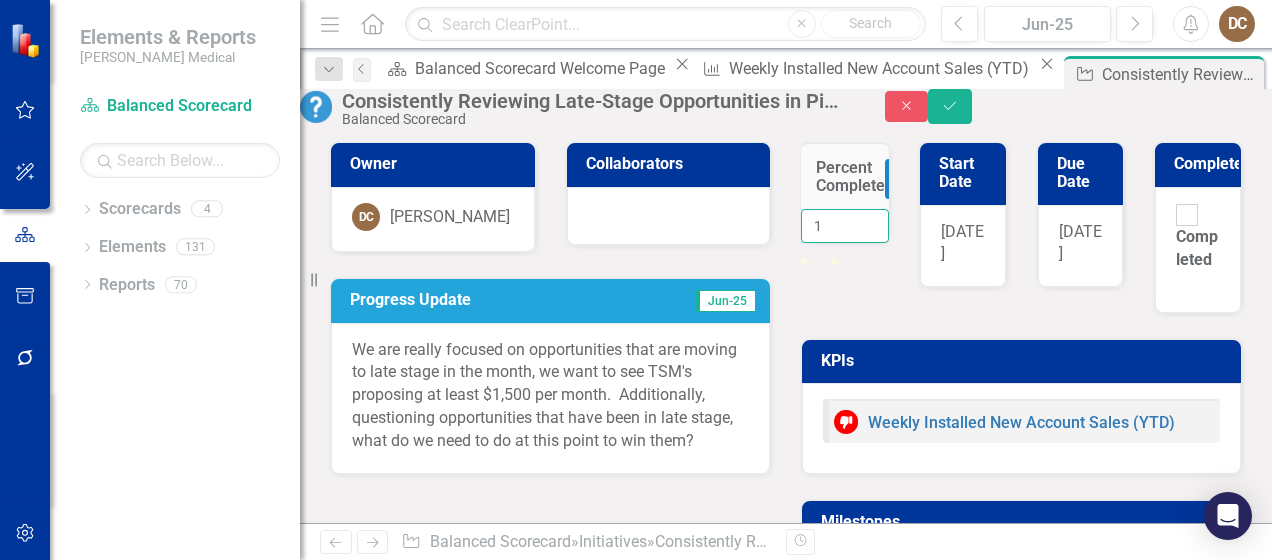 click on "1" at bounding box center (845, 226) 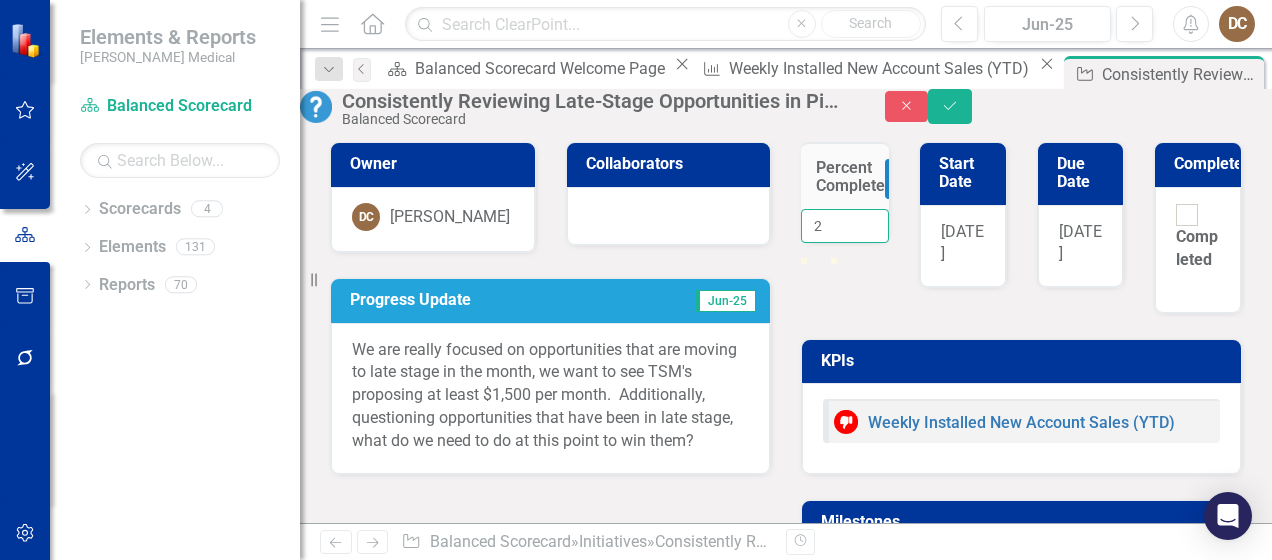 click on "2" at bounding box center (845, 226) 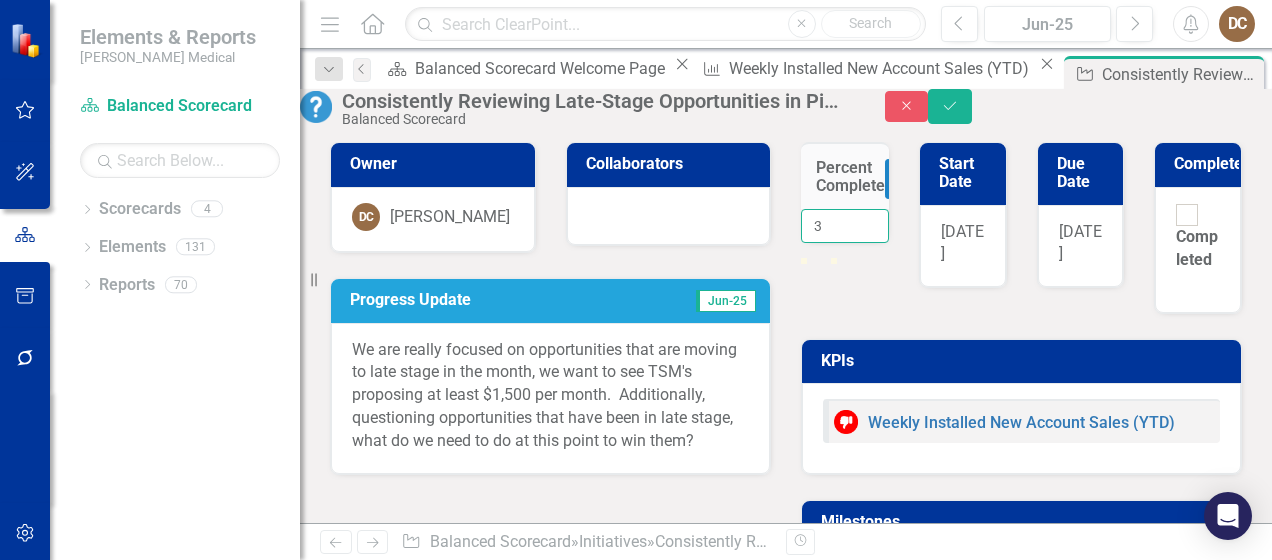click on "3" at bounding box center (845, 226) 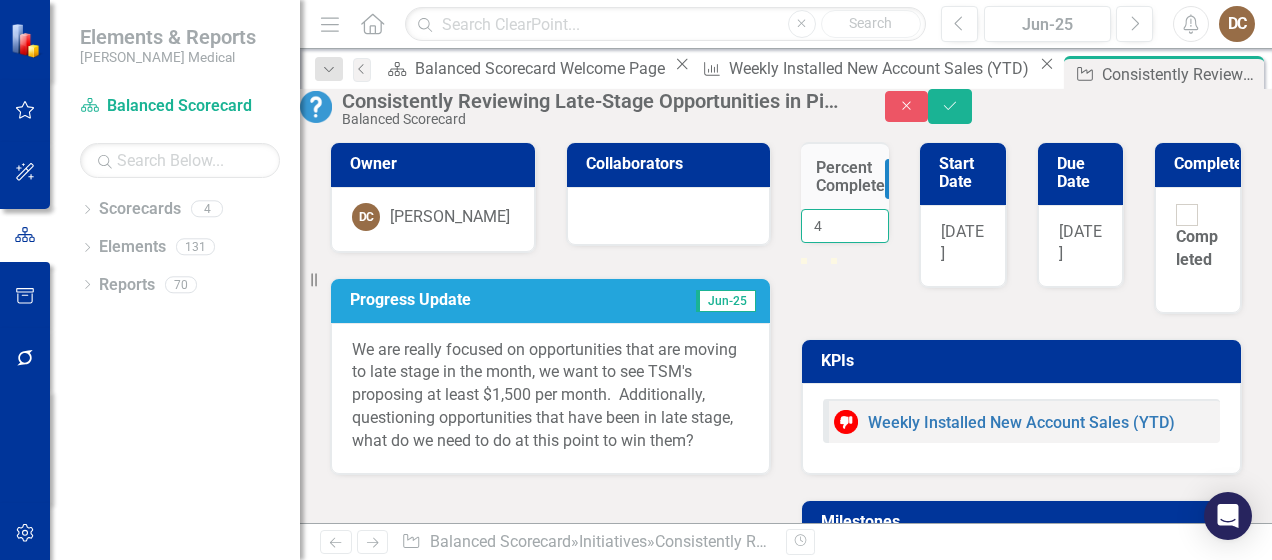 click on "4" at bounding box center [845, 226] 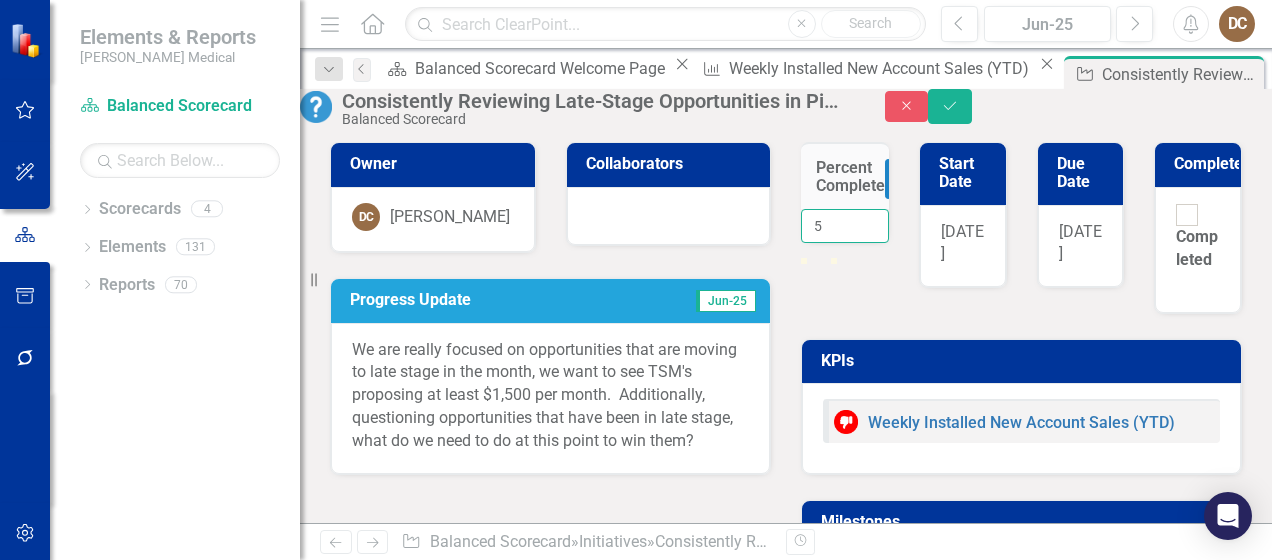 click on "5" at bounding box center (845, 226) 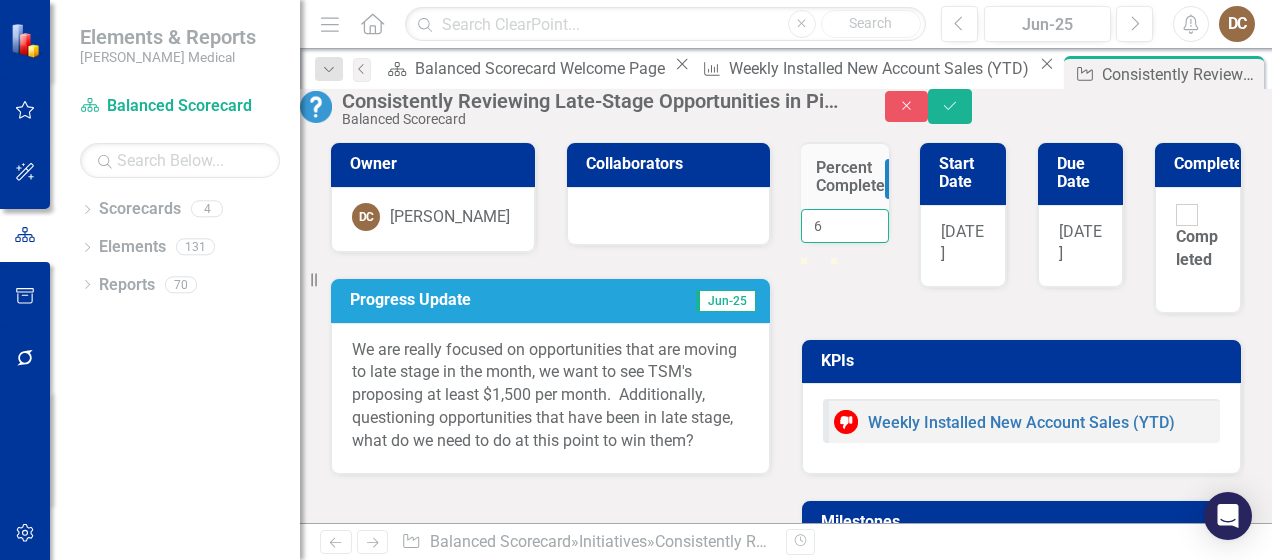 click on "6" at bounding box center (845, 226) 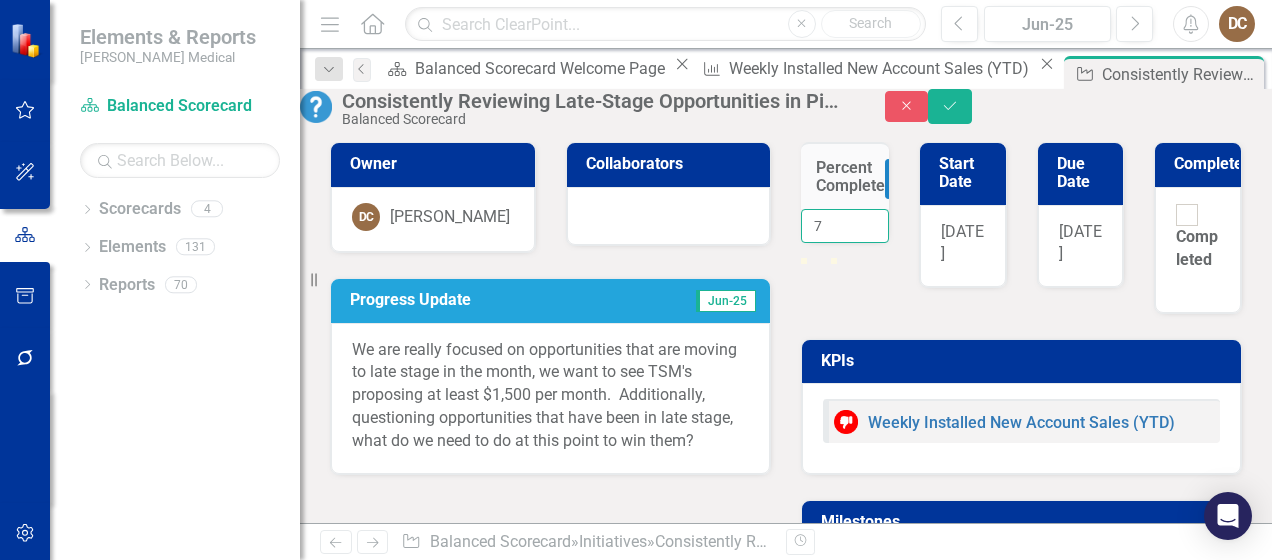 click on "7" at bounding box center [845, 226] 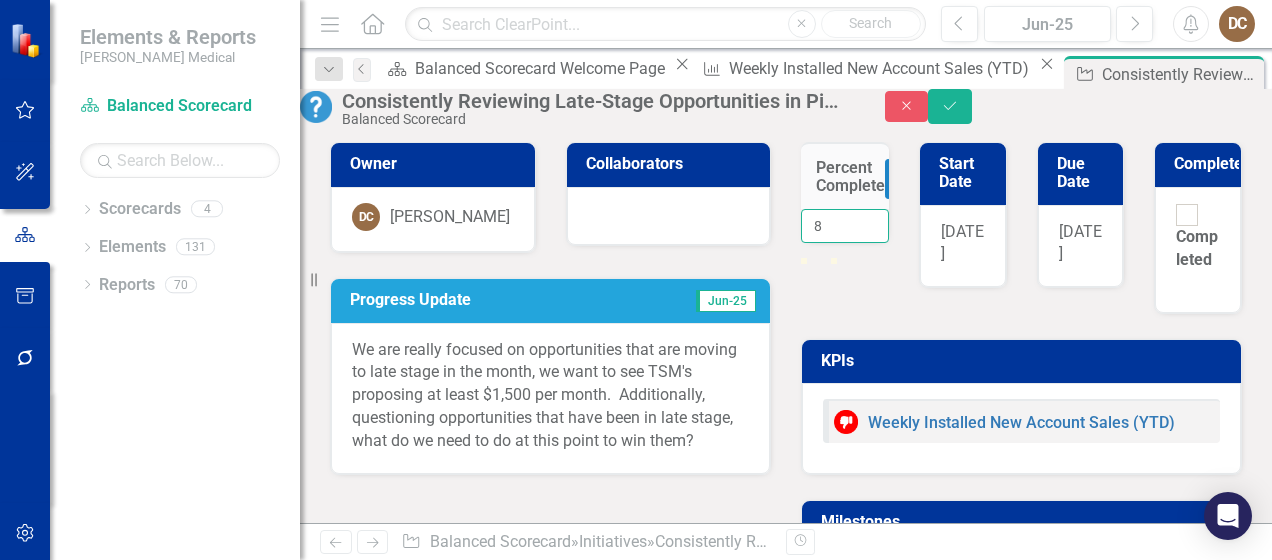 click on "8" at bounding box center [845, 226] 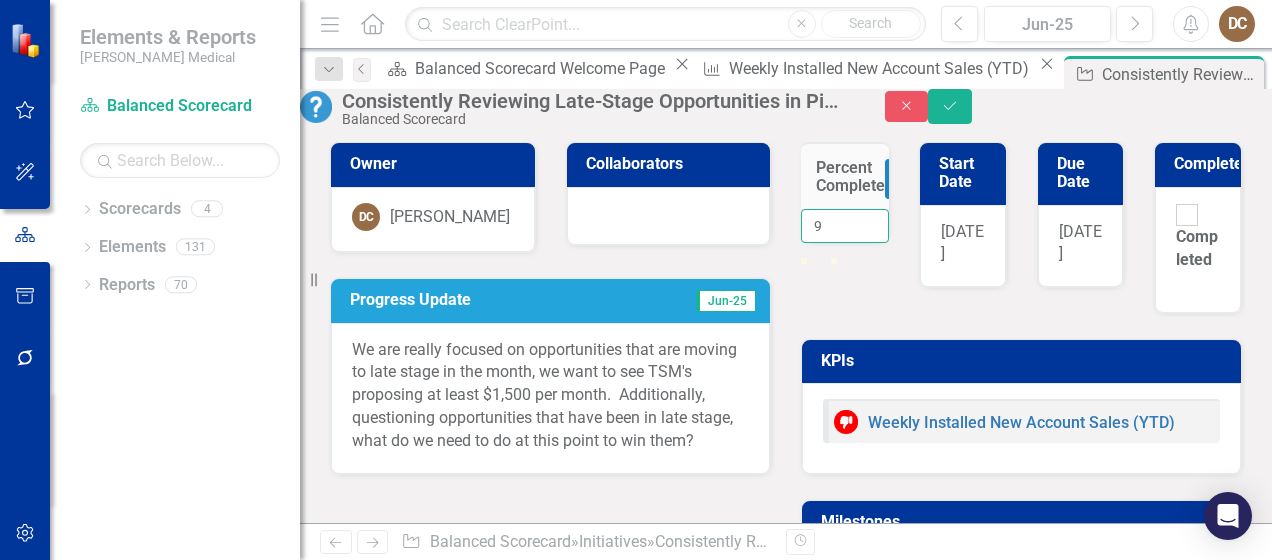 click on "9" at bounding box center (845, 226) 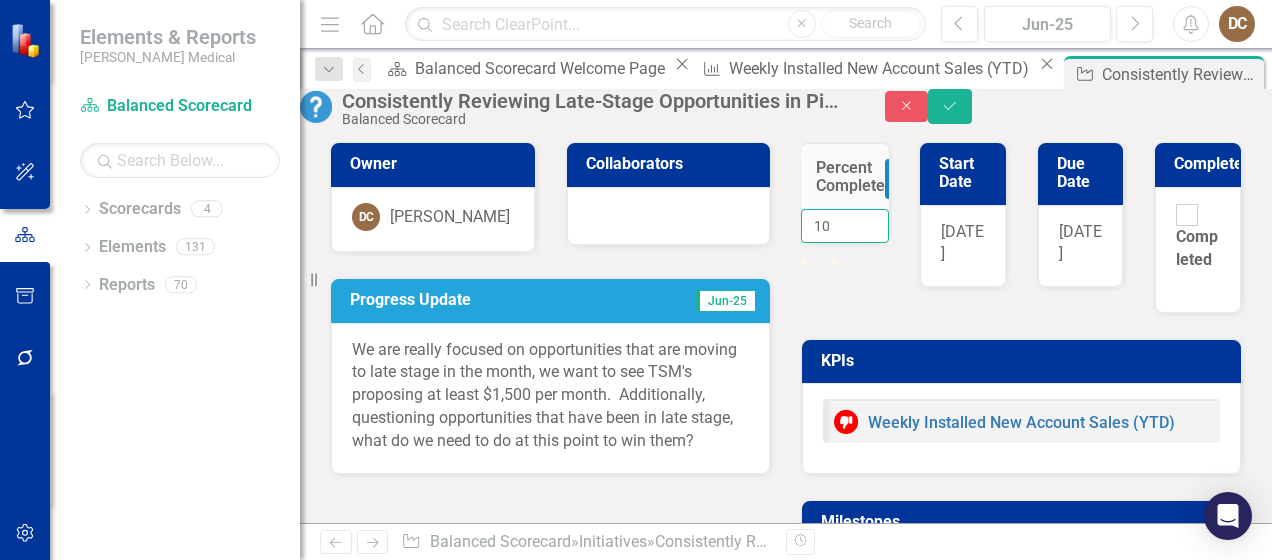 click on "10" at bounding box center [845, 226] 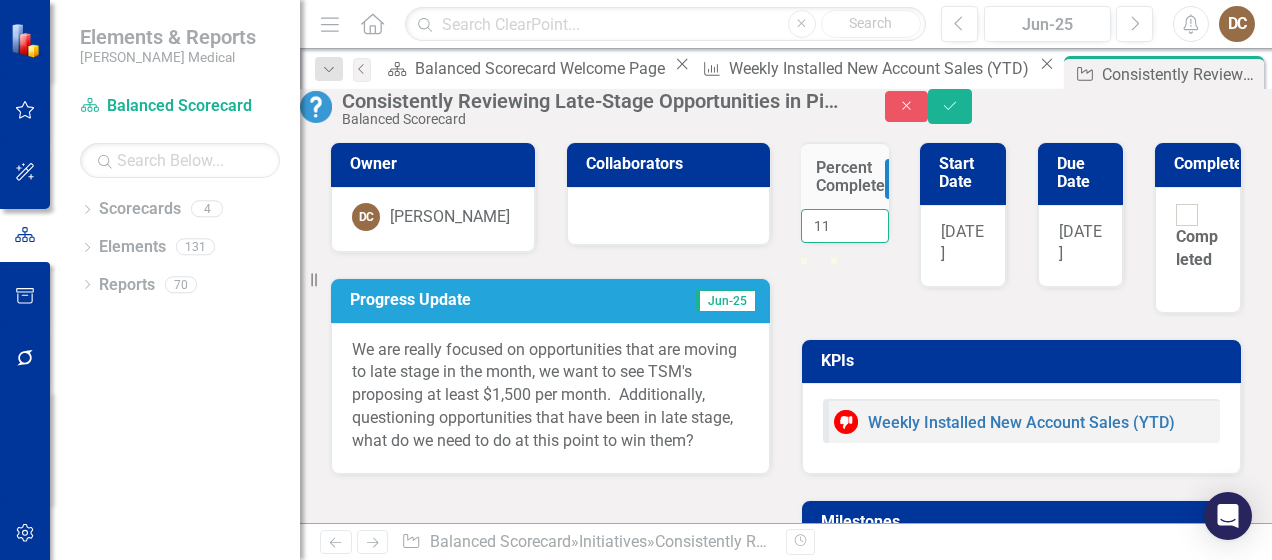 click on "11" at bounding box center (845, 226) 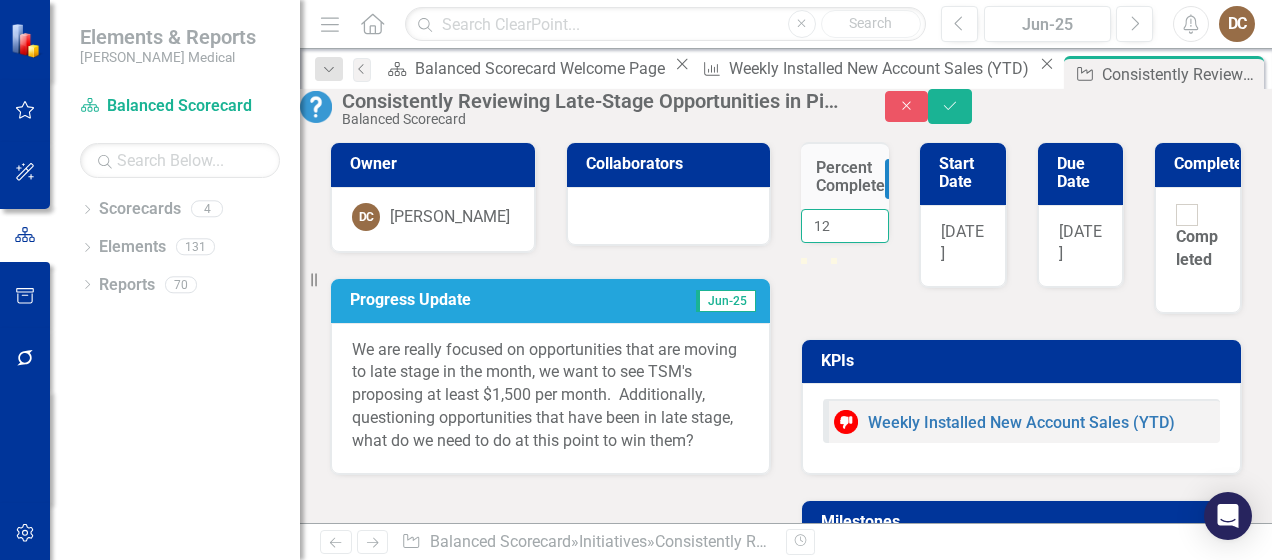 click on "12" at bounding box center [845, 226] 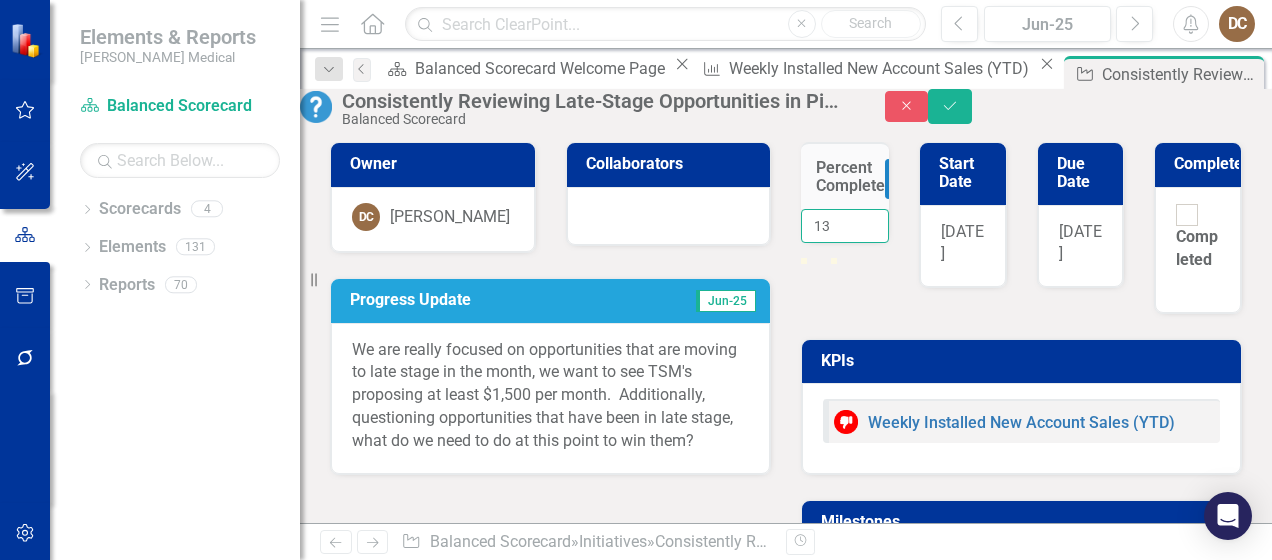 click on "13" at bounding box center (845, 226) 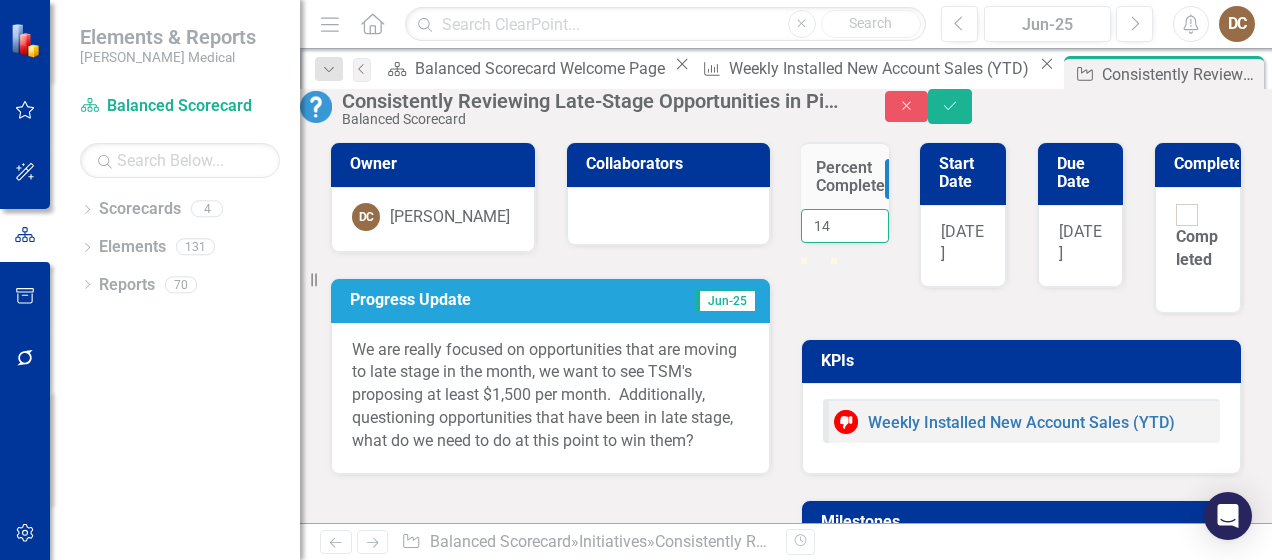 click on "14" at bounding box center [845, 226] 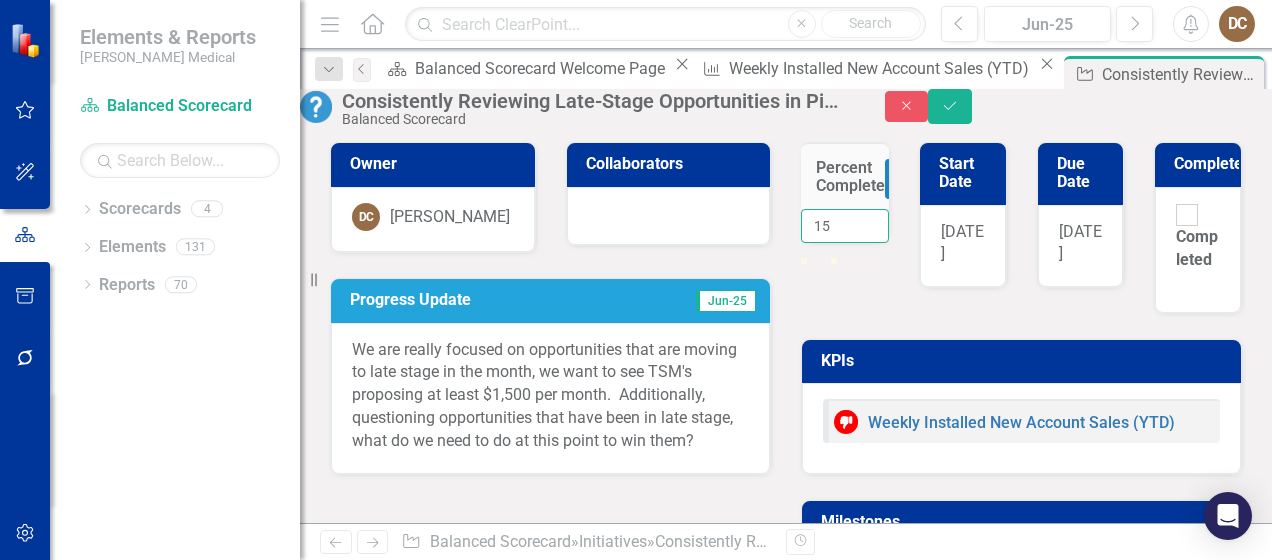 click on "15" at bounding box center [845, 226] 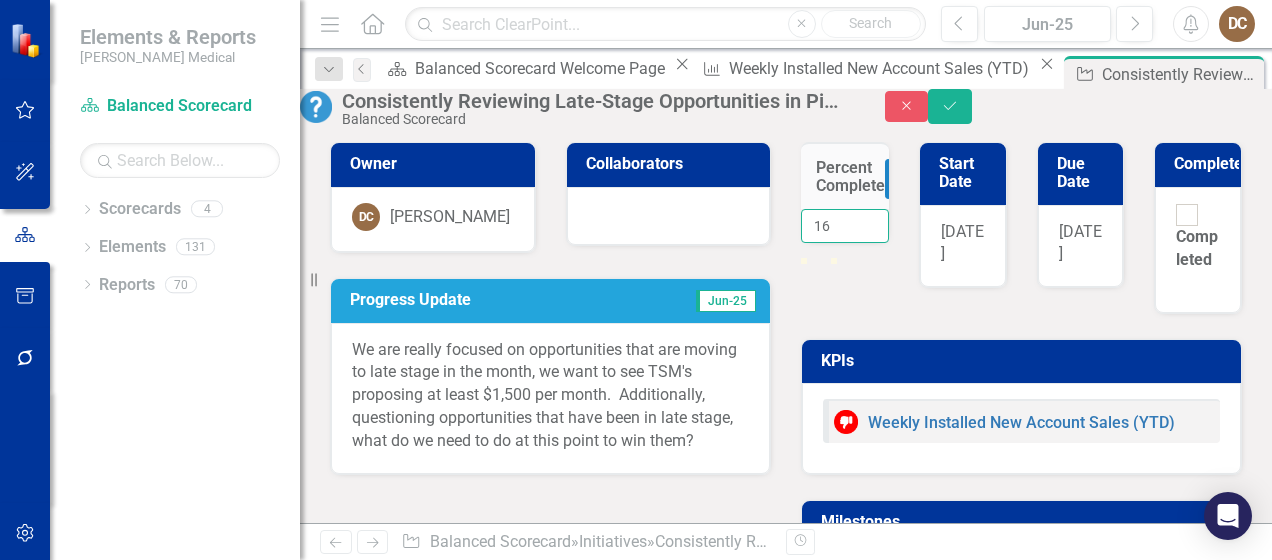 click on "16" at bounding box center (845, 226) 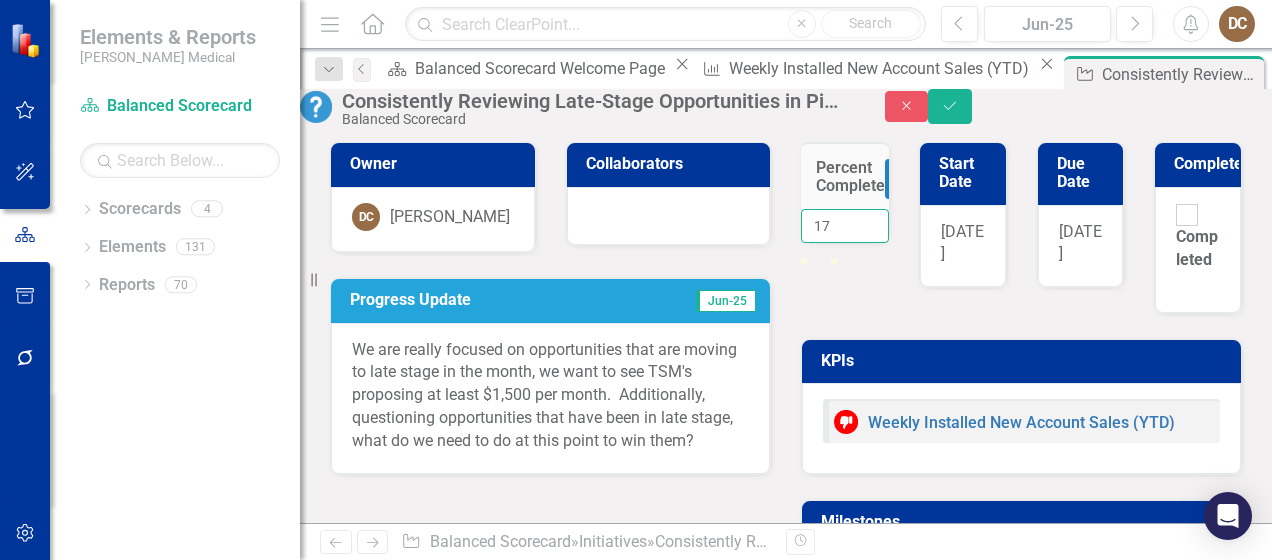 click on "17" at bounding box center (845, 226) 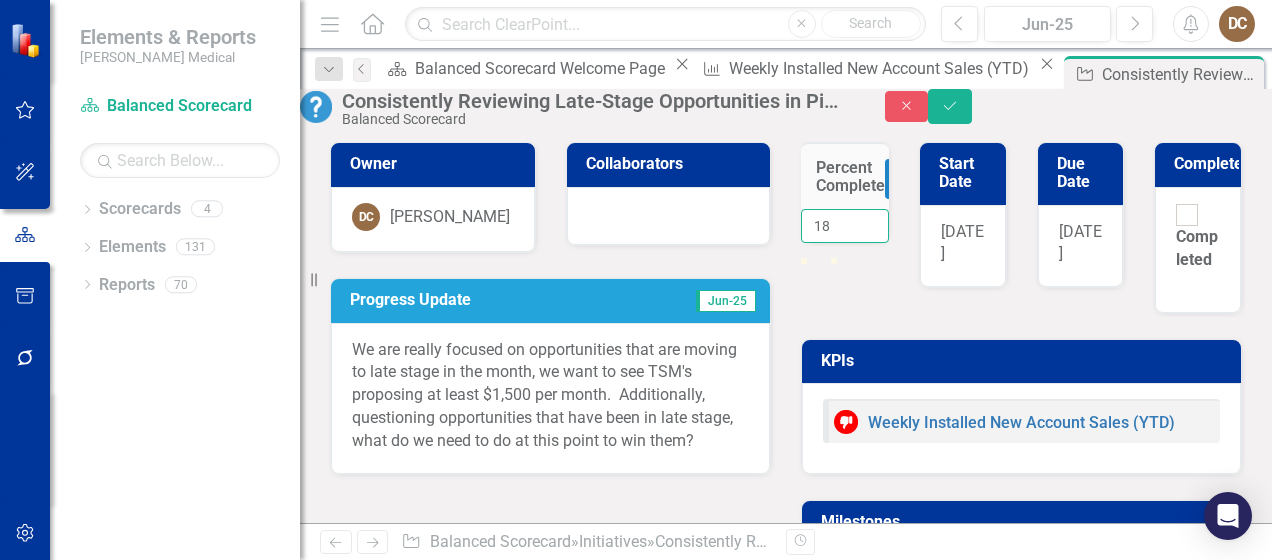 click on "18" at bounding box center (845, 226) 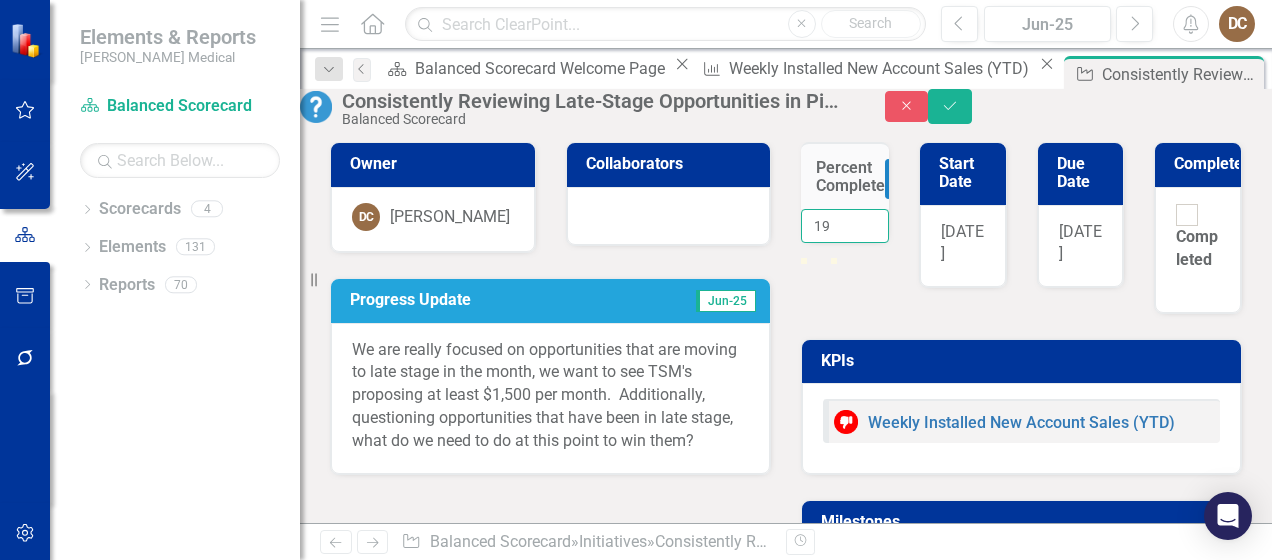 click on "19" at bounding box center [845, 226] 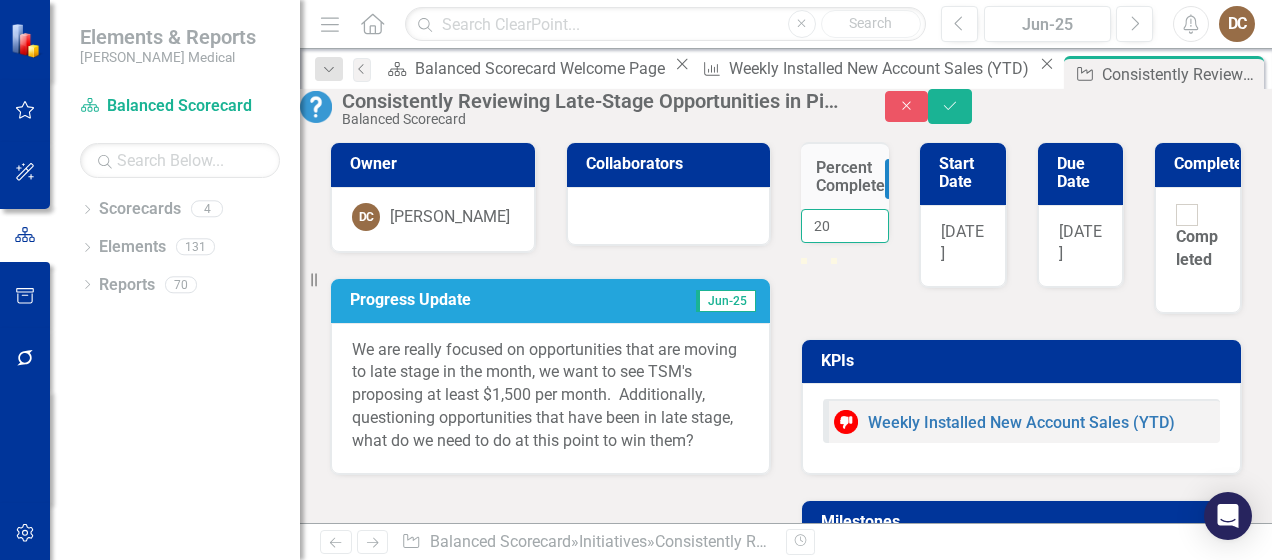 click on "20" at bounding box center (845, 226) 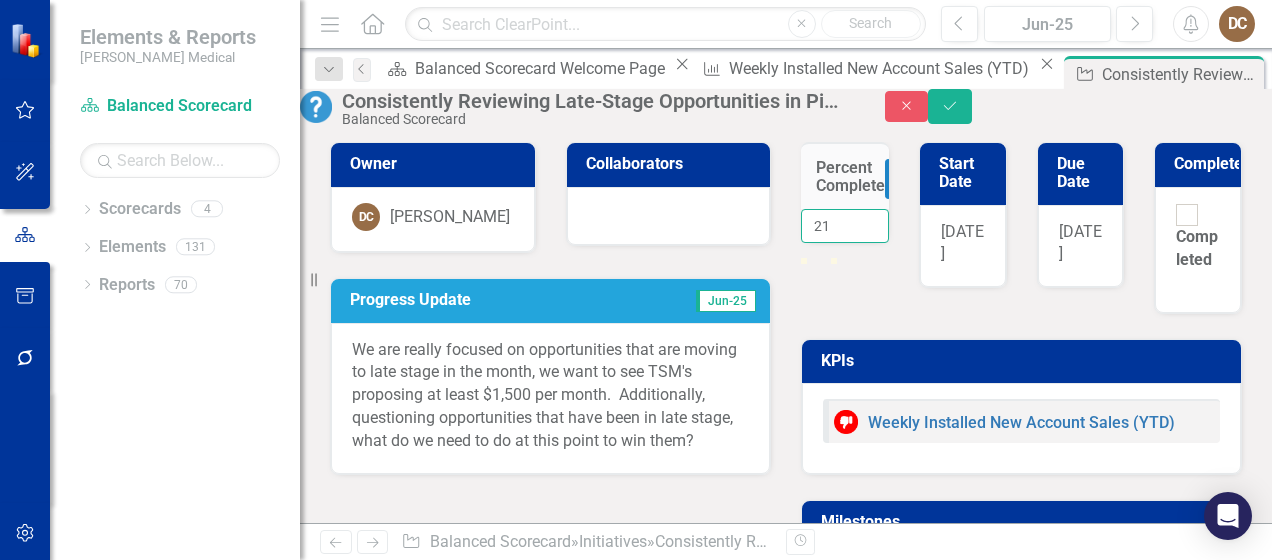 click on "21" at bounding box center (845, 226) 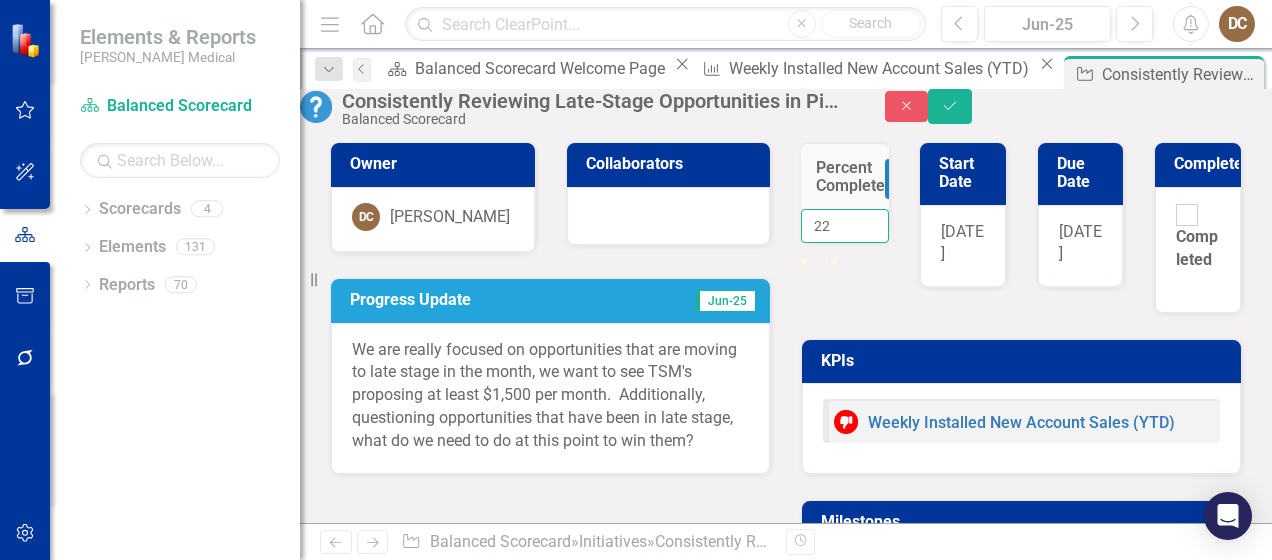 click on "22" at bounding box center [845, 226] 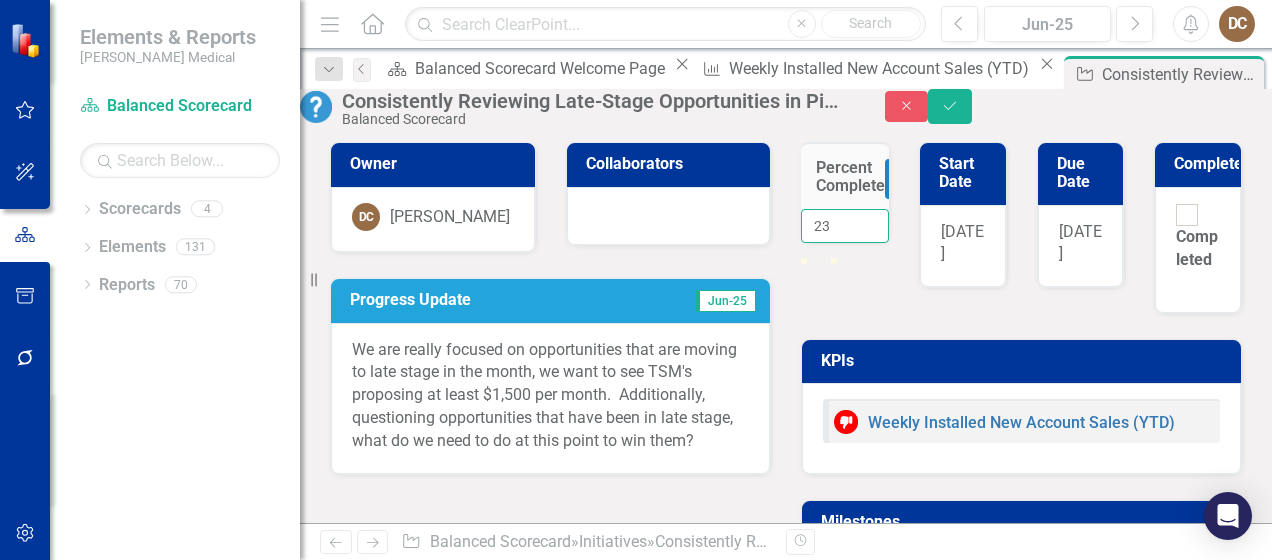 click on "23" at bounding box center [845, 226] 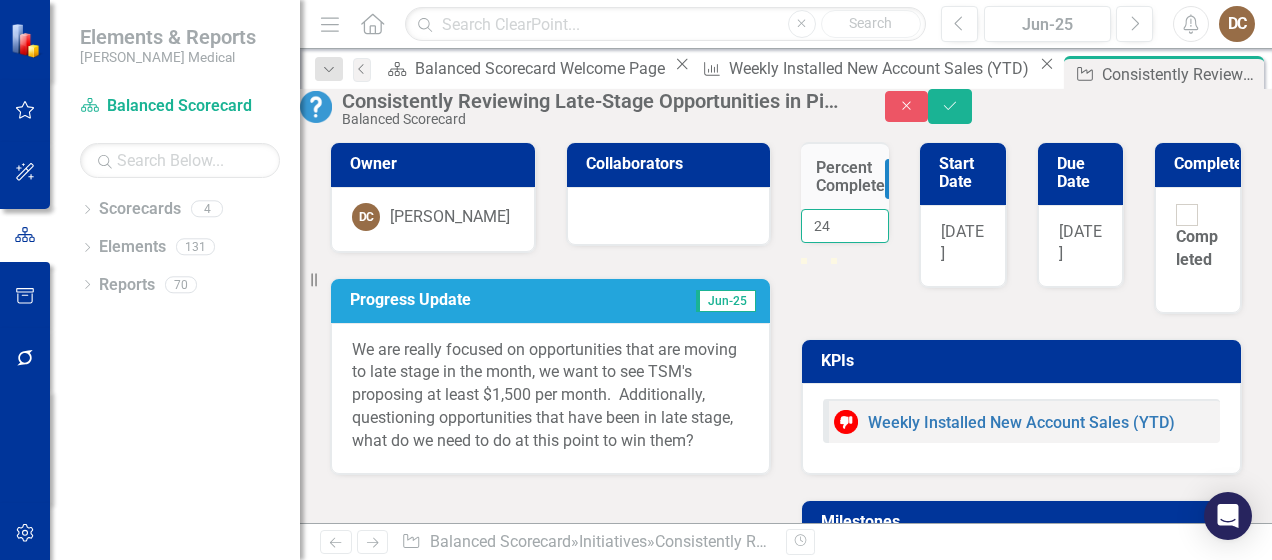 click on "24" at bounding box center (845, 226) 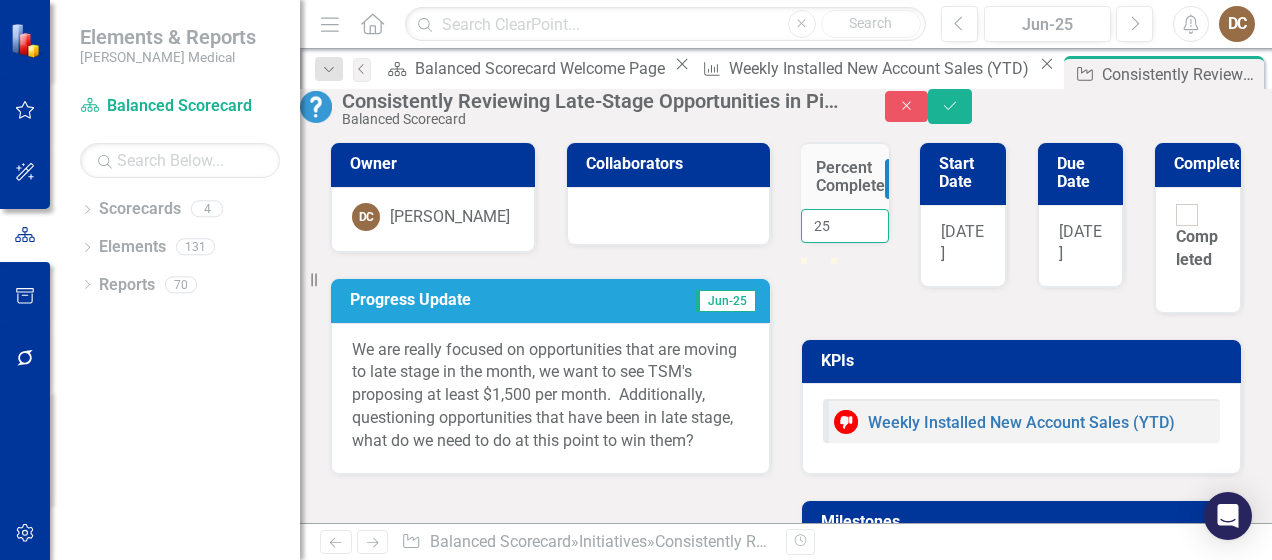 type on "25" 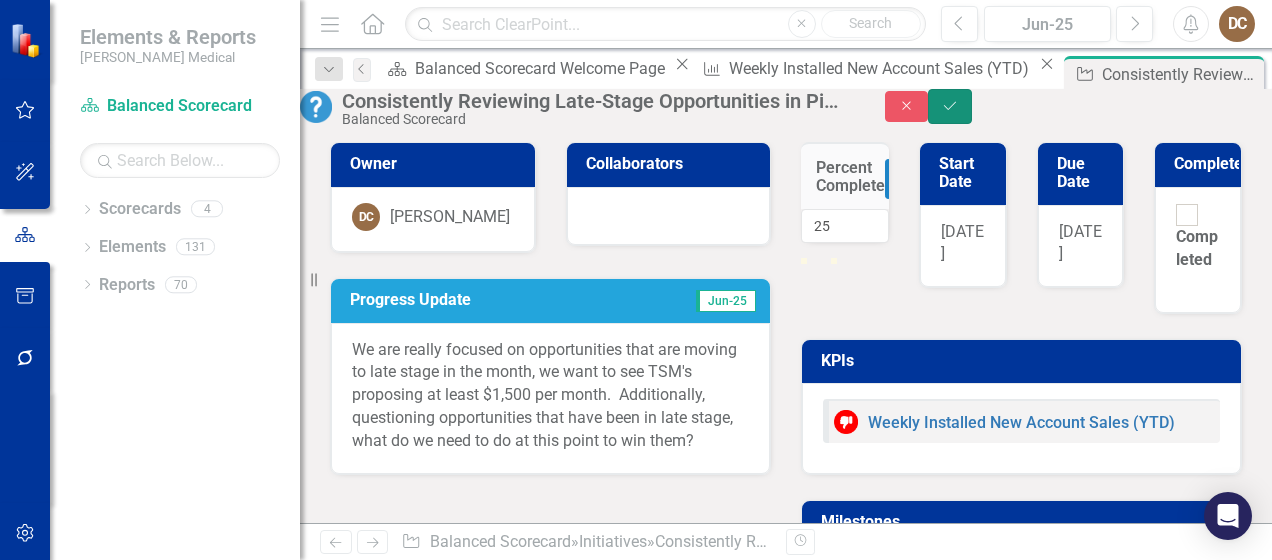 click on "Save" 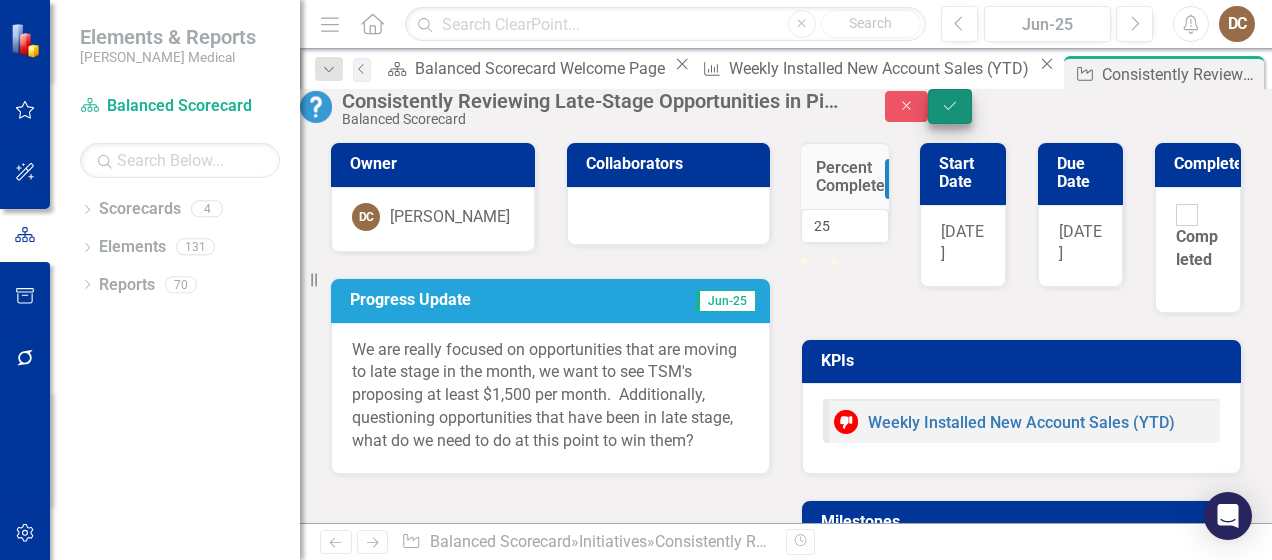 scroll, scrollTop: 0, scrollLeft: 0, axis: both 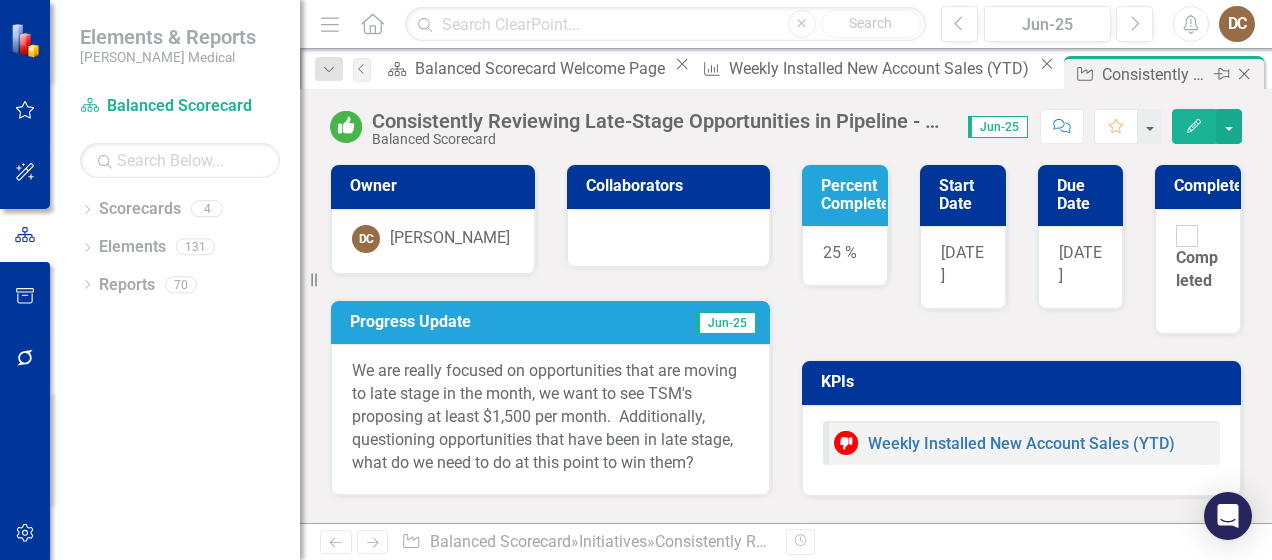 click on "Close" 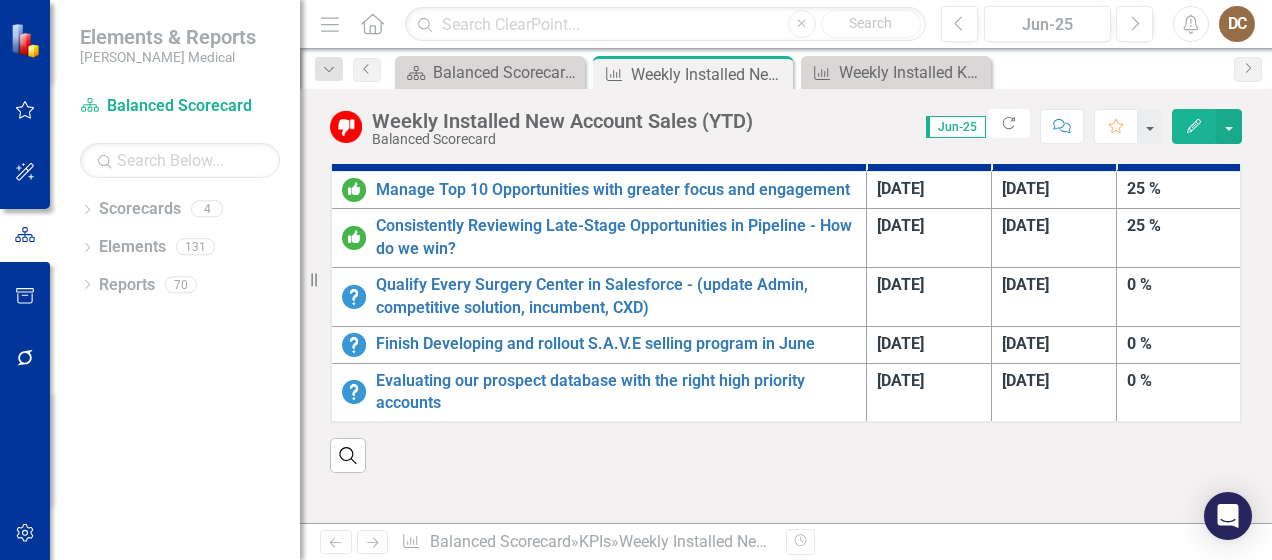 scroll, scrollTop: 1311, scrollLeft: 0, axis: vertical 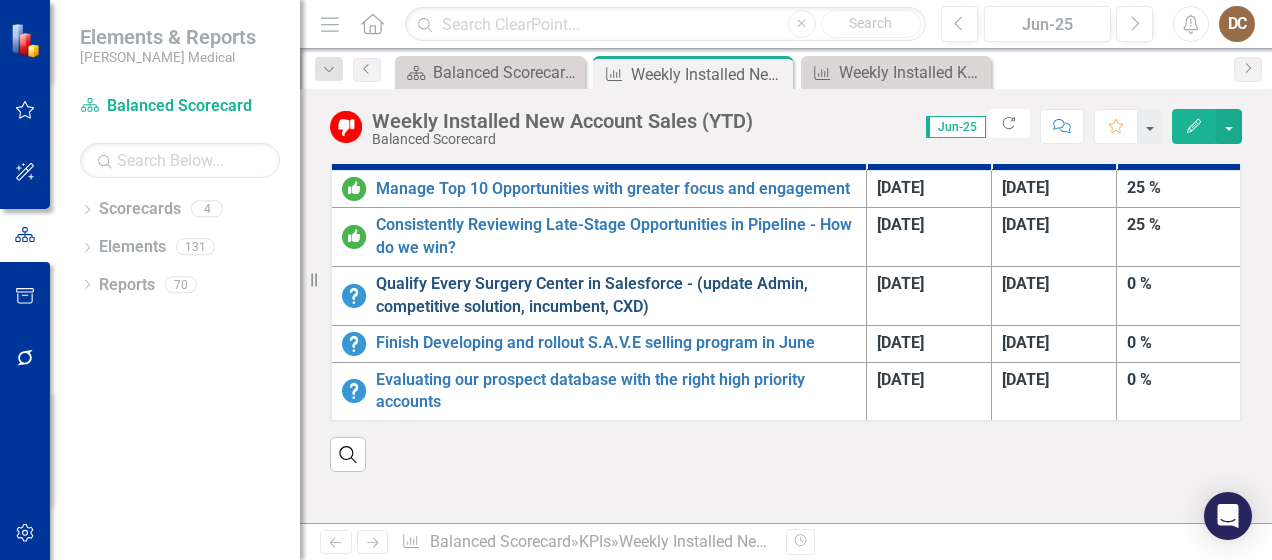 click on "Qualify Every Surgery Center in Salesforce - (update Admin, competitive solution, incumbent, CXD)" at bounding box center [616, 296] 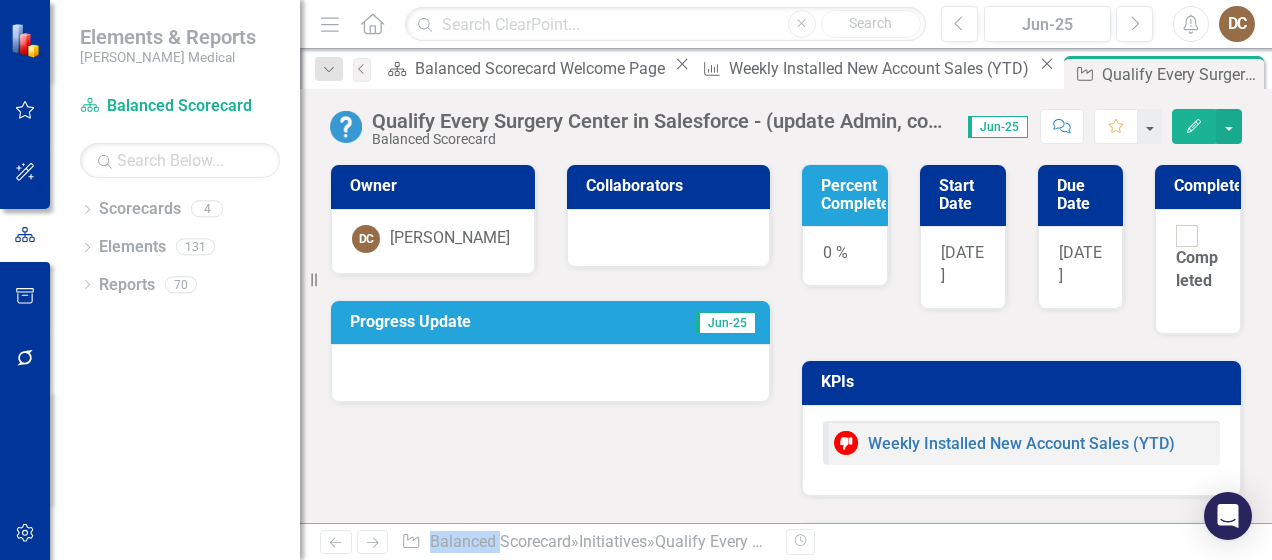 drag, startPoint x: 498, startPoint y: 289, endPoint x: 577, endPoint y: 322, distance: 85.61542 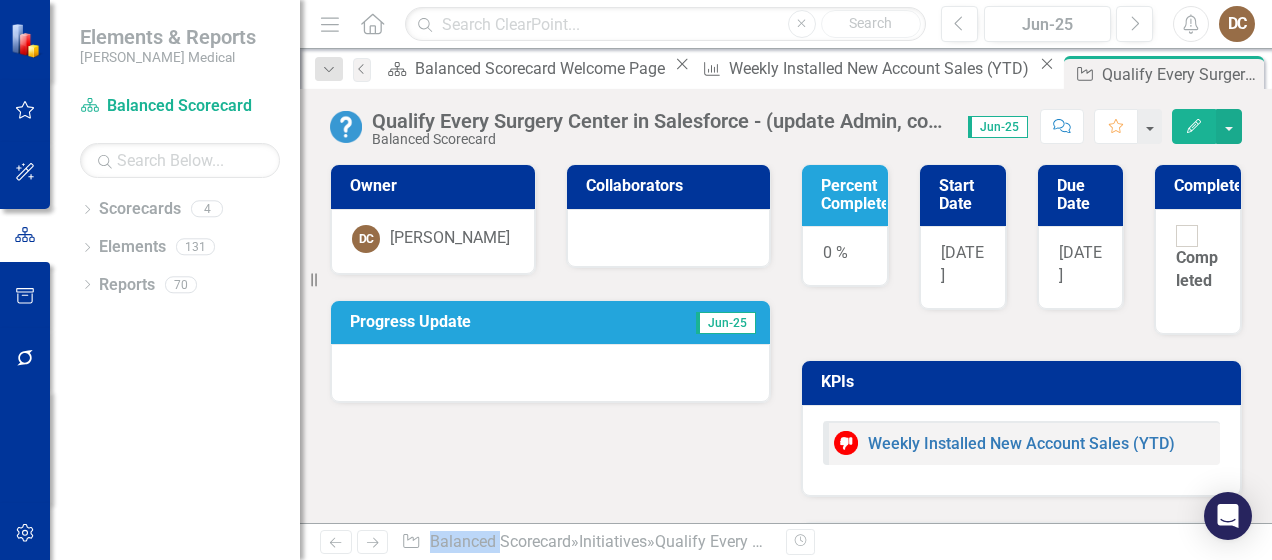 click on "Progress Update" at bounding box center [485, 322] 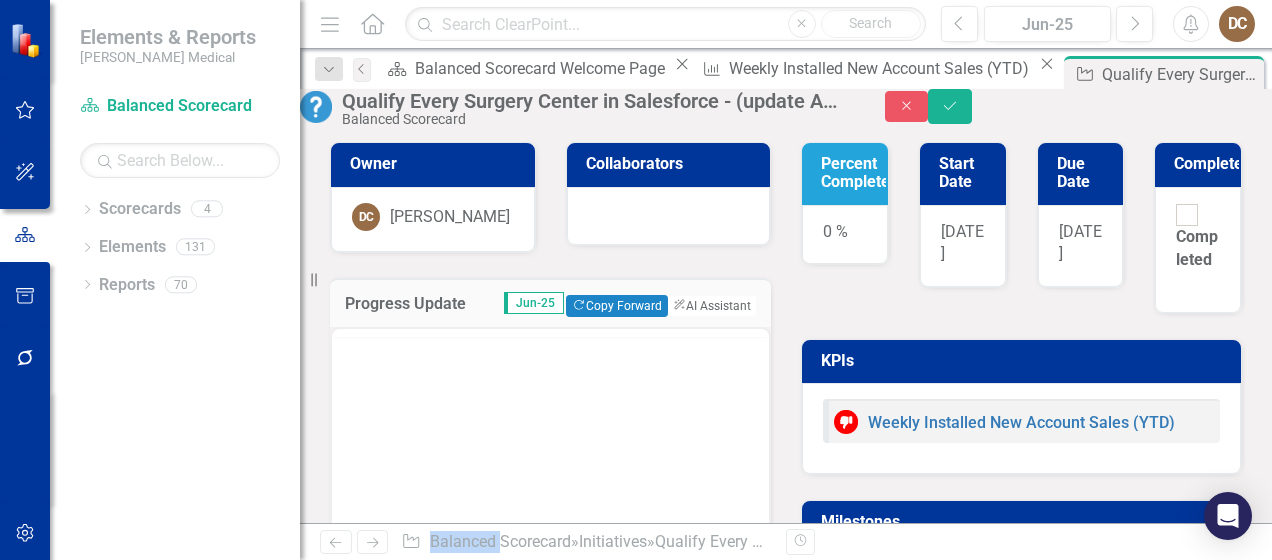 scroll, scrollTop: 0, scrollLeft: 0, axis: both 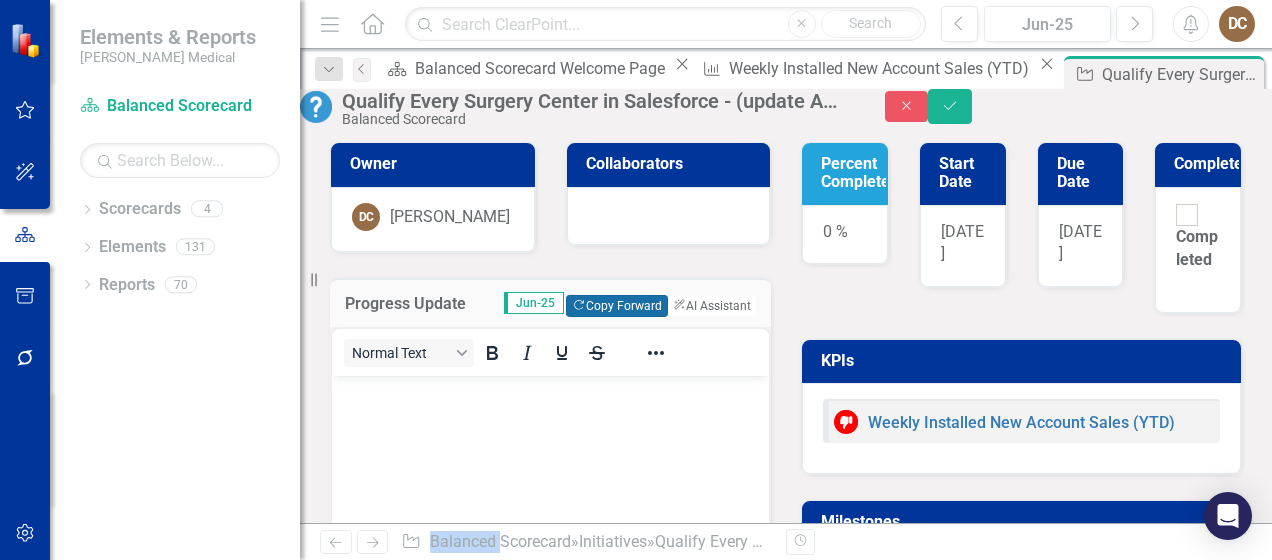 click on "Copy Forward  Copy Forward" at bounding box center [616, 306] 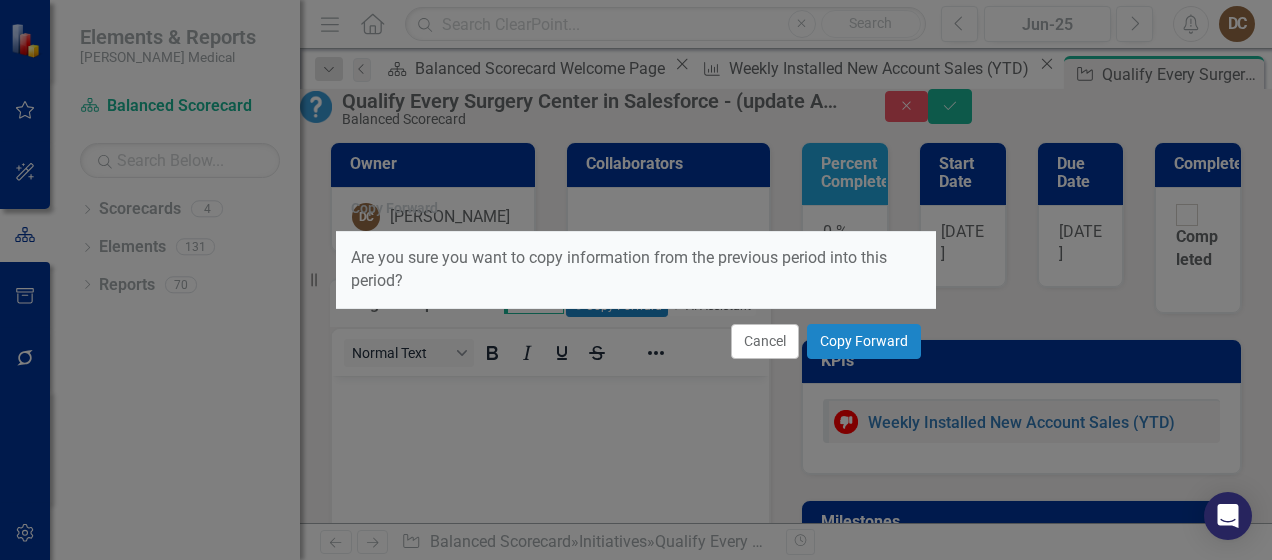 click on "Cancel Copy Forward" at bounding box center (636, 341) 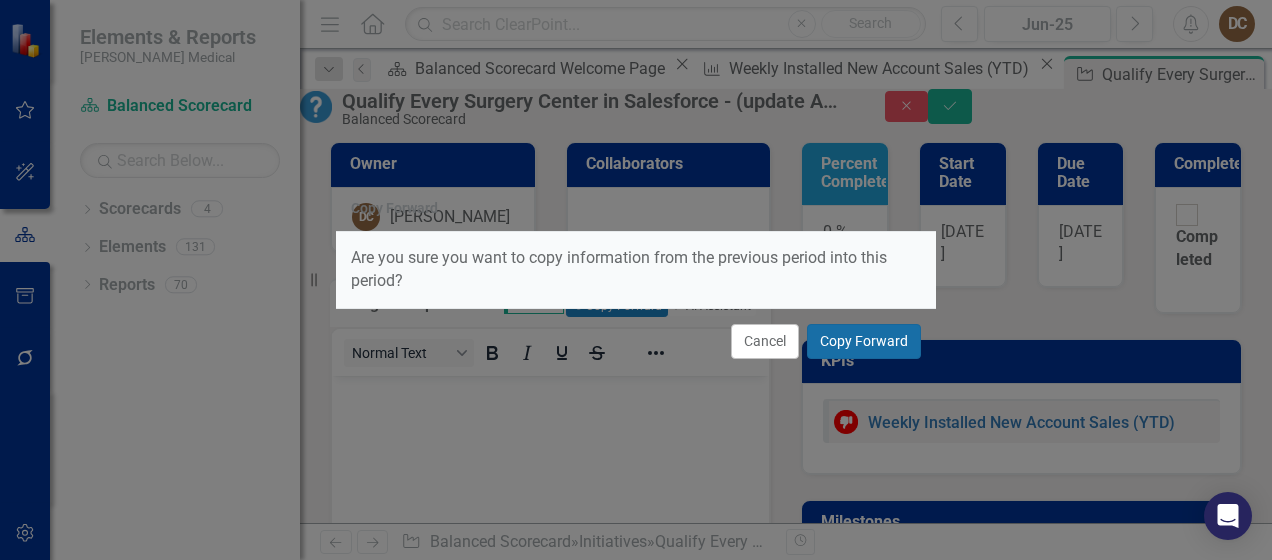 click on "Copy Forward" at bounding box center (864, 341) 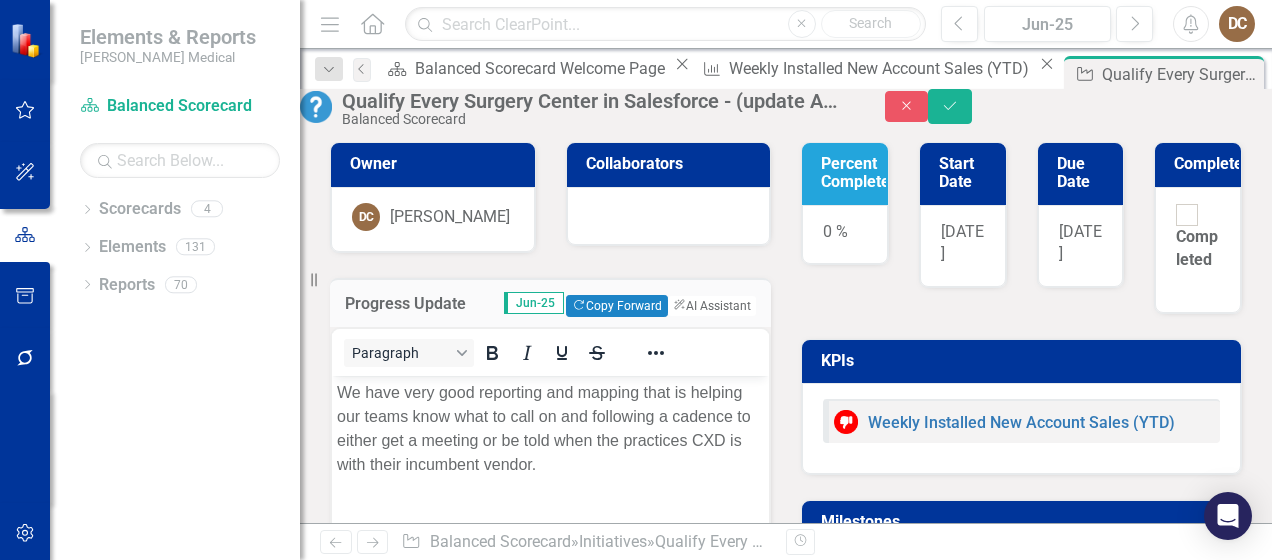 click on "Percent Complete" at bounding box center [855, 172] 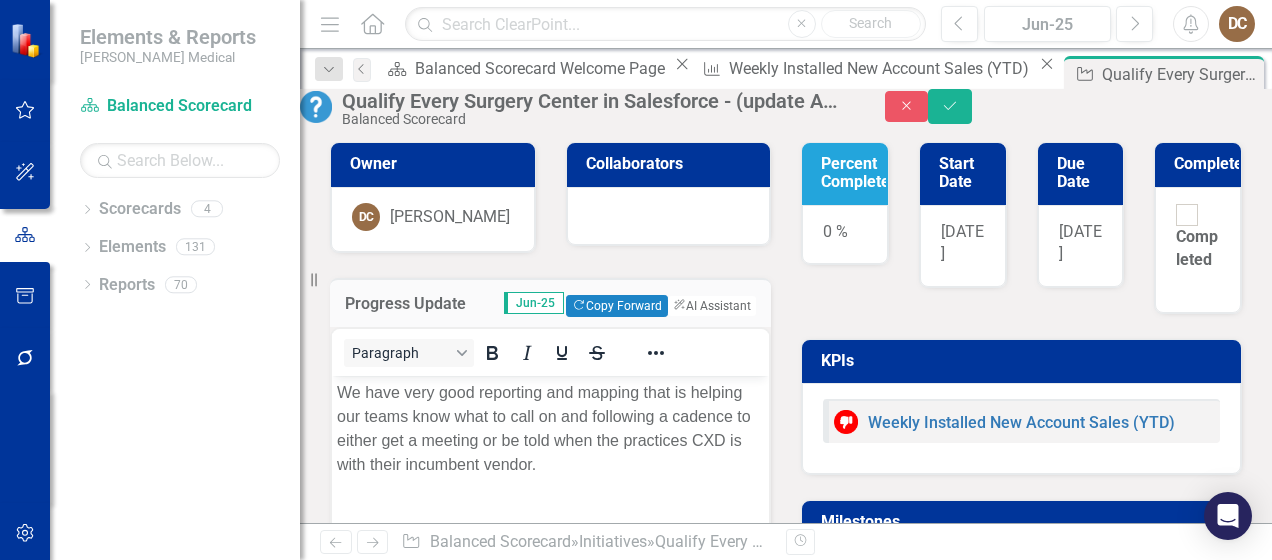 click on "Percent Complete" at bounding box center [855, 172] 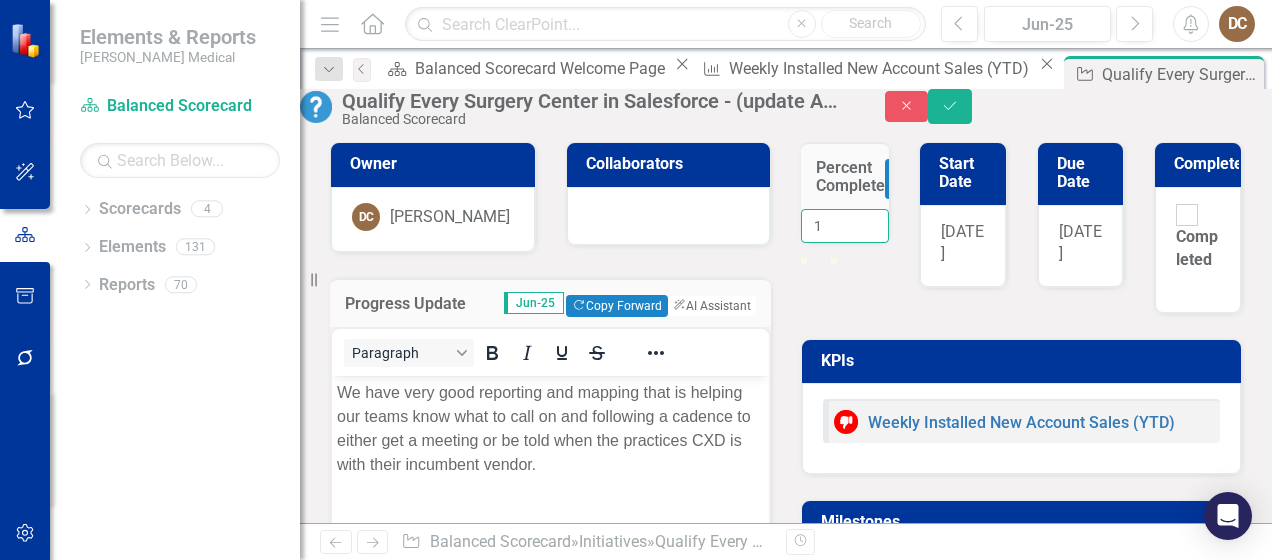 click on "1" at bounding box center [845, 226] 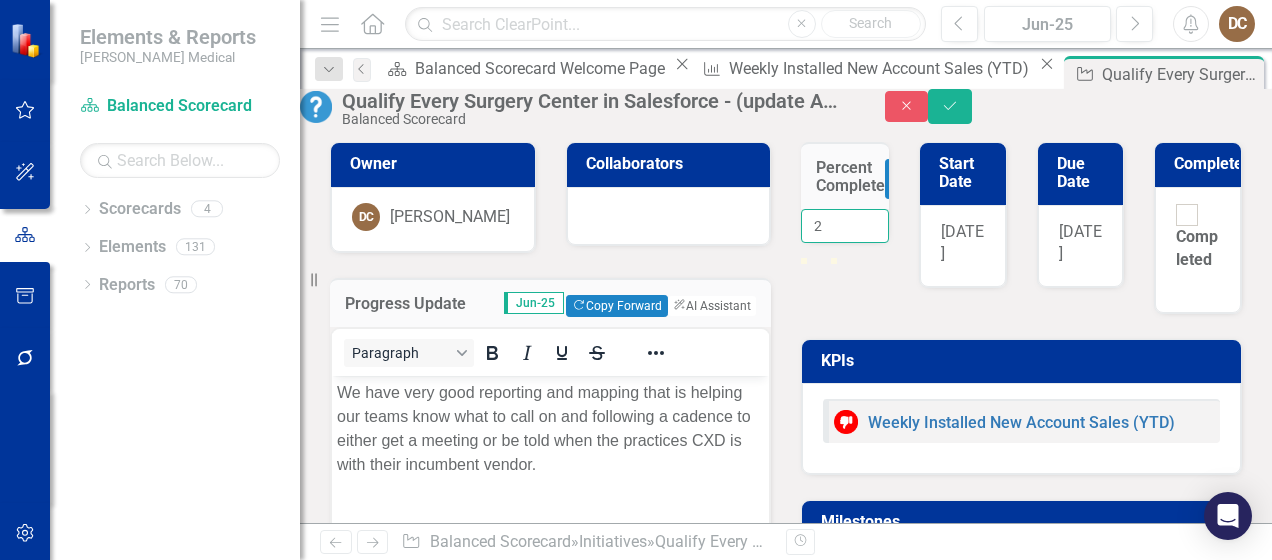 click on "2" at bounding box center (845, 226) 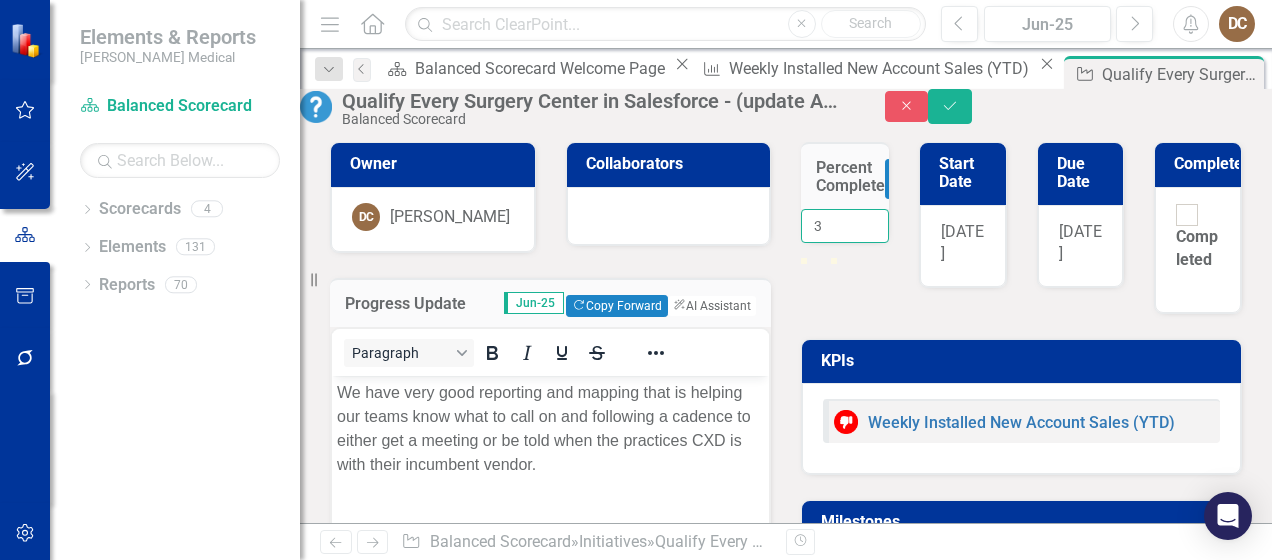 click on "3" at bounding box center (845, 226) 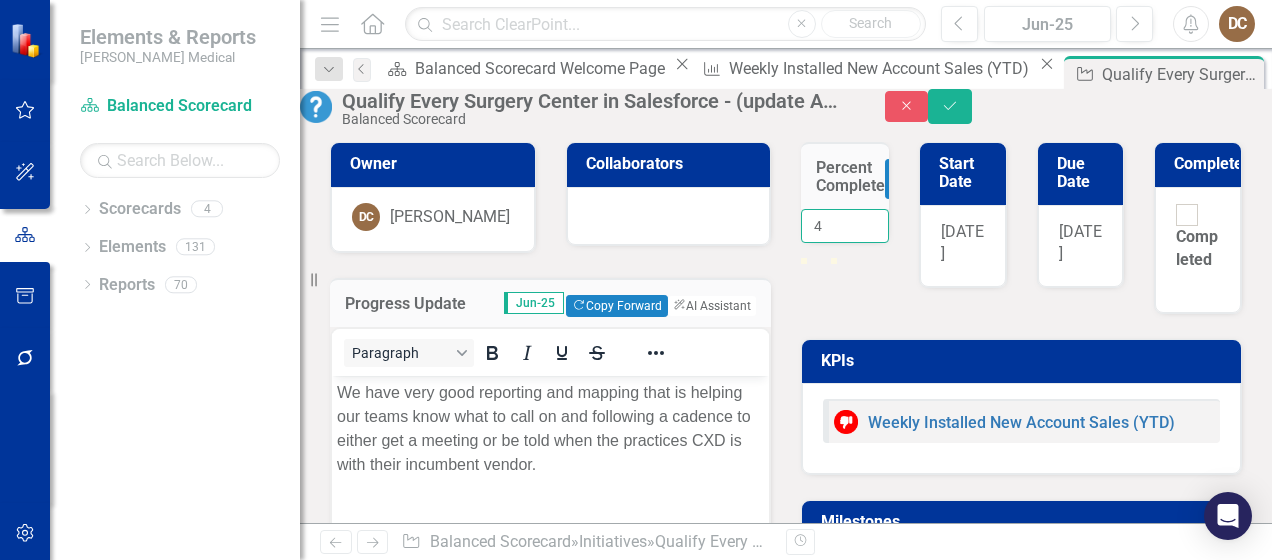 click on "4" at bounding box center (845, 226) 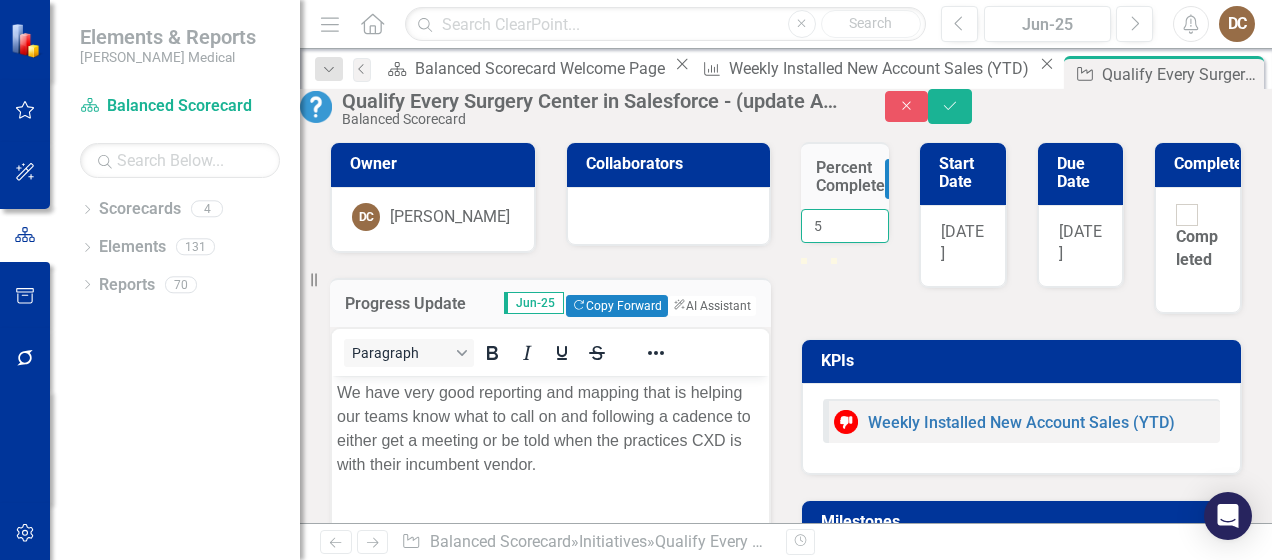 click on "5" at bounding box center (845, 226) 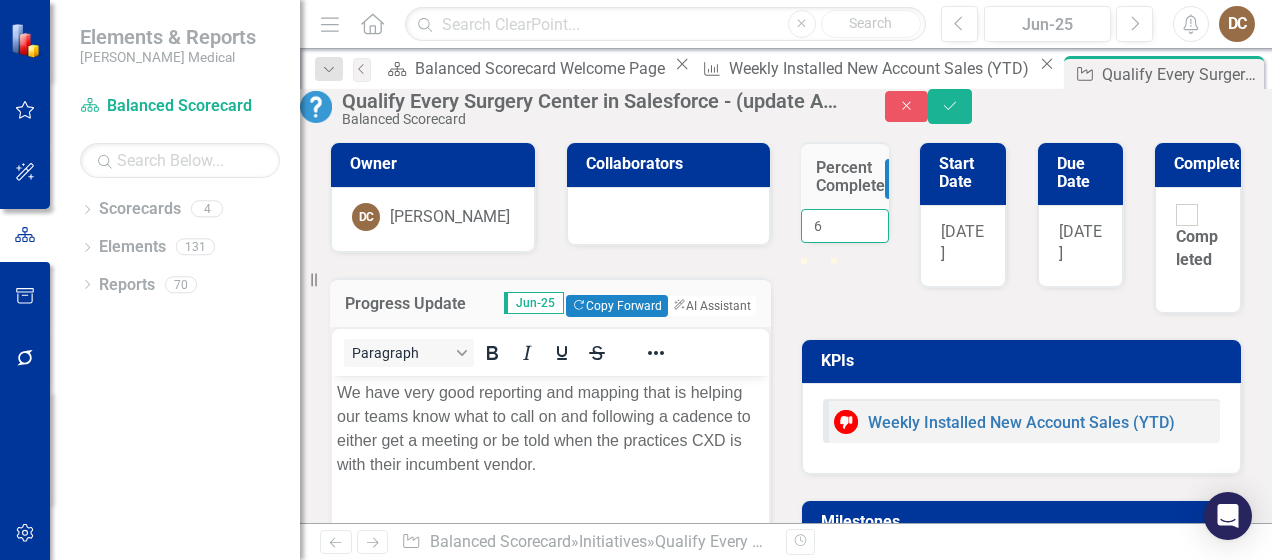 click on "6" at bounding box center [845, 226] 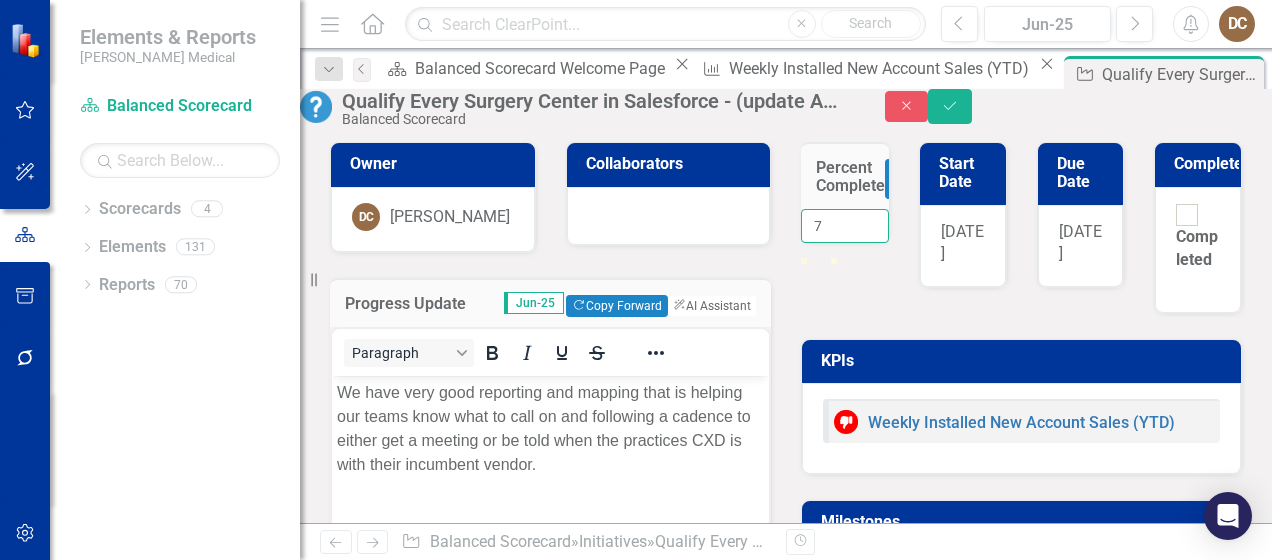 click on "7" at bounding box center (845, 226) 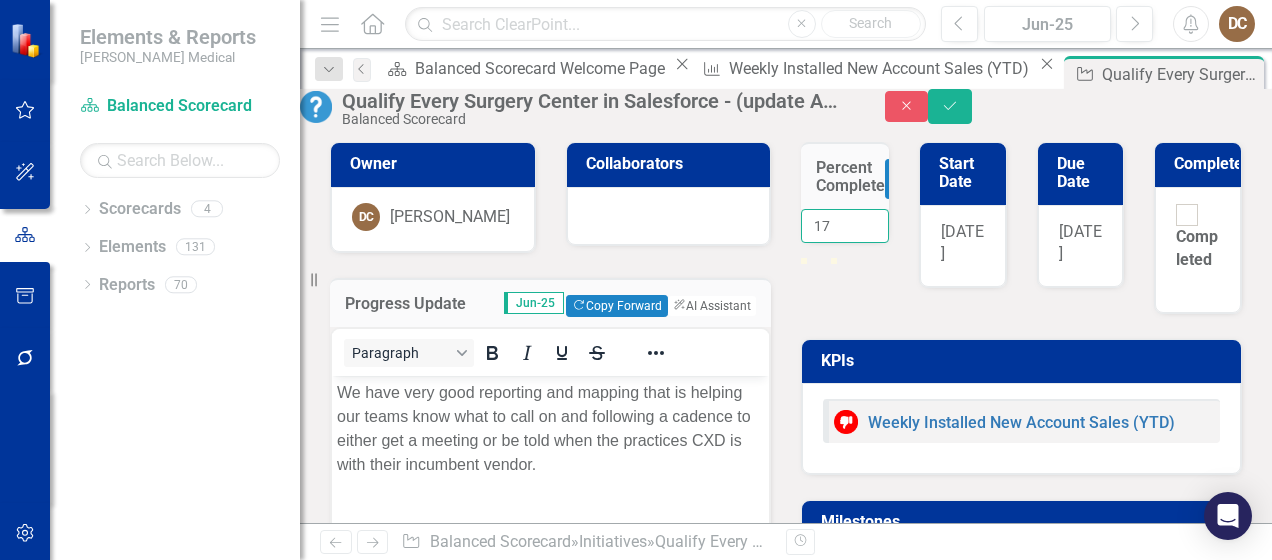 click on "17" at bounding box center [845, 226] 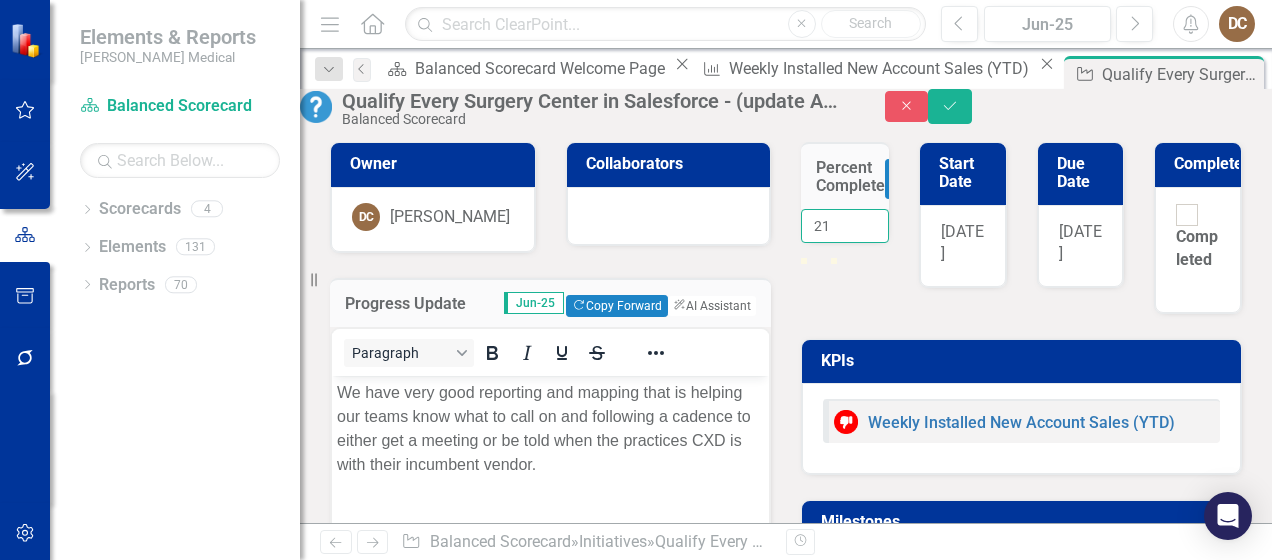 click on "21" at bounding box center [845, 226] 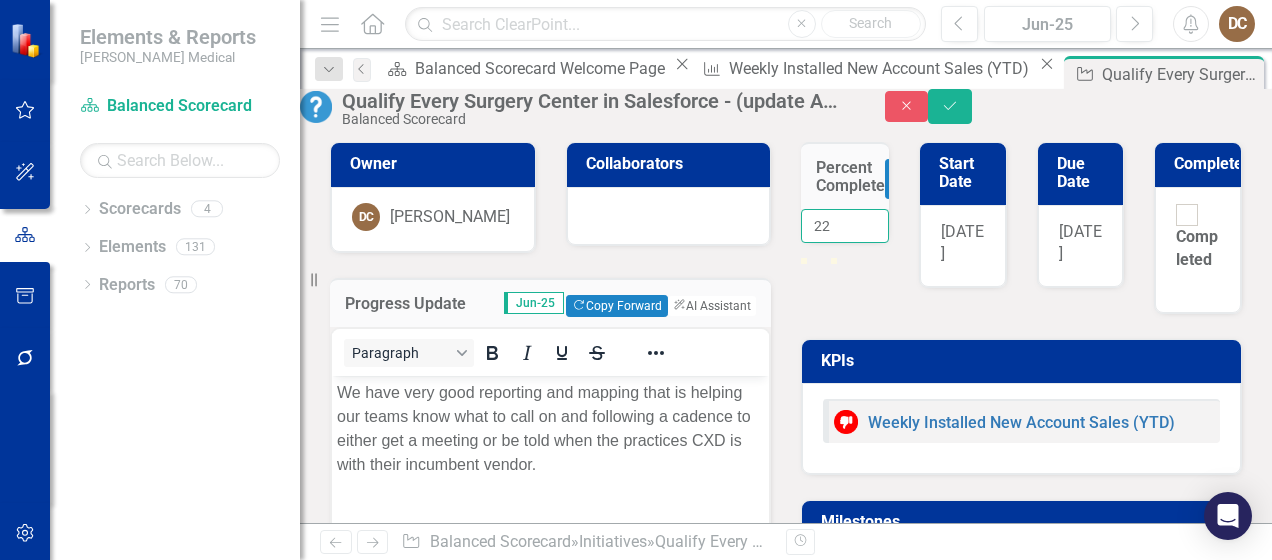 click on "22" at bounding box center [845, 226] 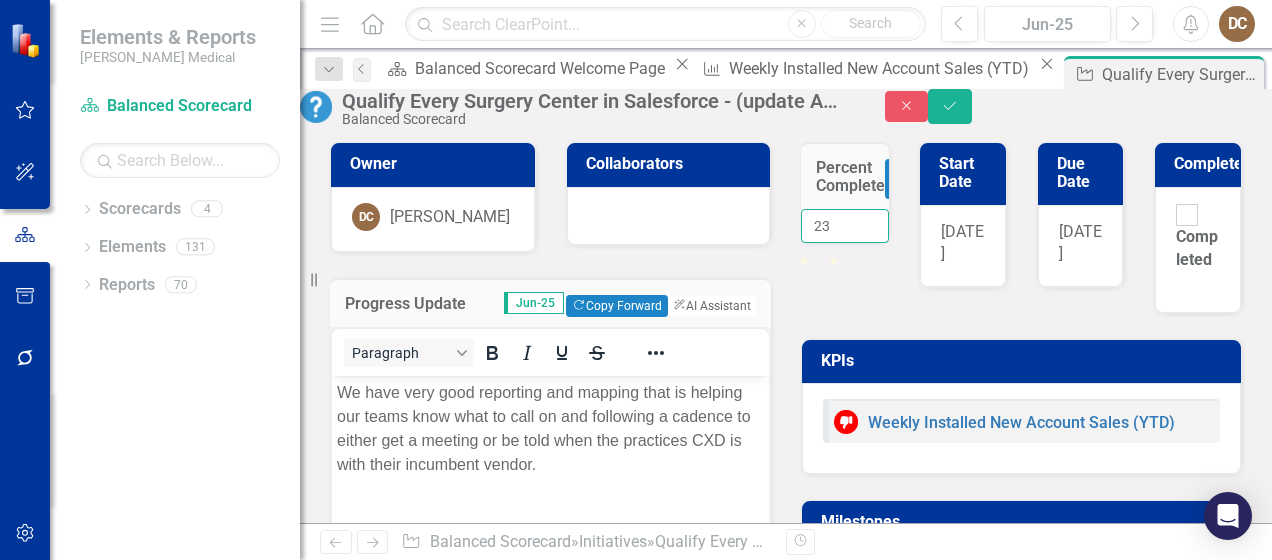 click on "23" at bounding box center [845, 226] 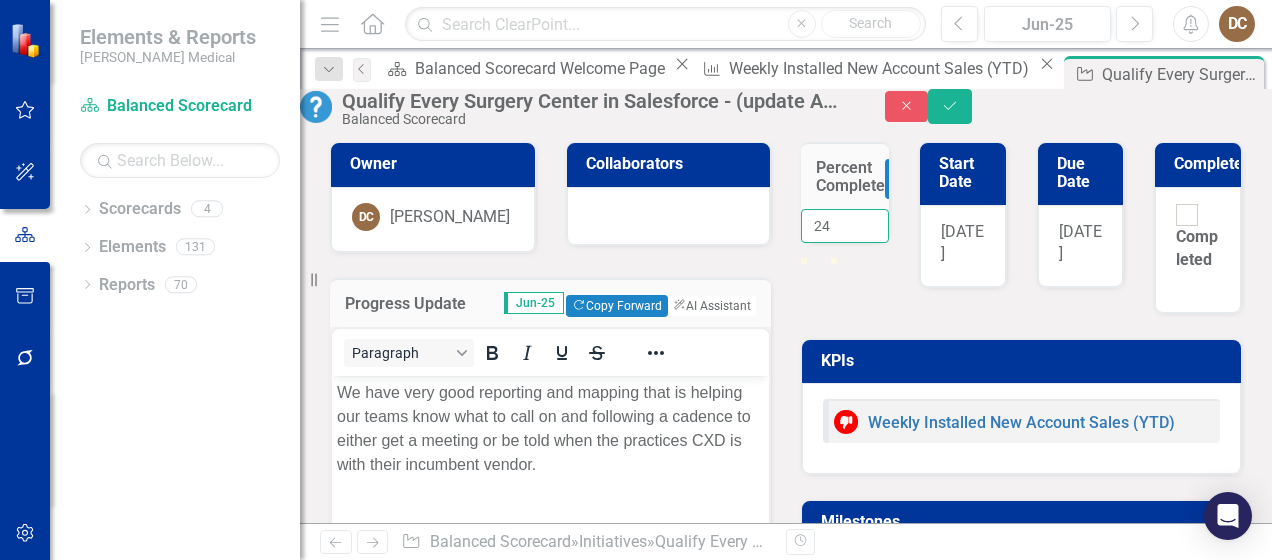 click on "24" at bounding box center [845, 226] 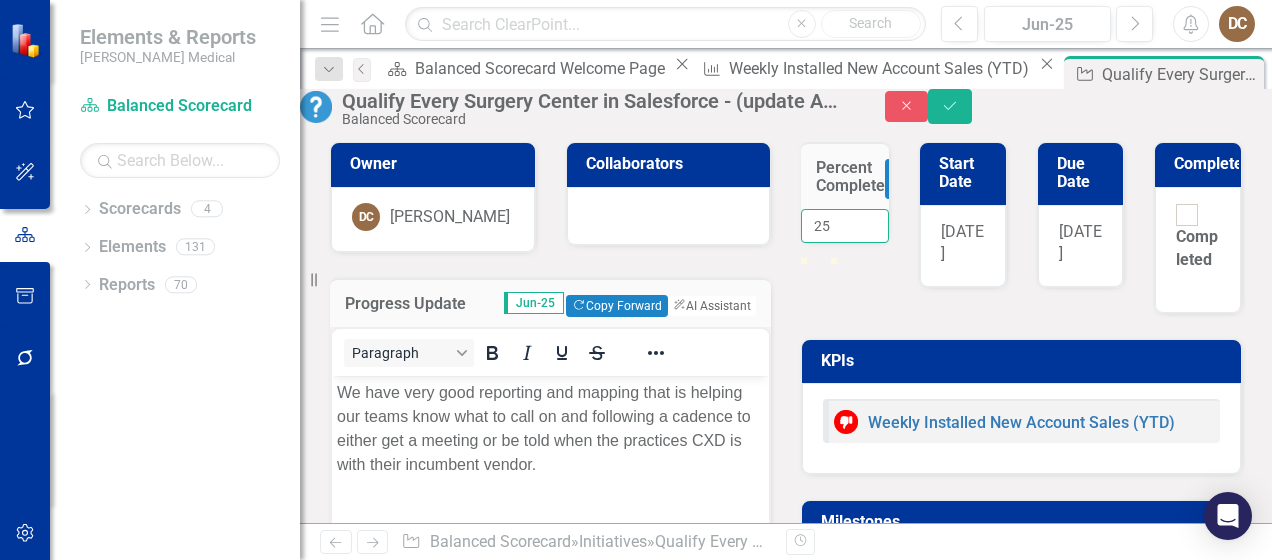 type on "25" 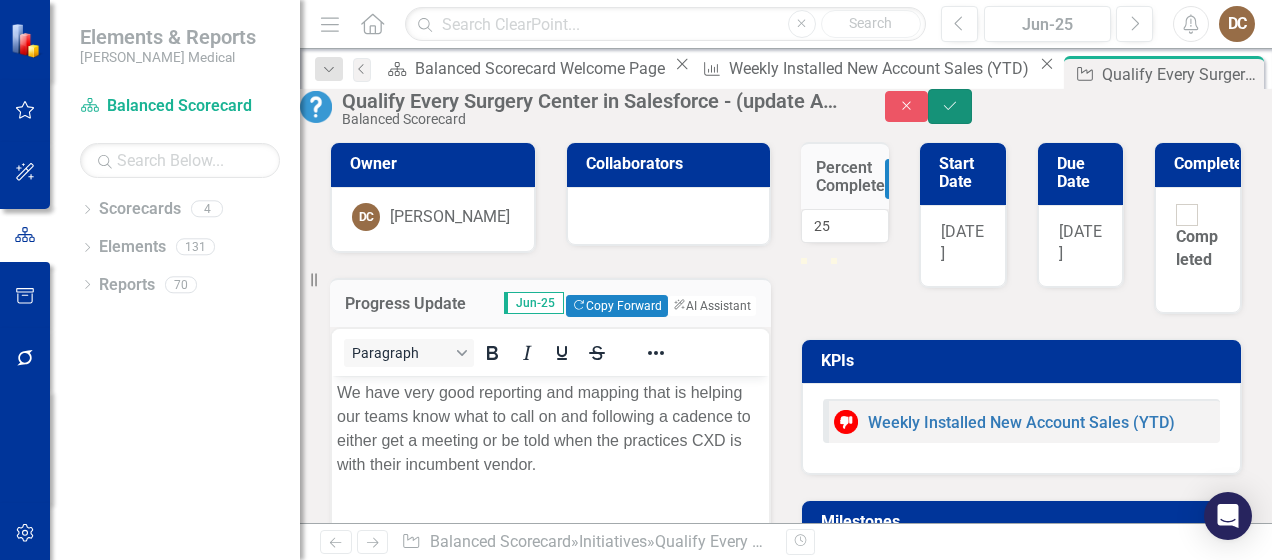 click on "Save" at bounding box center [950, 106] 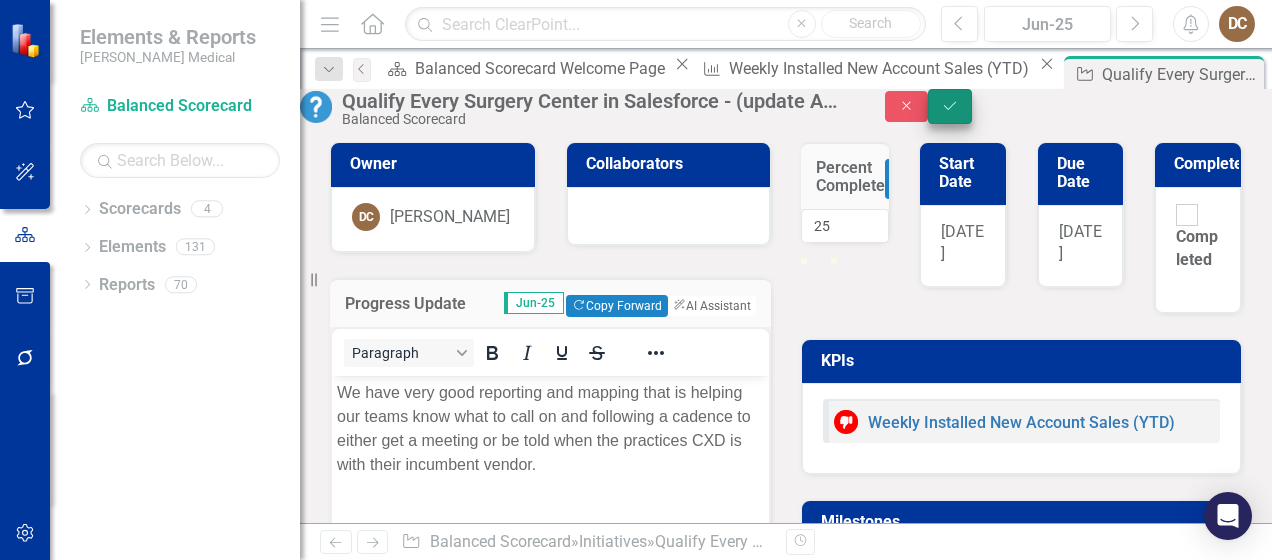 scroll, scrollTop: 0, scrollLeft: 0, axis: both 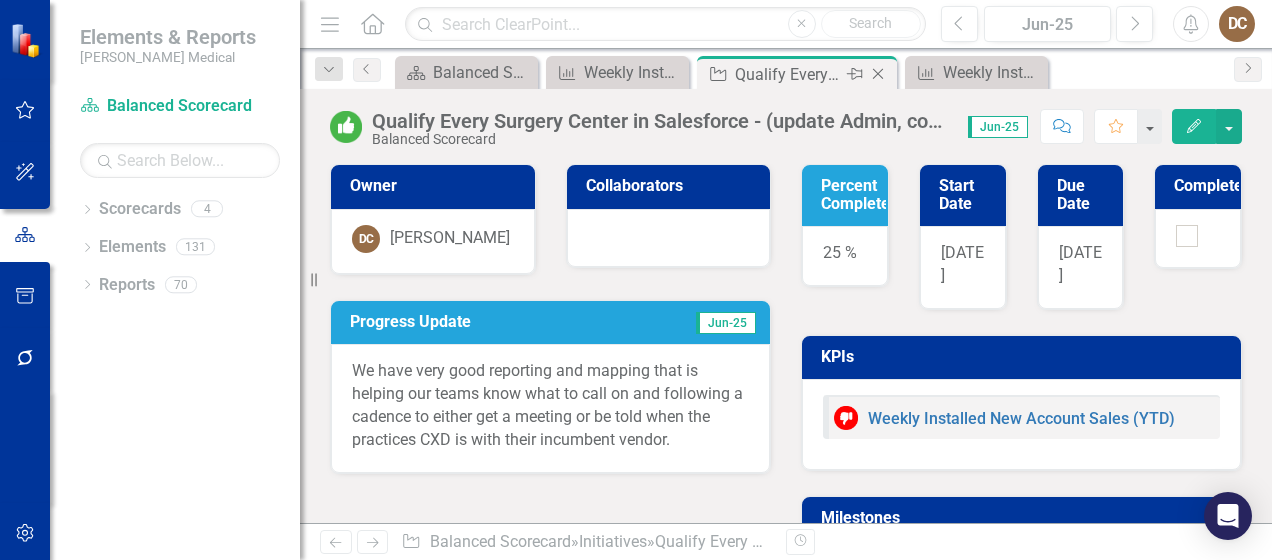 click 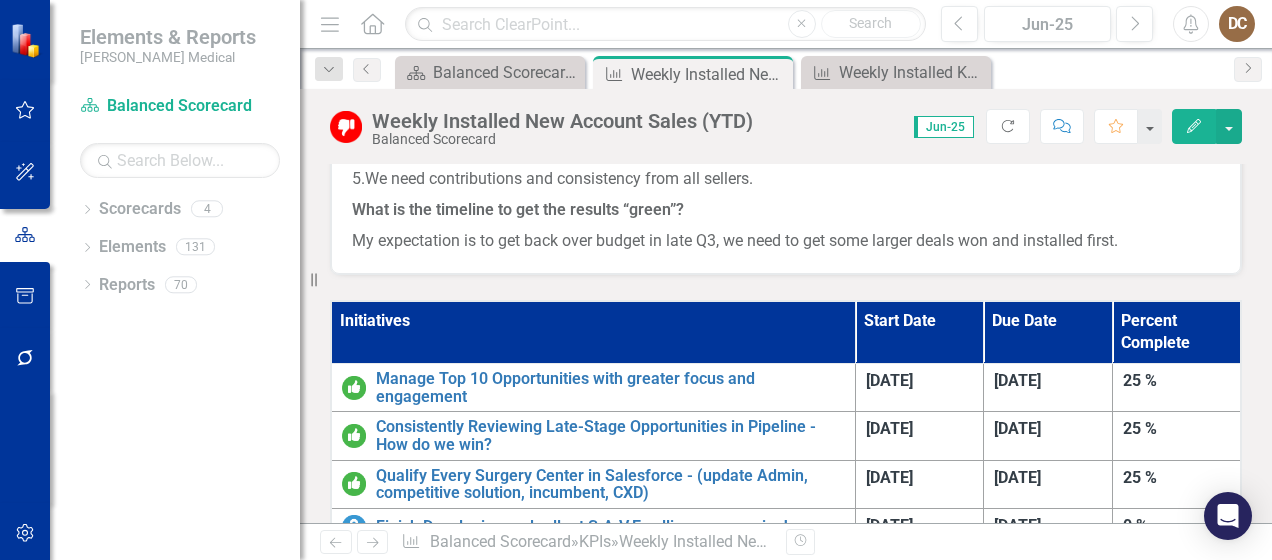 scroll, scrollTop: 1360, scrollLeft: 0, axis: vertical 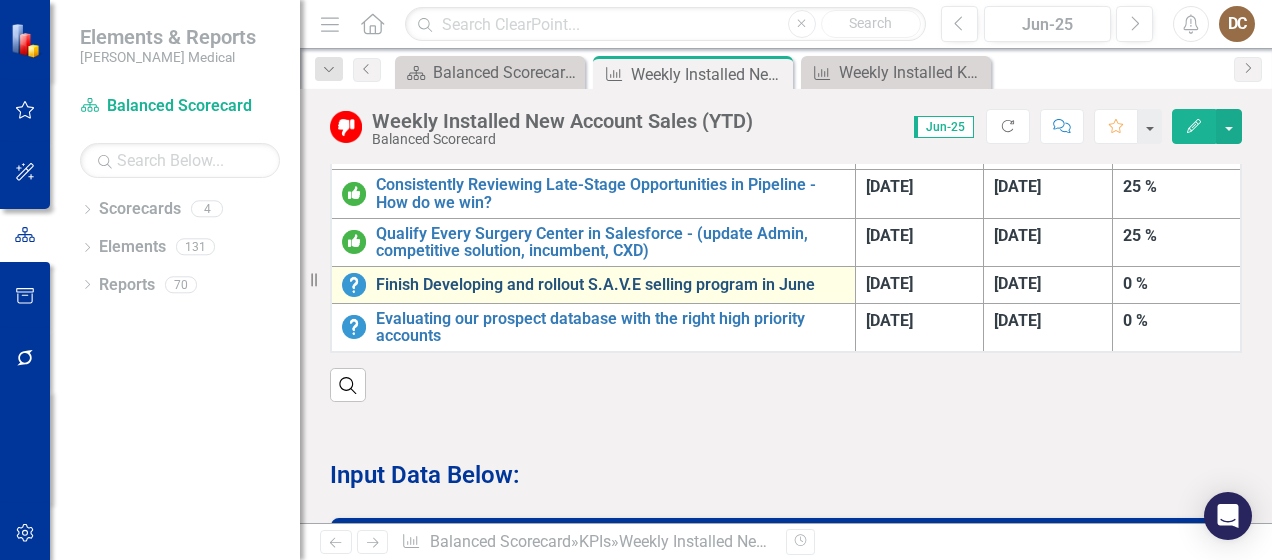 click on "Finish Developing and rollout S.A.V.E selling program in June" at bounding box center (610, 285) 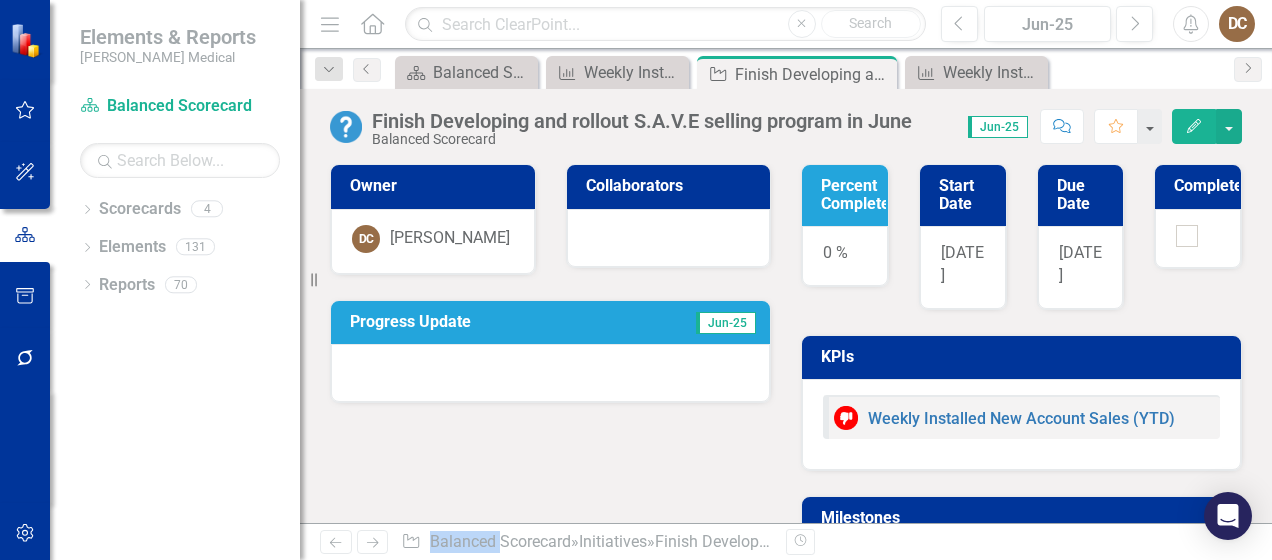 drag, startPoint x: 589, startPoint y: 294, endPoint x: 578, endPoint y: 321, distance: 29.15476 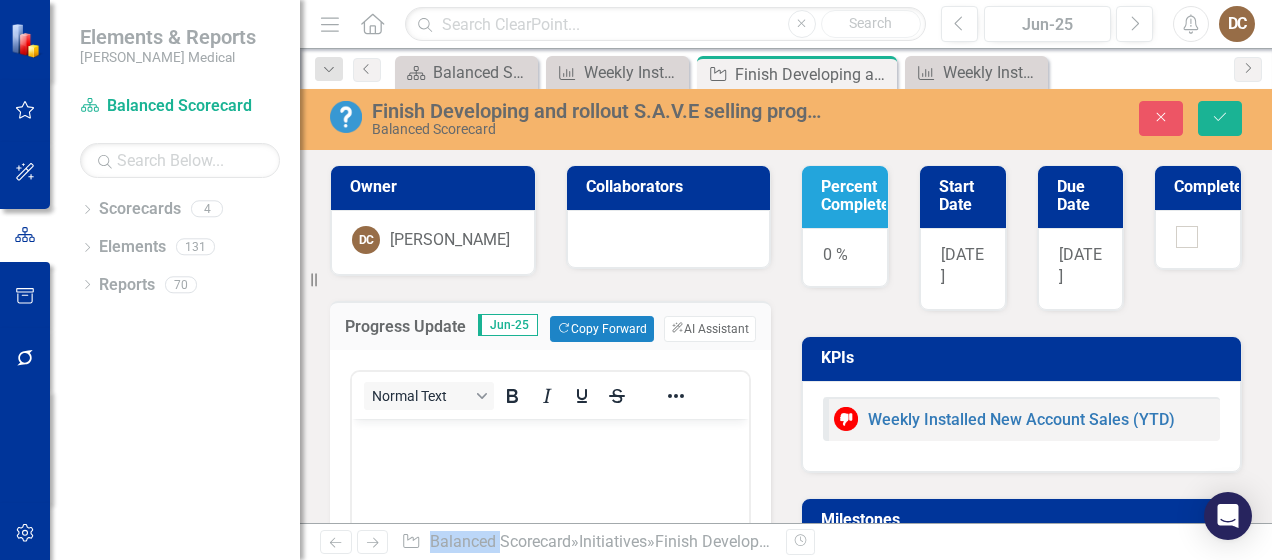 scroll, scrollTop: 0, scrollLeft: 0, axis: both 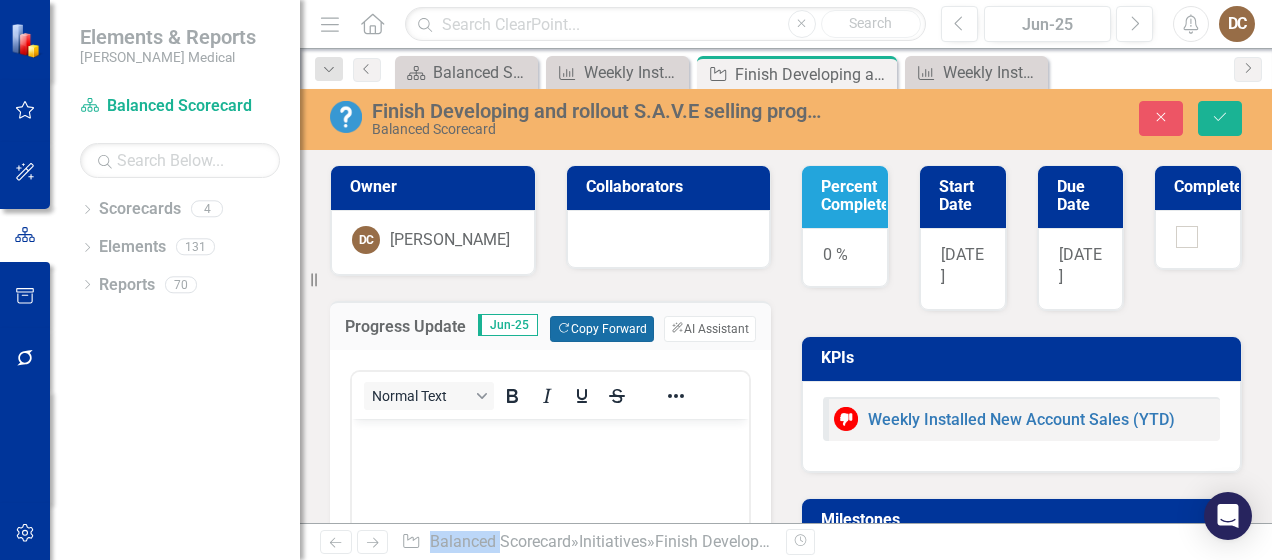 click on "Copy Forward  Copy Forward" at bounding box center [601, 329] 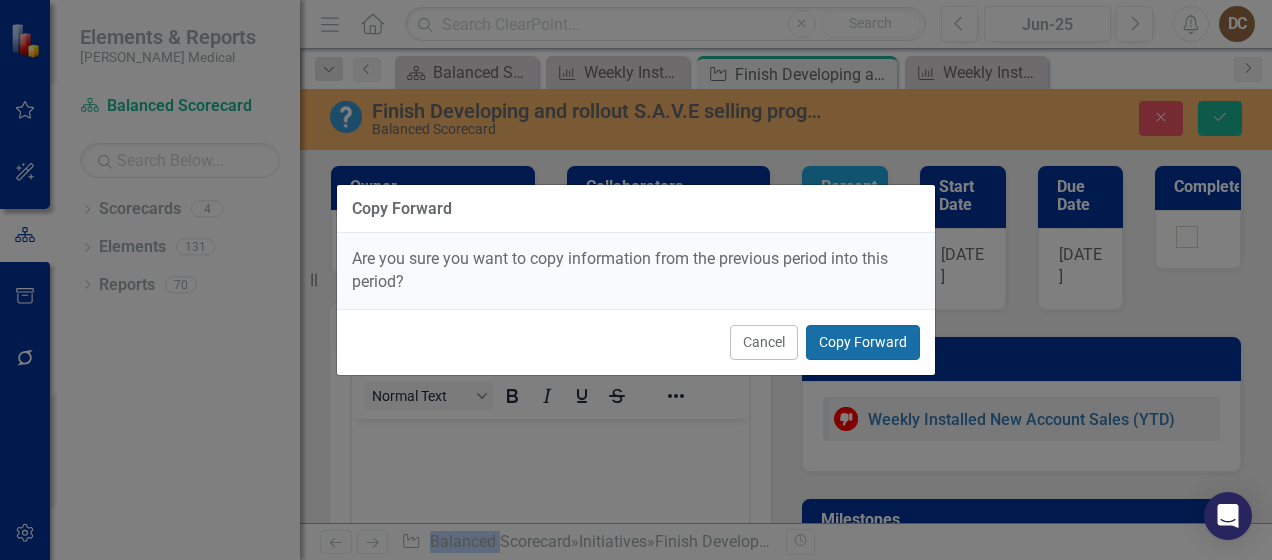 click on "Copy Forward" at bounding box center (863, 342) 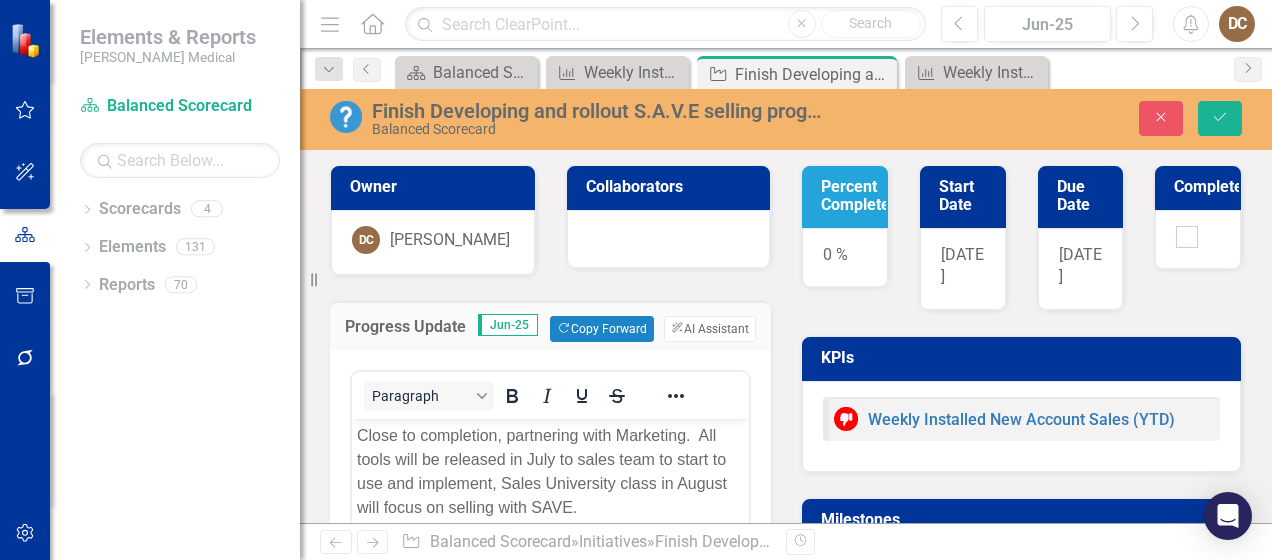 click on "0 %" at bounding box center (845, 258) 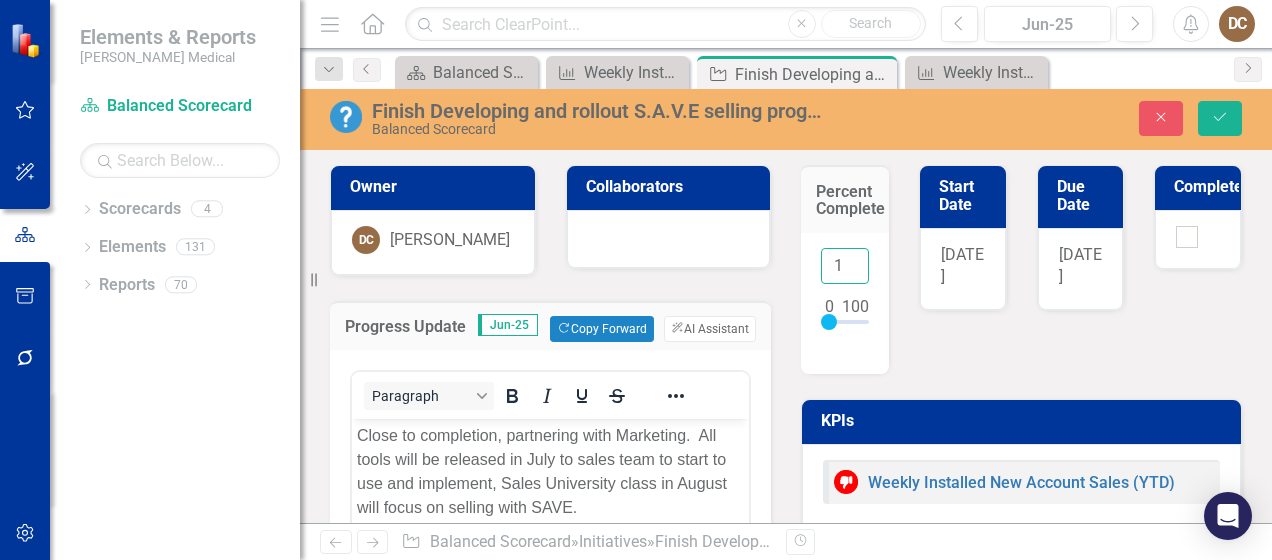 click on "1" at bounding box center (845, 266) 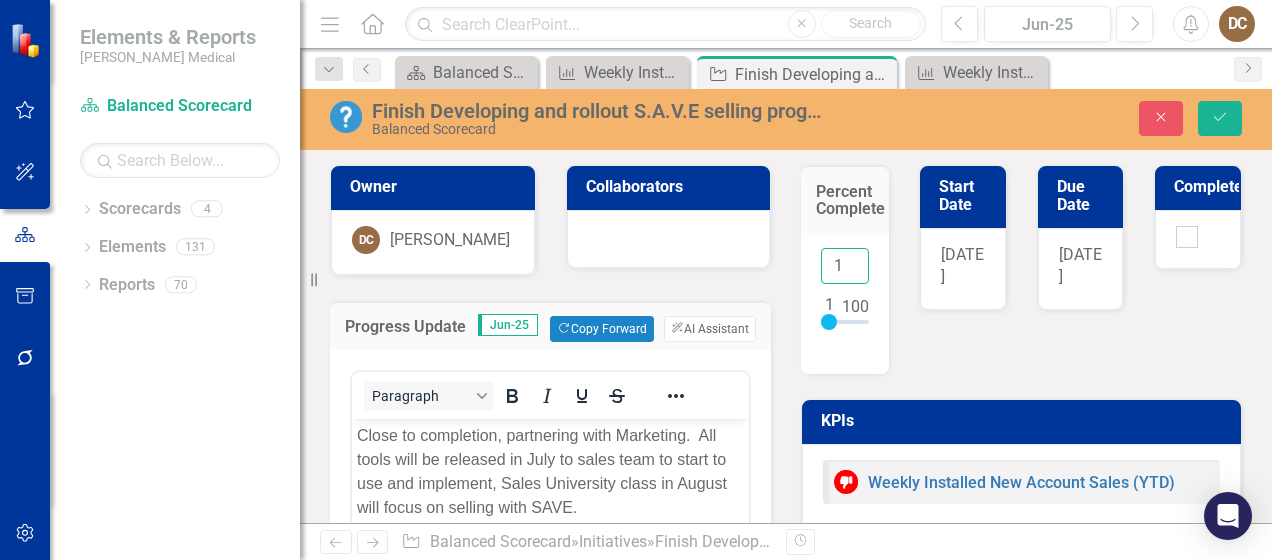 scroll, scrollTop: 0, scrollLeft: 4, axis: horizontal 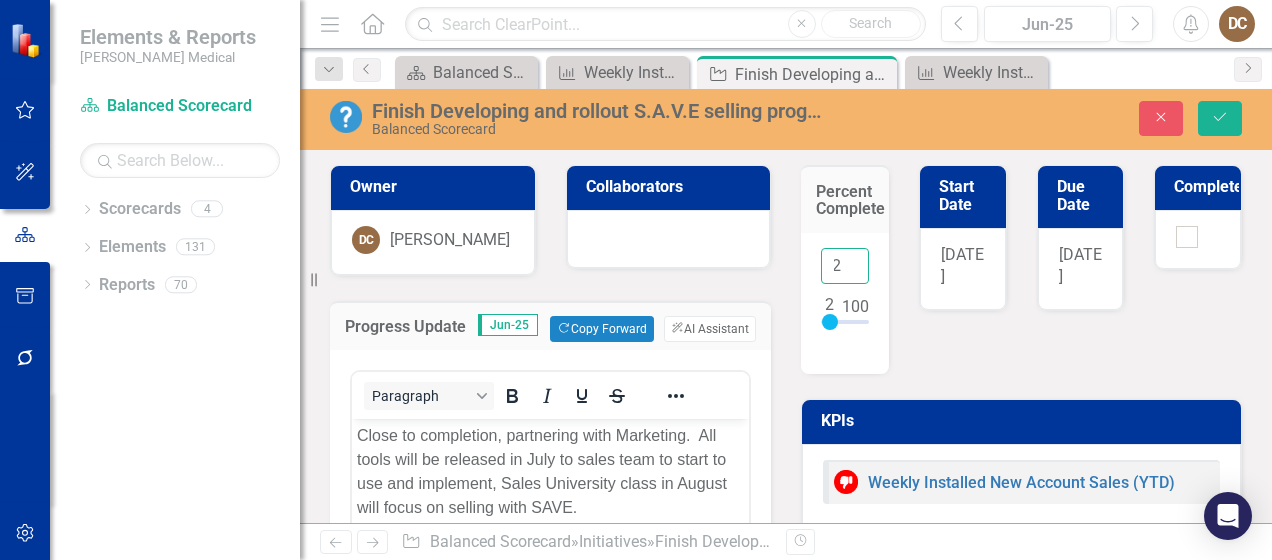 click on "2" at bounding box center [845, 266] 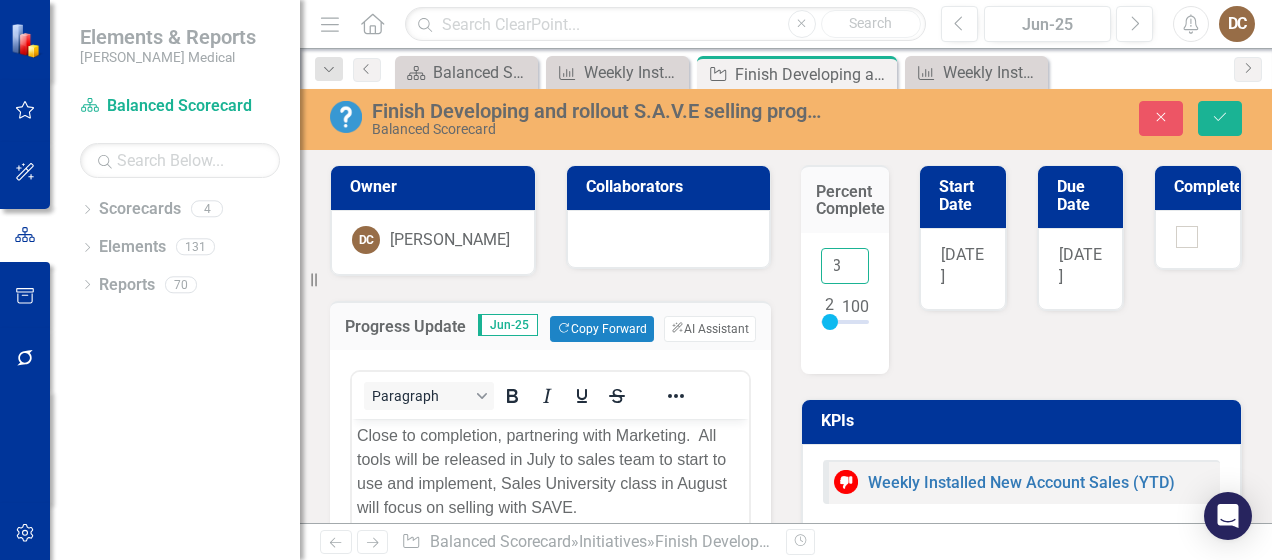 click on "3" at bounding box center (845, 266) 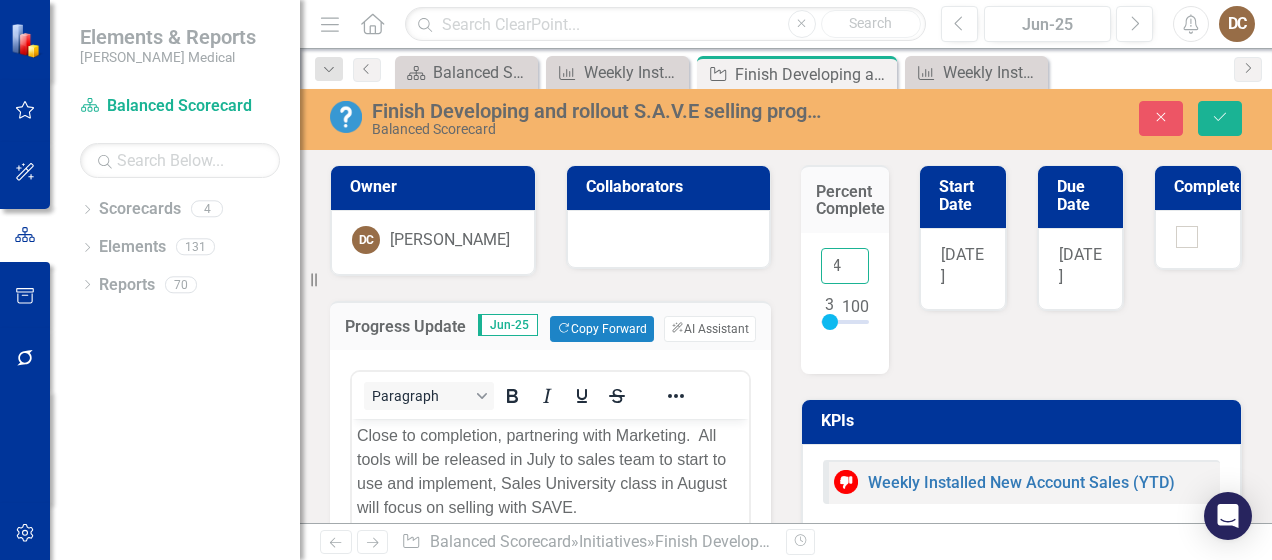 click on "4" at bounding box center (845, 266) 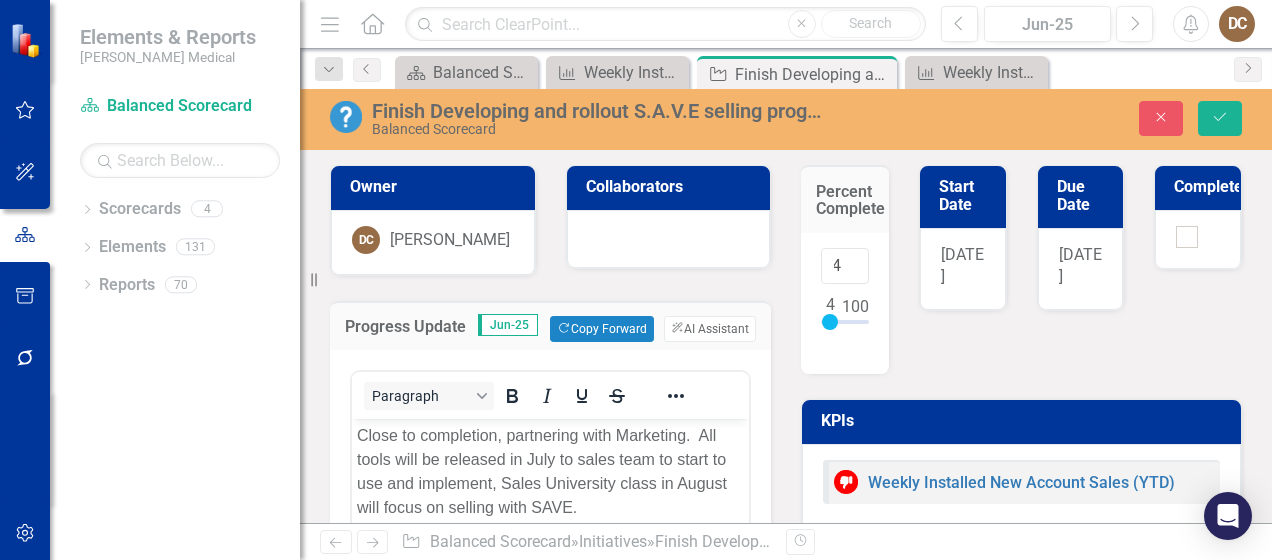scroll, scrollTop: 0, scrollLeft: 0, axis: both 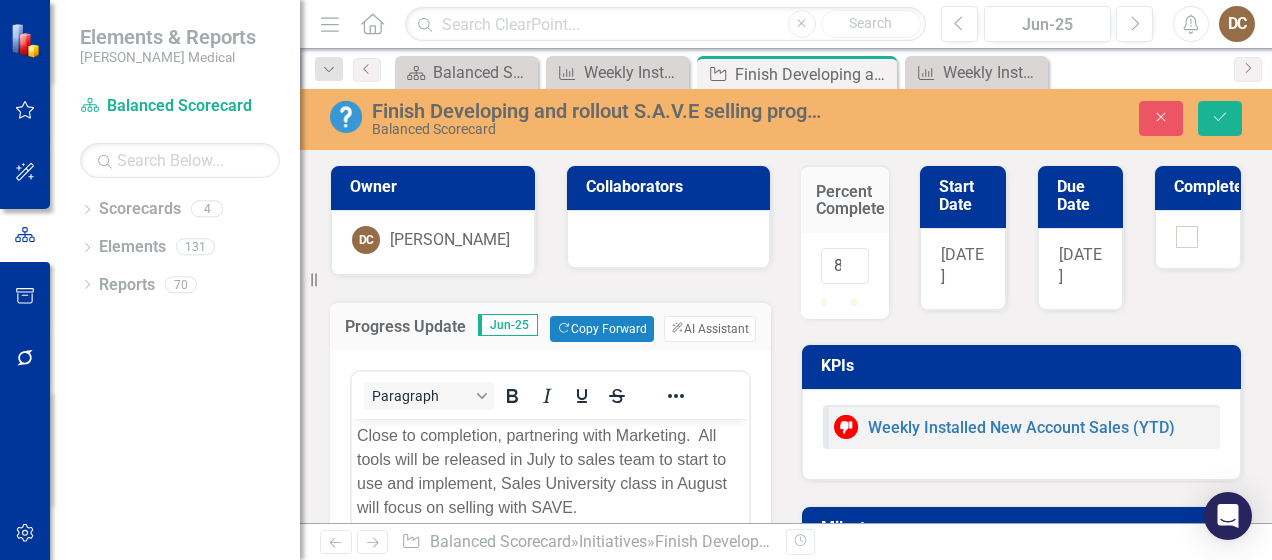 drag, startPoint x: 825, startPoint y: 317, endPoint x: 849, endPoint y: 322, distance: 24.5153 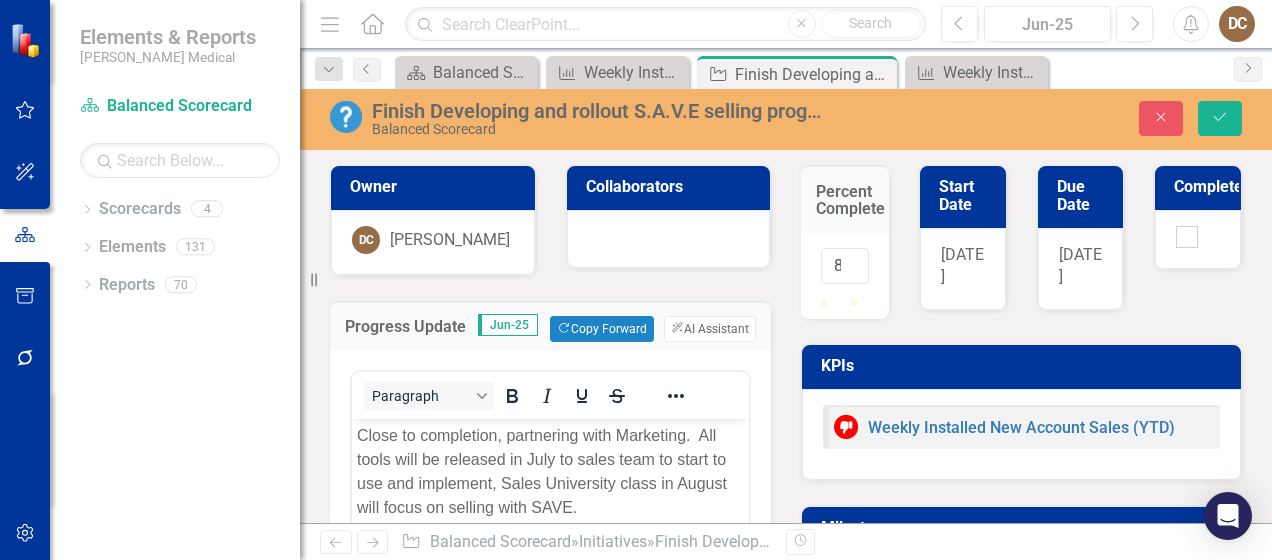 click at bounding box center (846, 299) 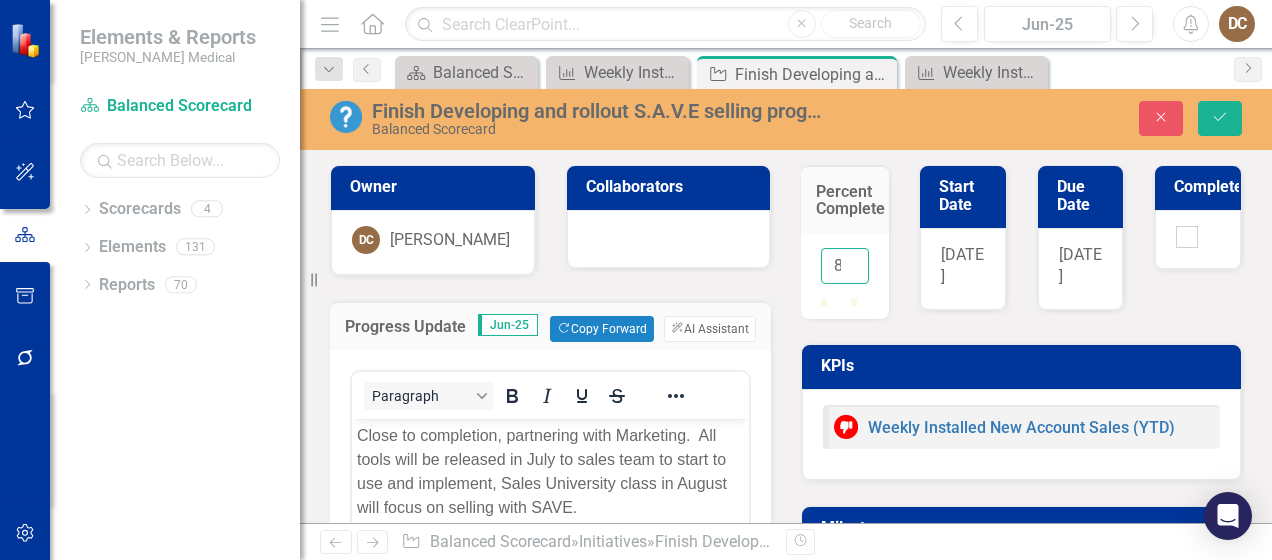 type on "85" 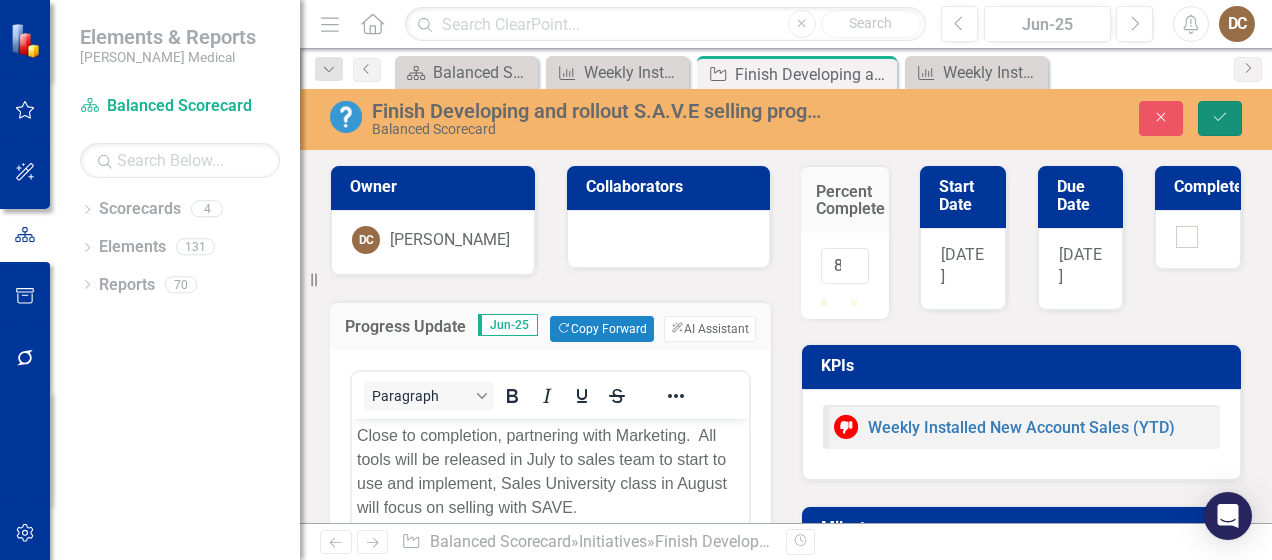 click on "Save" at bounding box center [1220, 118] 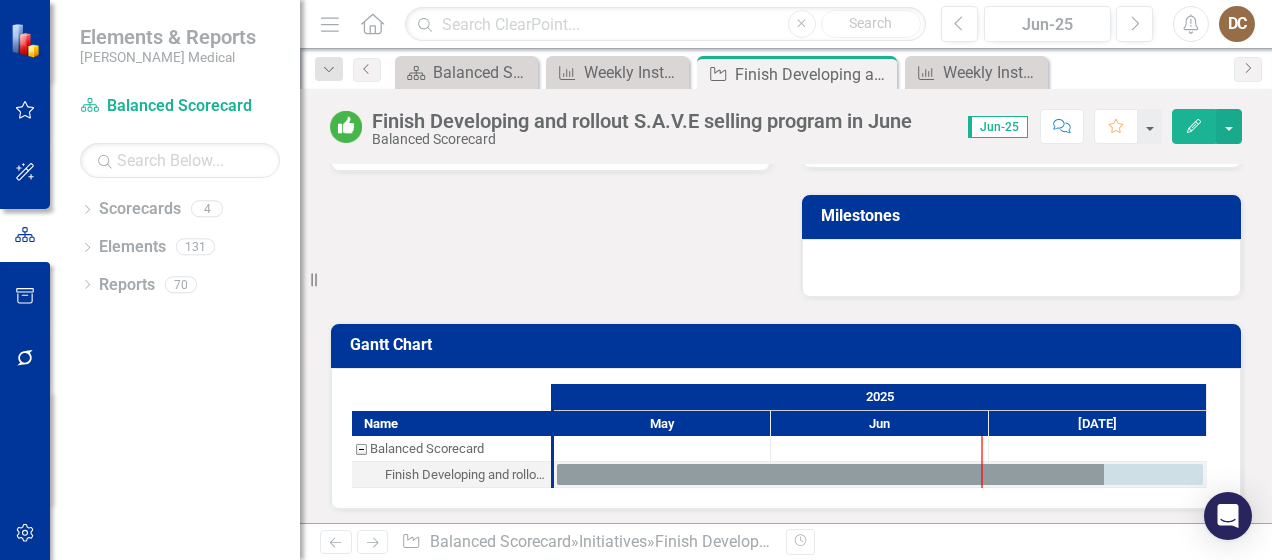 scroll, scrollTop: 0, scrollLeft: 0, axis: both 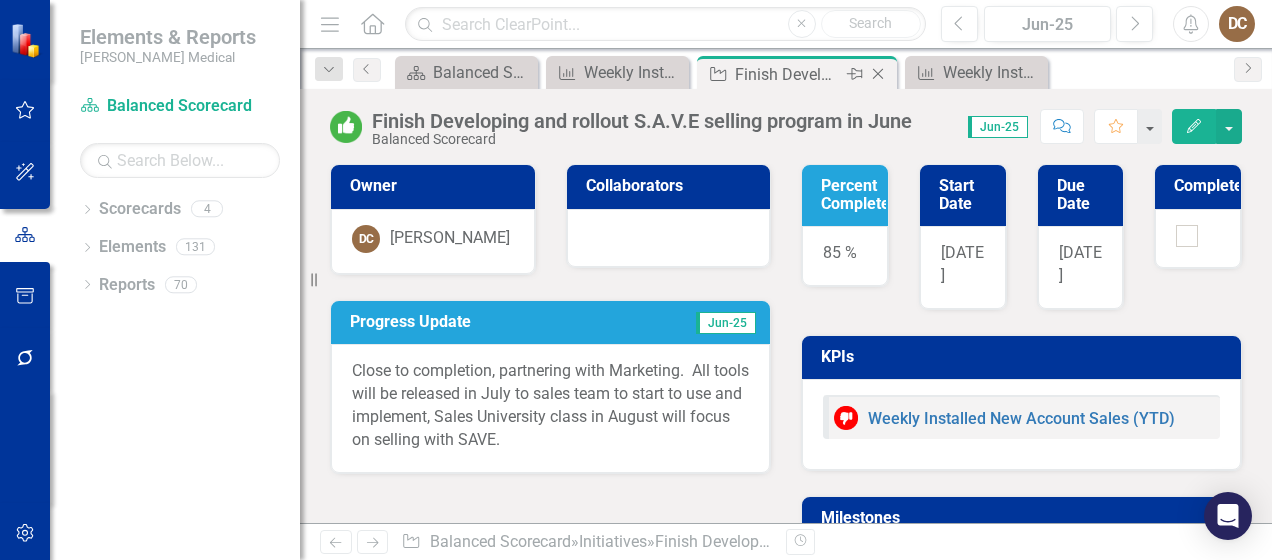 click on "Close" 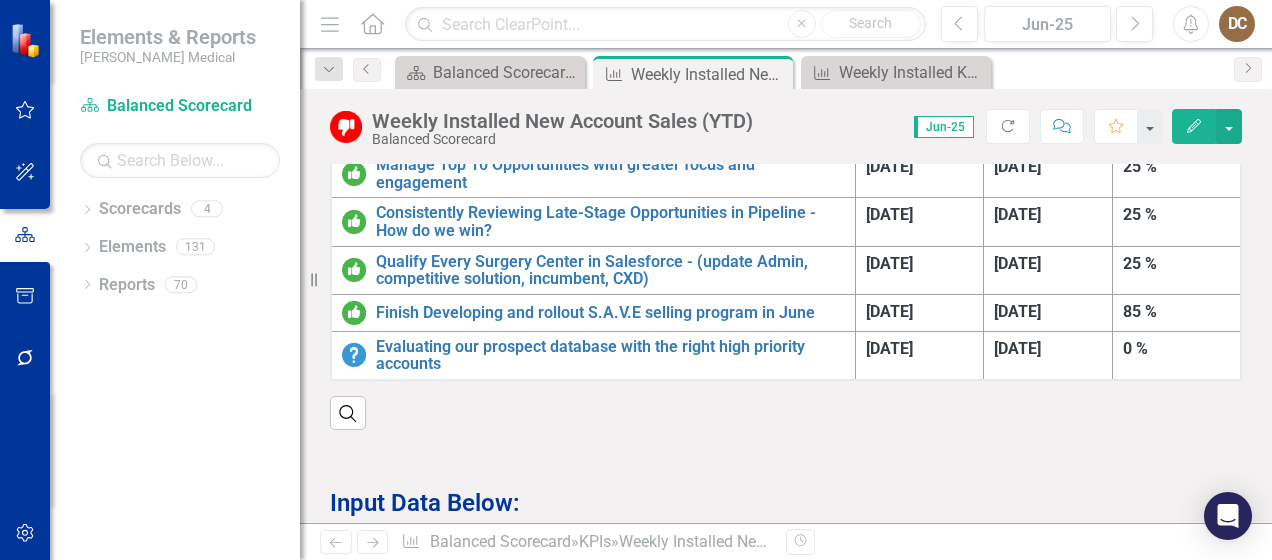 scroll, scrollTop: 1333, scrollLeft: 0, axis: vertical 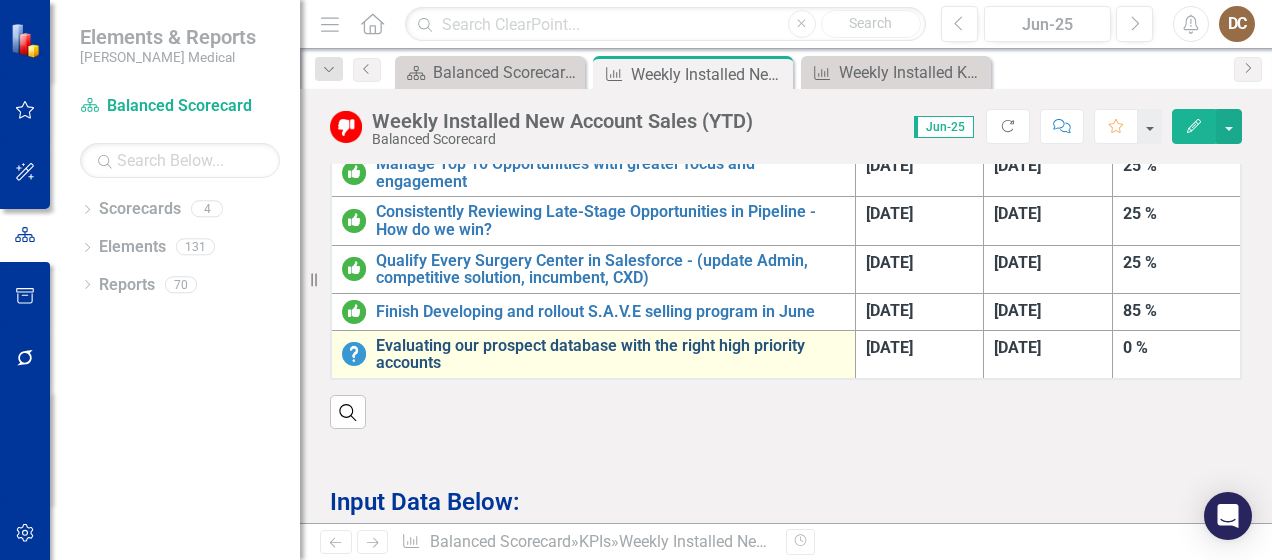 click on "Evaluating our prospect database with the right high priority accounts" at bounding box center [610, 354] 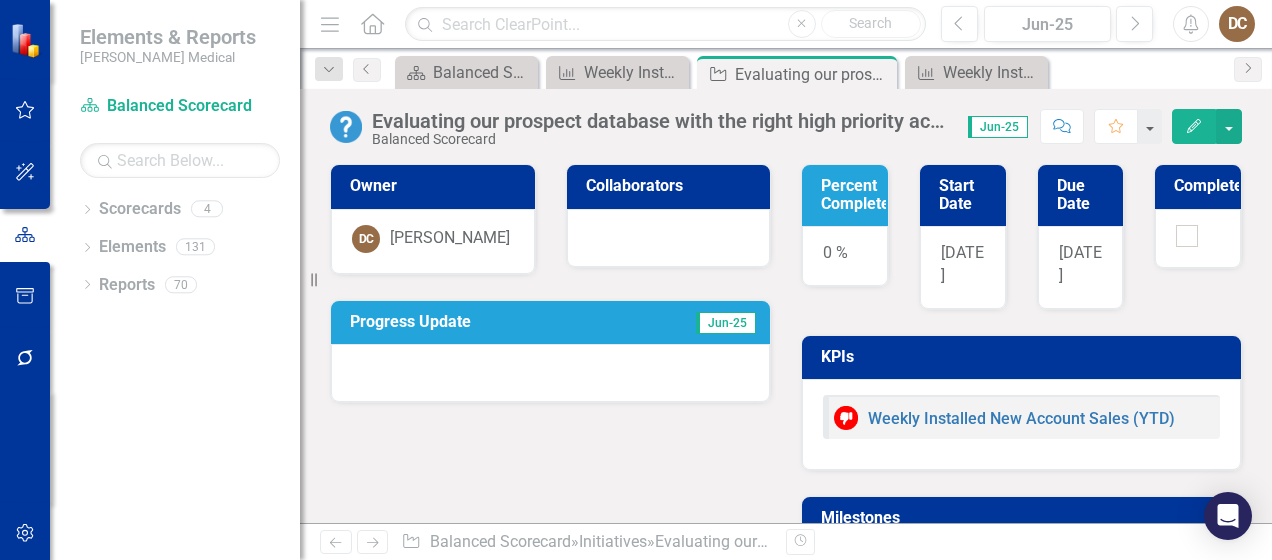 click on "Progress Update" at bounding box center [485, 322] 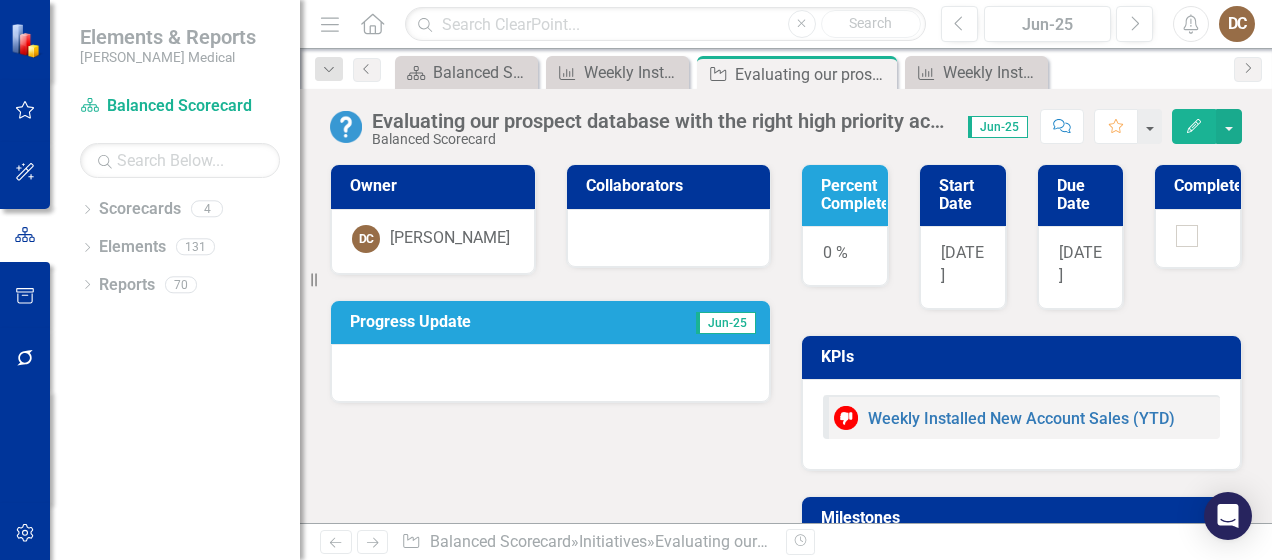 click on "Progress Update" at bounding box center [485, 322] 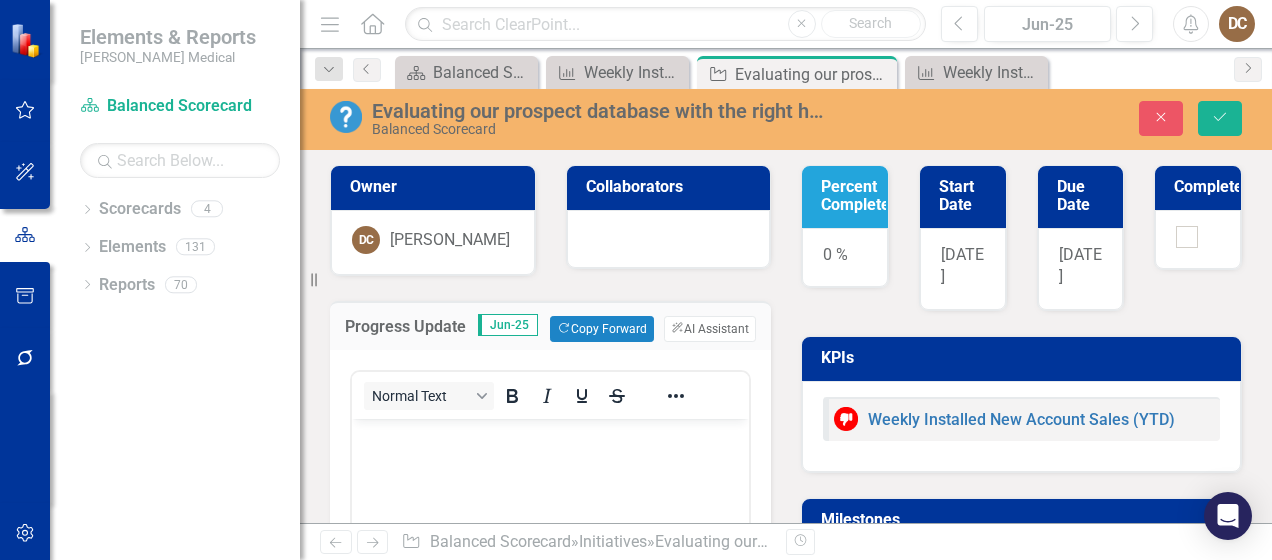 scroll, scrollTop: 0, scrollLeft: 0, axis: both 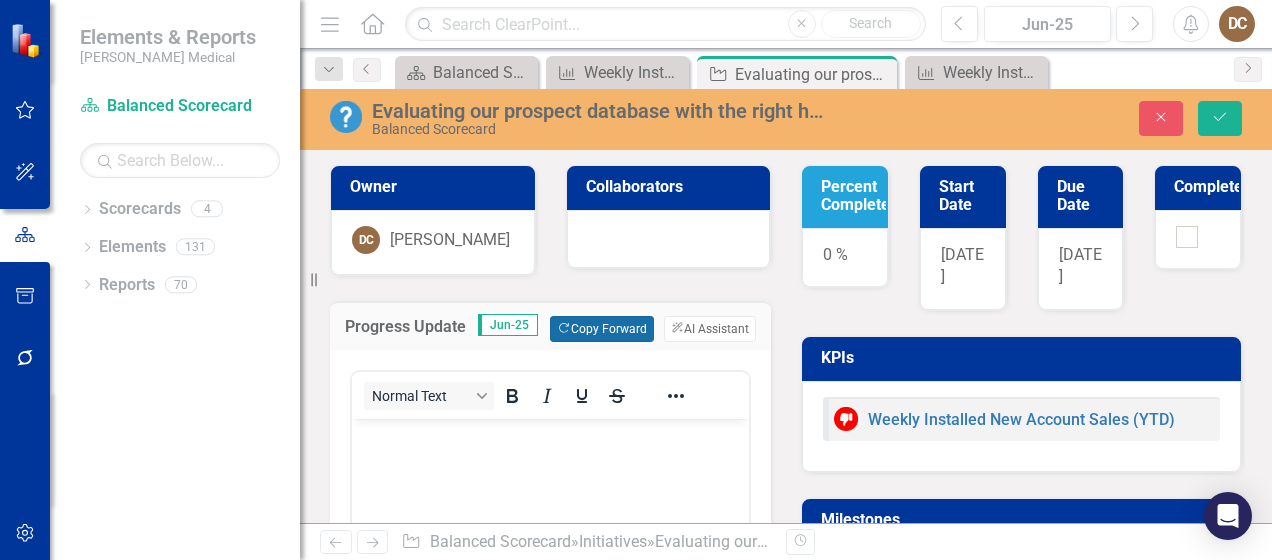 click on "Copy Forward  Copy Forward" at bounding box center (601, 329) 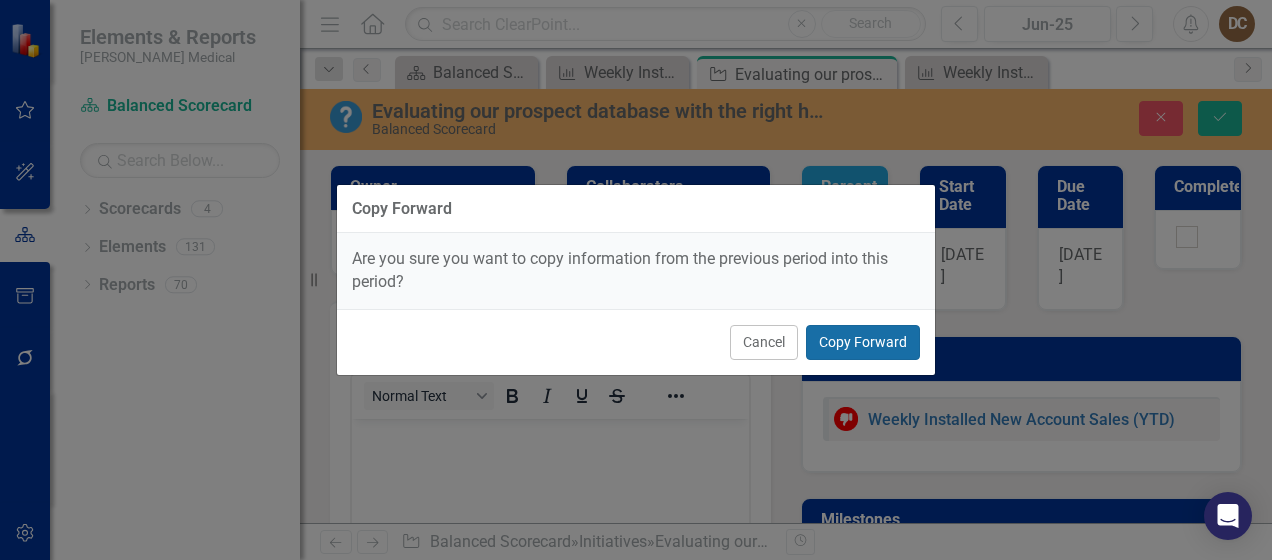 click on "Copy Forward" at bounding box center [863, 342] 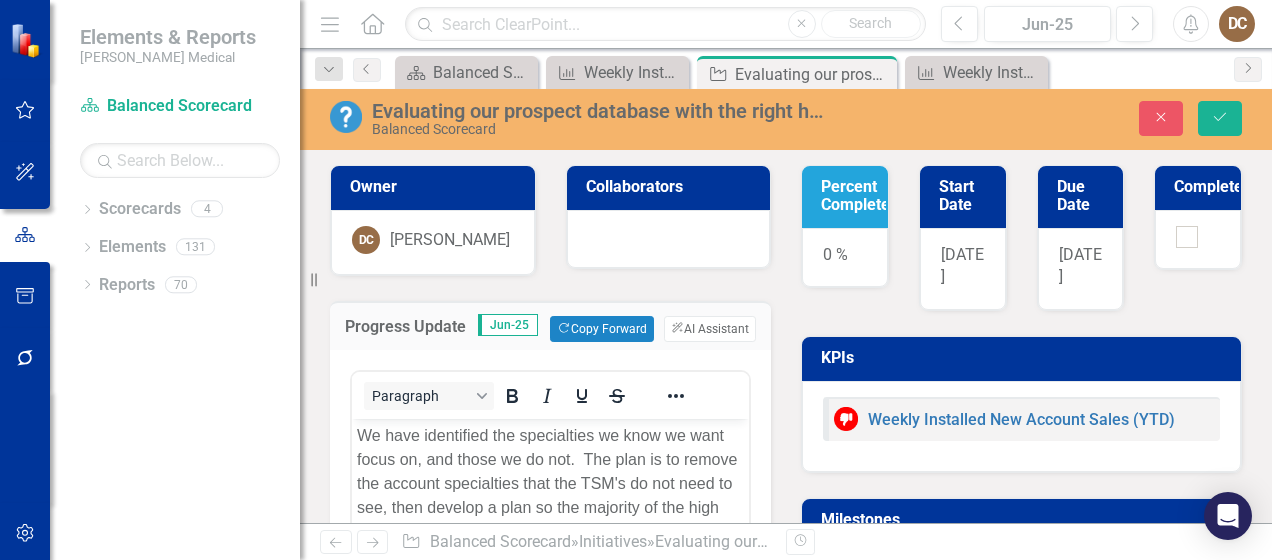 click on "0 %" at bounding box center (845, 258) 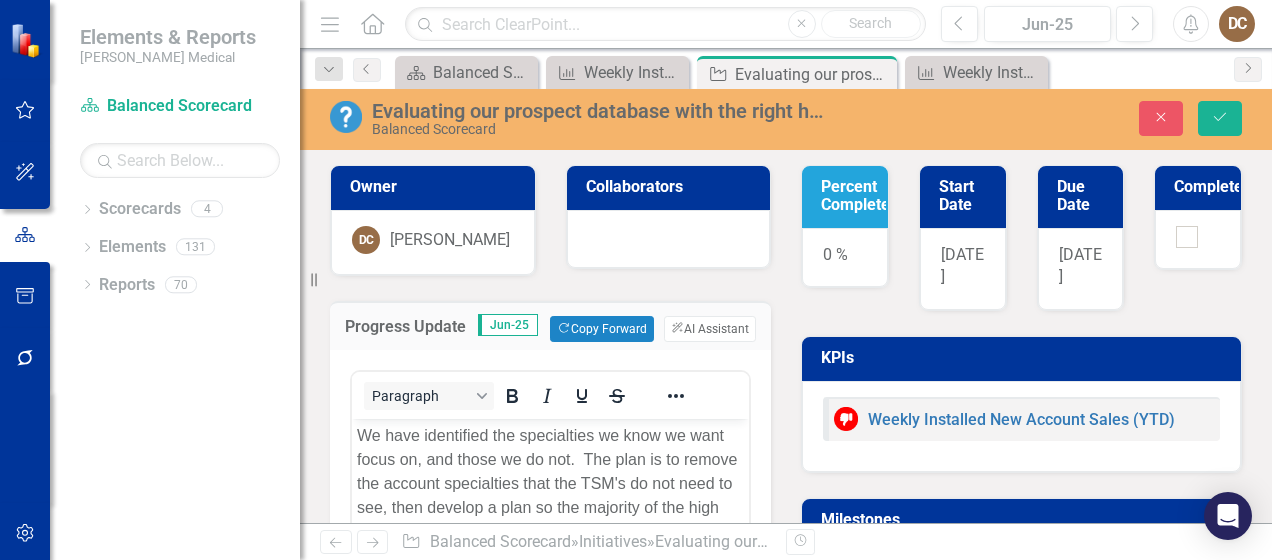 click on "0 %" at bounding box center (845, 258) 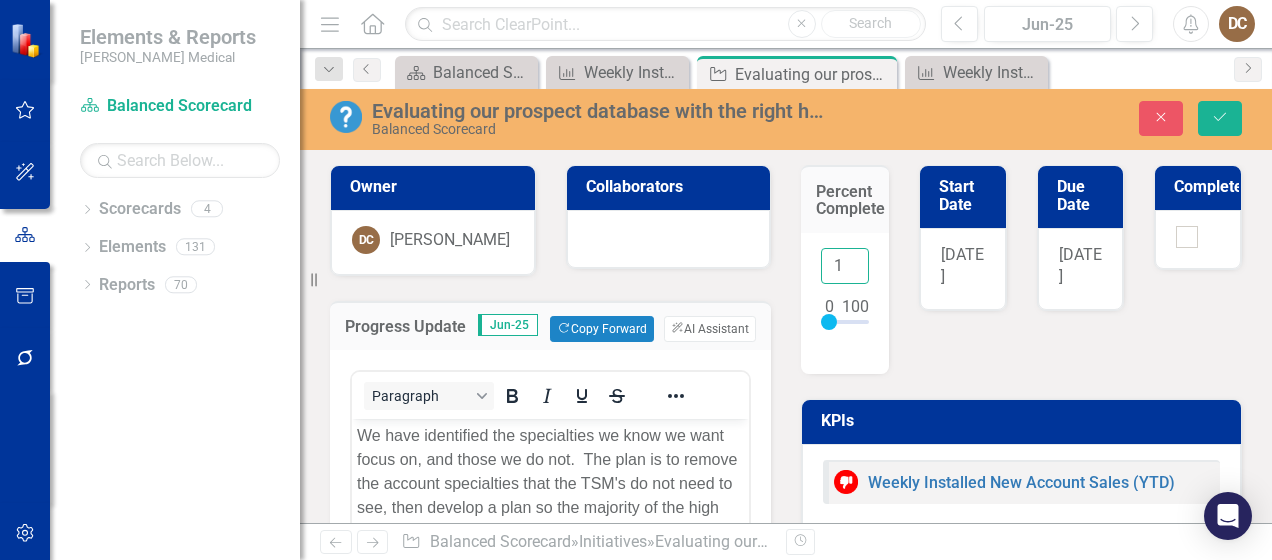 click on "1" at bounding box center [845, 266] 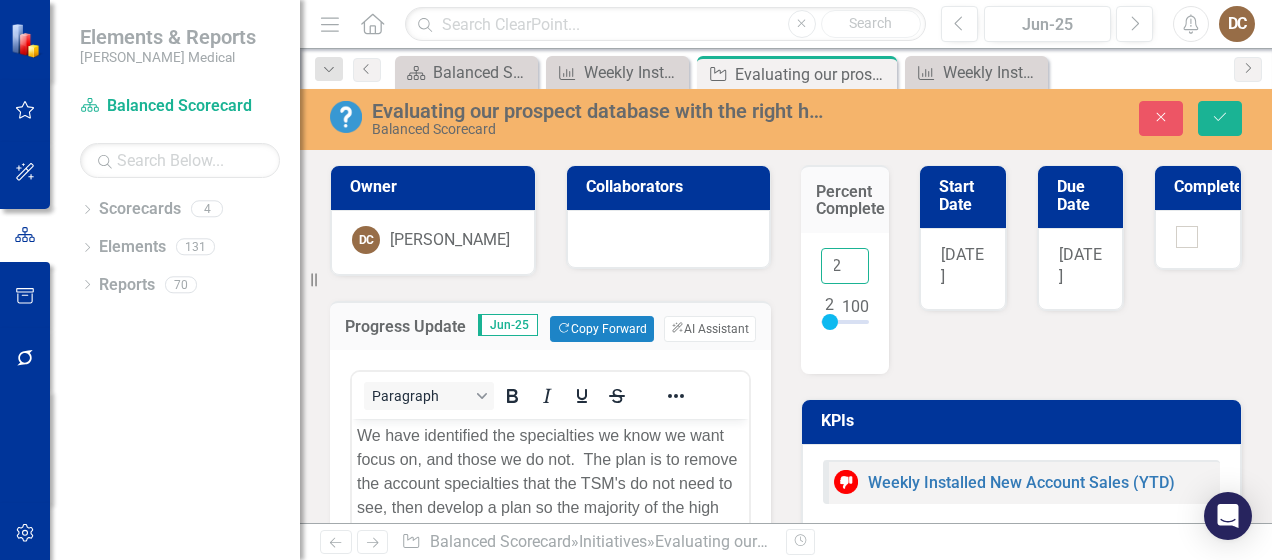 click on "2" at bounding box center [845, 266] 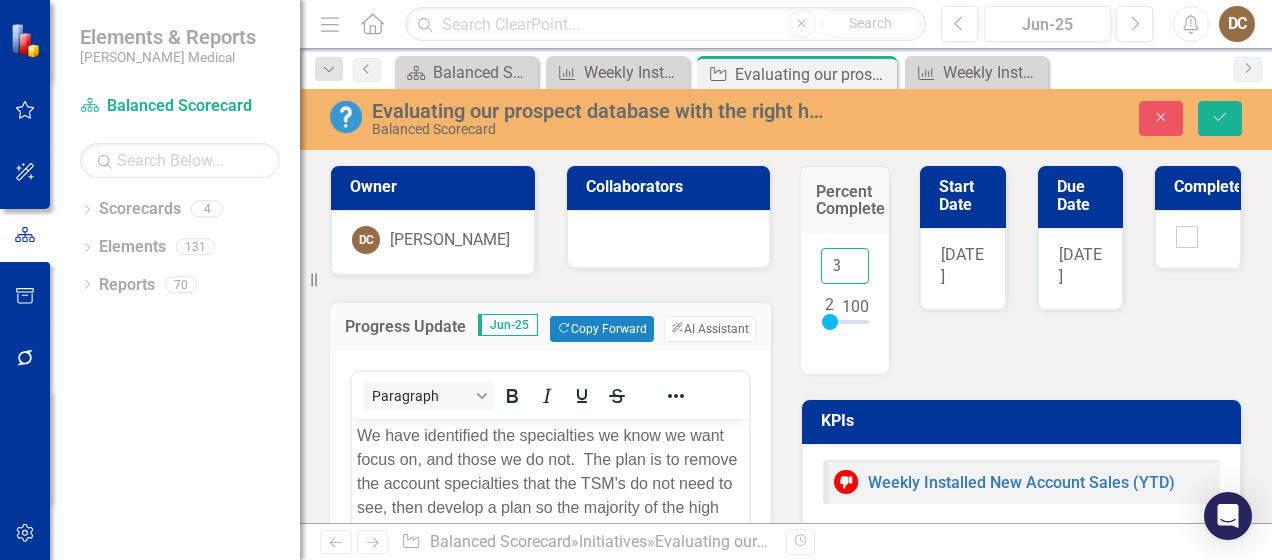 click on "3" at bounding box center [845, 266] 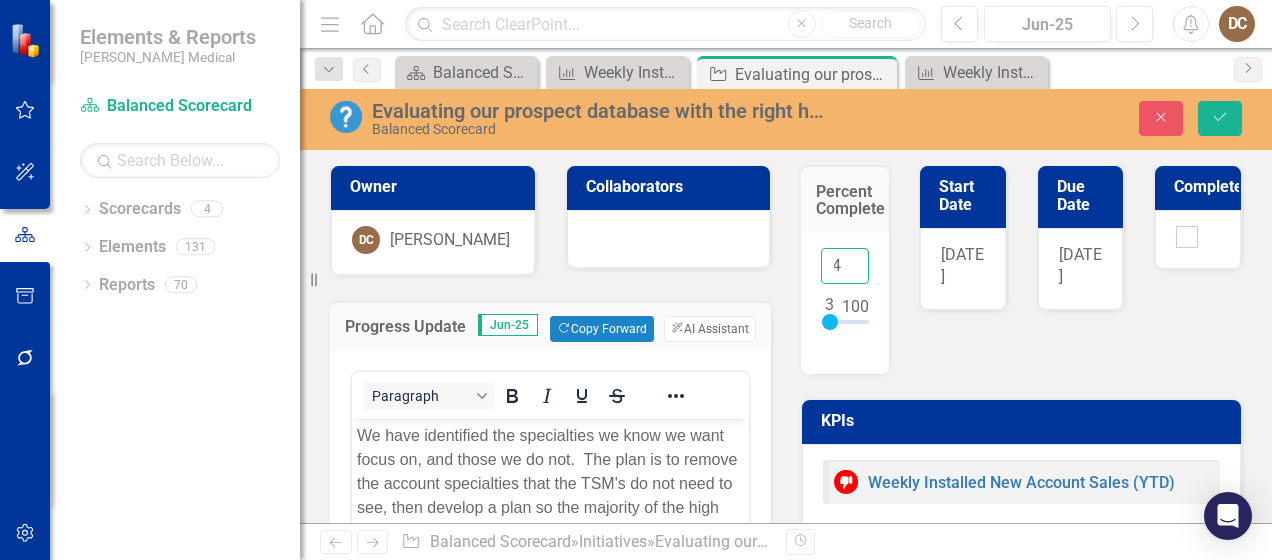 click on "4" at bounding box center [845, 266] 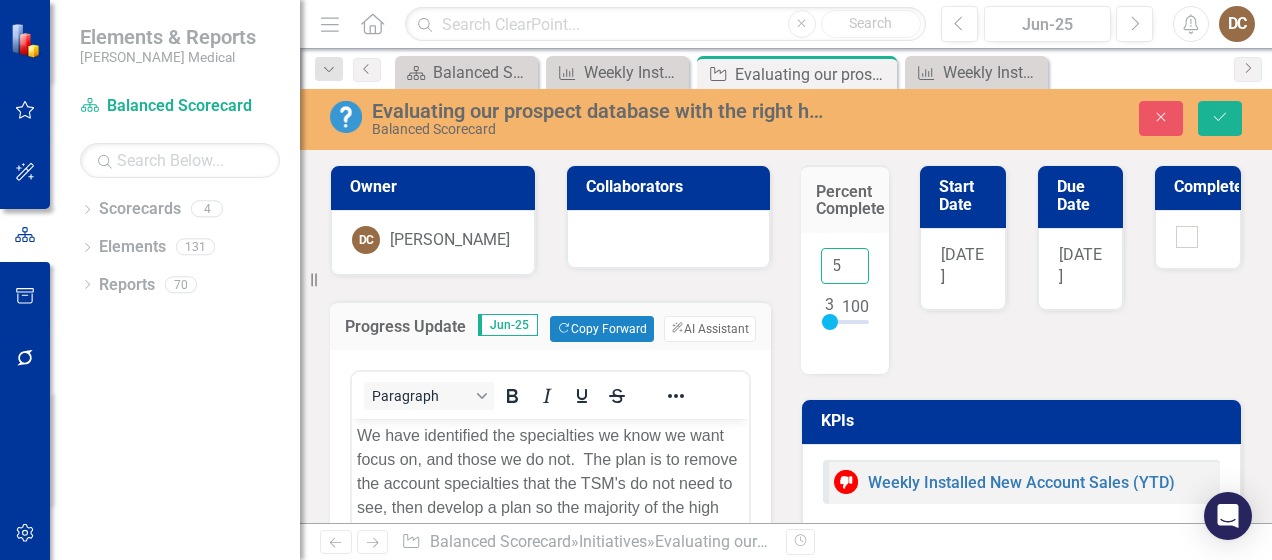 click on "5" at bounding box center (845, 266) 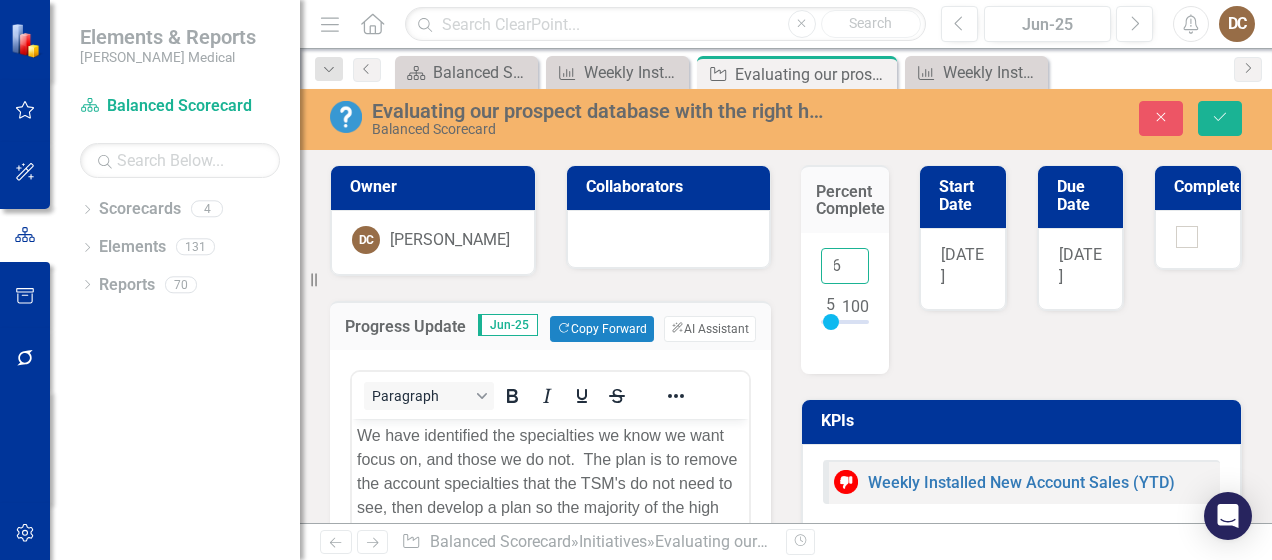 click on "6" at bounding box center (845, 266) 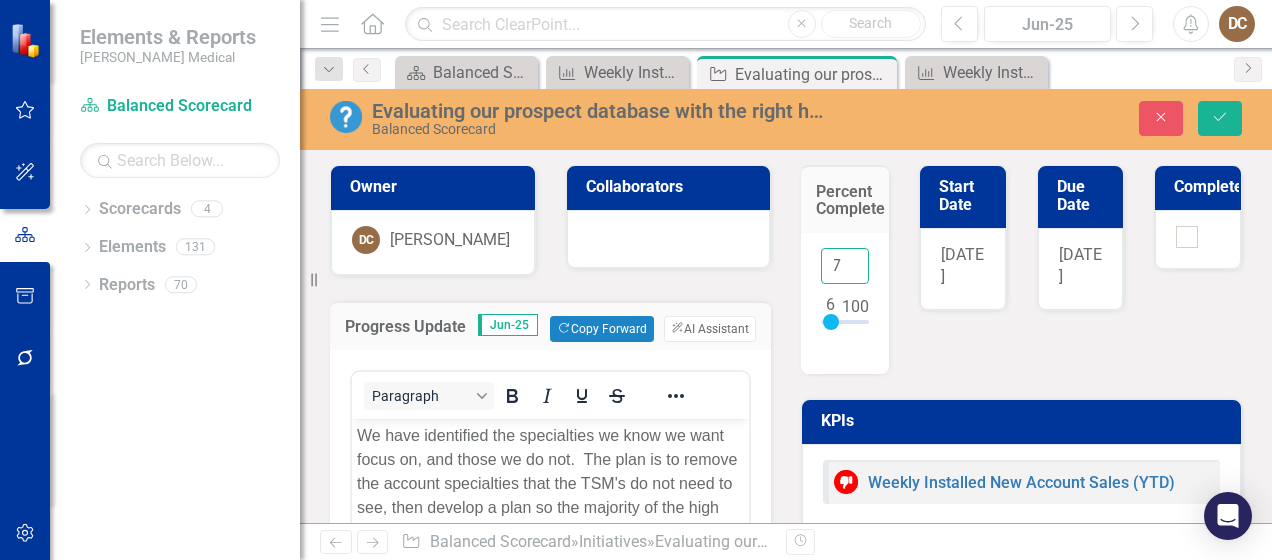 click on "7" at bounding box center [845, 266] 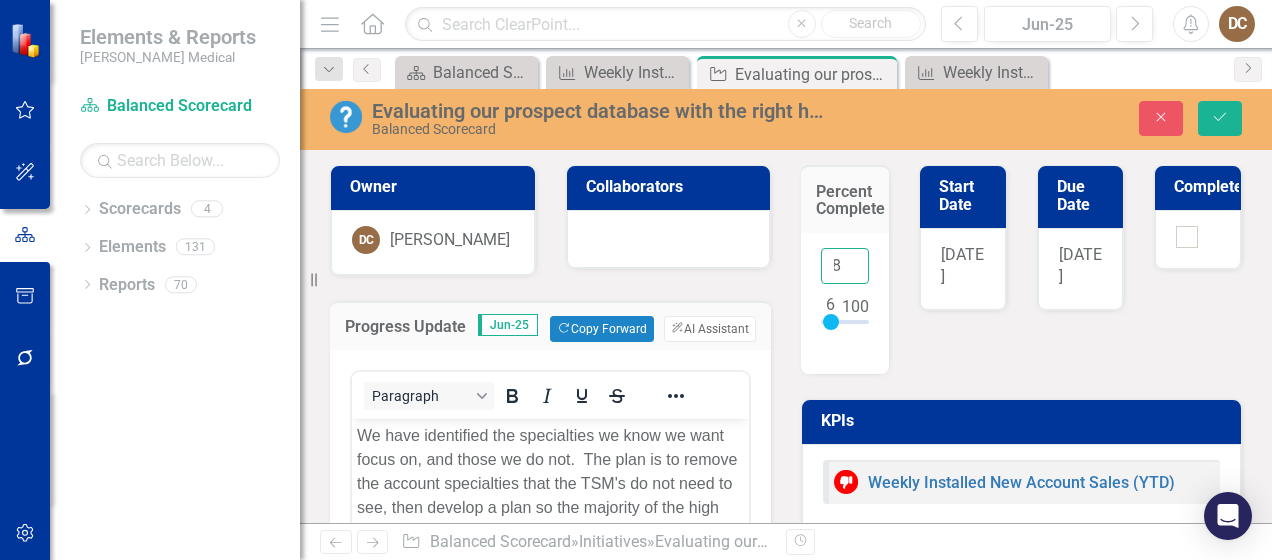 click on "8" at bounding box center (845, 266) 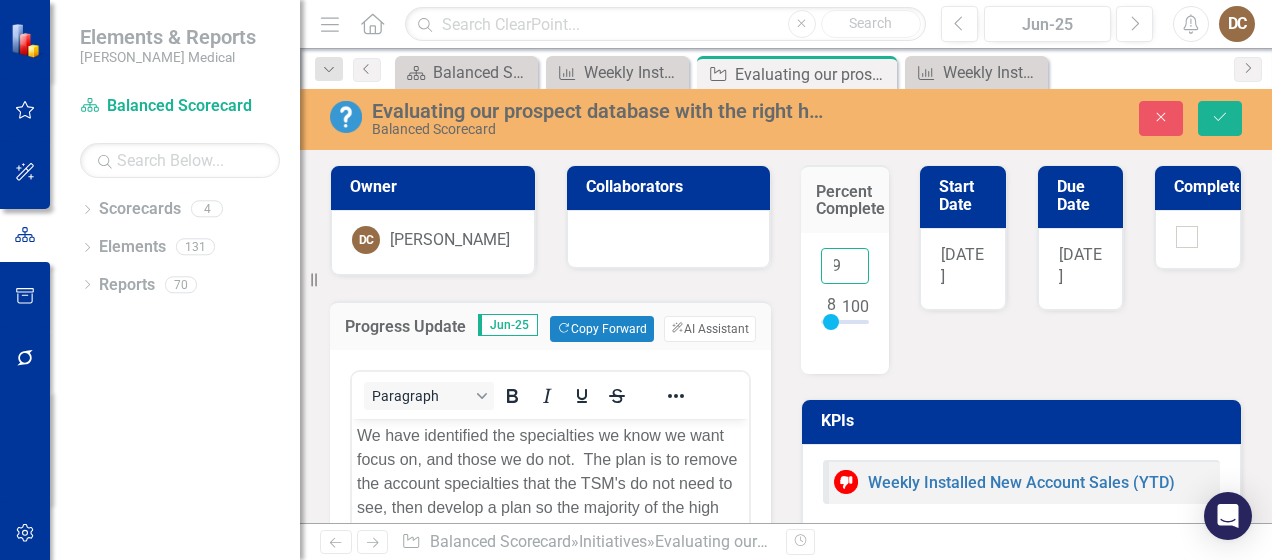 click on "9" at bounding box center [845, 266] 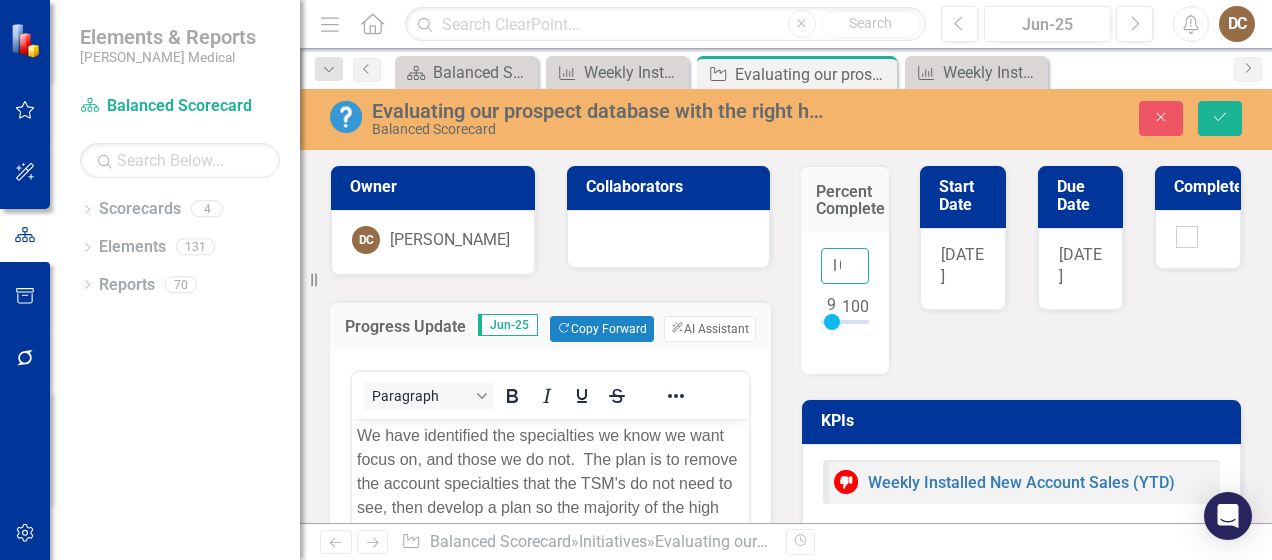 click on "10" at bounding box center [845, 266] 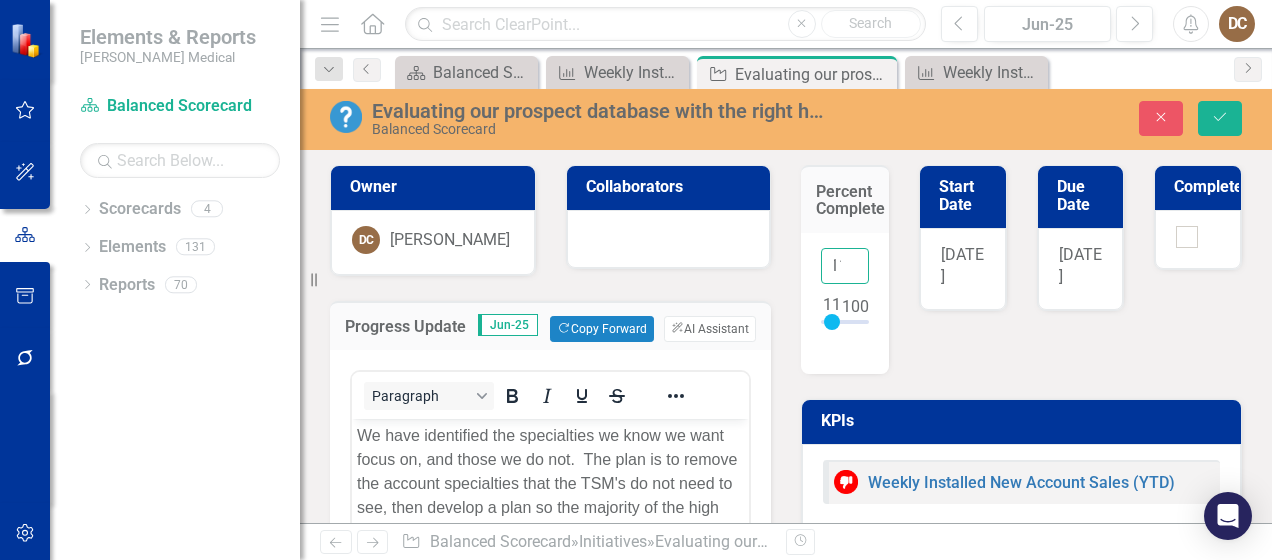 click on "11" at bounding box center [845, 266] 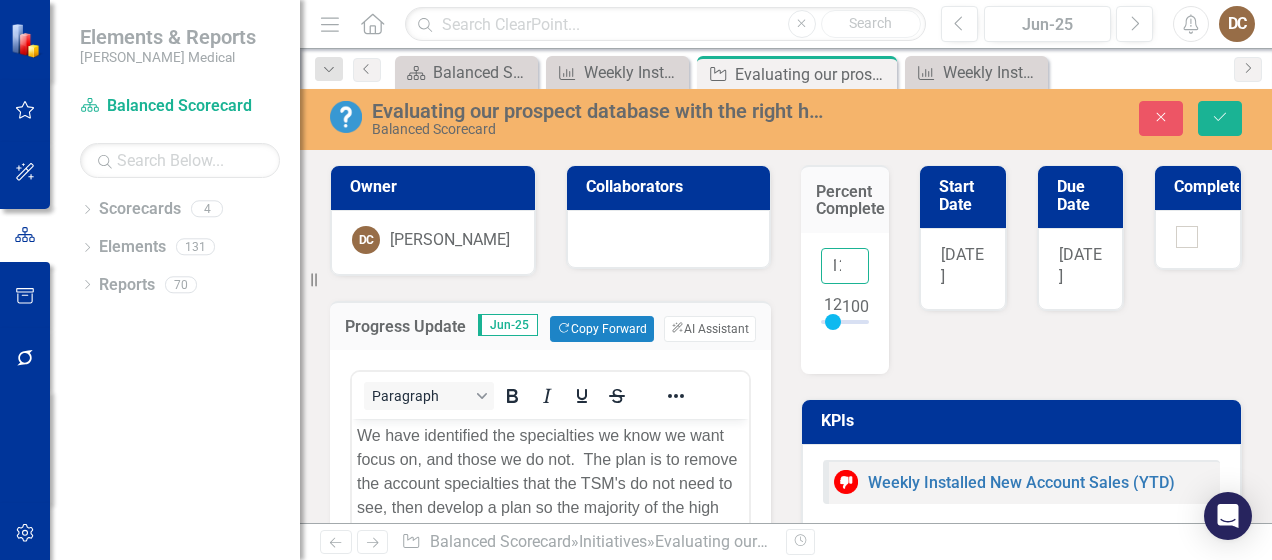 click on "12" at bounding box center [845, 266] 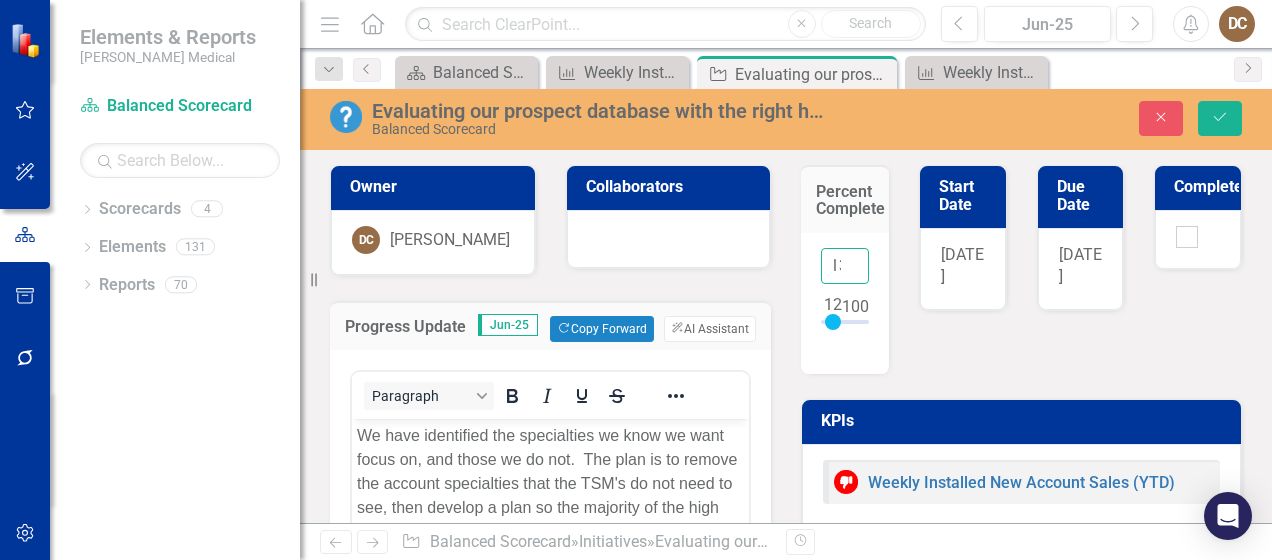 click on "13" at bounding box center [845, 266] 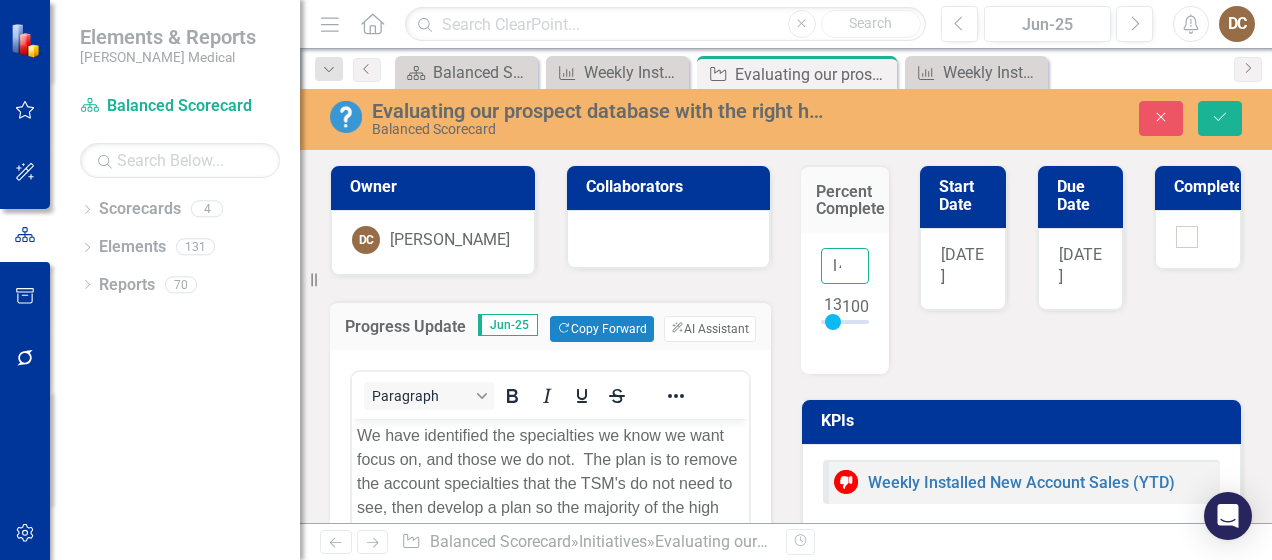 click on "14" at bounding box center (845, 266) 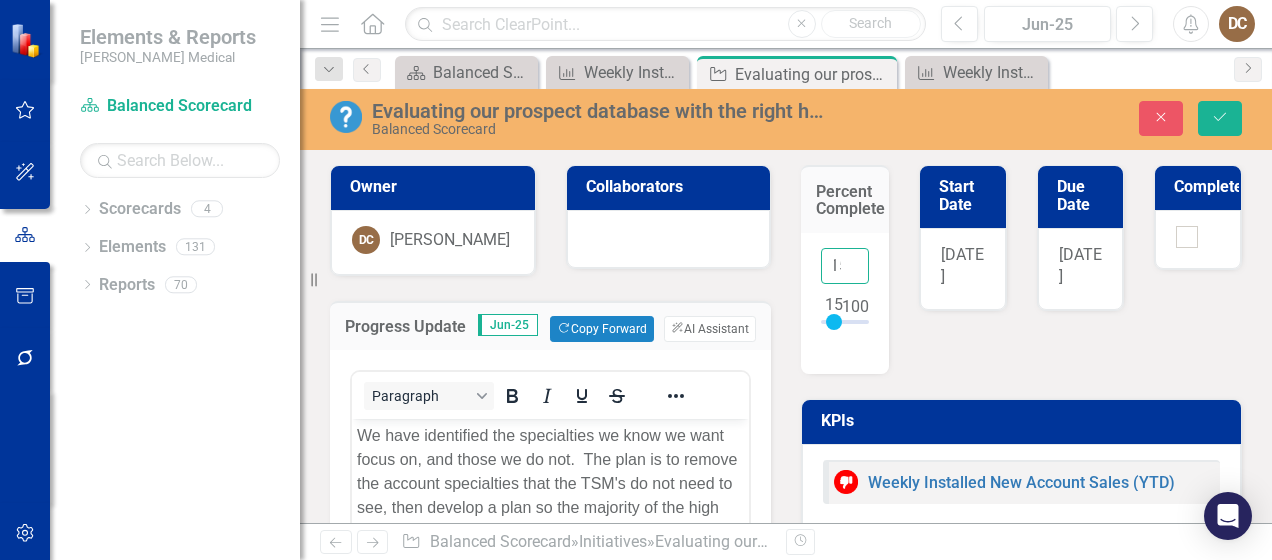 type on "15" 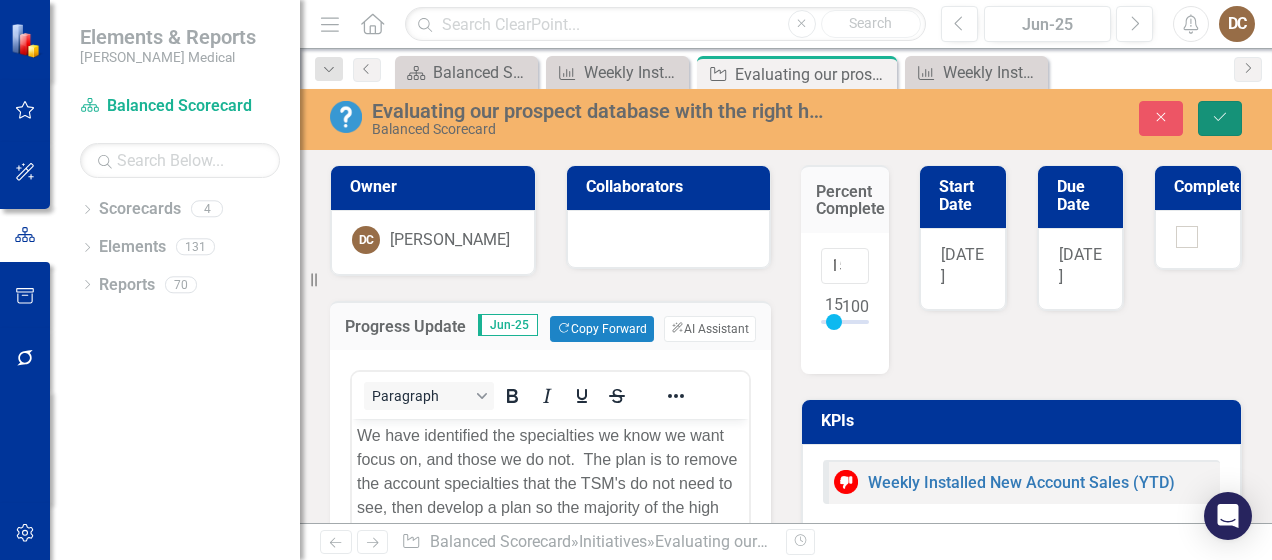 click on "Save" 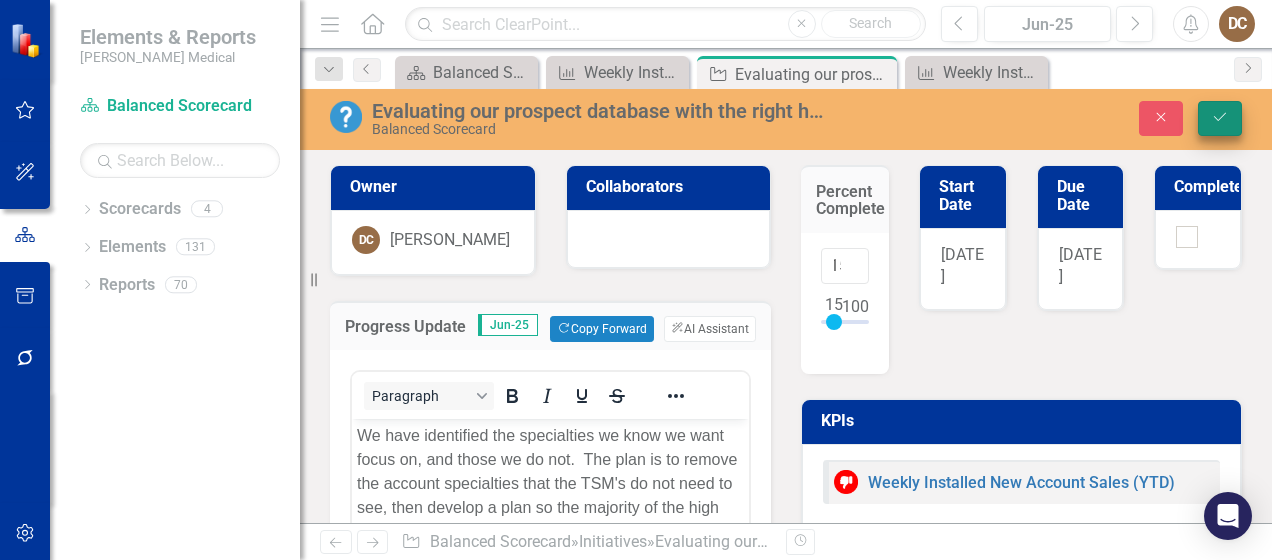 scroll, scrollTop: 0, scrollLeft: 0, axis: both 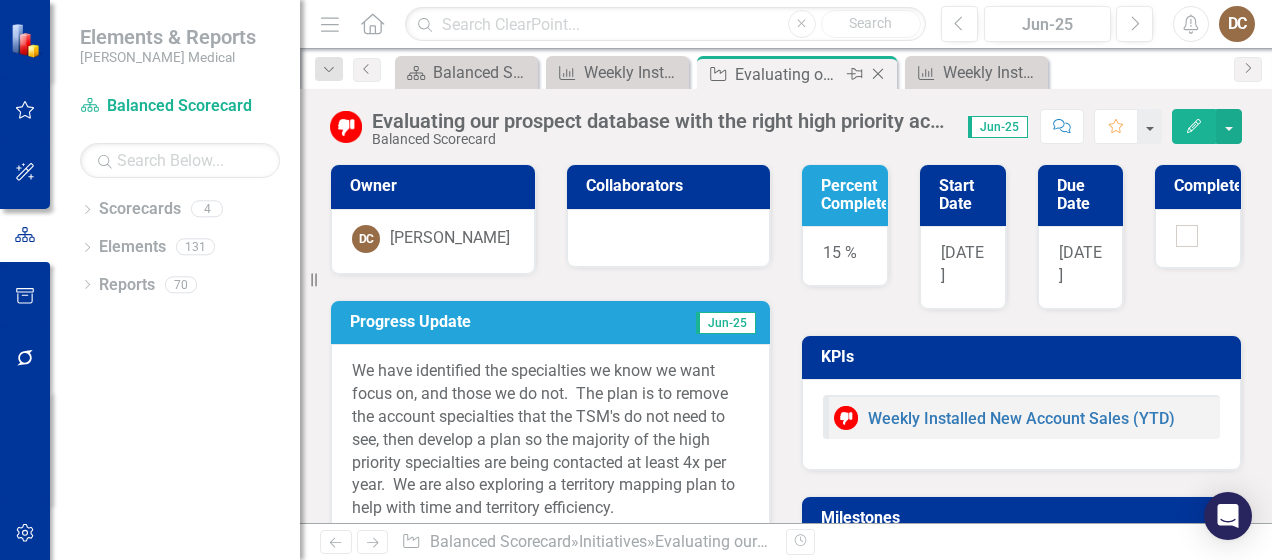 click on "Close" 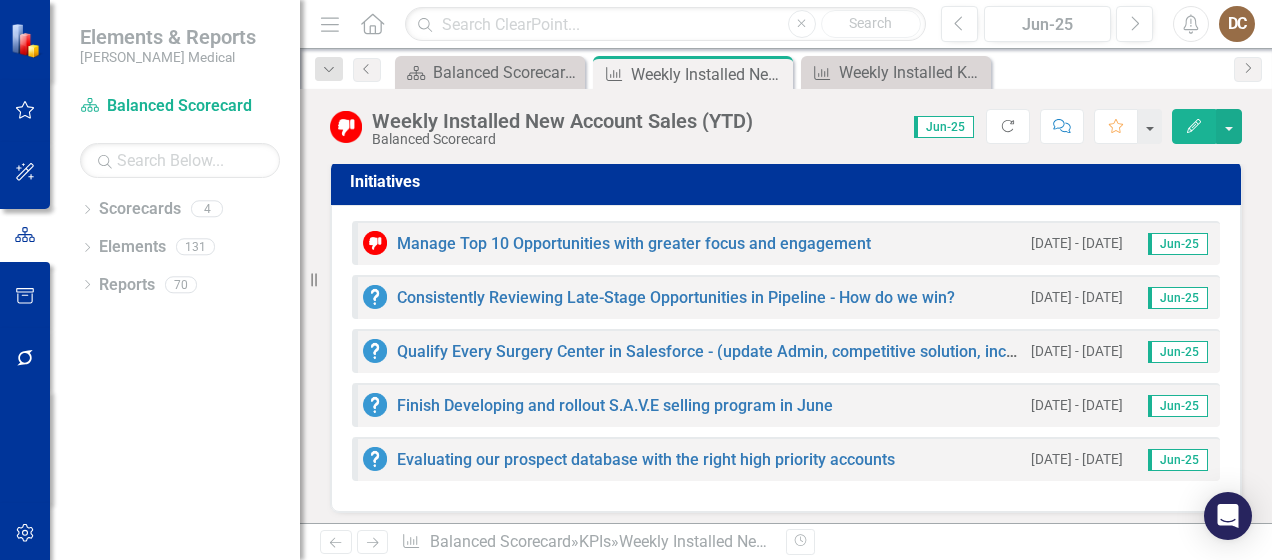 scroll, scrollTop: 1717, scrollLeft: 0, axis: vertical 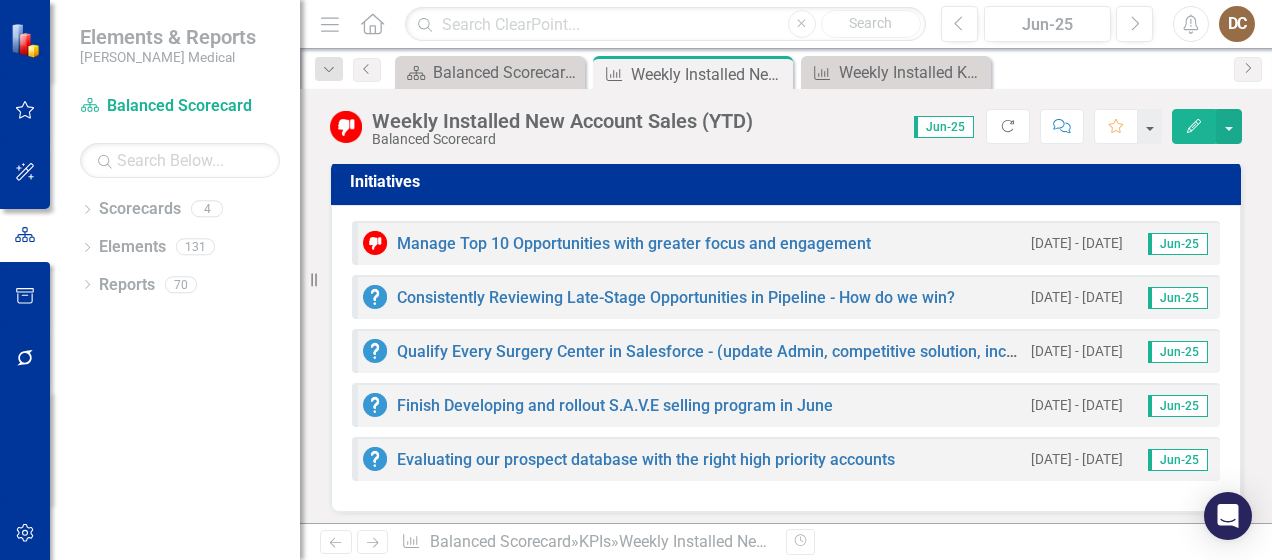 click on "Initiatives Manage Top 10 Opportunities with greater focus and engagement  5/1/25 - 12/31/25 Jun-25 Consistently Reviewing Late-Stage Opportunities in Pipeline - How do we win? 5/1/25 - 12/31/25 Jun-25 Qualify Every Surgery Center in Salesforce - (update Admin, competitive solution, incumbent, CXD) 5/1/25 - 12/31/25 Jun-25 Finish Developing and rollout S.A.V.E selling program in June 5/1/25 - 7/31/25 Jun-25 Evaluating our prospect database with the right high priority accounts 5/1/25 - 8/31/25 Jun-25" at bounding box center [786, 324] 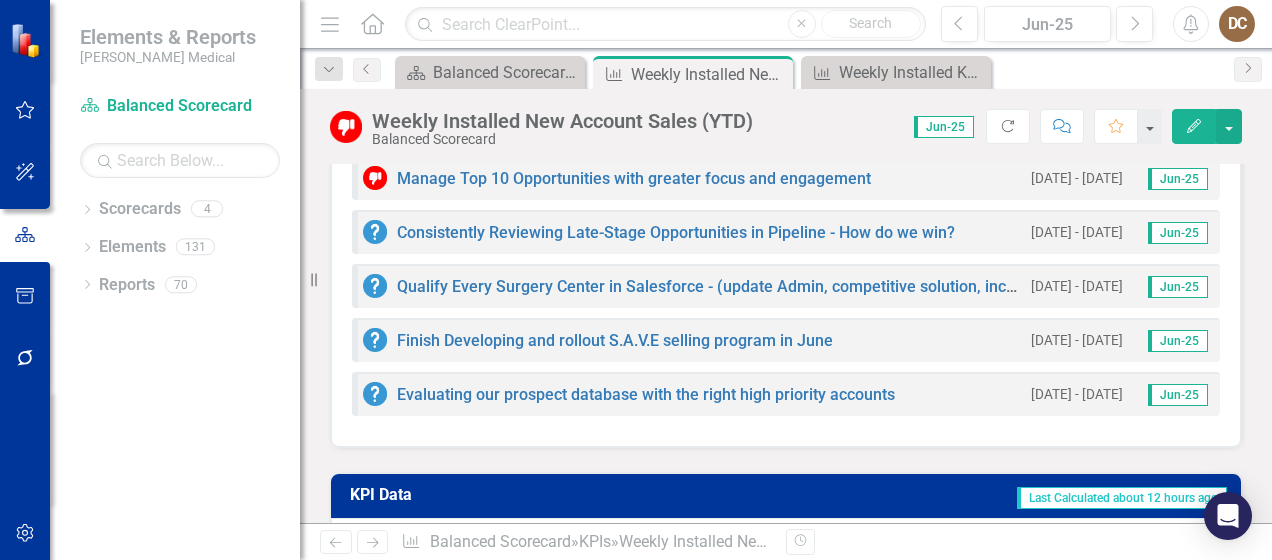 scroll, scrollTop: 1761, scrollLeft: 0, axis: vertical 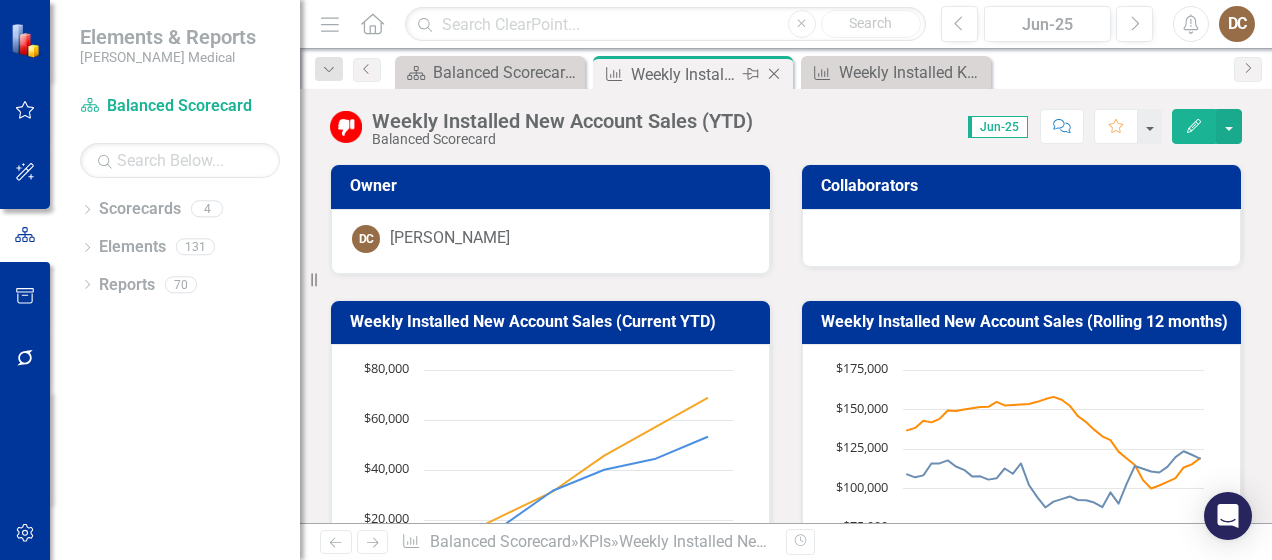 click 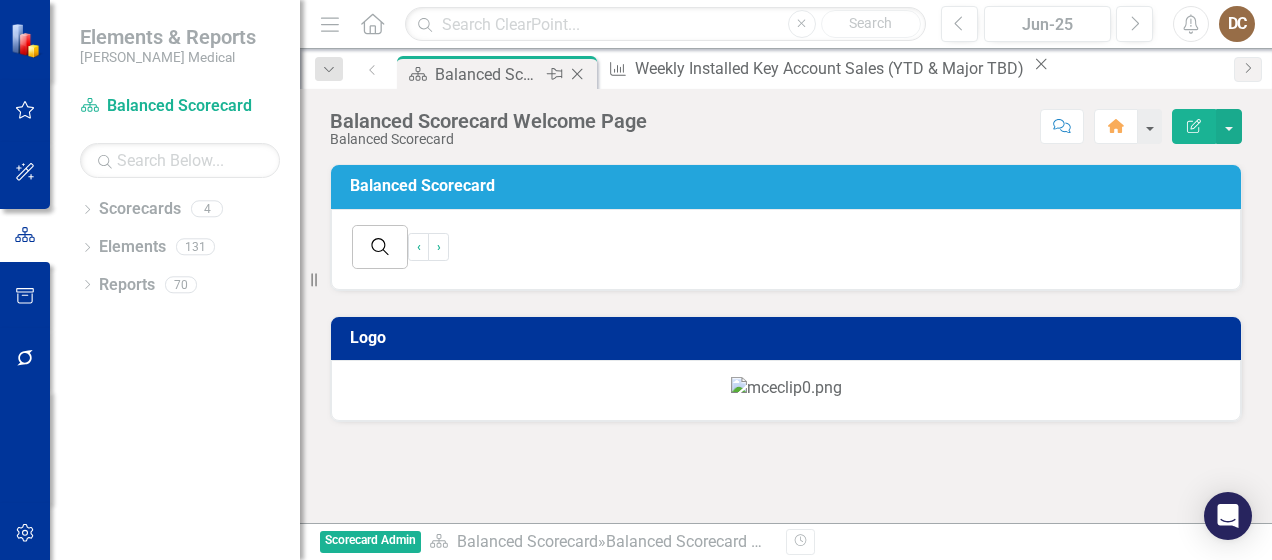 click on "Balanced Scorecard Welcome Page" at bounding box center (488, 74) 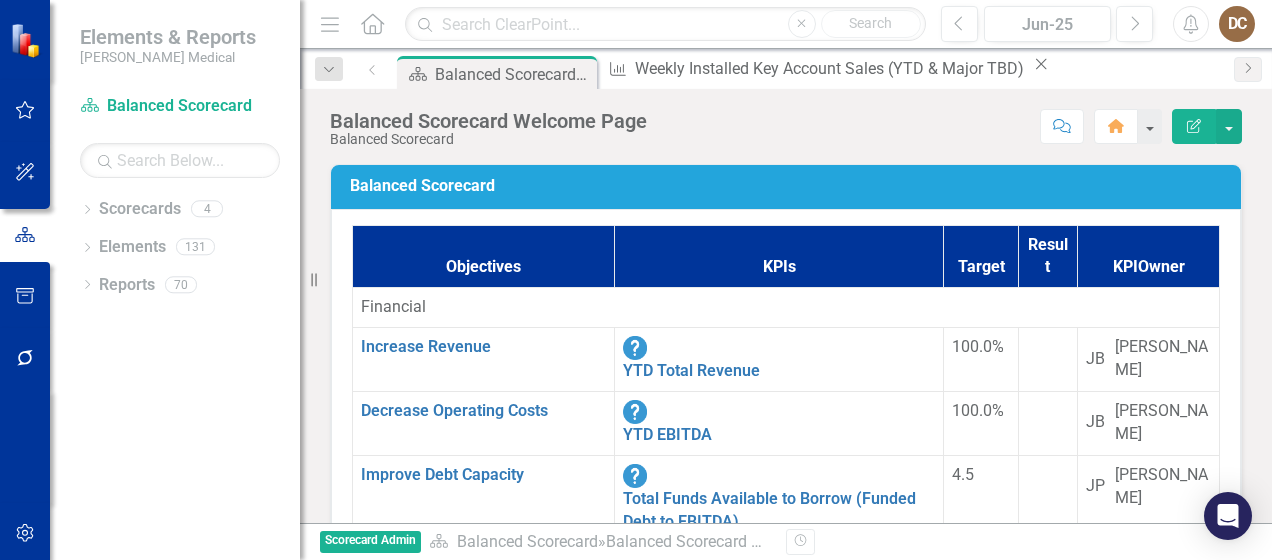 scroll, scrollTop: 210, scrollLeft: 0, axis: vertical 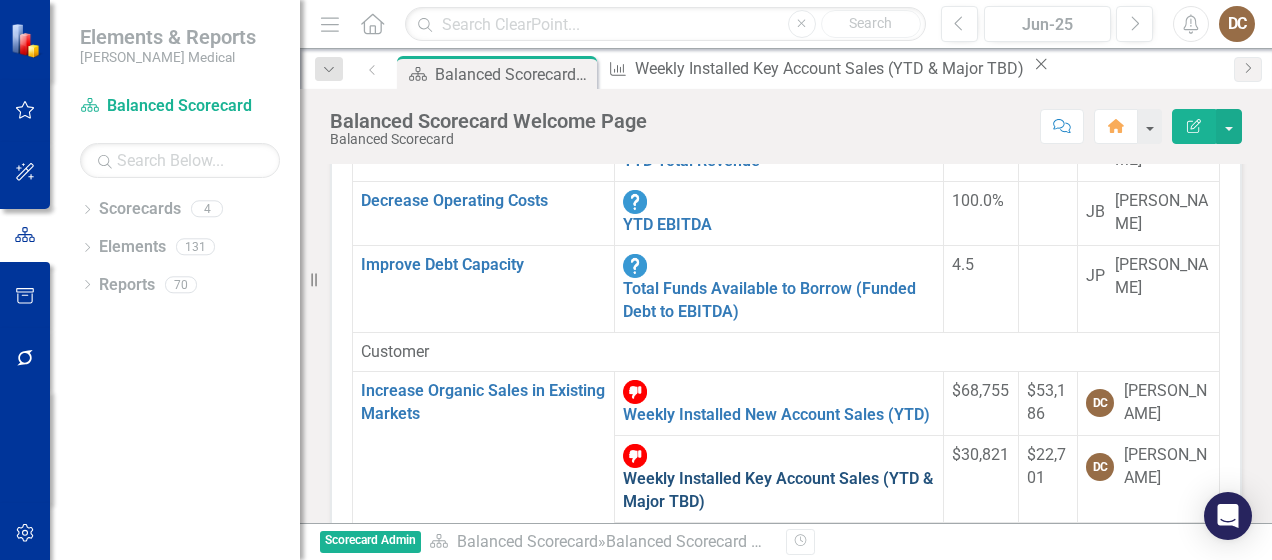 click on "Weekly Installed Key Account Sales (YTD & Major TBD)" at bounding box center [778, 490] 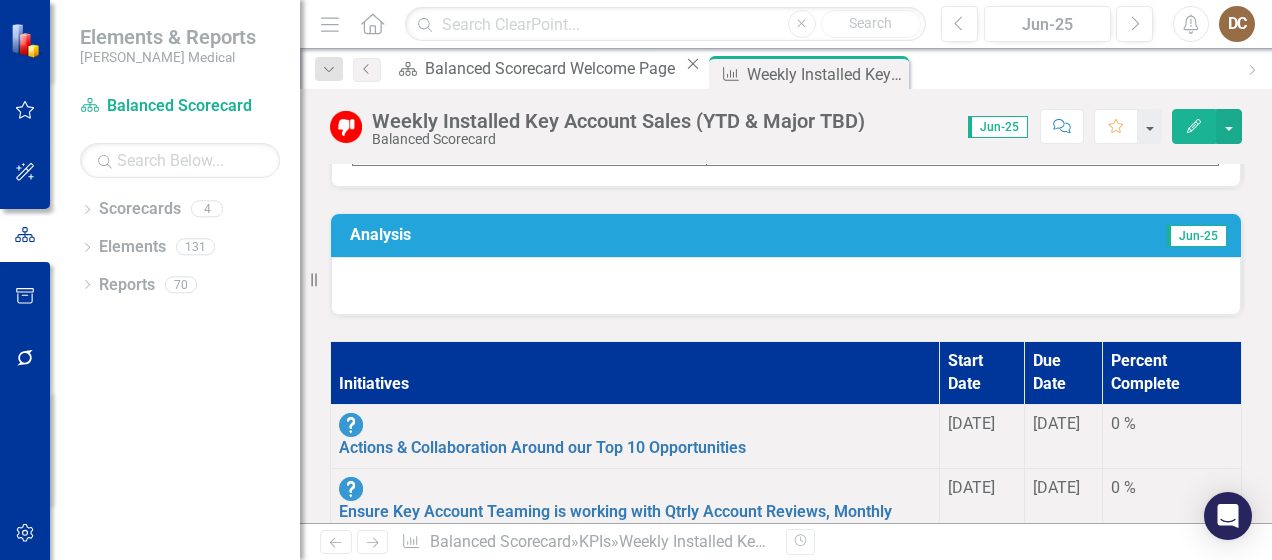 scroll, scrollTop: 752, scrollLeft: 0, axis: vertical 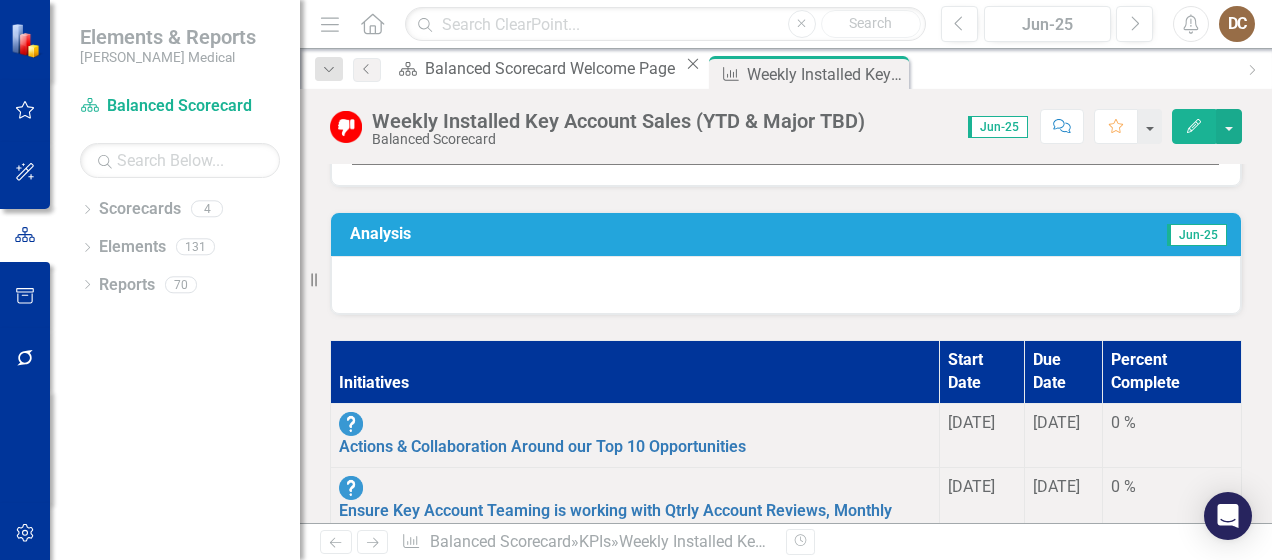 click on "Jun-25" at bounding box center (1007, 236) 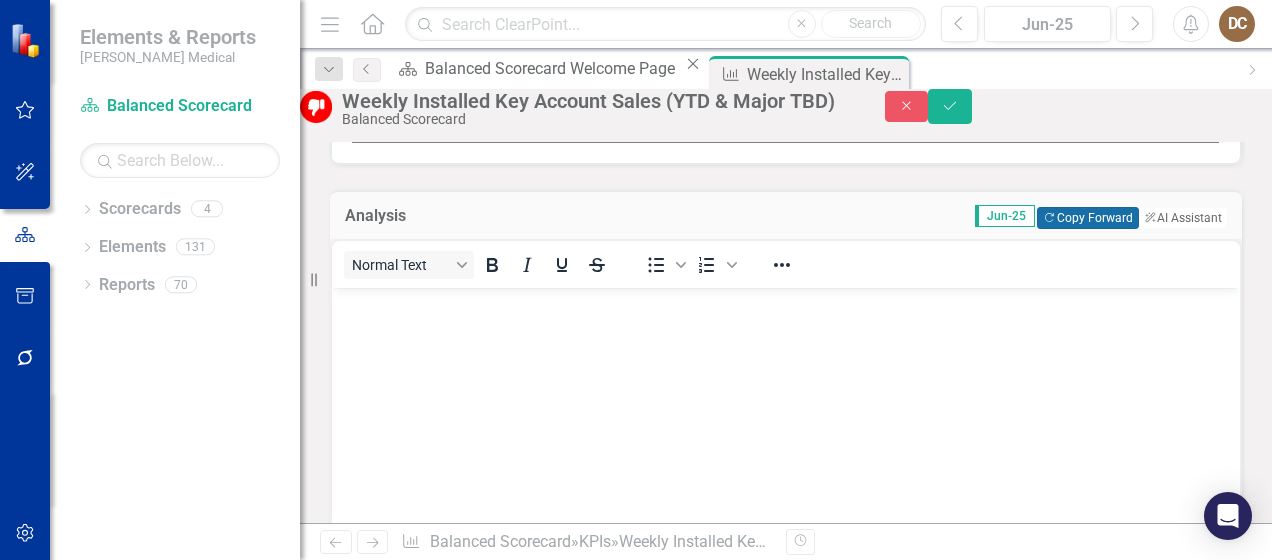 scroll, scrollTop: 0, scrollLeft: 0, axis: both 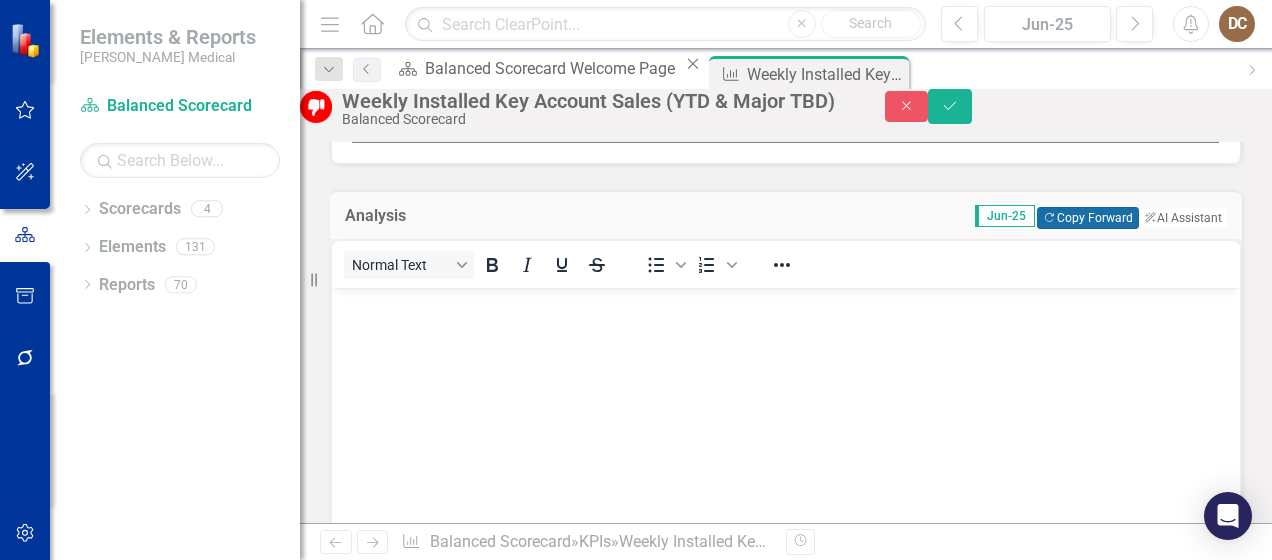 click on "Copy Forward  Copy Forward" at bounding box center [1087, 218] 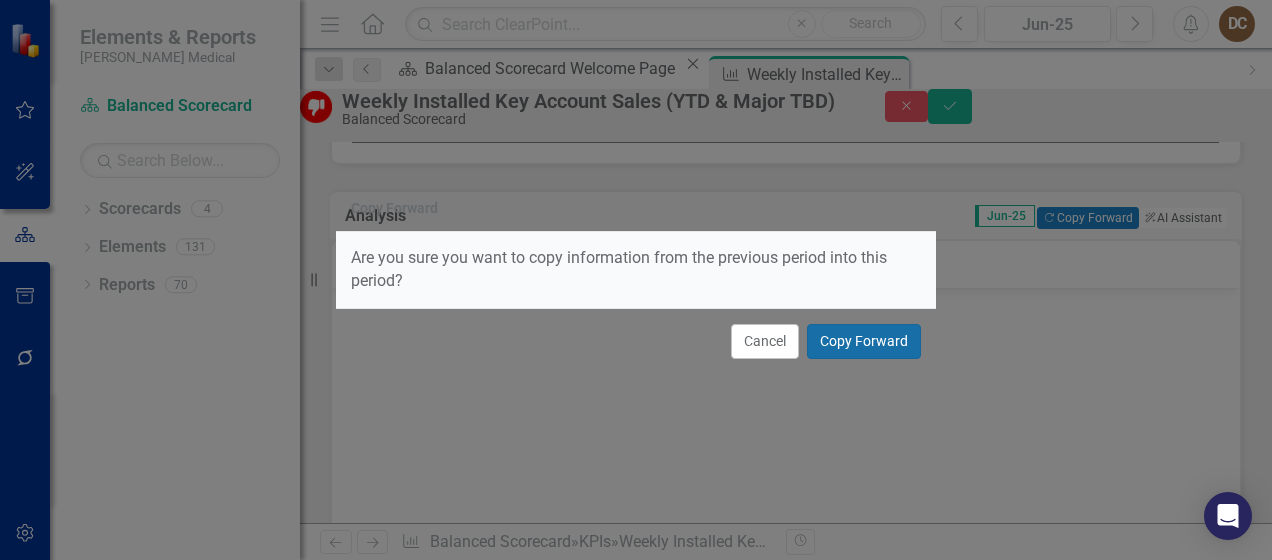 click on "Copy Forward" at bounding box center [864, 341] 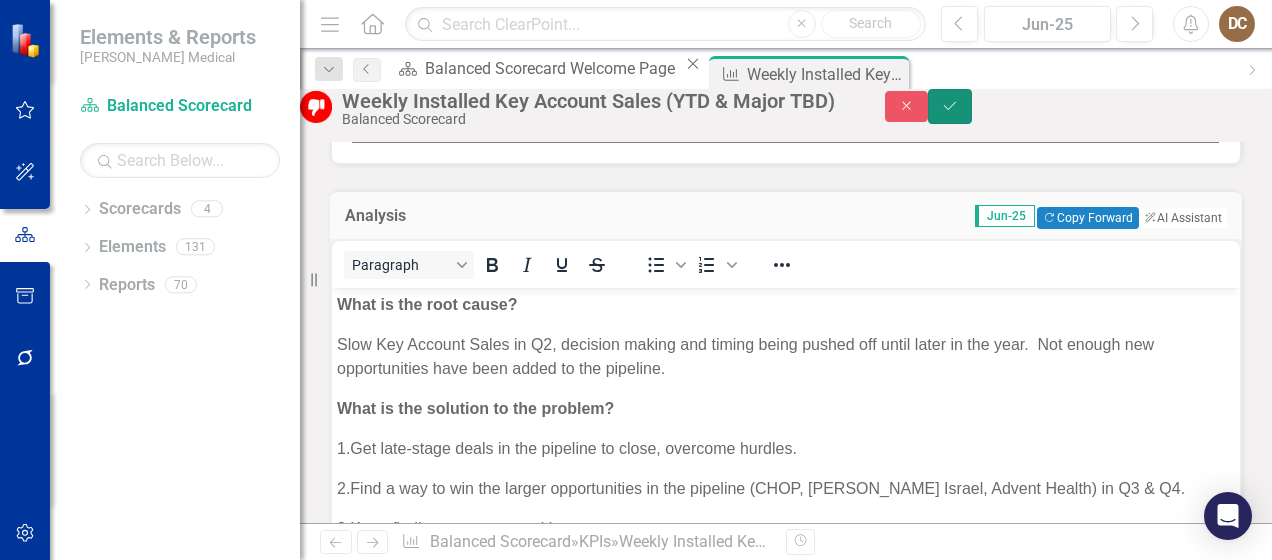 click on "Save" at bounding box center [950, 106] 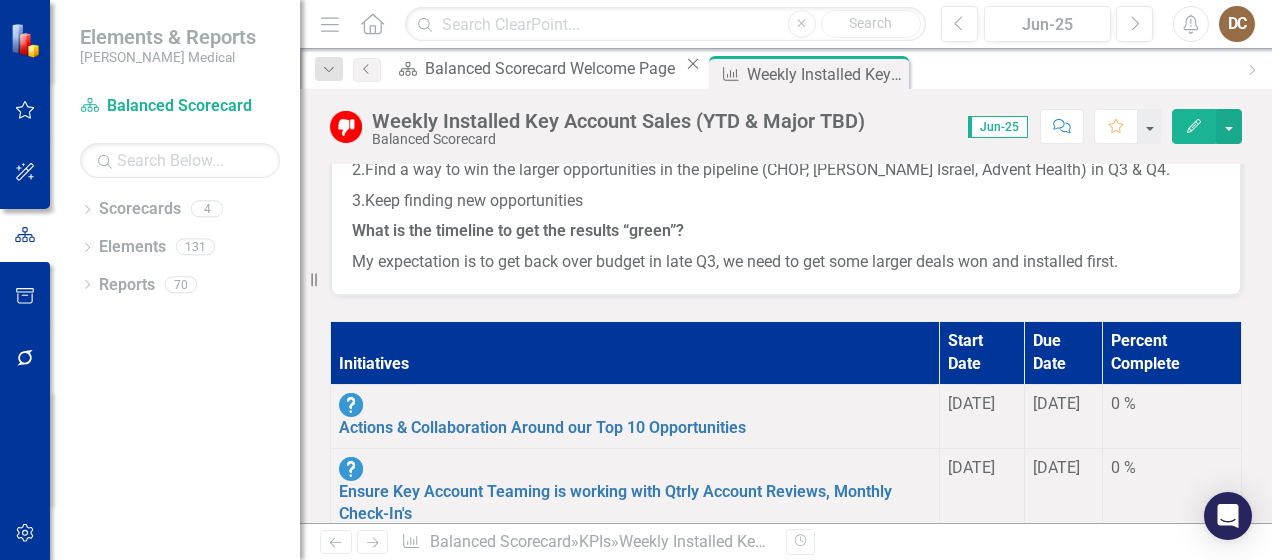 scroll, scrollTop: 1163, scrollLeft: 0, axis: vertical 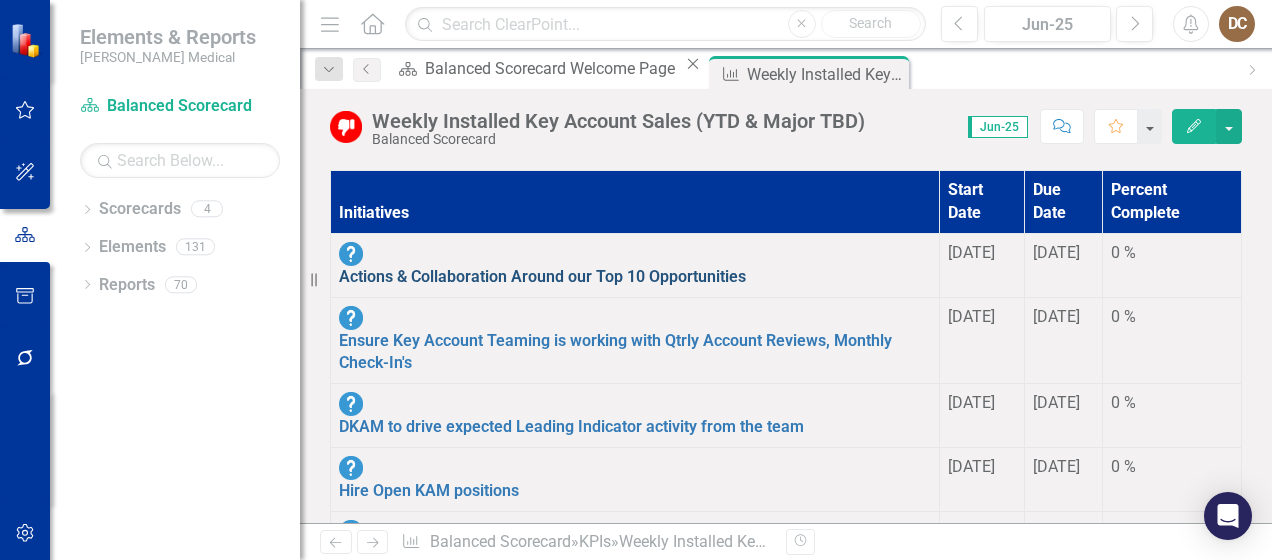 click on "Actions & Collaboration Around our Top 10 Opportunities" at bounding box center (542, 276) 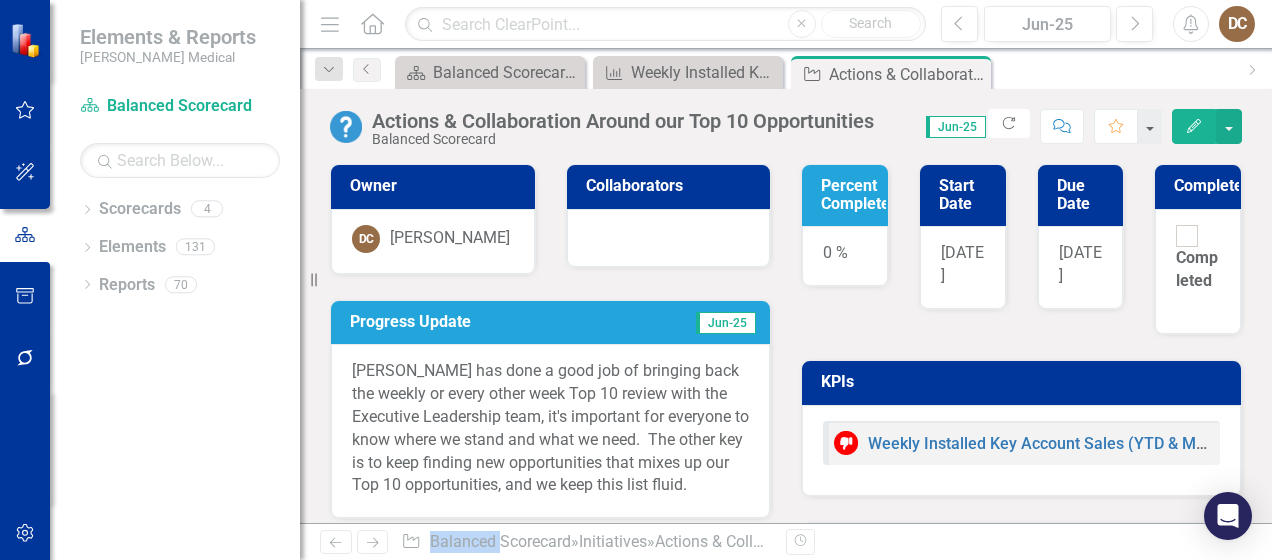 click on "0 %" at bounding box center [845, 256] 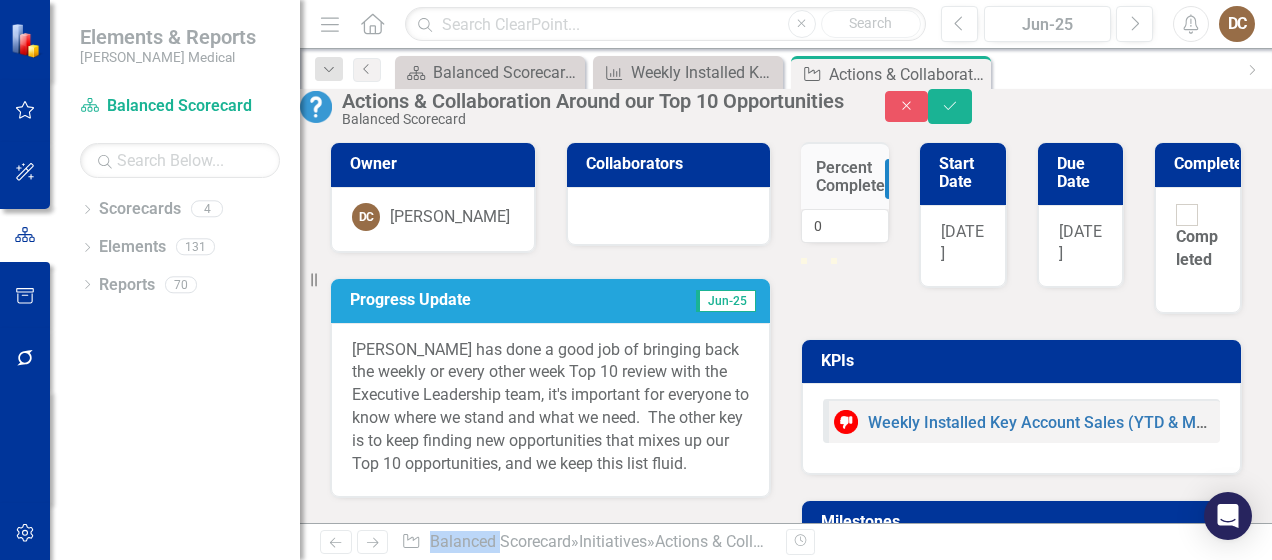 drag, startPoint x: 842, startPoint y: 250, endPoint x: 798, endPoint y: 263, distance: 45.88028 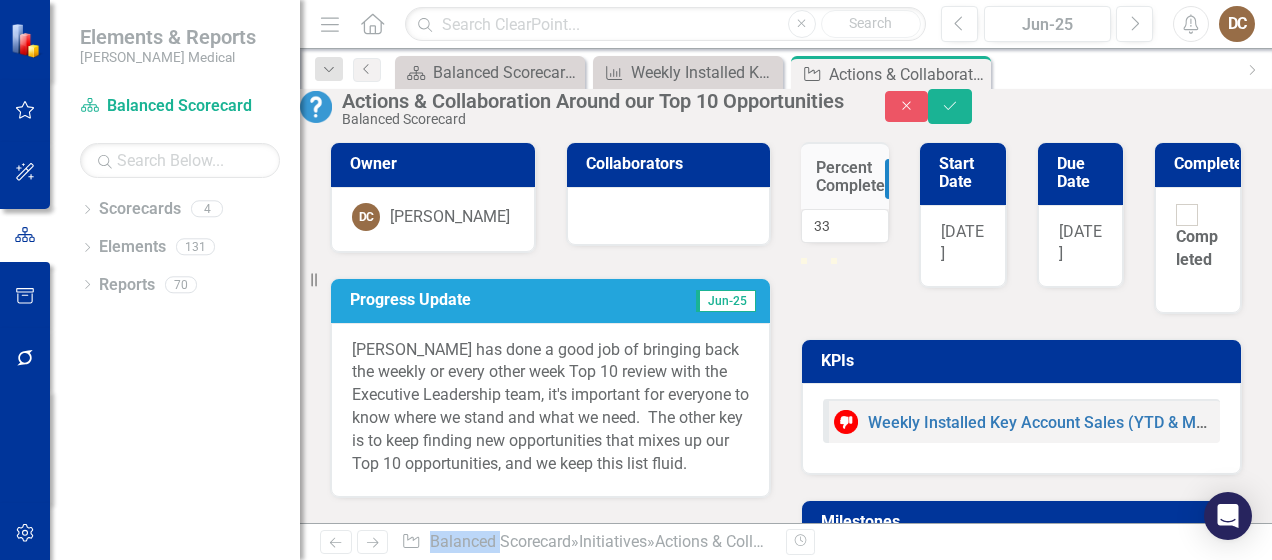 type on "30" 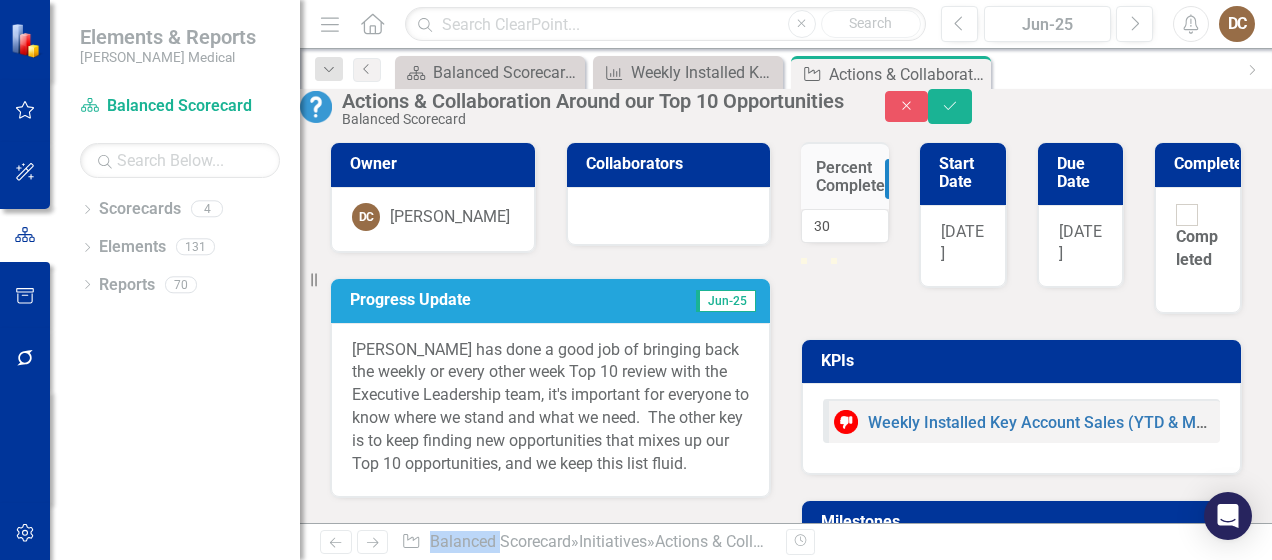 drag, startPoint x: 822, startPoint y: 318, endPoint x: 831, endPoint y: 324, distance: 10.816654 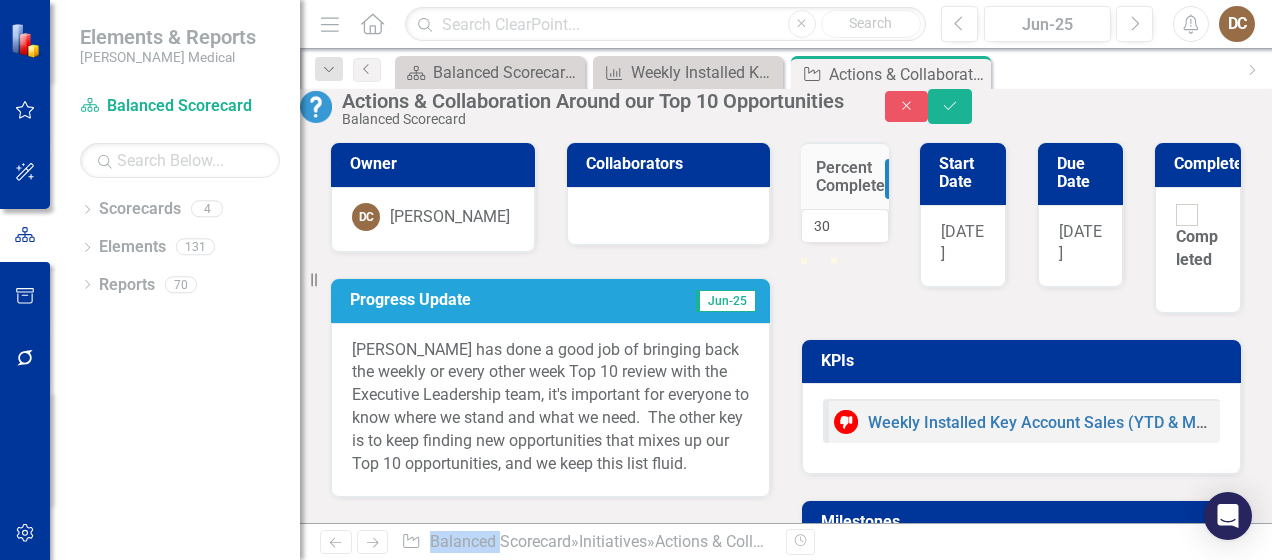scroll, scrollTop: 25, scrollLeft: 0, axis: vertical 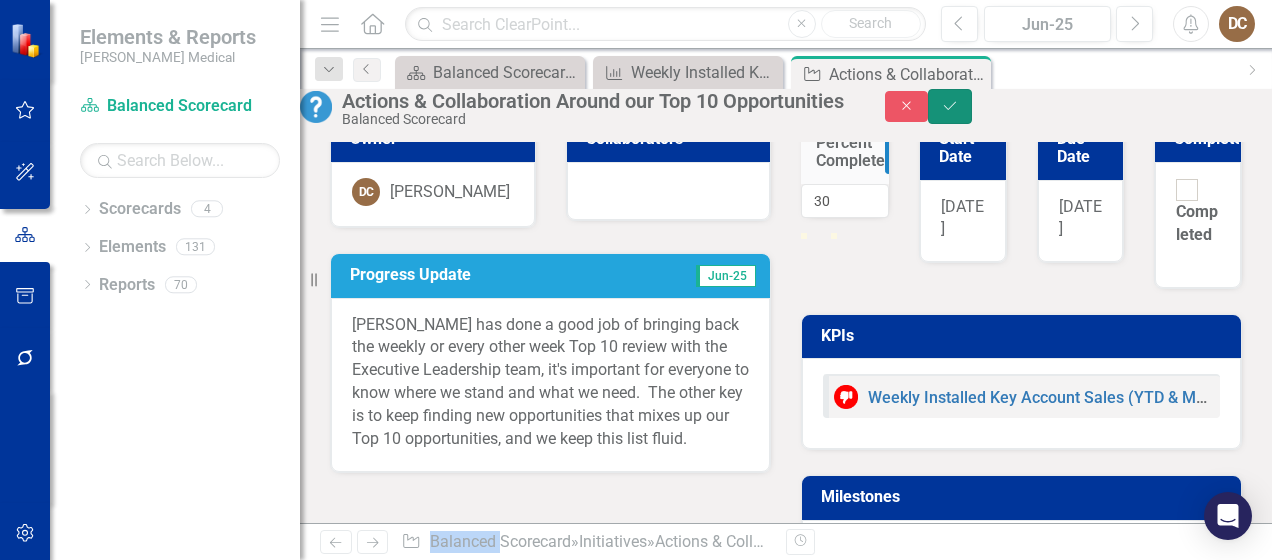 click on "Save" at bounding box center [950, 106] 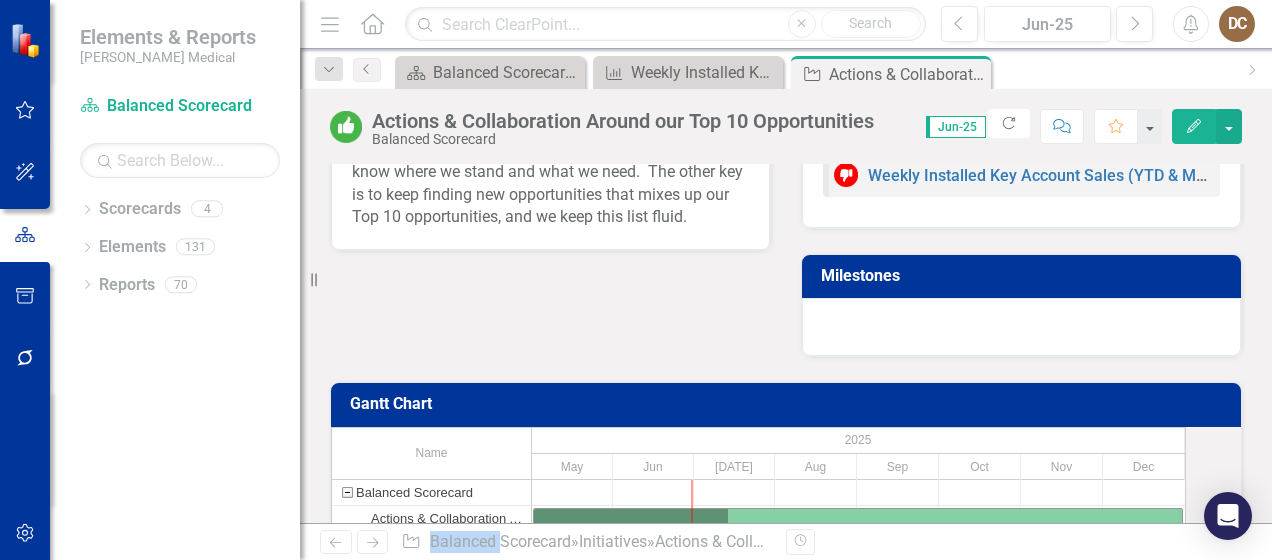 scroll, scrollTop: 0, scrollLeft: 0, axis: both 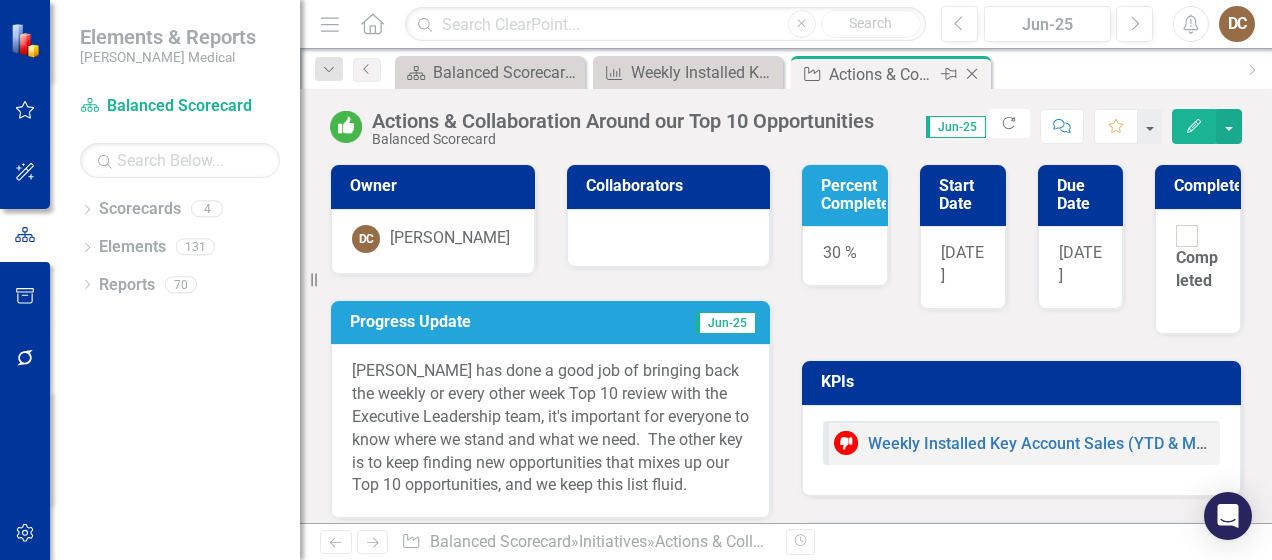 click on "Close" 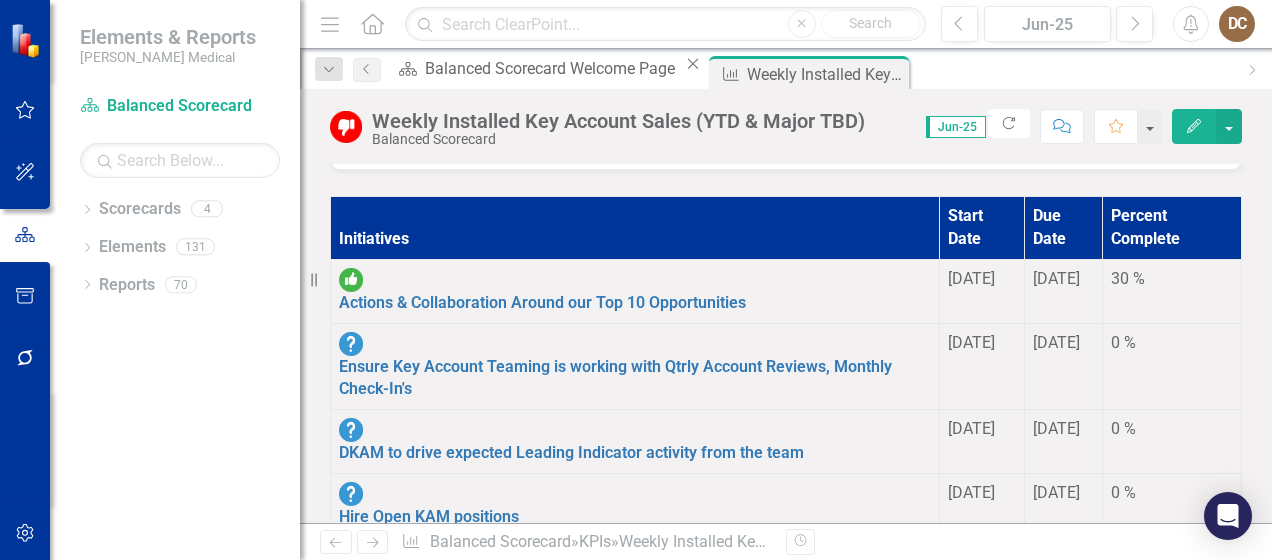 scroll, scrollTop: 1144, scrollLeft: 0, axis: vertical 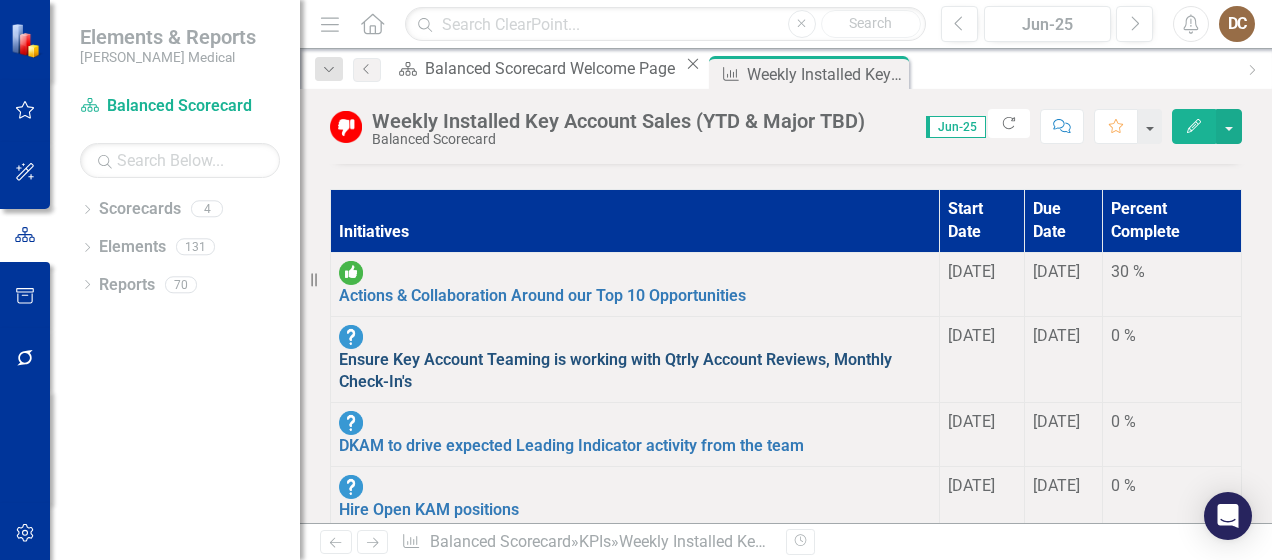 click on "Ensure Key Account Teaming is working with Qtrly Account Reviews, Monthly Check-In's" at bounding box center (615, 371) 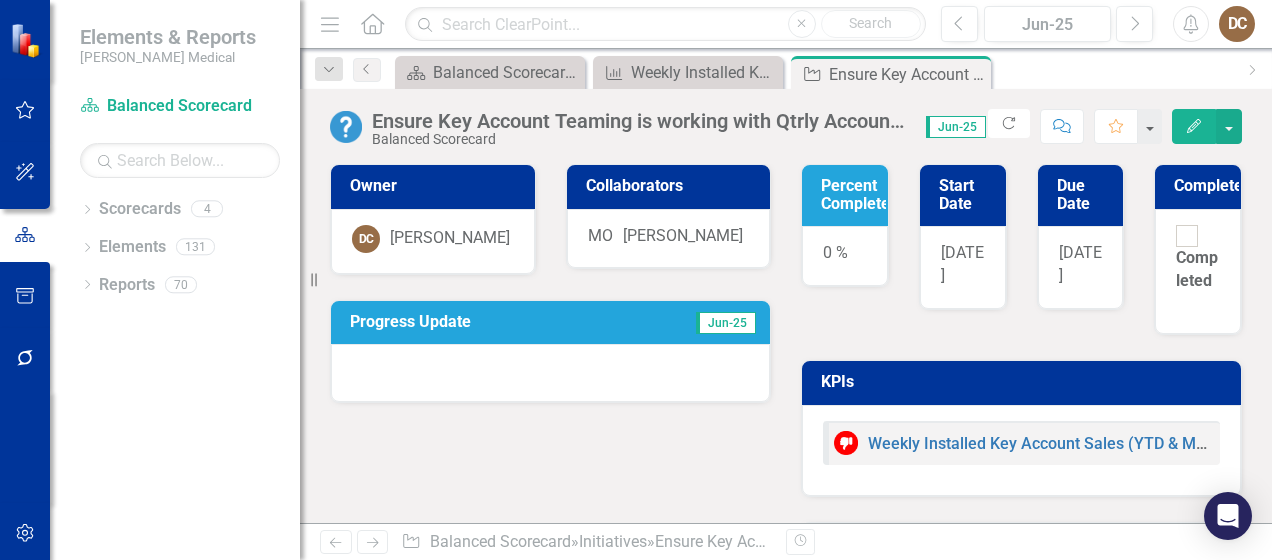 click on "Progress Update" at bounding box center [485, 322] 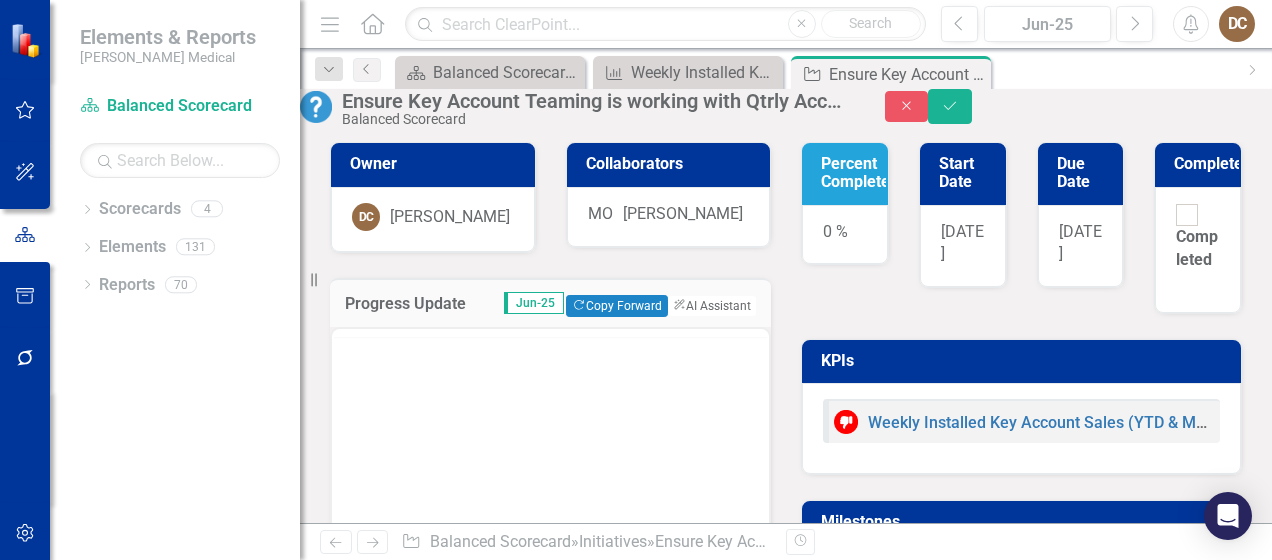scroll, scrollTop: 0, scrollLeft: 0, axis: both 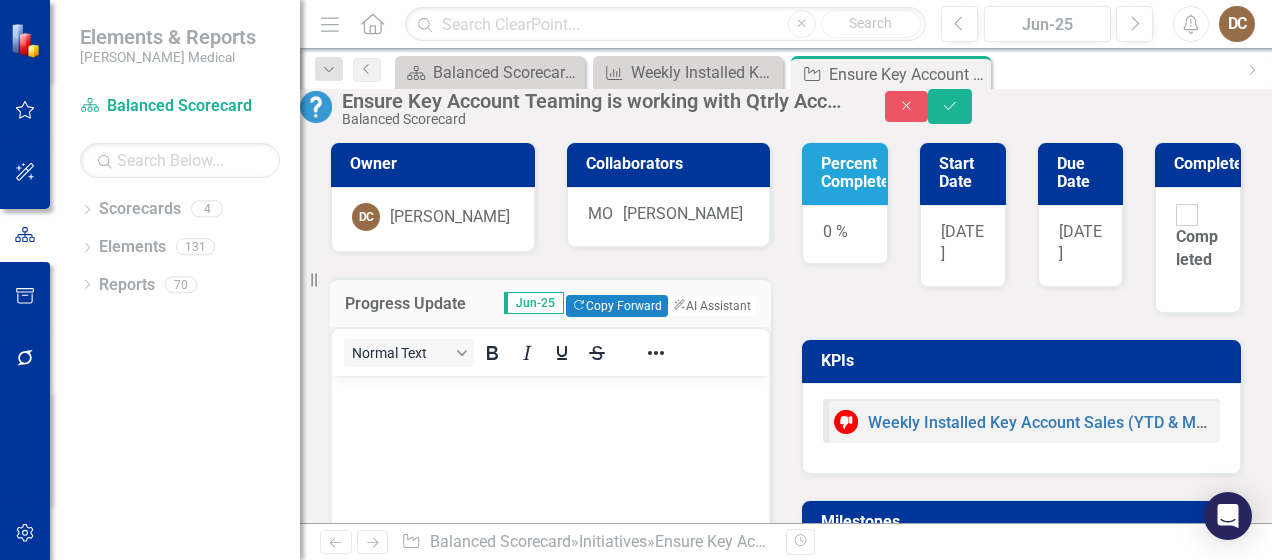 drag, startPoint x: 556, startPoint y: 328, endPoint x: 496, endPoint y: 355, distance: 65.795135 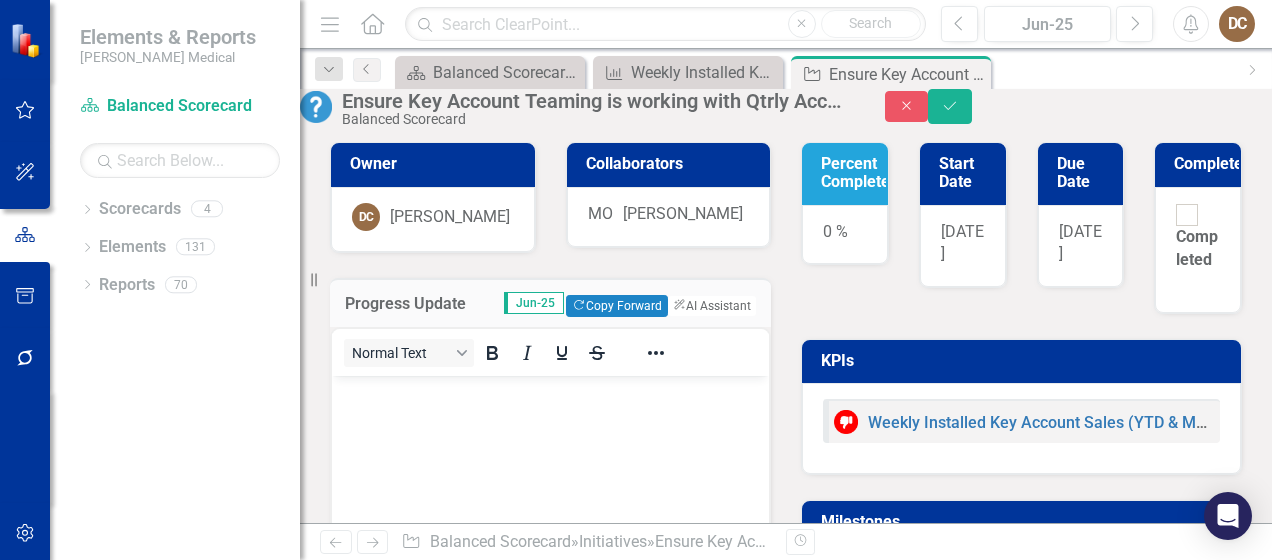 click on "Normal Text Switch to old editor" at bounding box center [550, 544] 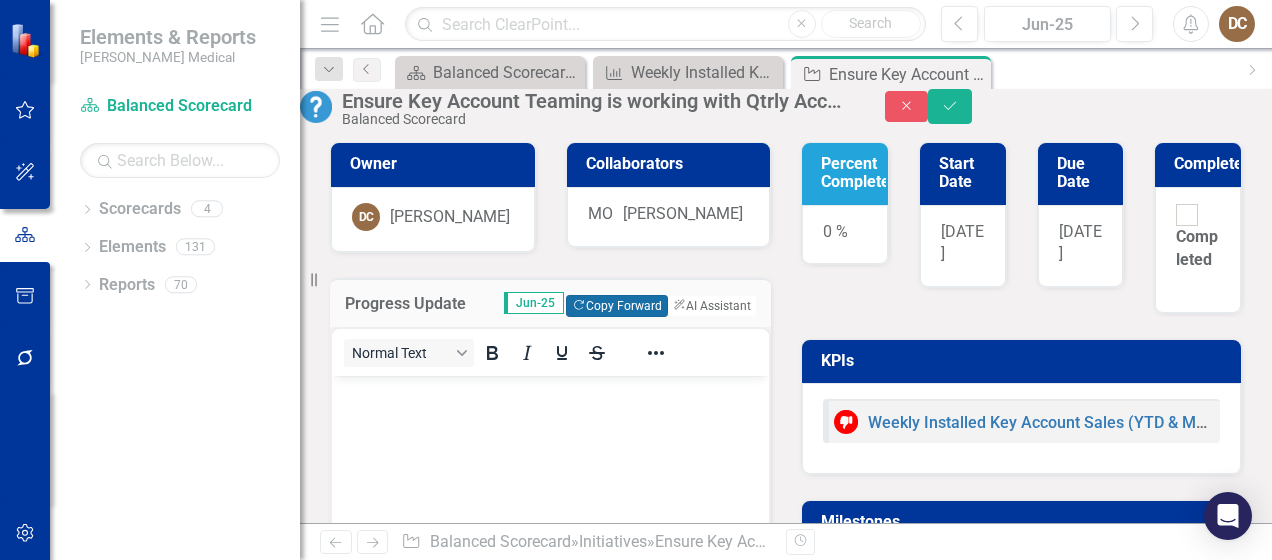 click on "Copy Forward  Copy Forward" at bounding box center [616, 306] 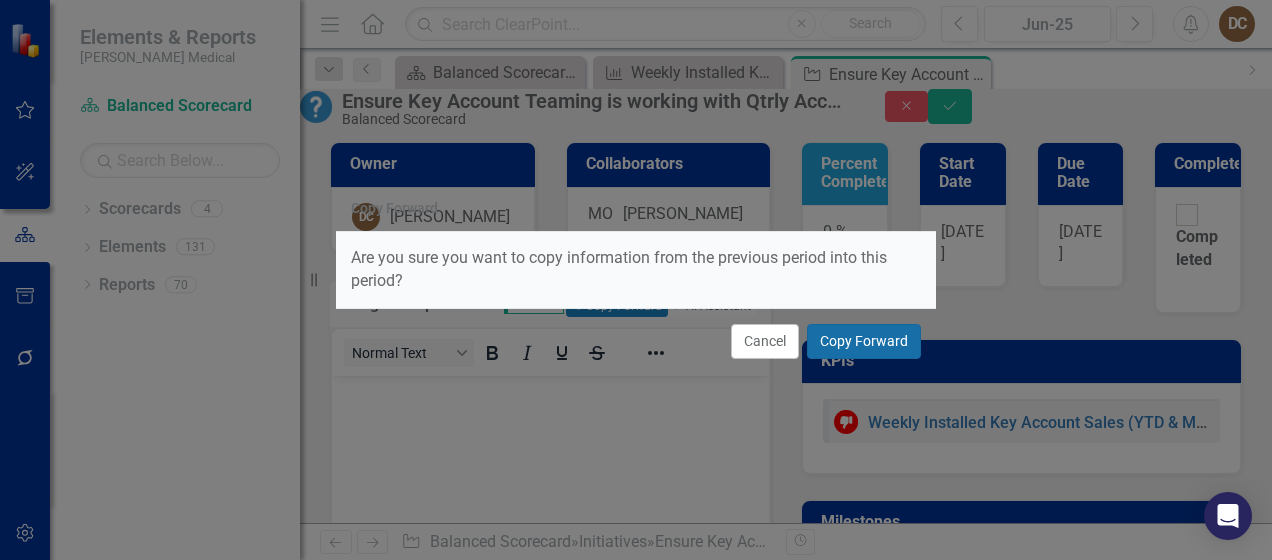 click on "Copy Forward" at bounding box center (864, 341) 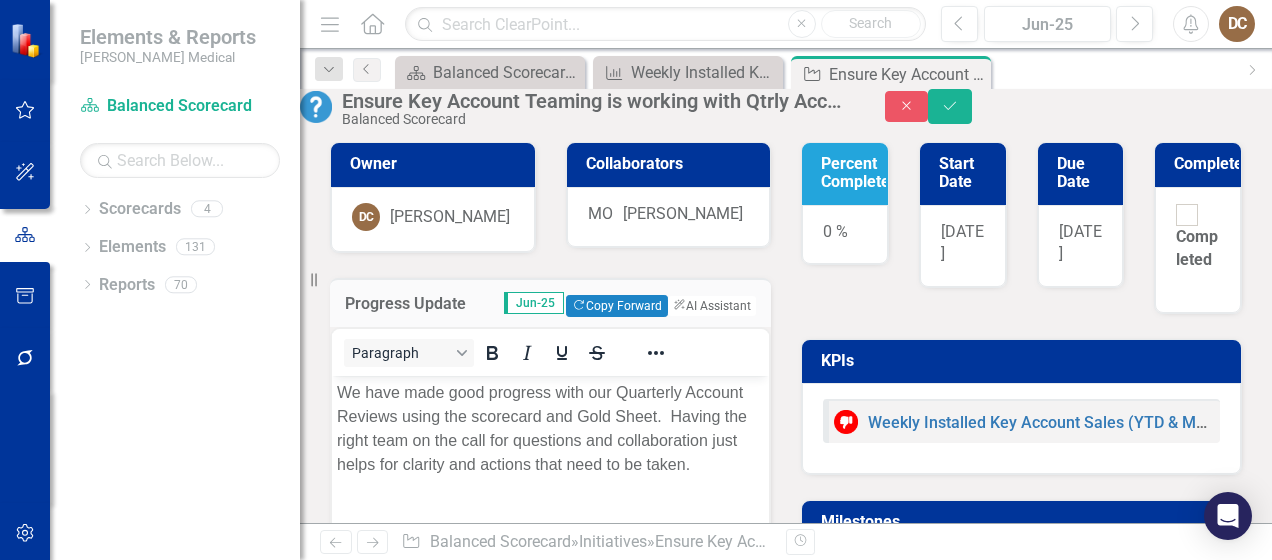 click on "0 %" at bounding box center [845, 235] 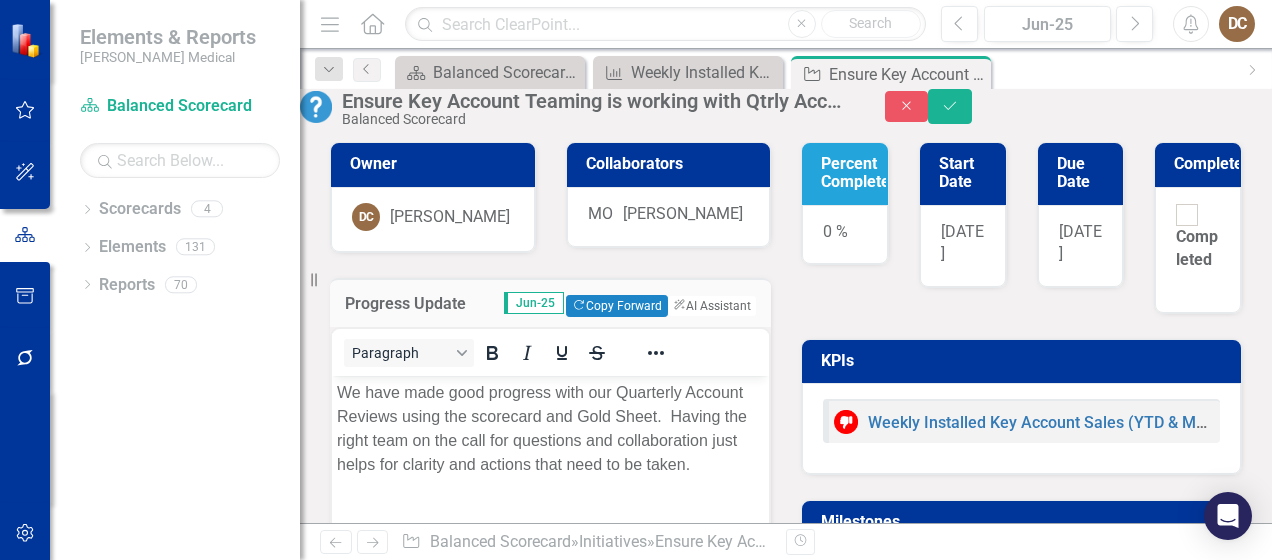 click on "0 %" at bounding box center [845, 235] 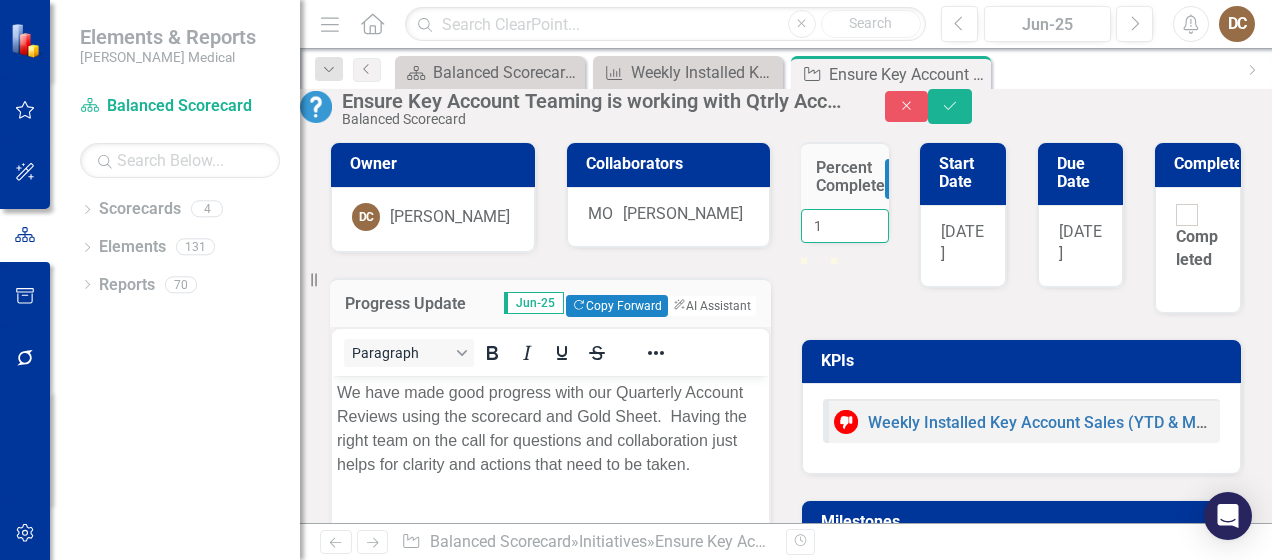 click on "1" at bounding box center [845, 226] 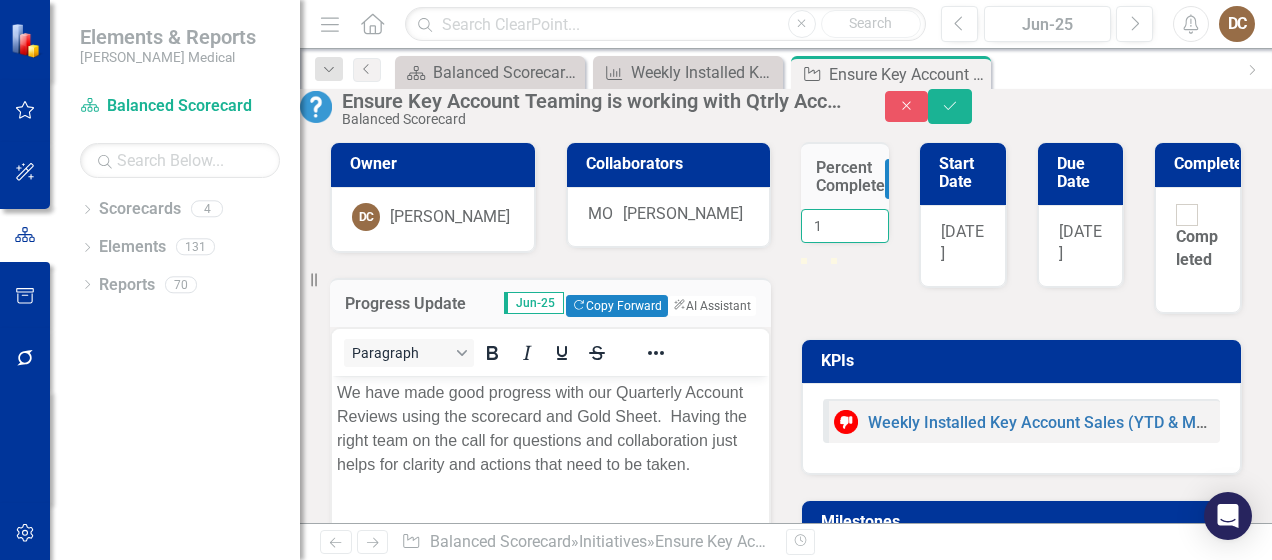 scroll, scrollTop: 0, scrollLeft: 4, axis: horizontal 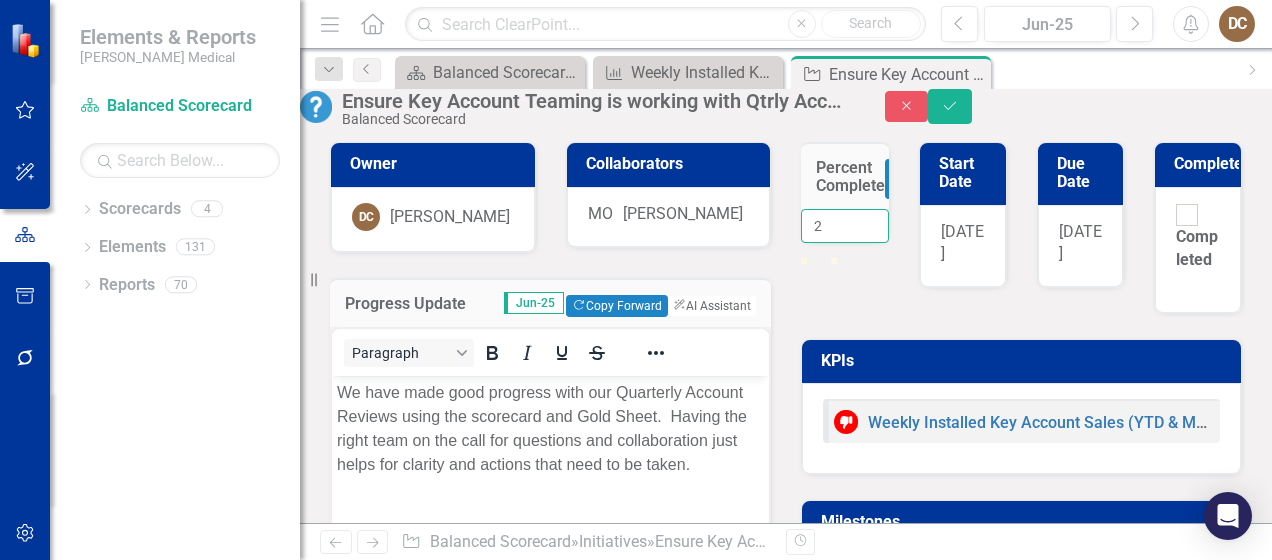 click on "2" at bounding box center (845, 226) 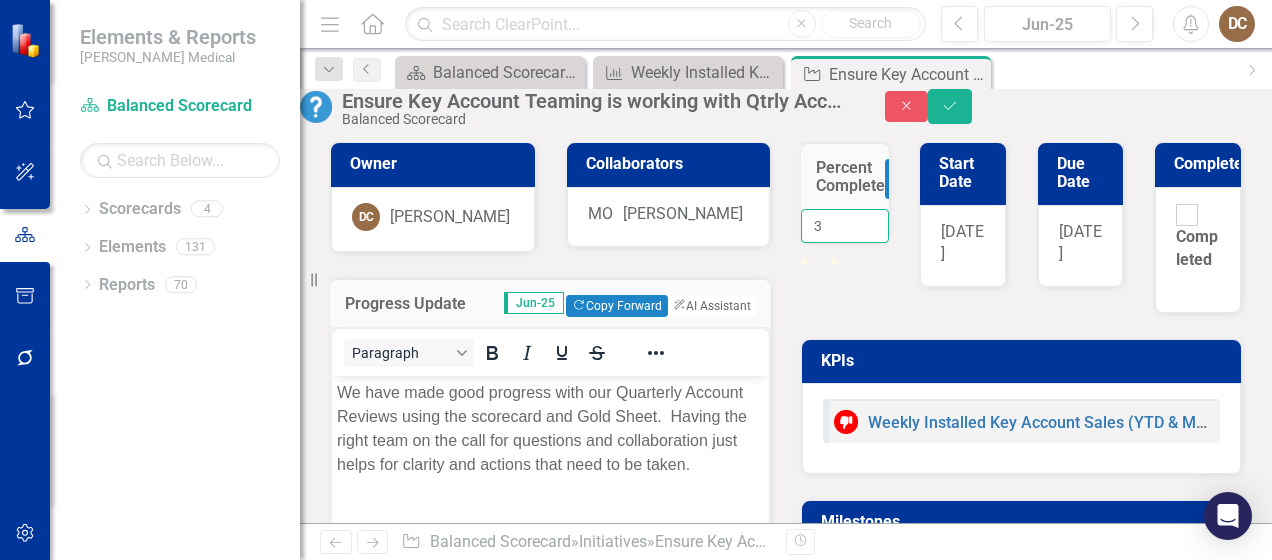 click on "3" at bounding box center [845, 226] 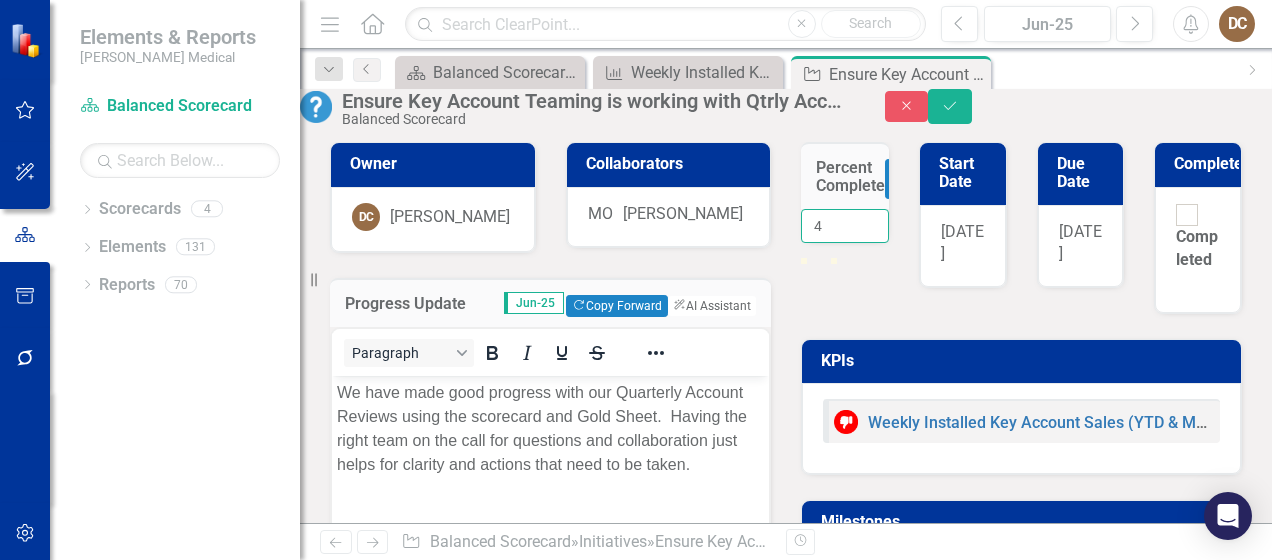 click on "4" at bounding box center (845, 226) 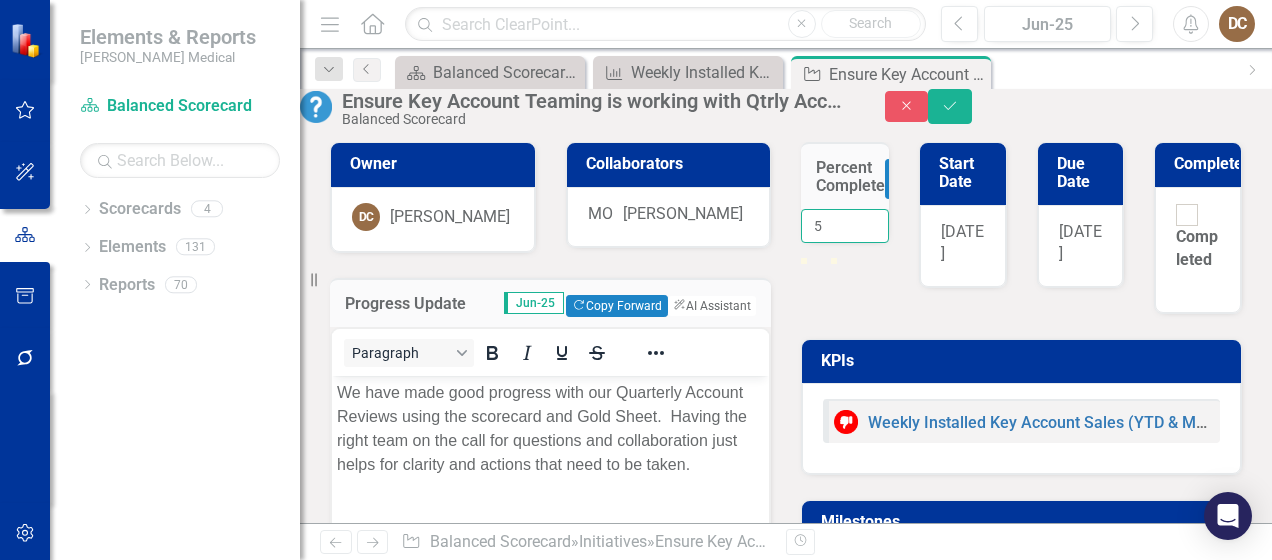 click on "5" at bounding box center [845, 226] 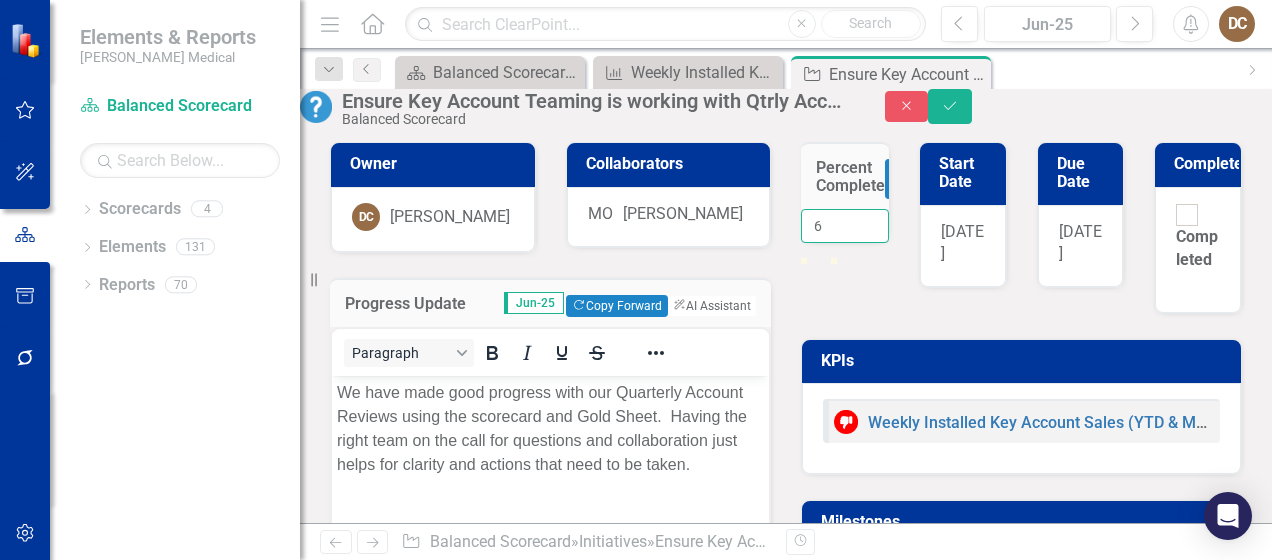click on "6" at bounding box center (845, 226) 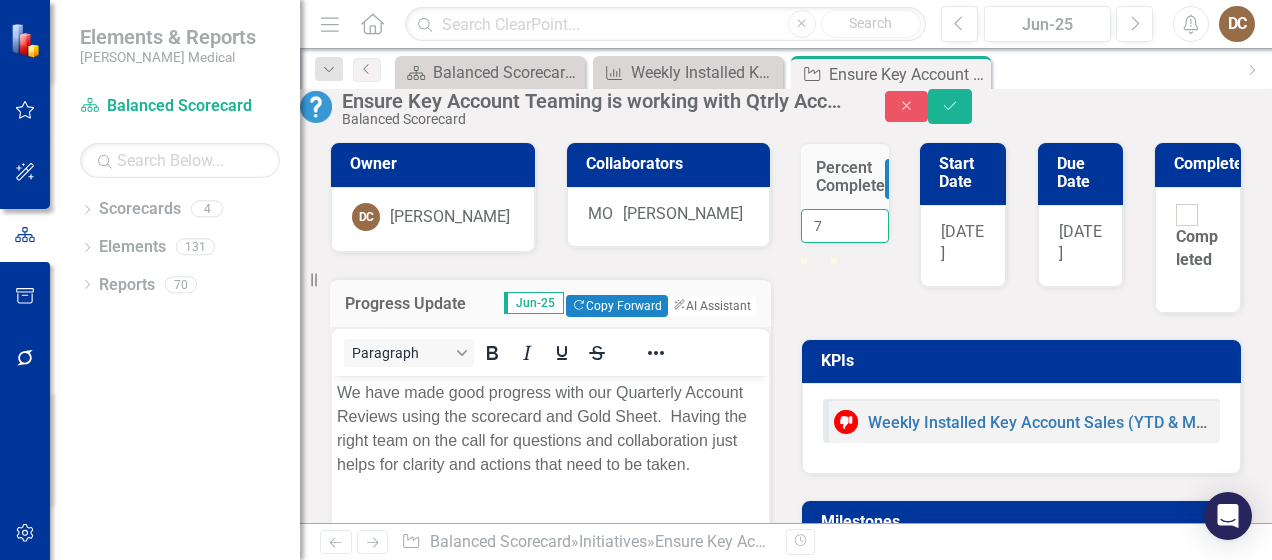 click on "7" at bounding box center (845, 226) 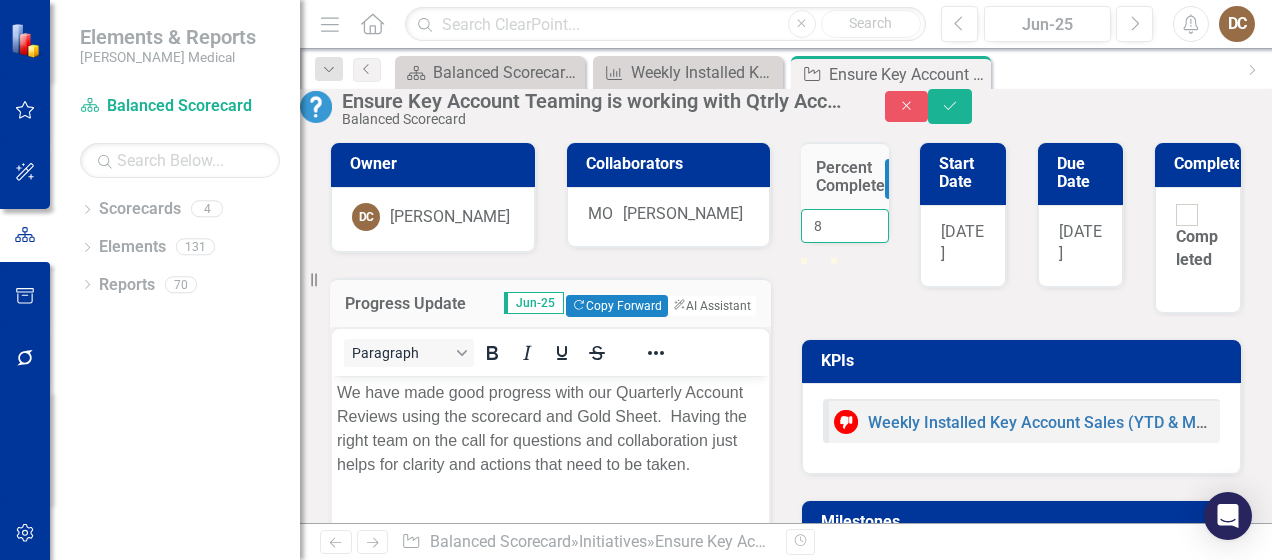 click on "8" at bounding box center (845, 226) 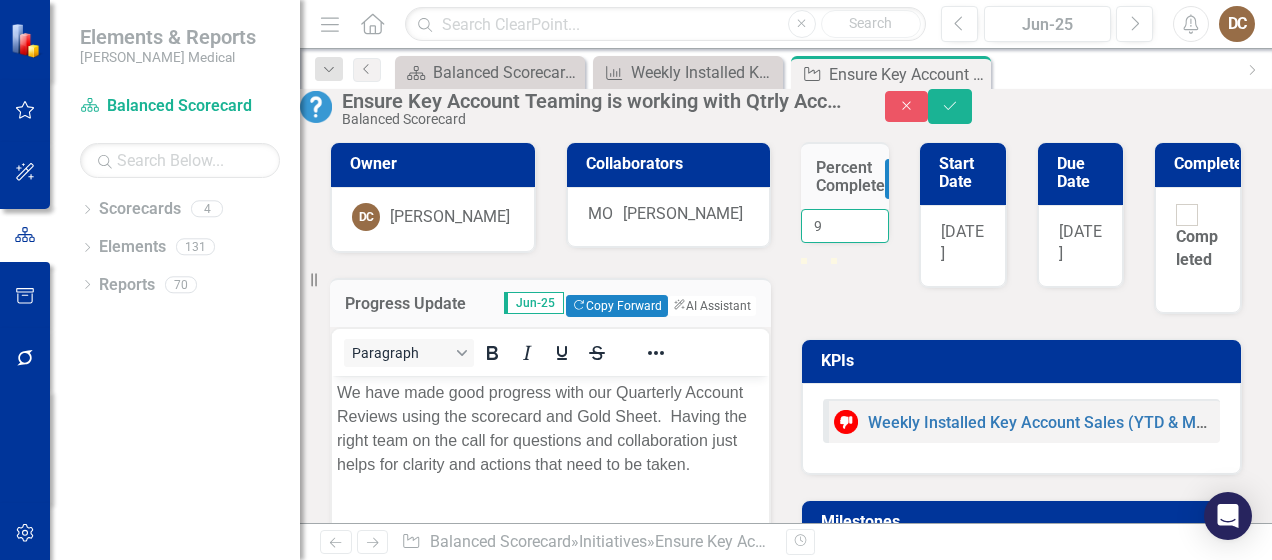 click on "9" at bounding box center [845, 226] 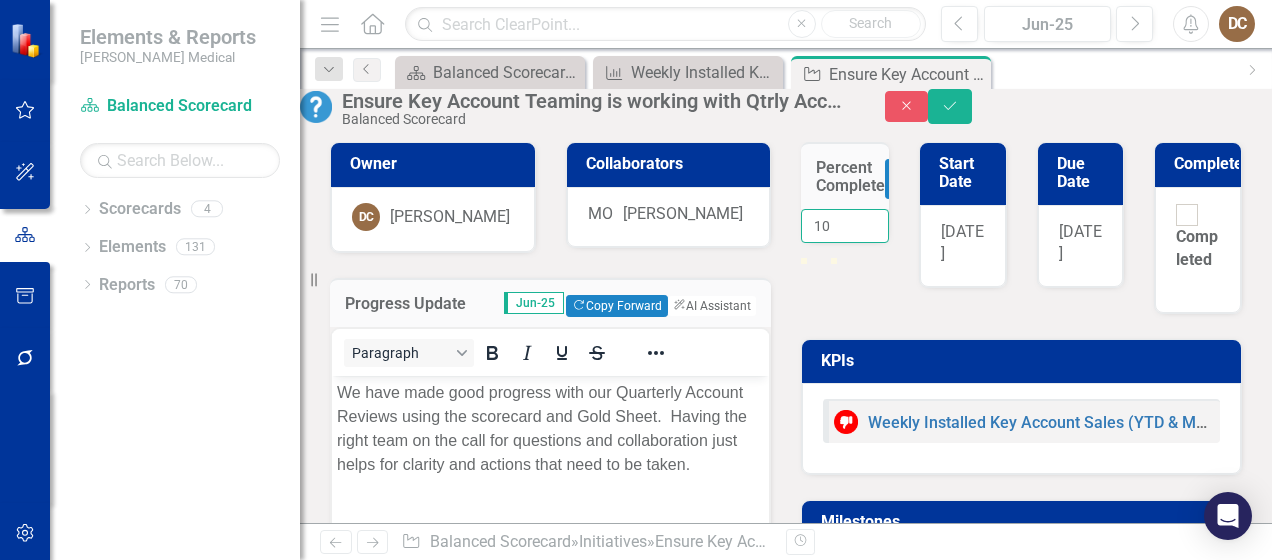 click on "10" at bounding box center (845, 226) 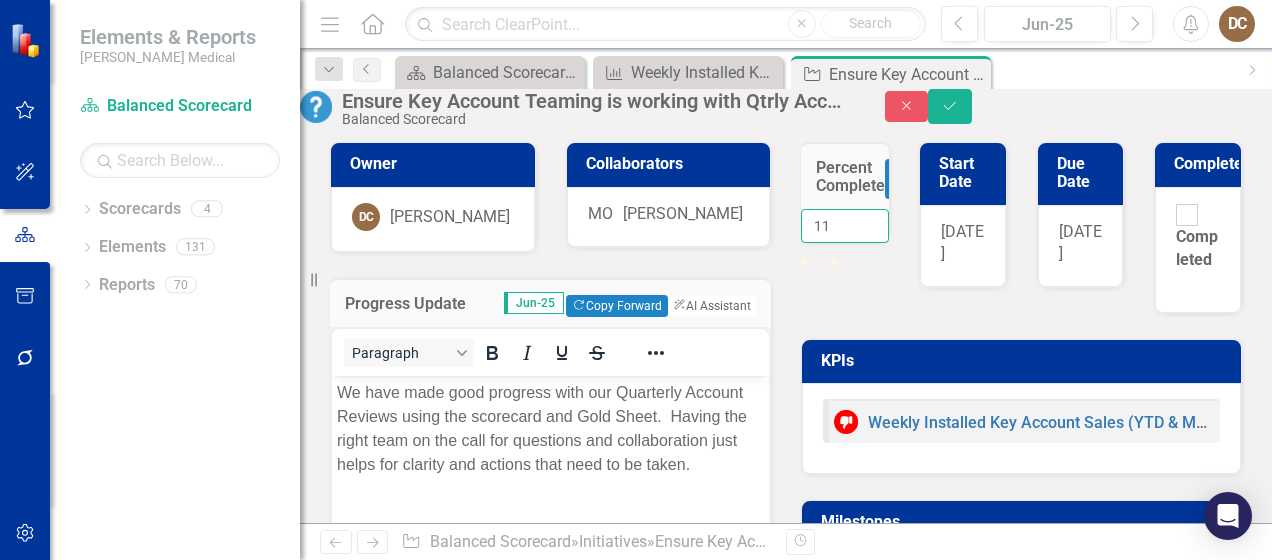click on "11" at bounding box center [845, 226] 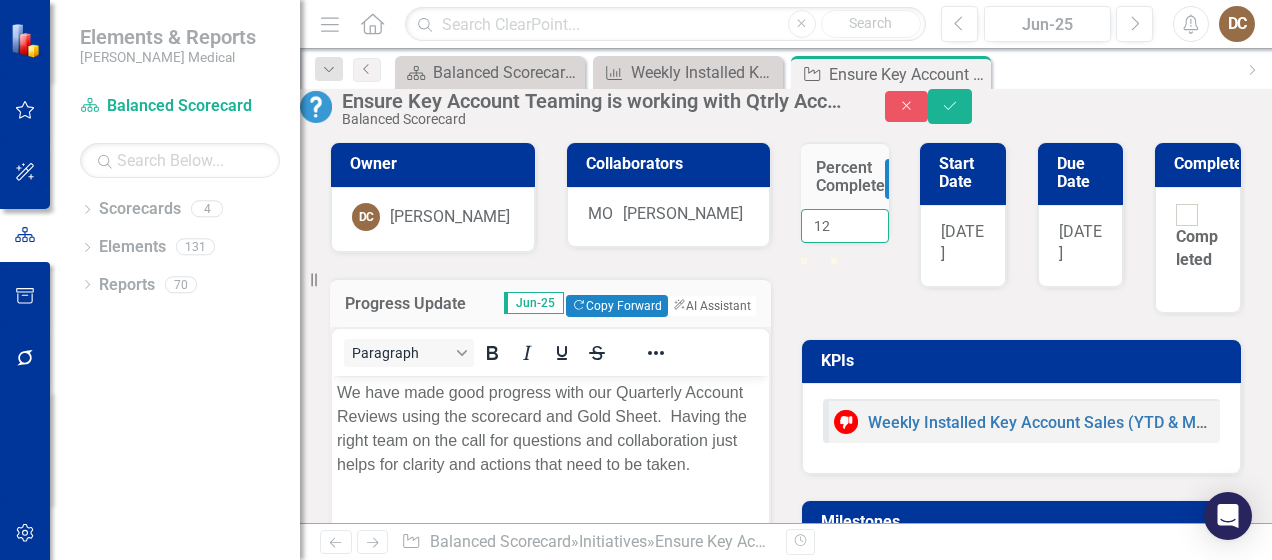 click on "12" at bounding box center (845, 226) 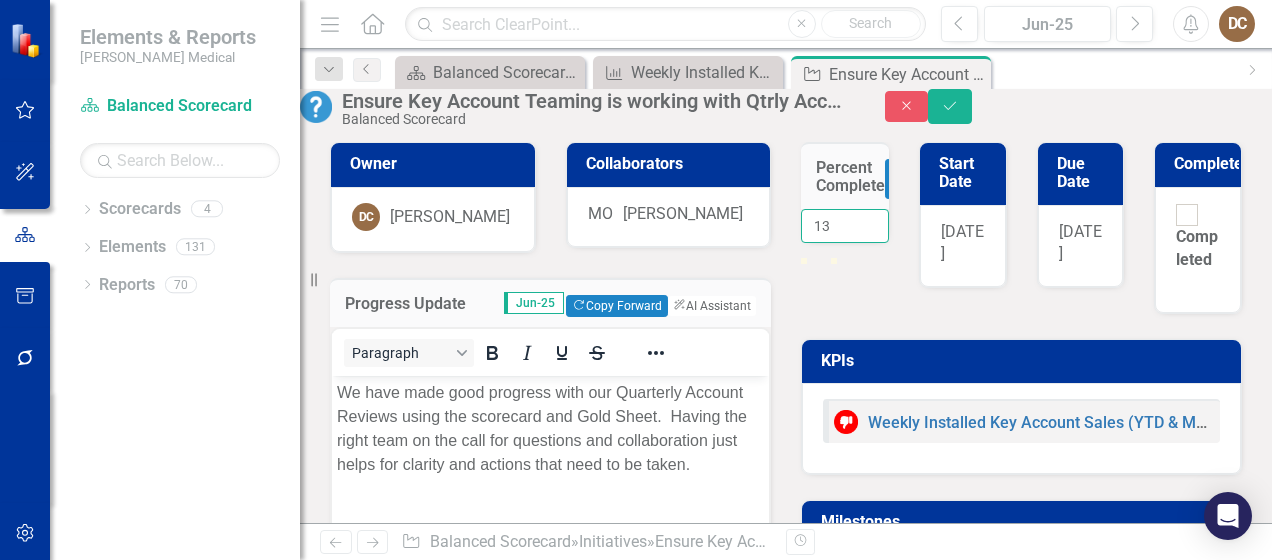 click on "13" at bounding box center [845, 226] 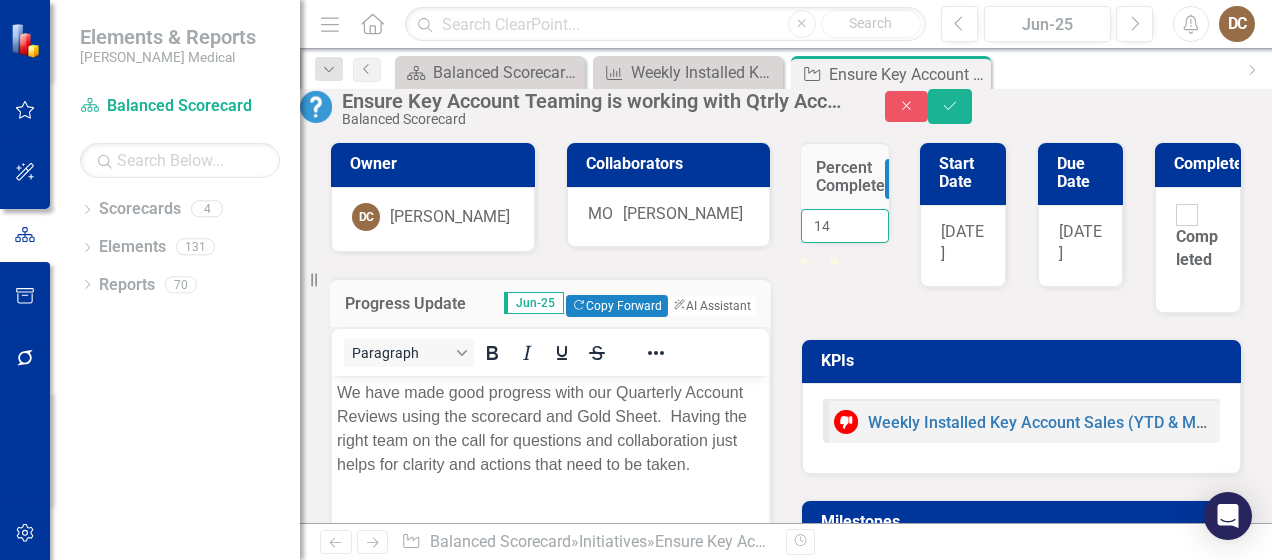click on "14" at bounding box center [845, 226] 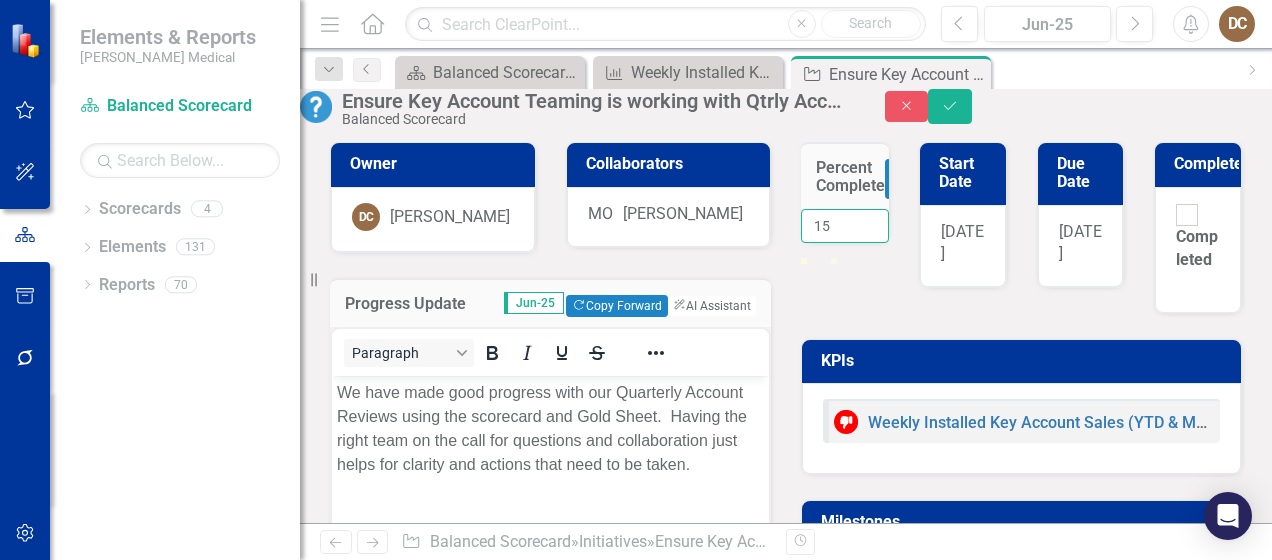 click on "15" at bounding box center [845, 226] 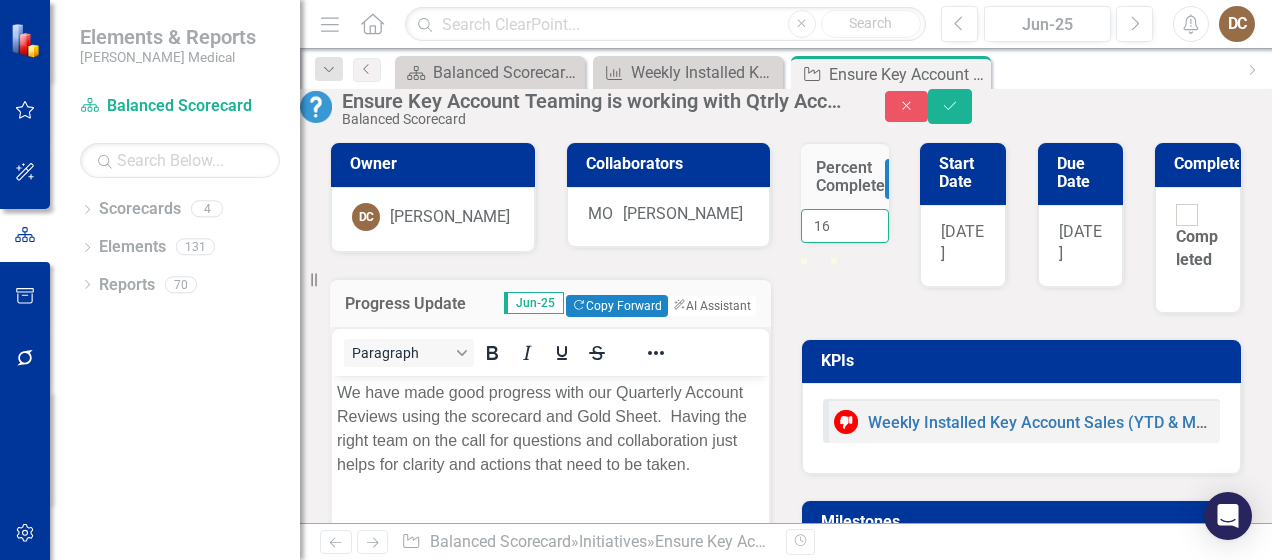 click on "16" at bounding box center (845, 226) 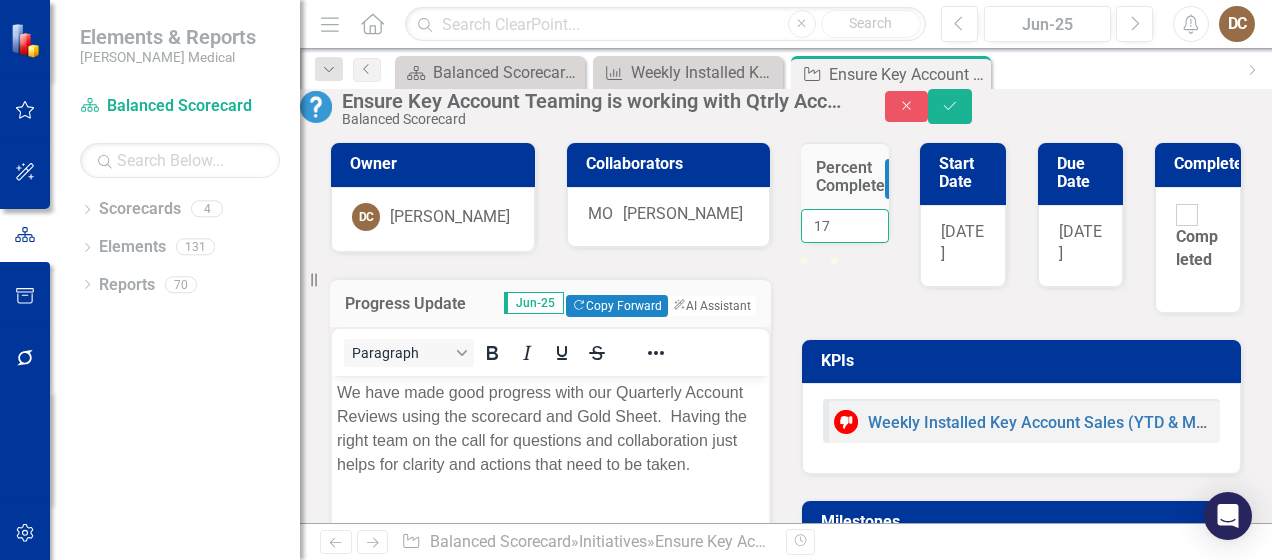 click on "17" at bounding box center (845, 226) 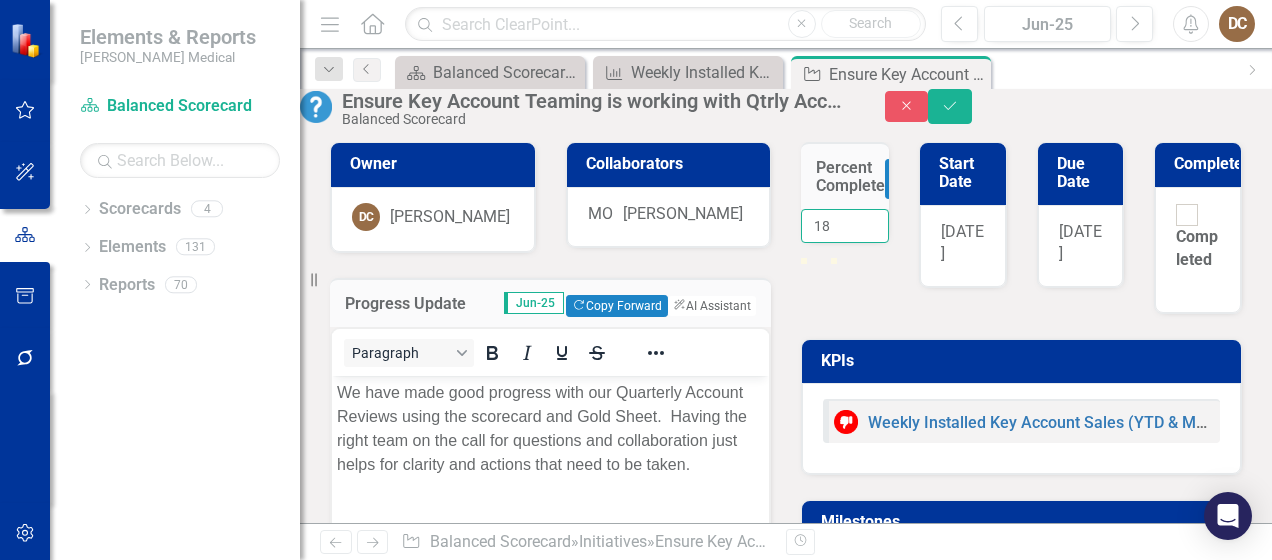 click on "18" at bounding box center [845, 226] 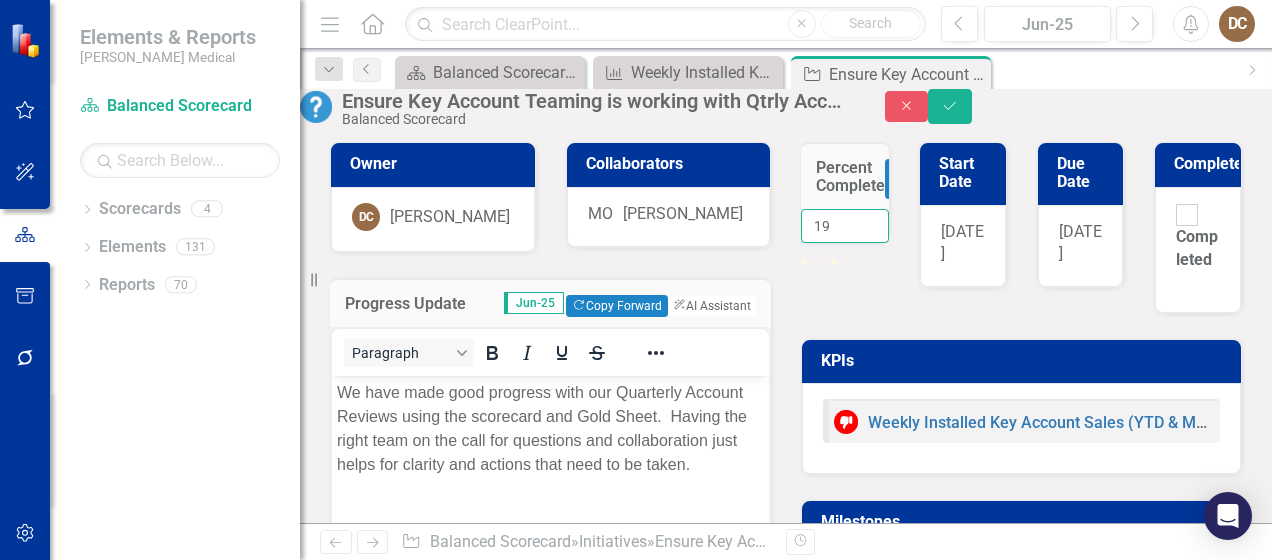 click on "19" at bounding box center (845, 226) 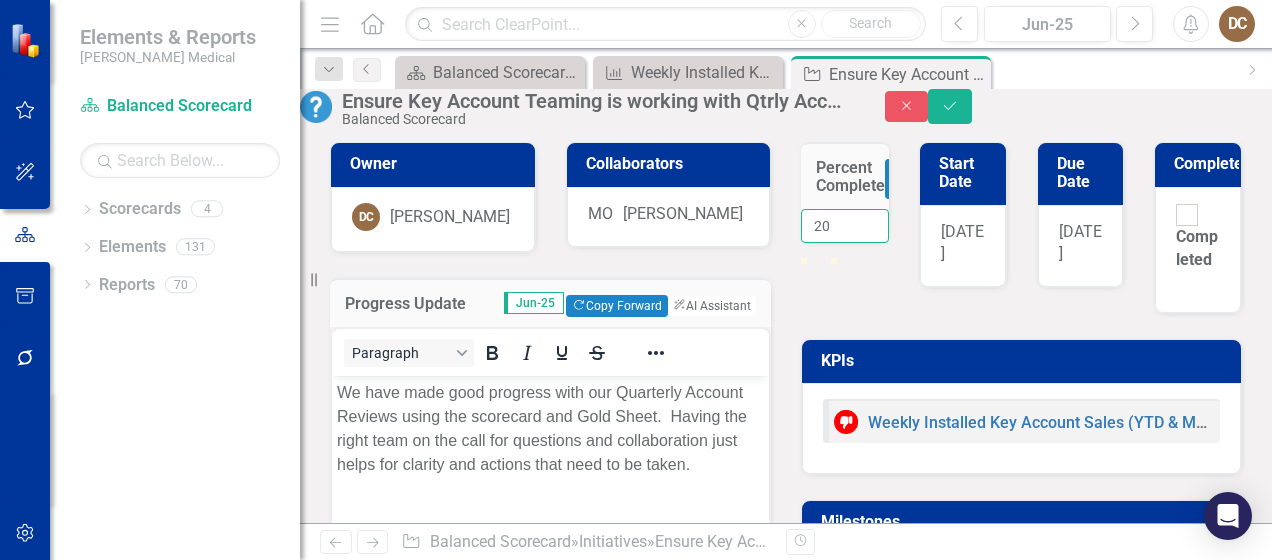 click on "20" at bounding box center (845, 226) 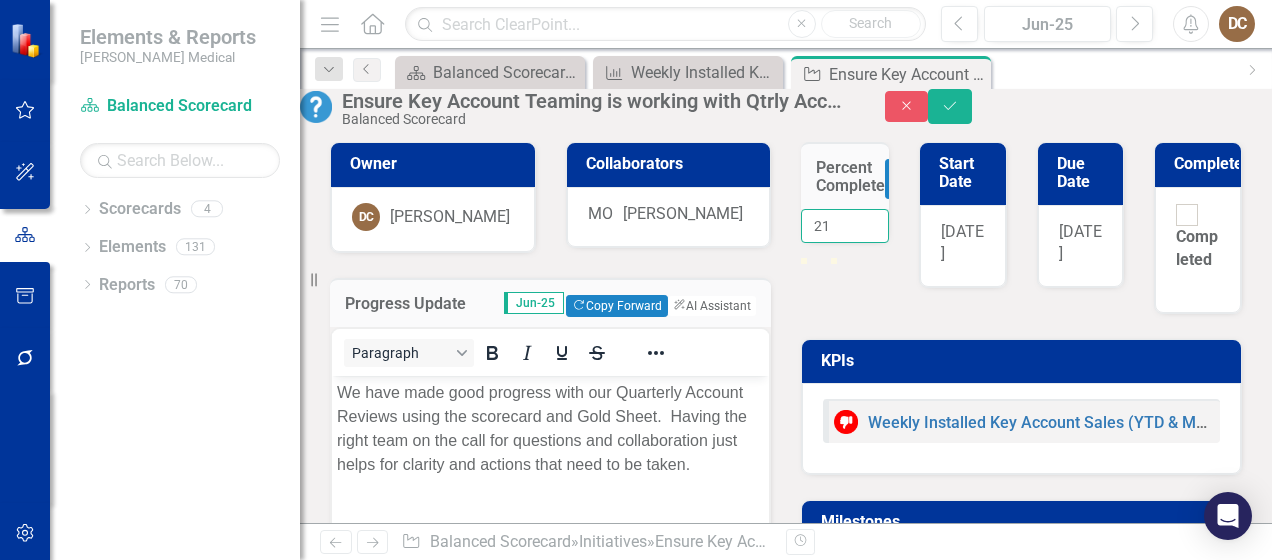 click on "21" at bounding box center [845, 226] 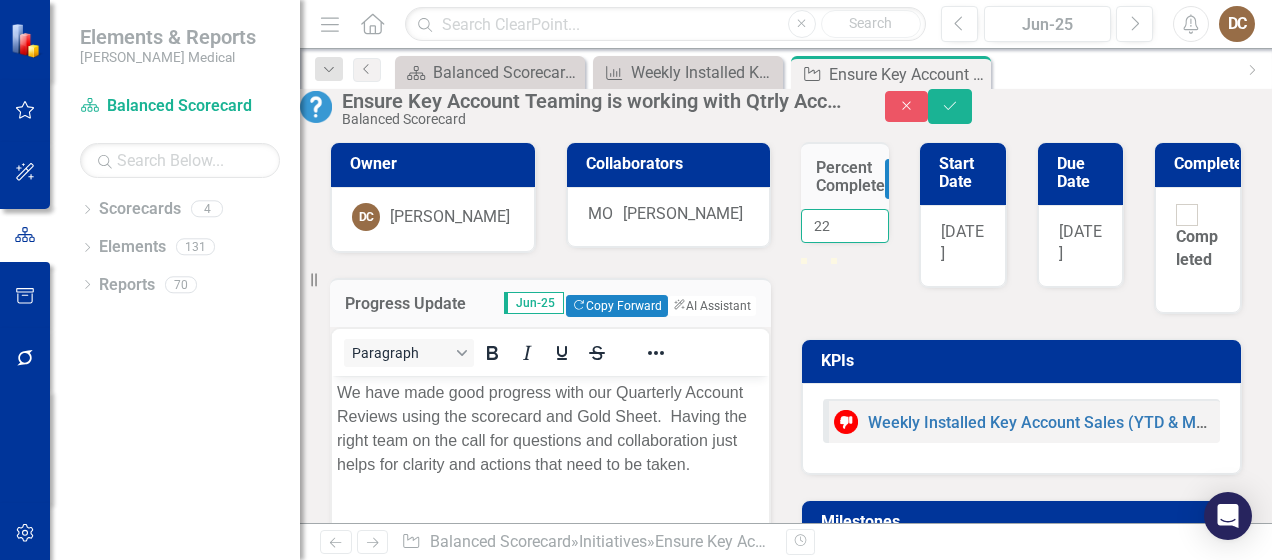 click on "22" at bounding box center [845, 226] 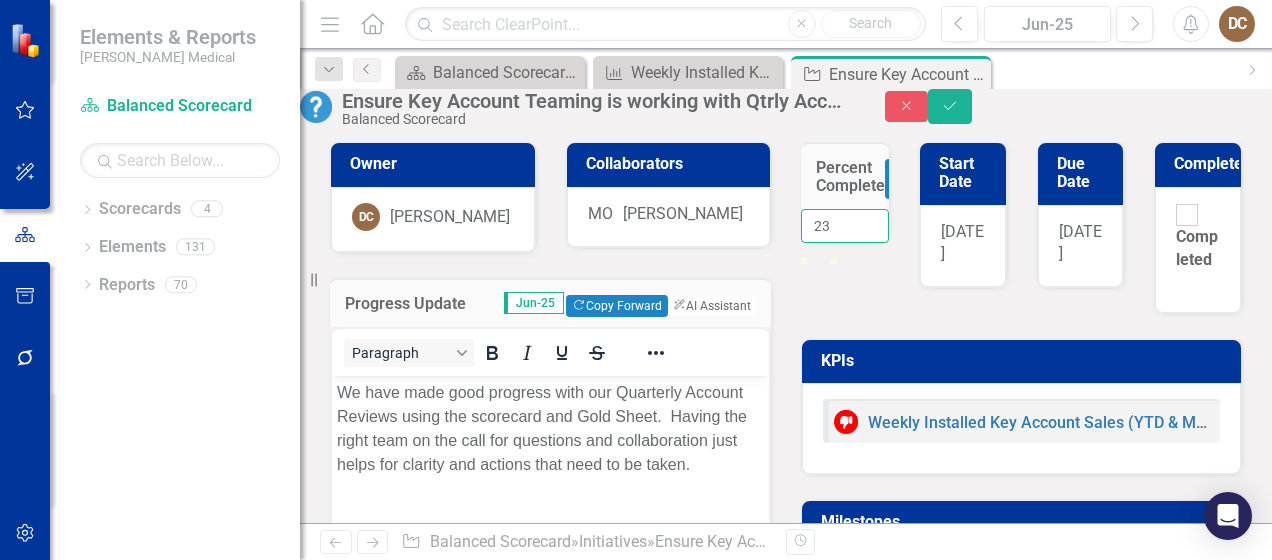 click on "23" at bounding box center (845, 226) 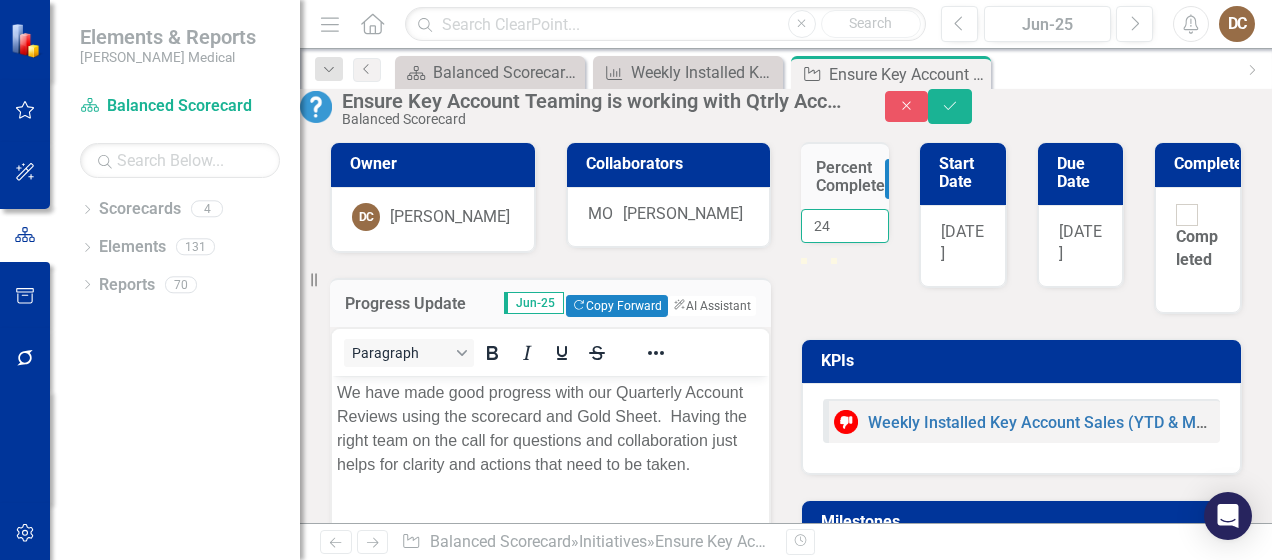 click on "24" at bounding box center (845, 226) 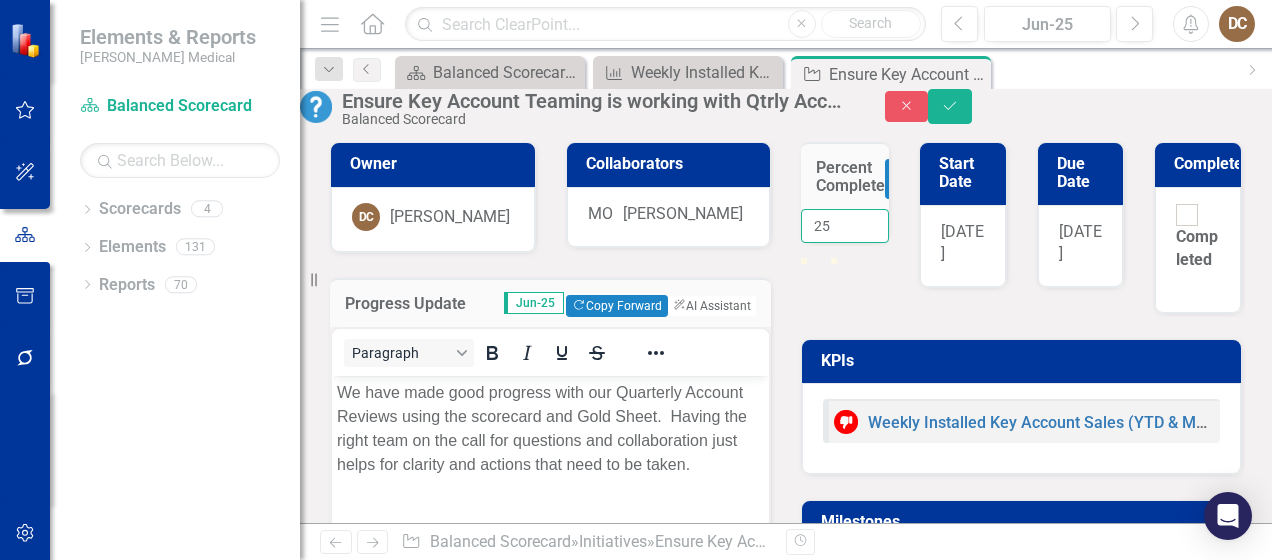 type on "25" 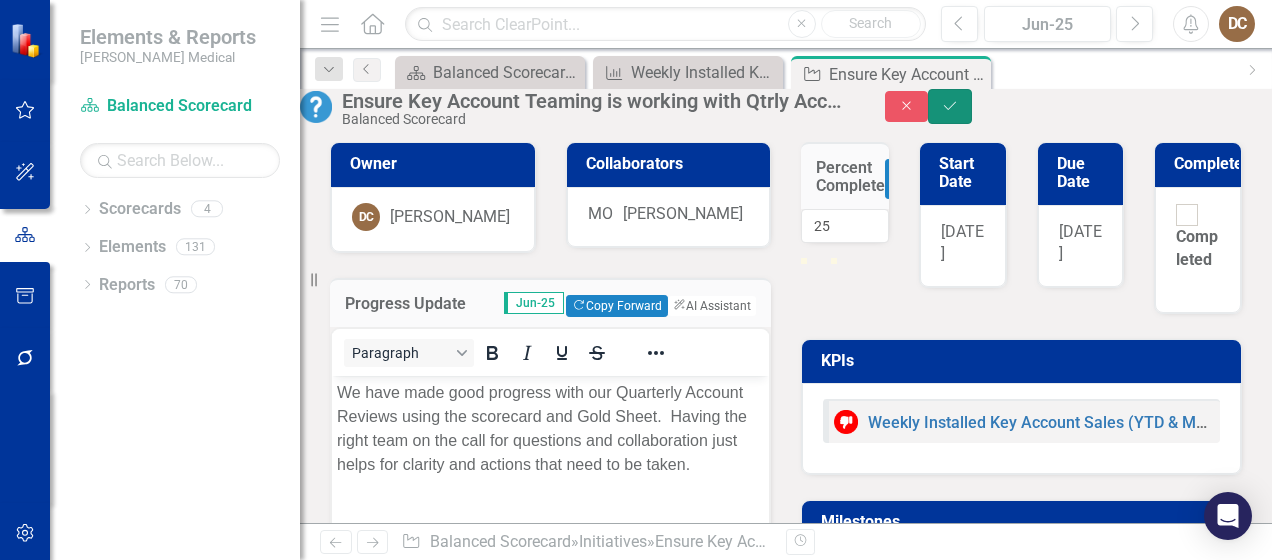 click on "Save" at bounding box center [950, 106] 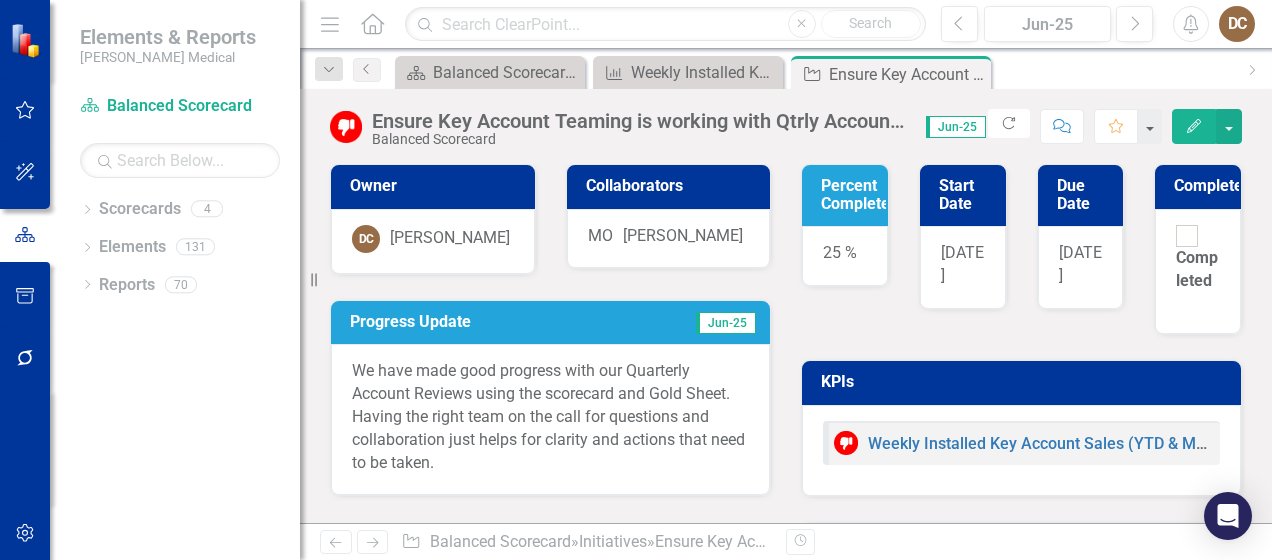click on "25 %" at bounding box center (845, 256) 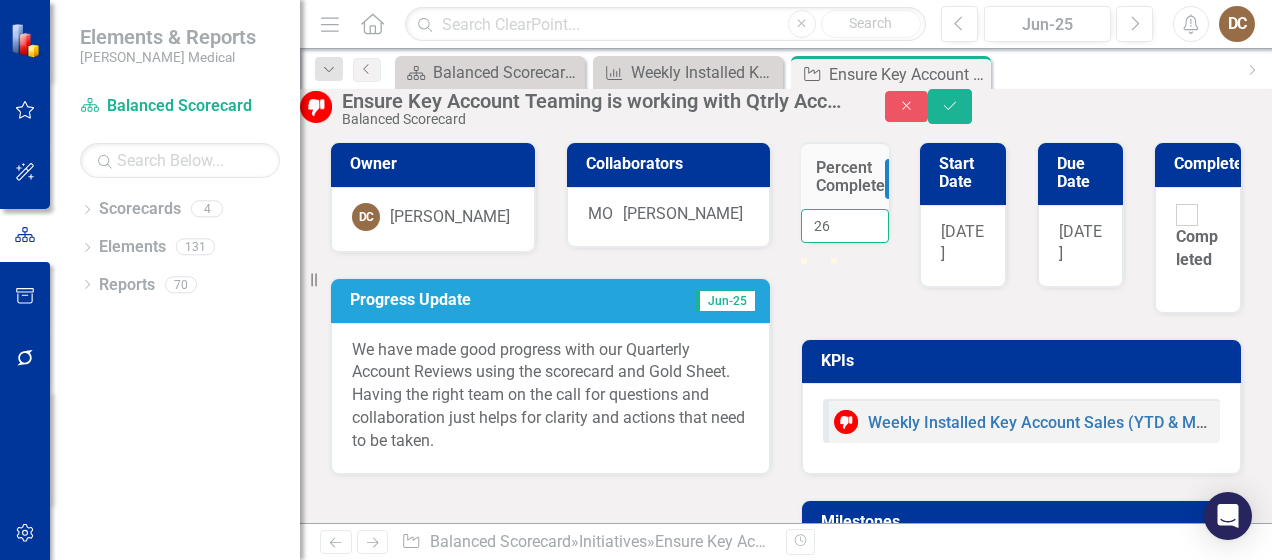 click on "26" at bounding box center [845, 226] 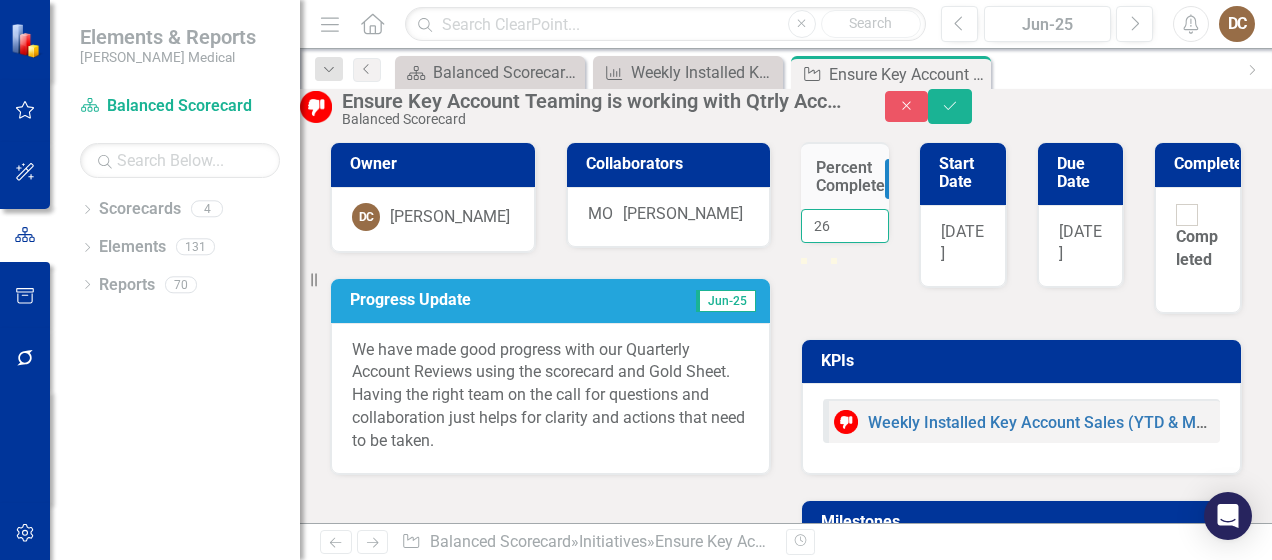 scroll, scrollTop: 0, scrollLeft: 12, axis: horizontal 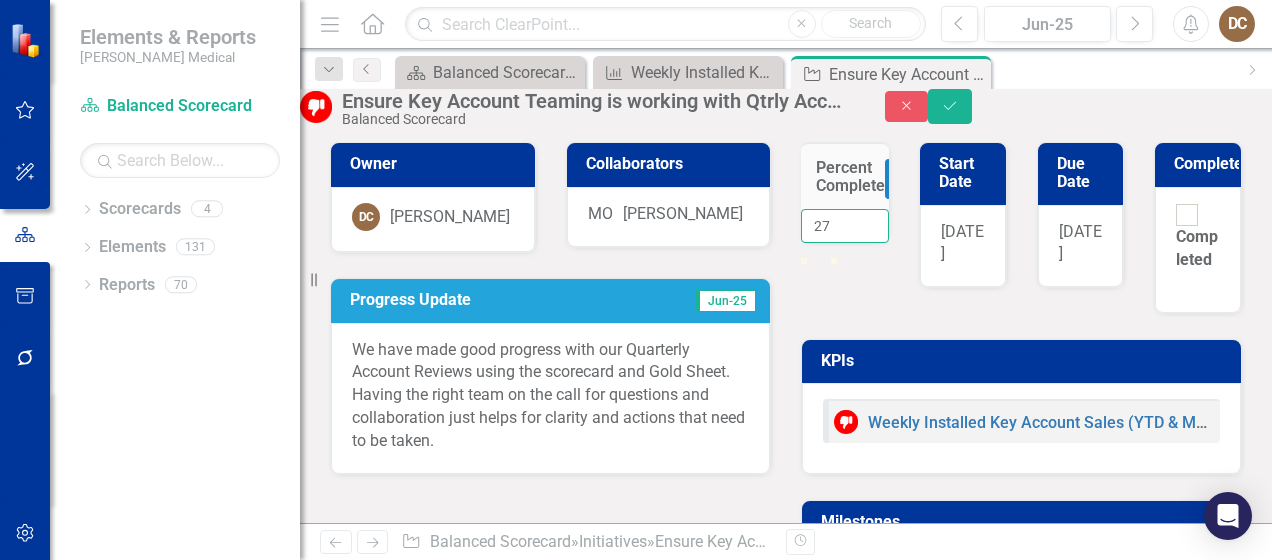 click on "27" at bounding box center [845, 226] 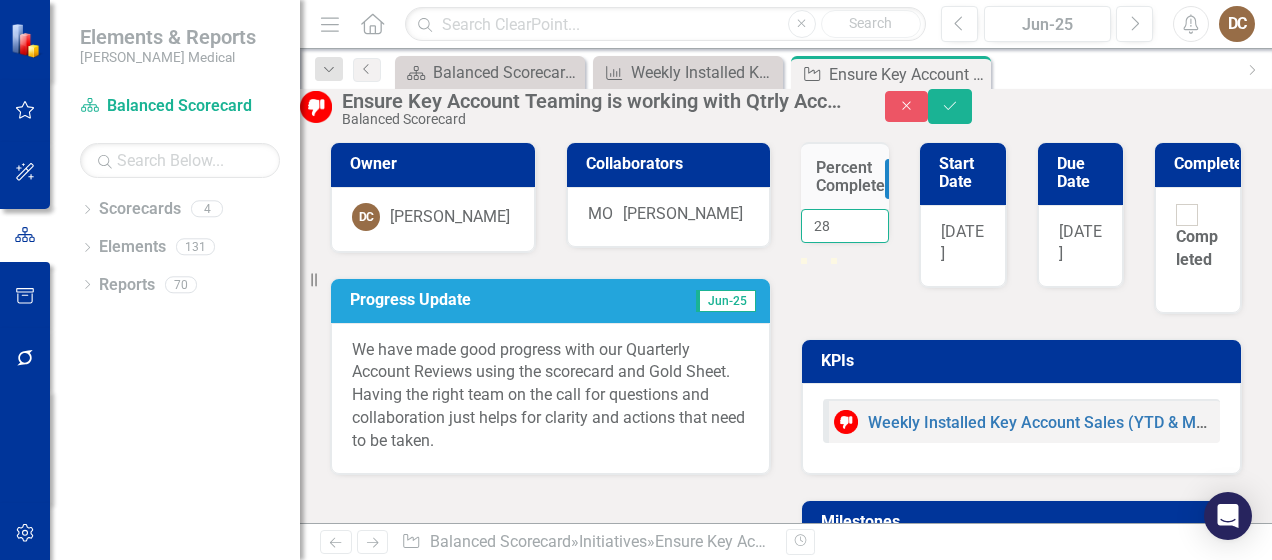 click on "28" at bounding box center [845, 226] 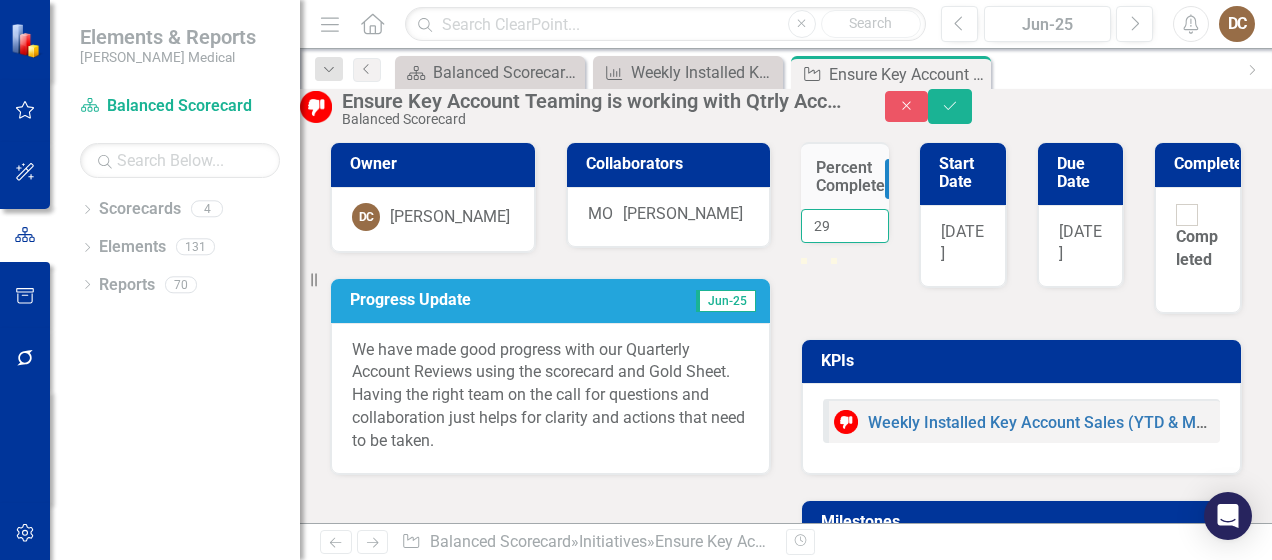 click on "29" at bounding box center [845, 226] 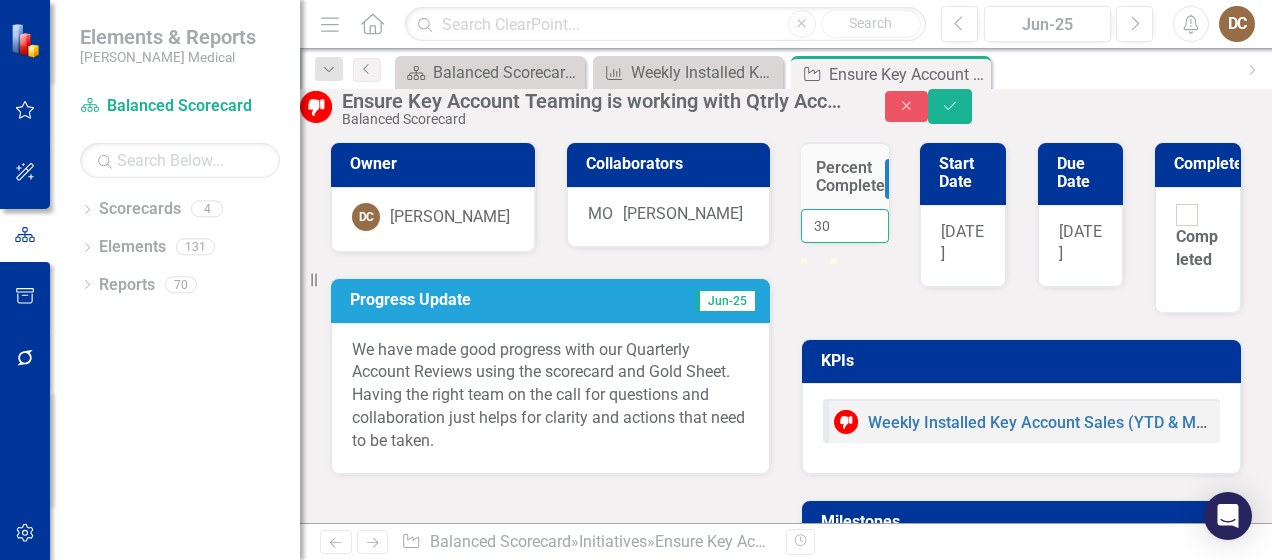 type on "30" 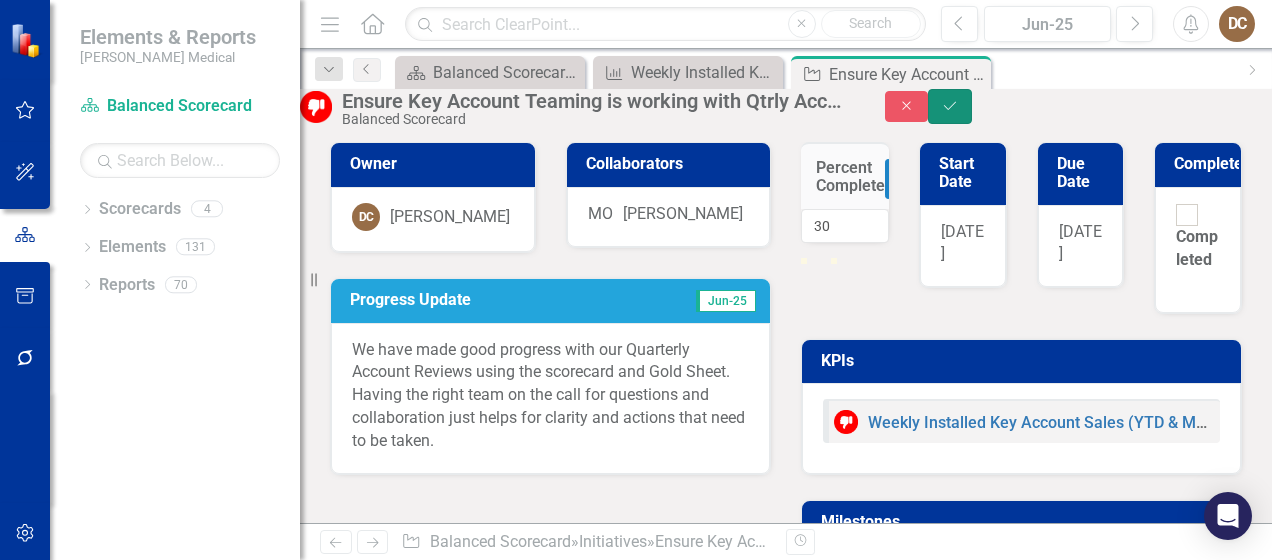 click on "Save" at bounding box center (950, 106) 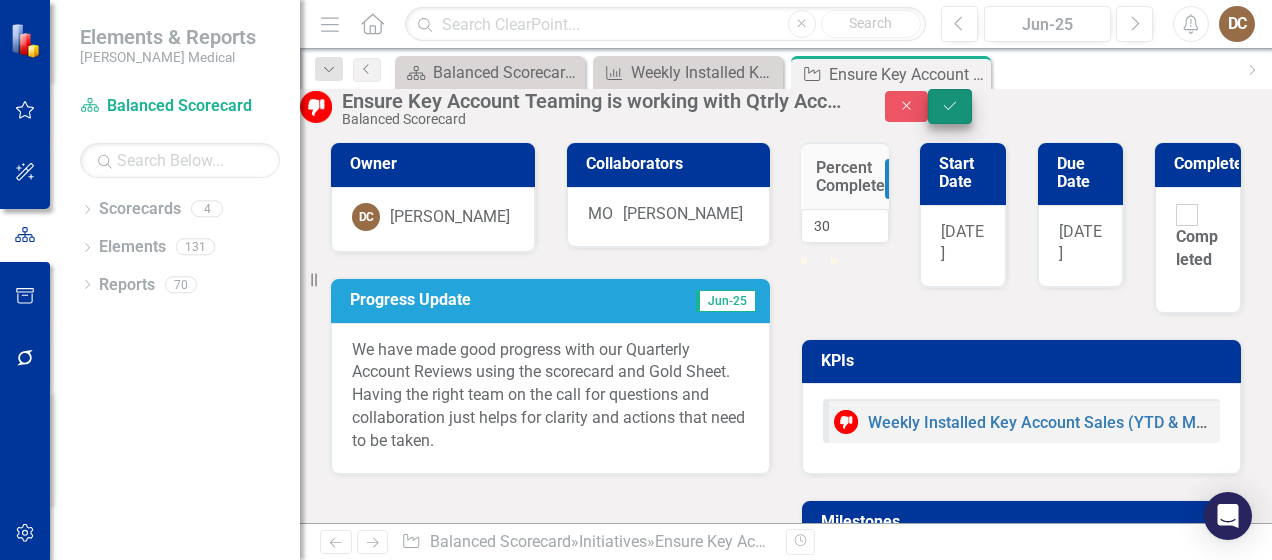 scroll, scrollTop: 0, scrollLeft: 0, axis: both 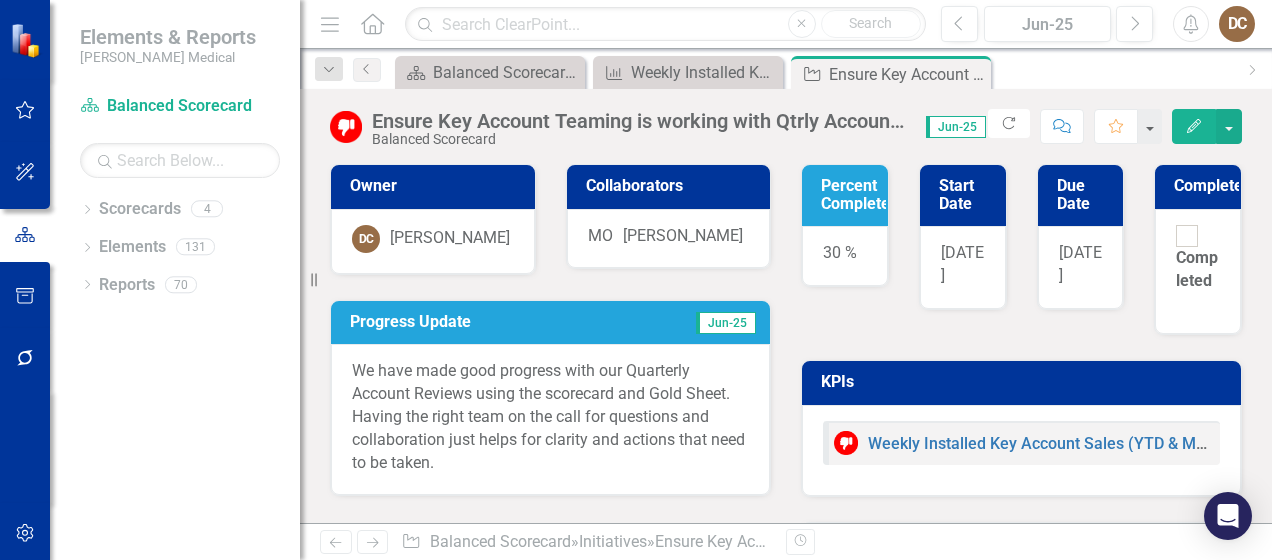 click on "30 %" at bounding box center [845, 256] 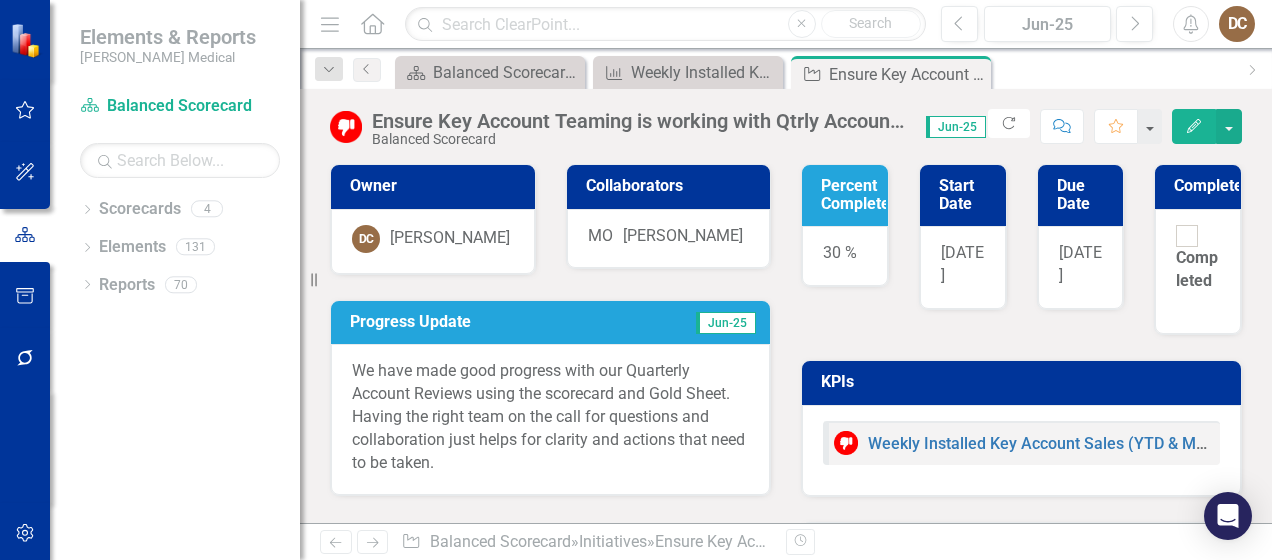 click on "30 %" at bounding box center (845, 256) 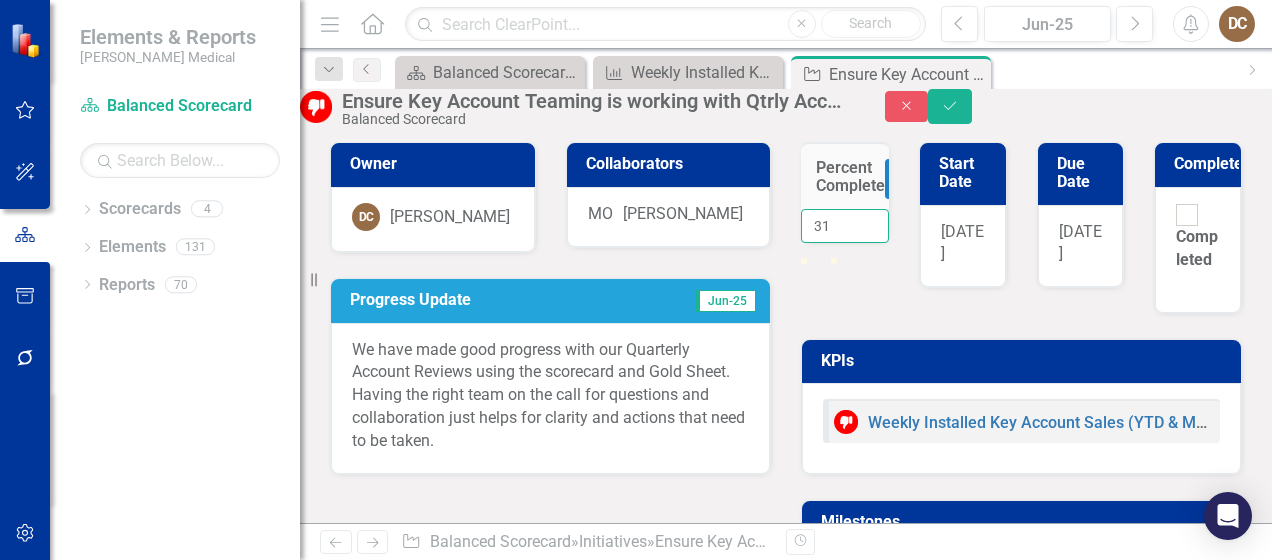 click on "31" at bounding box center [845, 226] 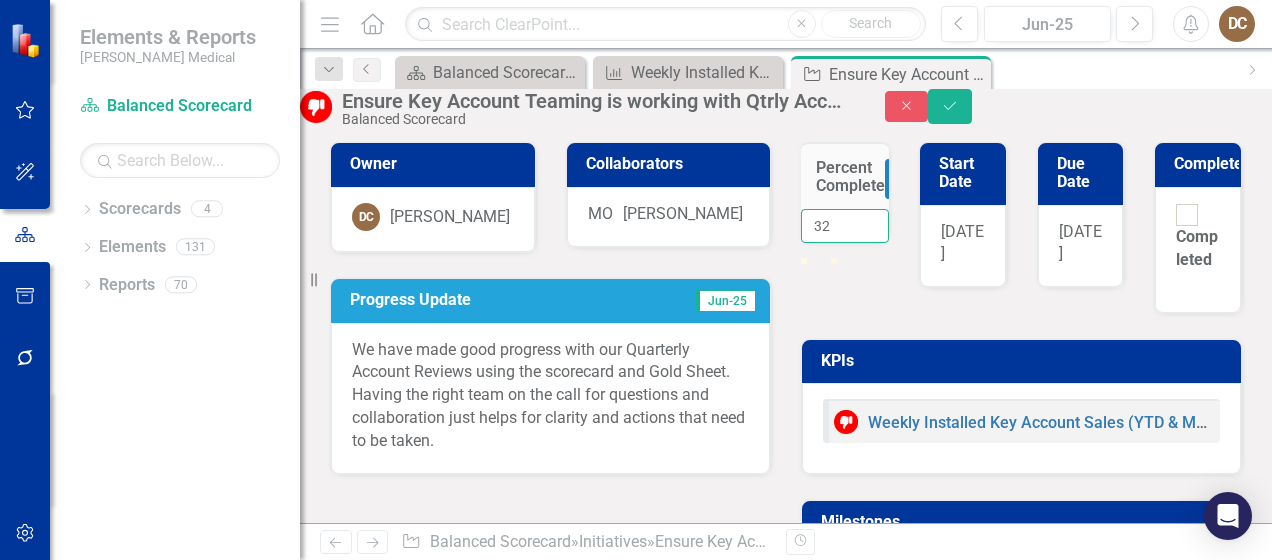click on "32" at bounding box center (845, 226) 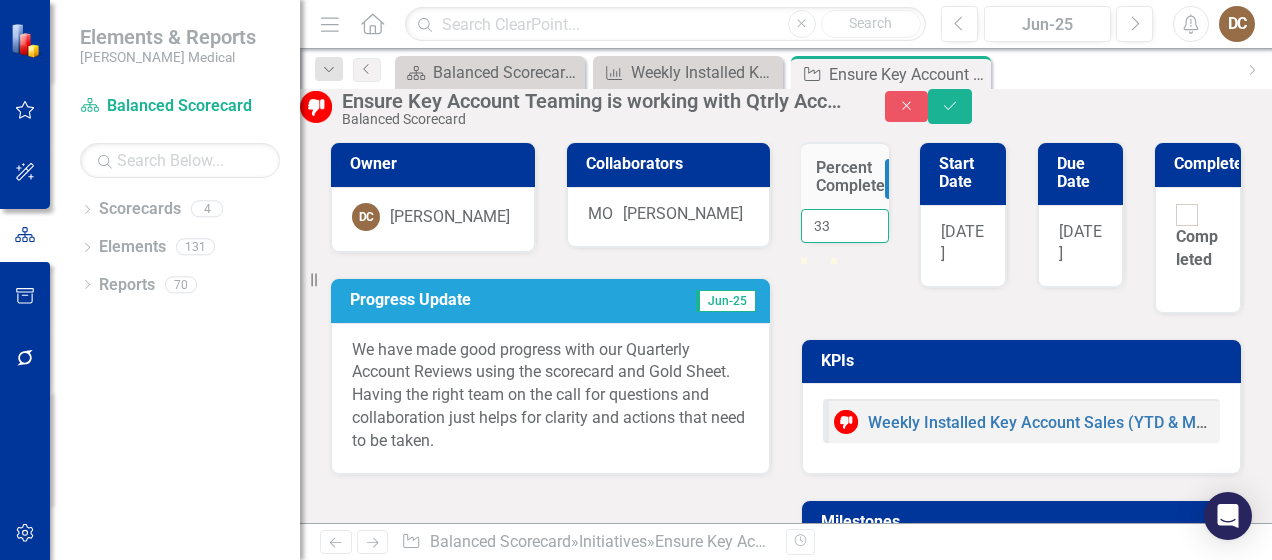 click on "33" at bounding box center (845, 226) 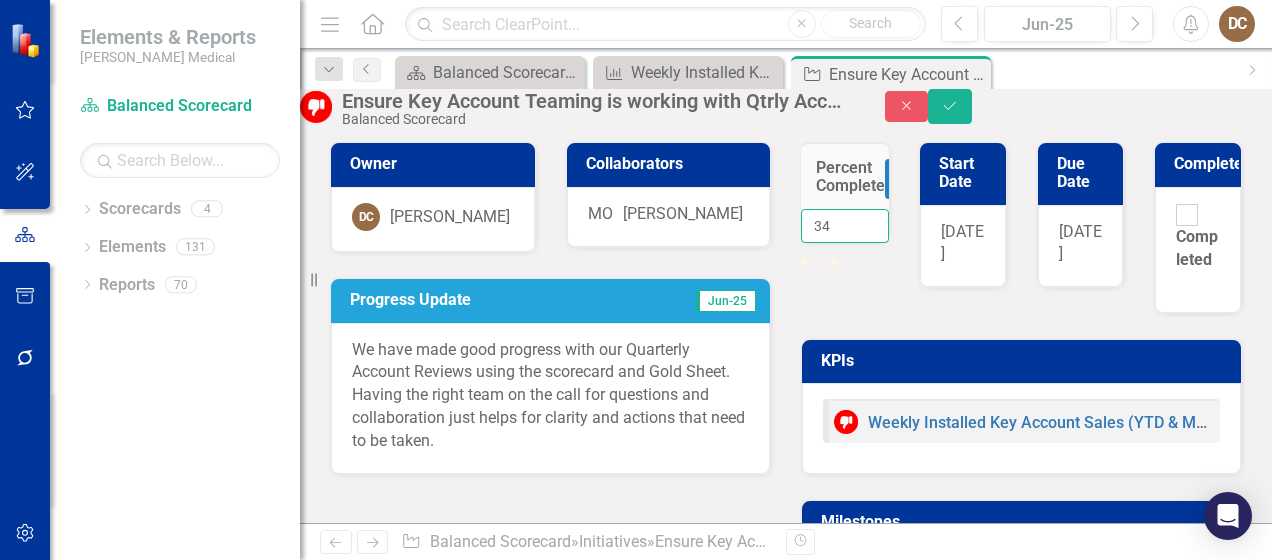 click on "34" at bounding box center [845, 226] 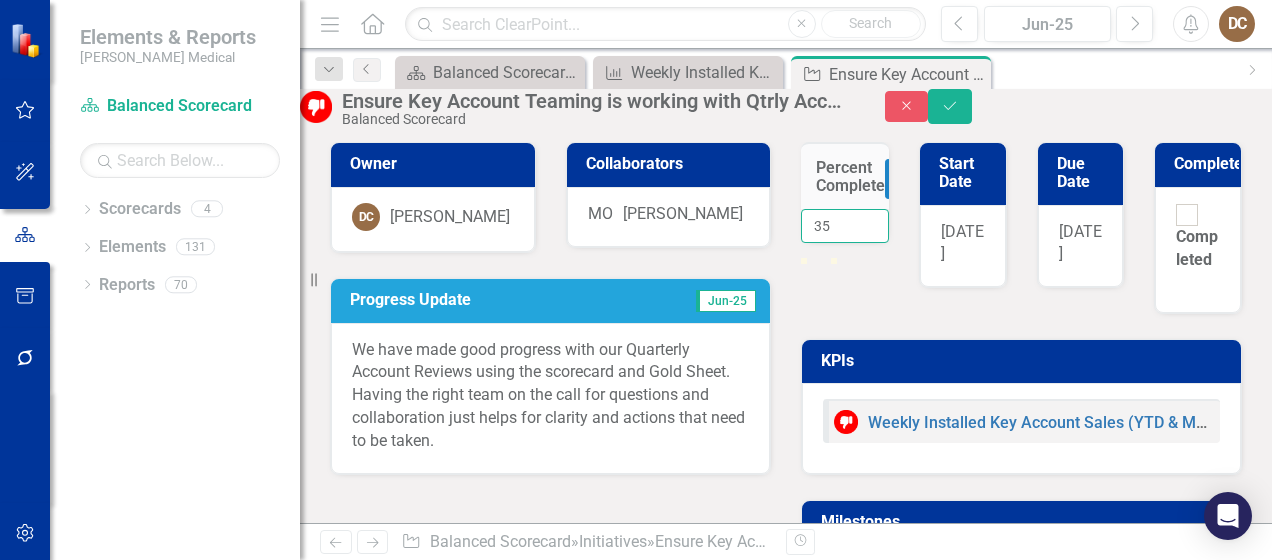 click on "35" at bounding box center (845, 226) 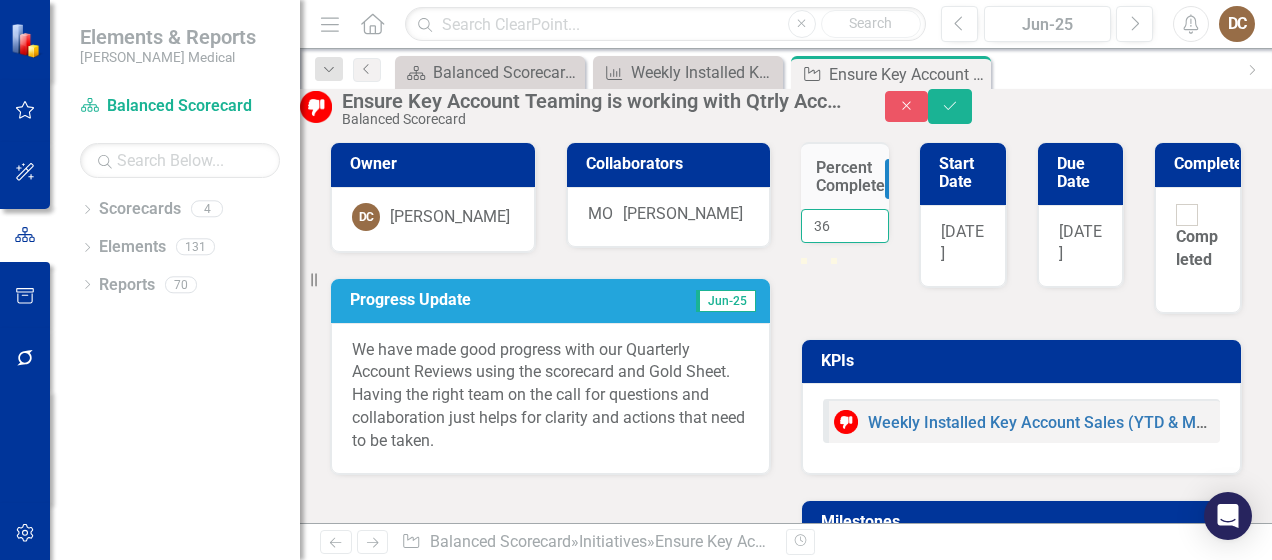 click on "36" at bounding box center (845, 226) 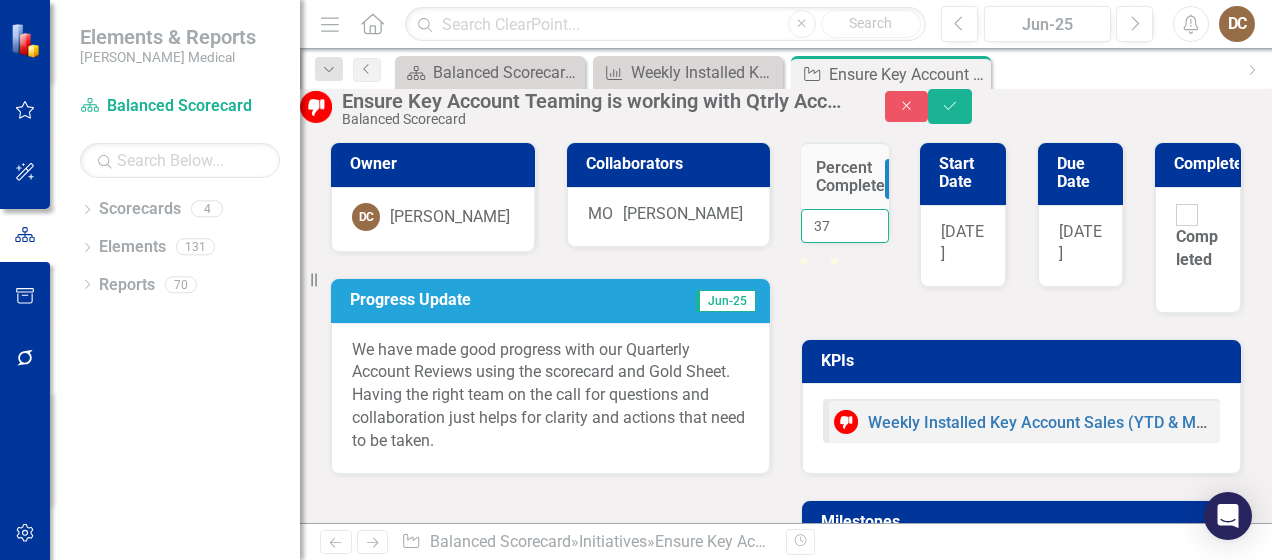 click on "37" at bounding box center (845, 226) 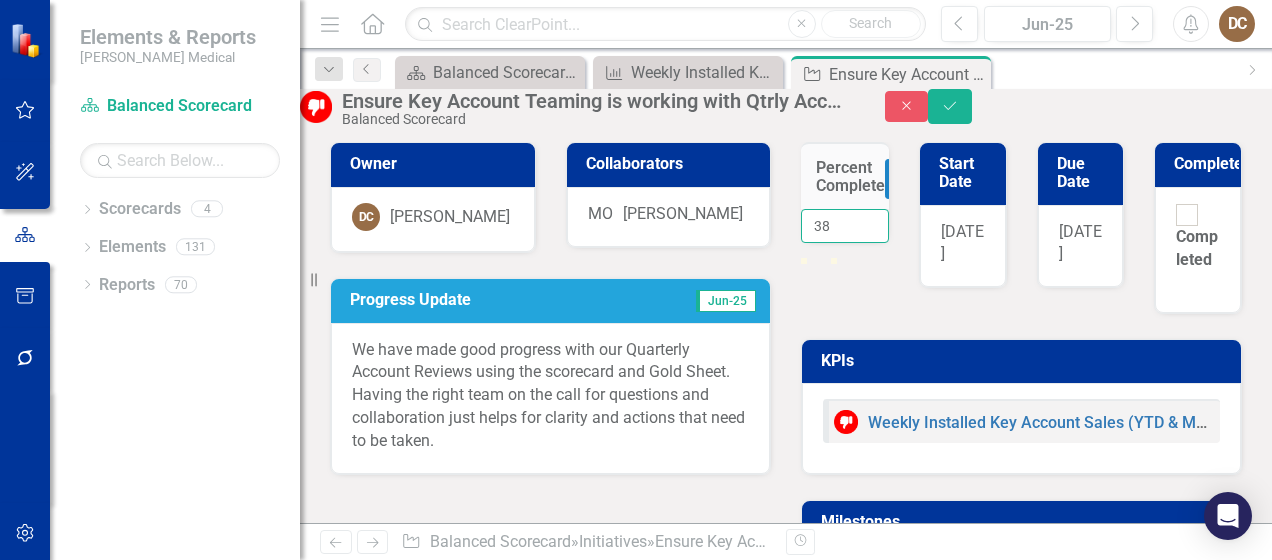 click on "38" at bounding box center (845, 226) 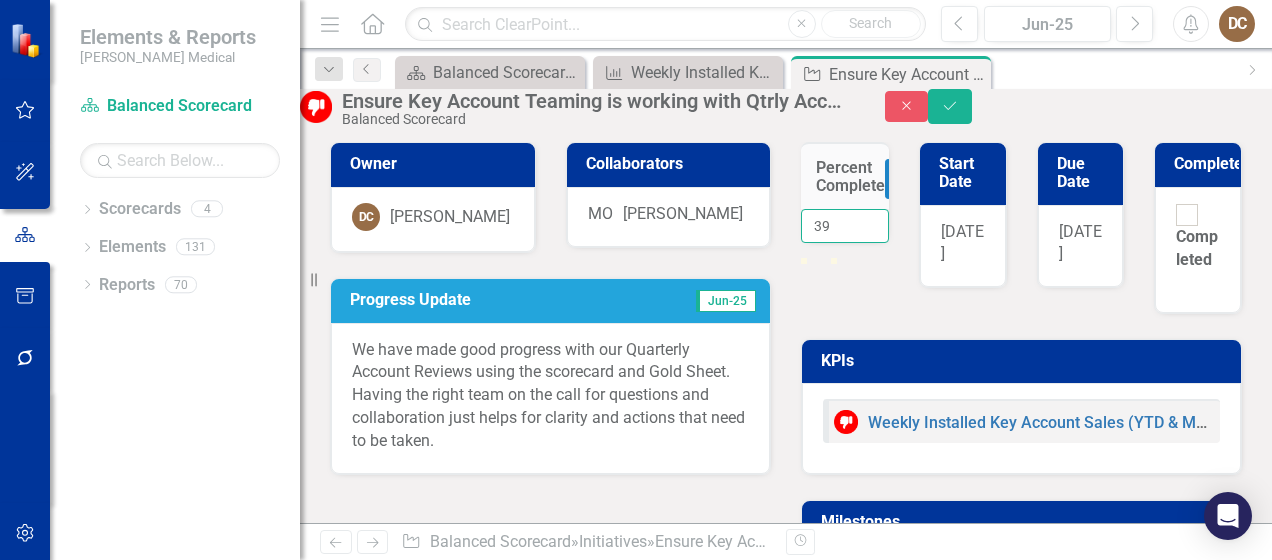 click on "39" at bounding box center [845, 226] 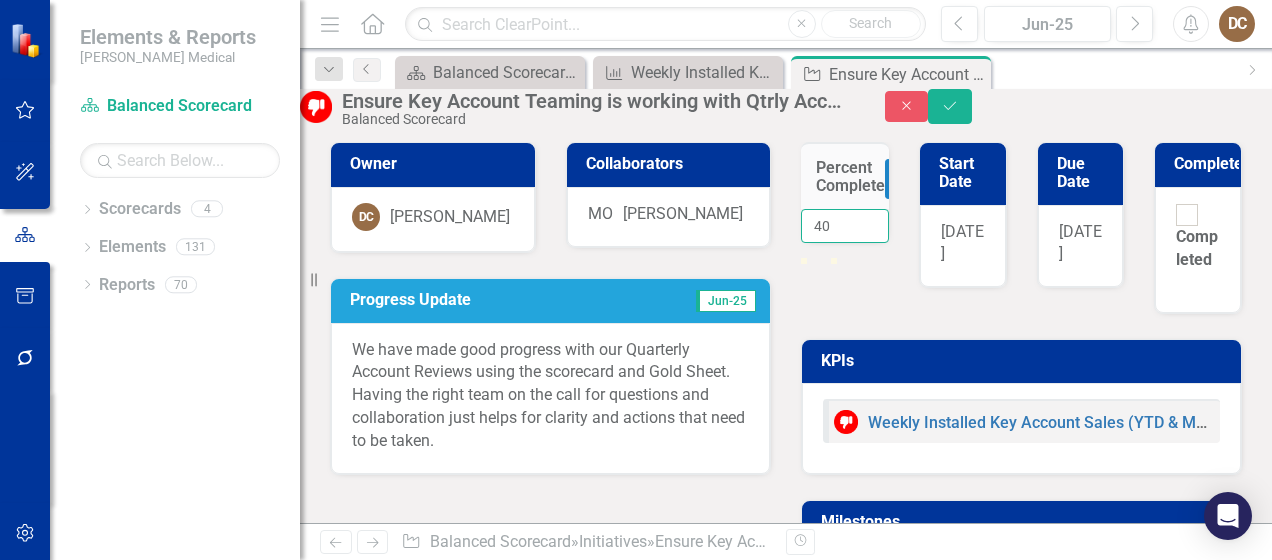type on "40" 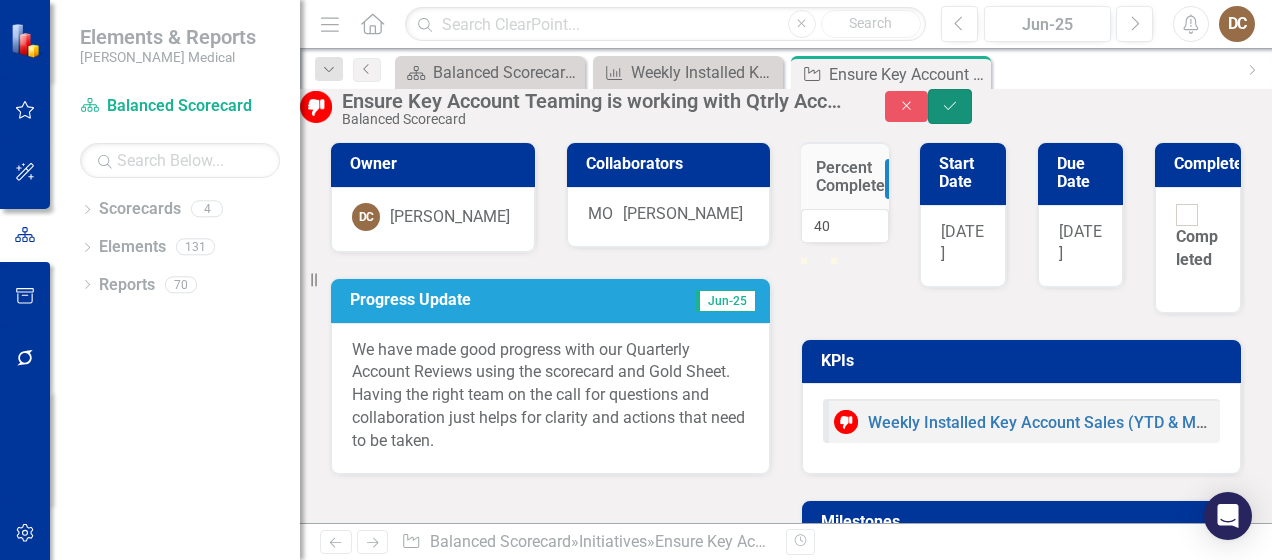 click on "Save" 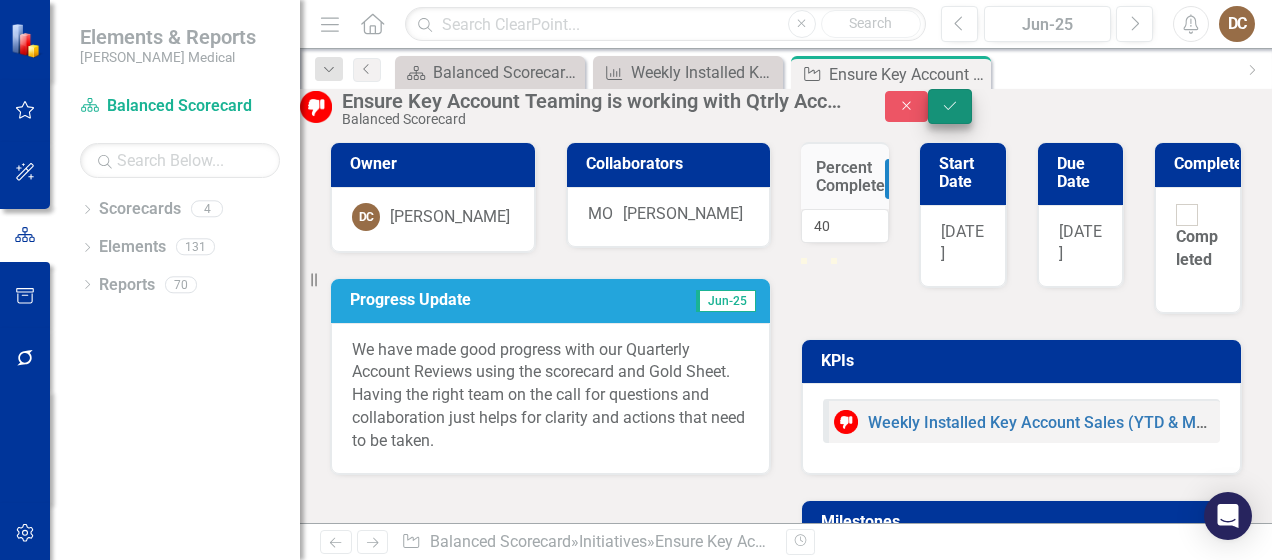 scroll, scrollTop: 0, scrollLeft: 0, axis: both 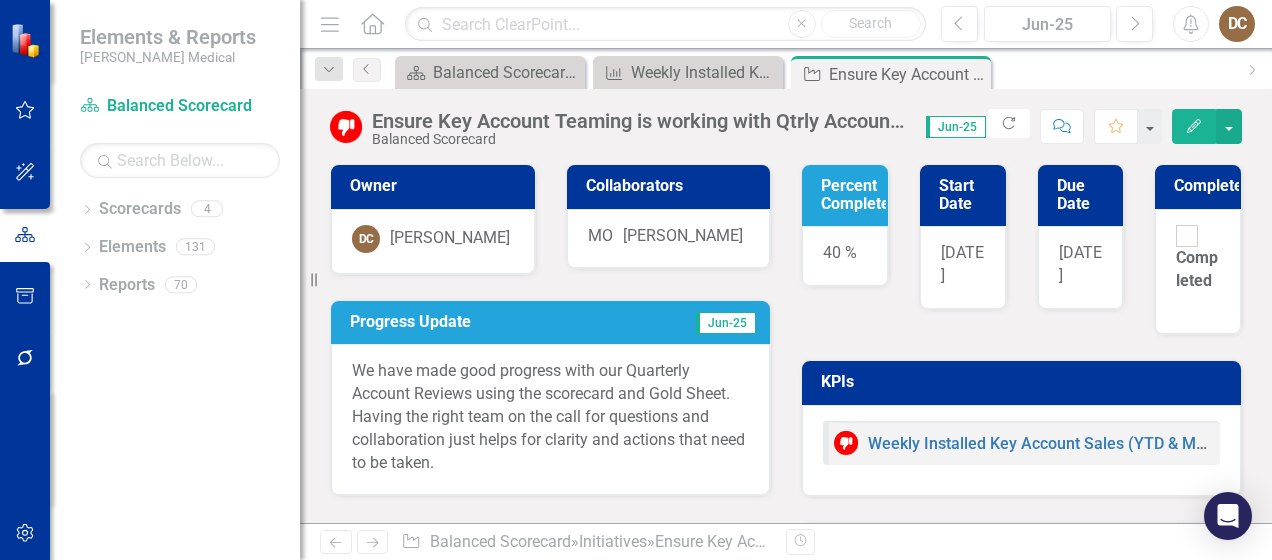click on "40 %" at bounding box center (845, 256) 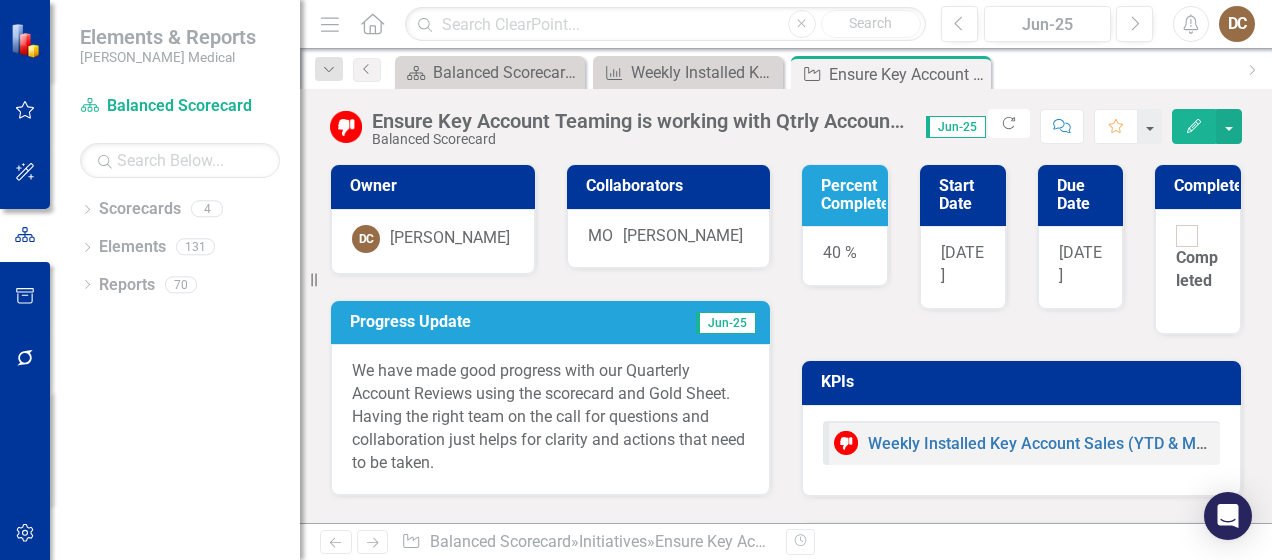 click on "40 %" at bounding box center [845, 256] 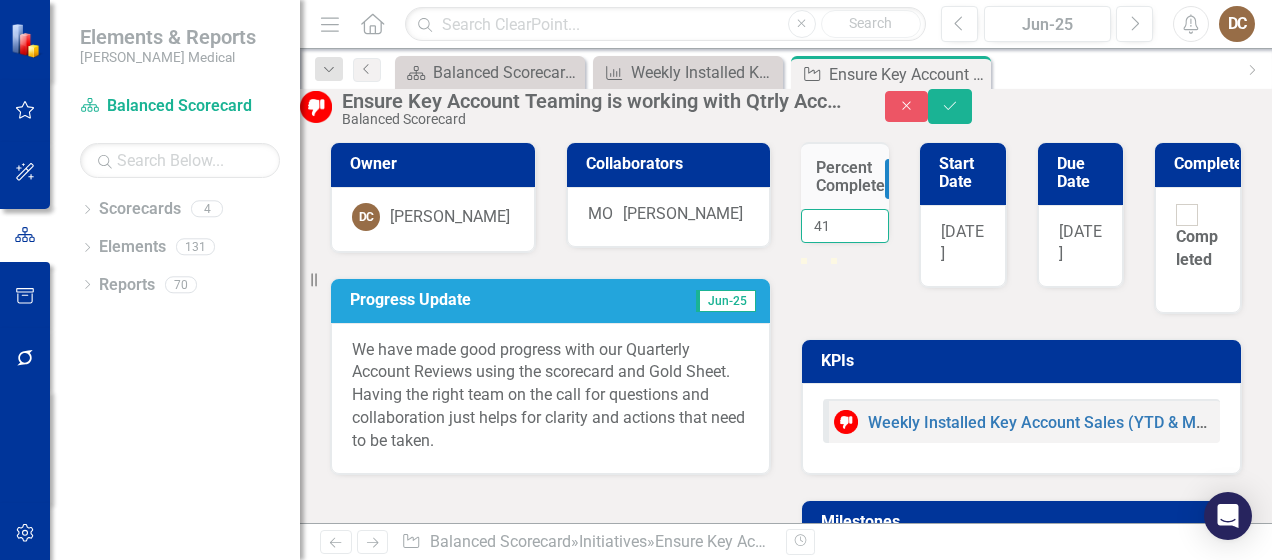 click on "41" at bounding box center (845, 226) 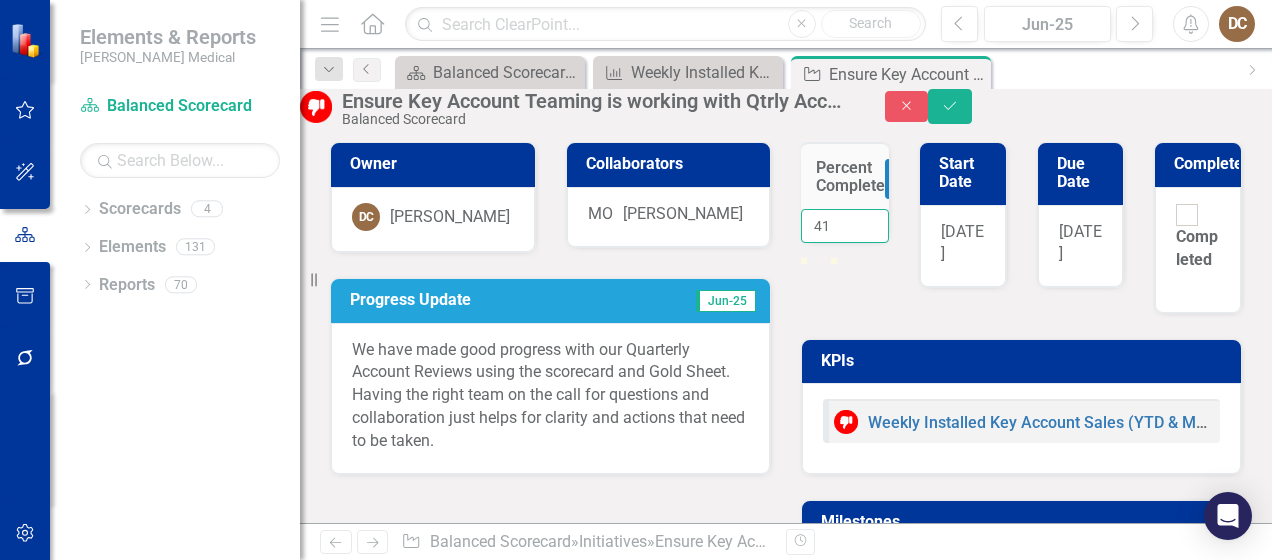 scroll, scrollTop: 0, scrollLeft: 12, axis: horizontal 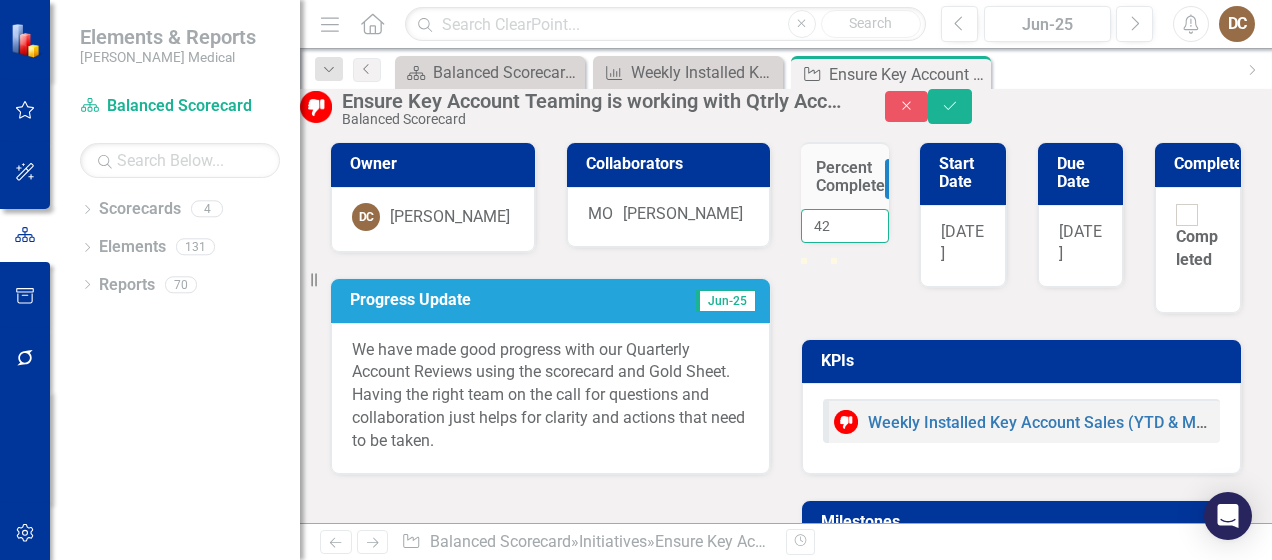click on "42" at bounding box center [845, 226] 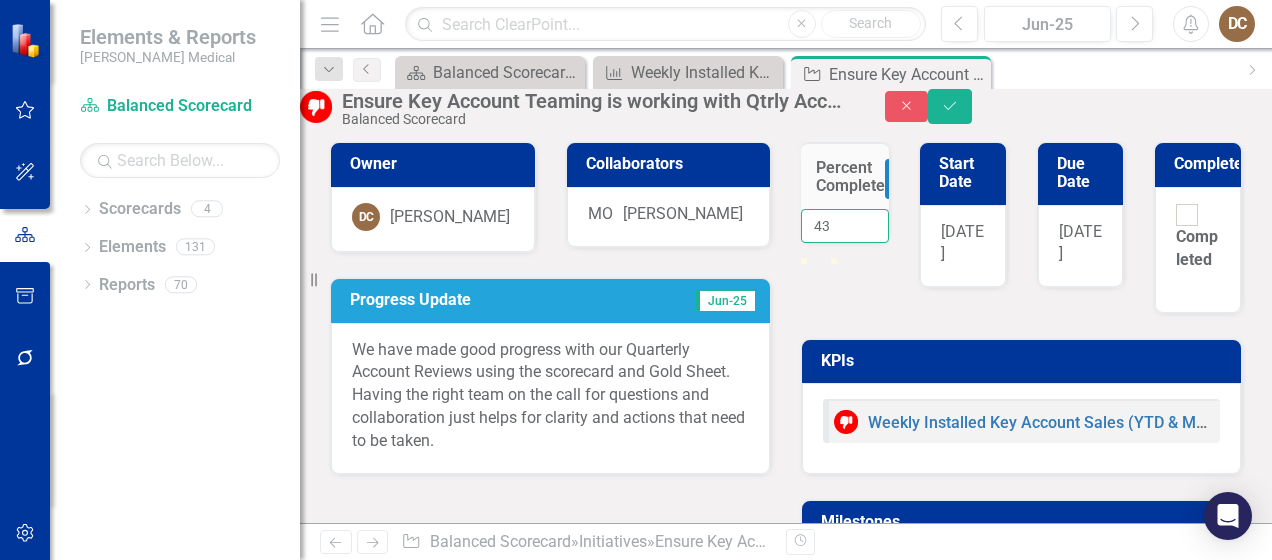 click on "43" at bounding box center [845, 226] 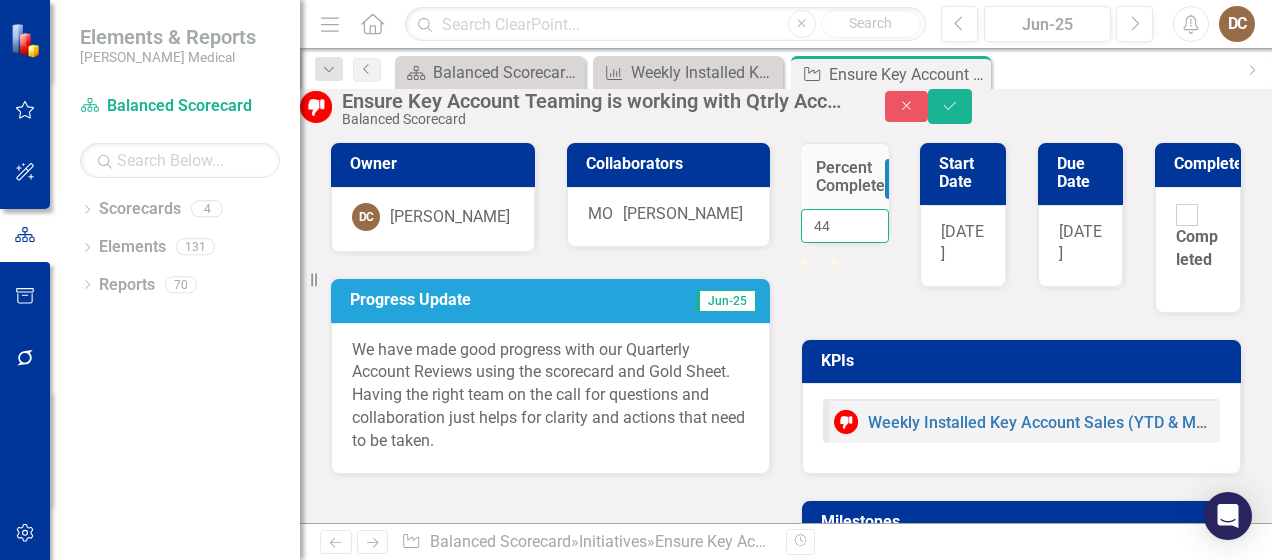 click on "44" at bounding box center (845, 226) 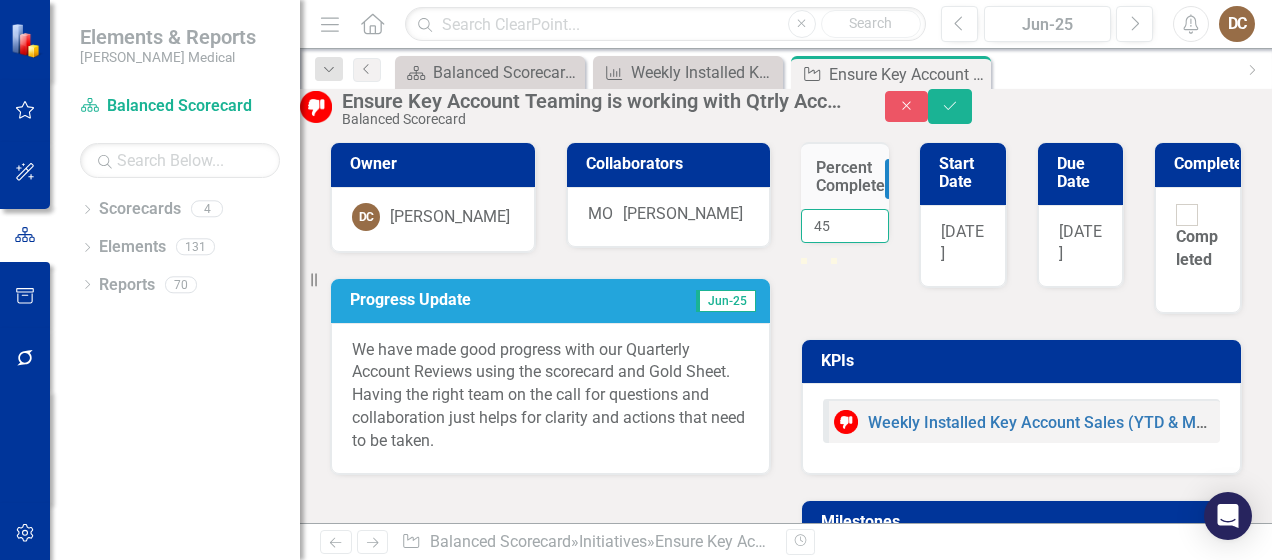 type on "45" 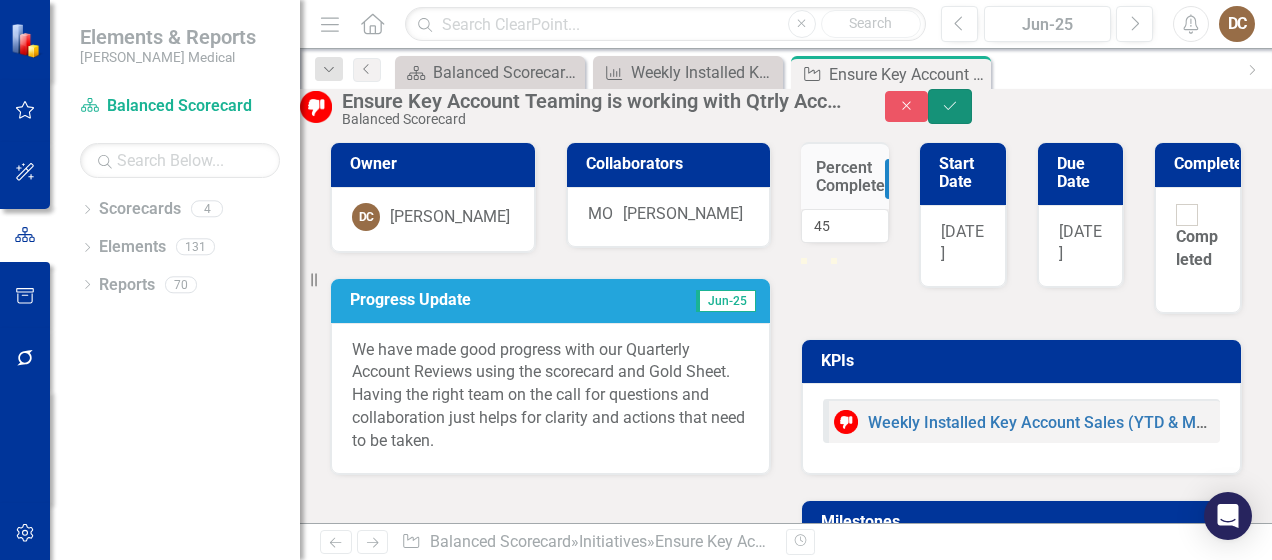 click on "Save" 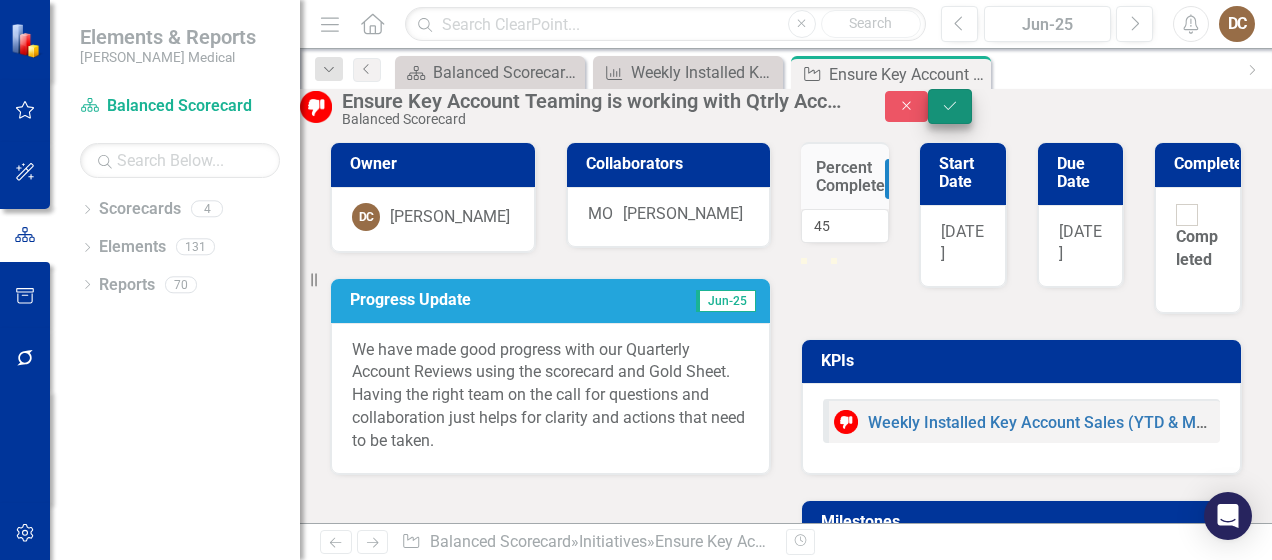 scroll, scrollTop: 0, scrollLeft: 0, axis: both 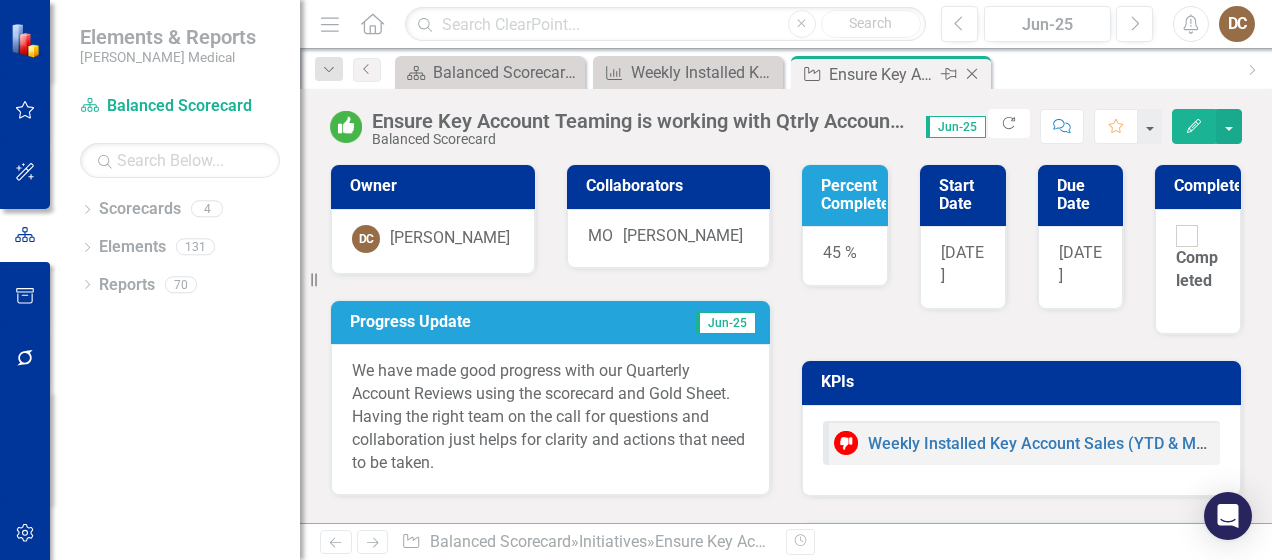 click on "Close" 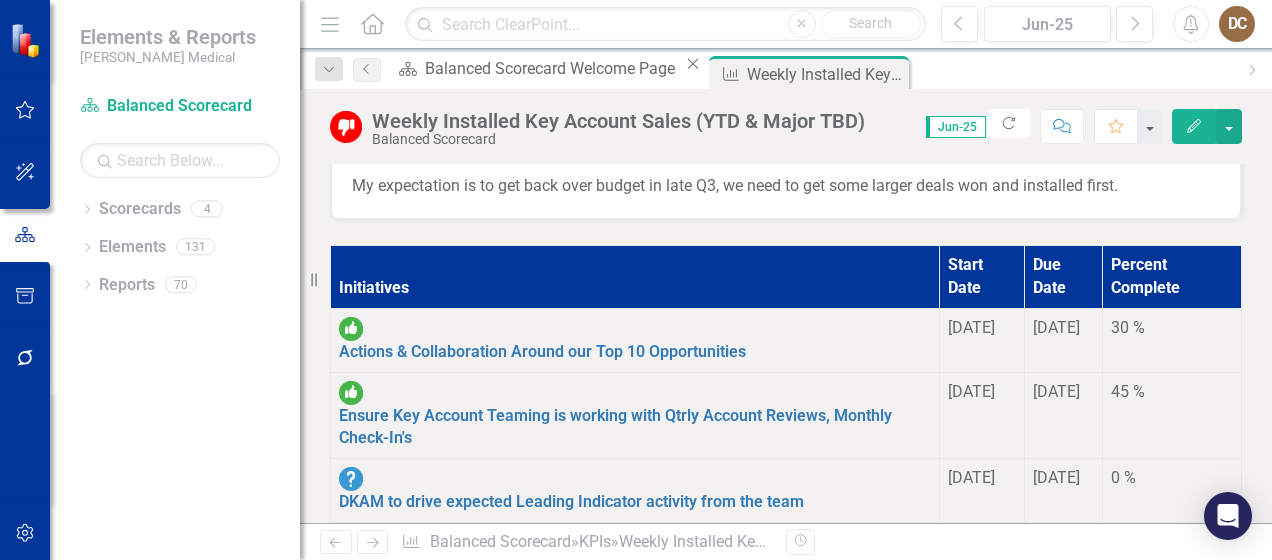 scroll, scrollTop: 1147, scrollLeft: 0, axis: vertical 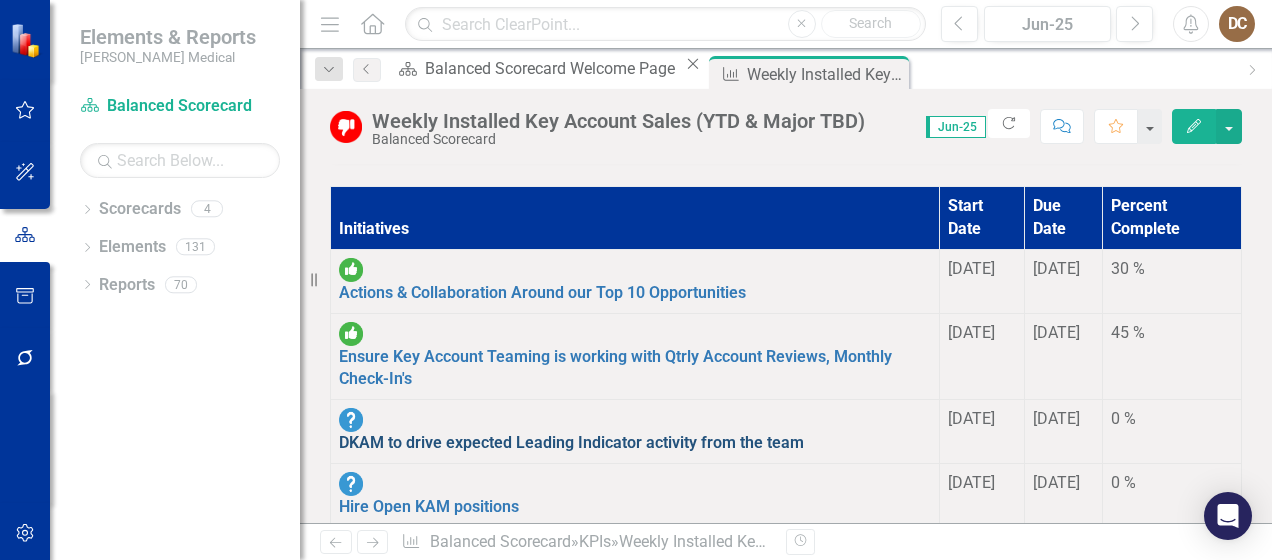 click on "DKAM to drive expected Leading Indicator activity from the team" at bounding box center [571, 442] 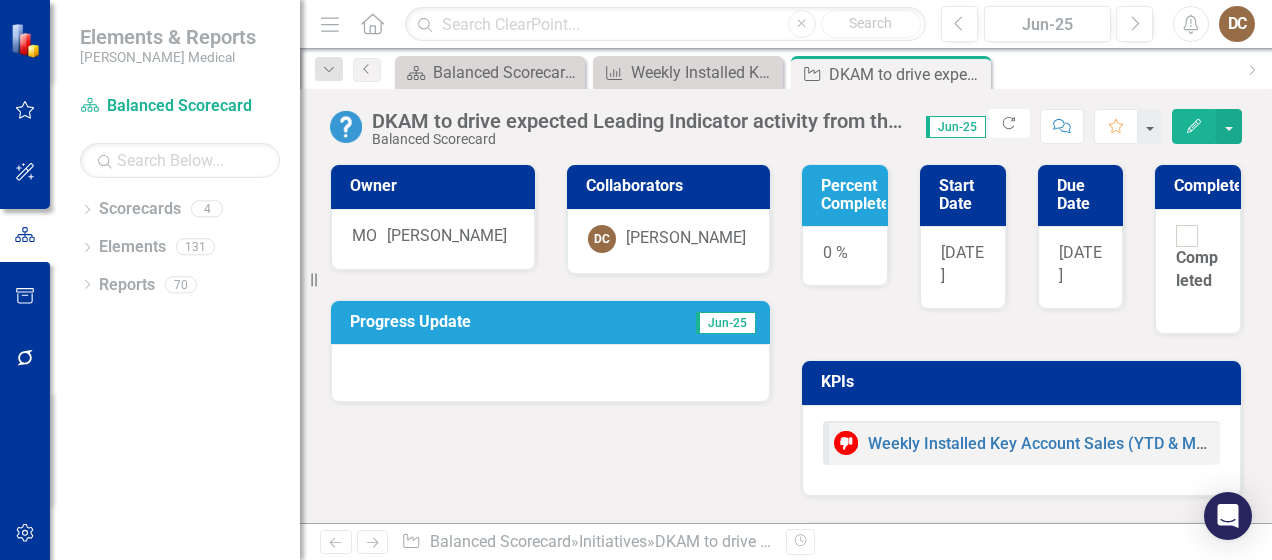 drag, startPoint x: 560, startPoint y: 347, endPoint x: 530, endPoint y: 373, distance: 39.698868 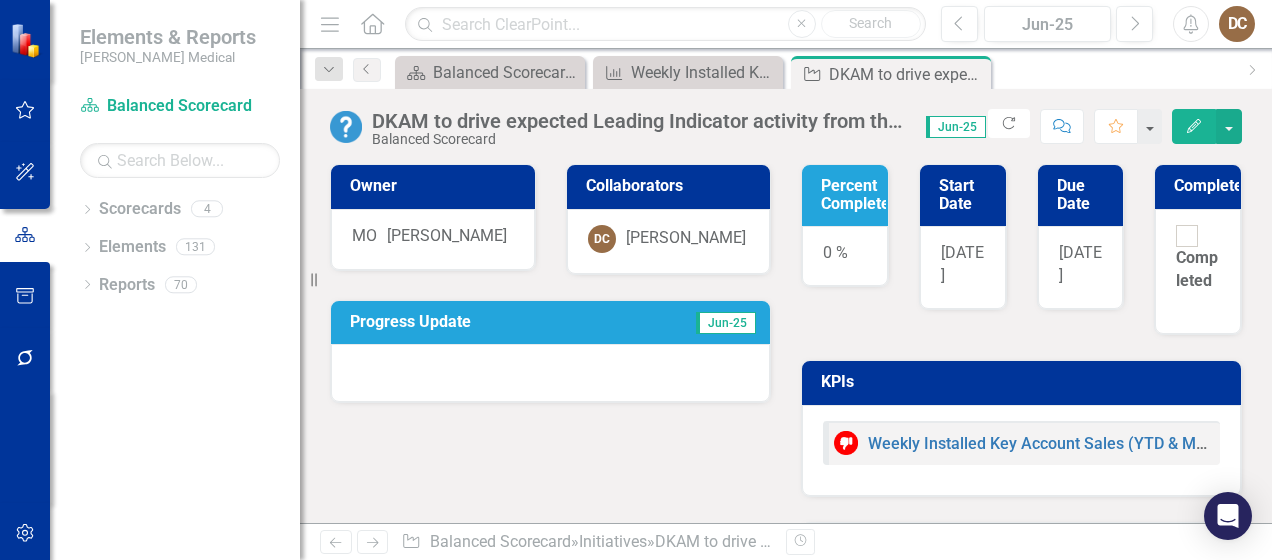 click at bounding box center (550, 373) 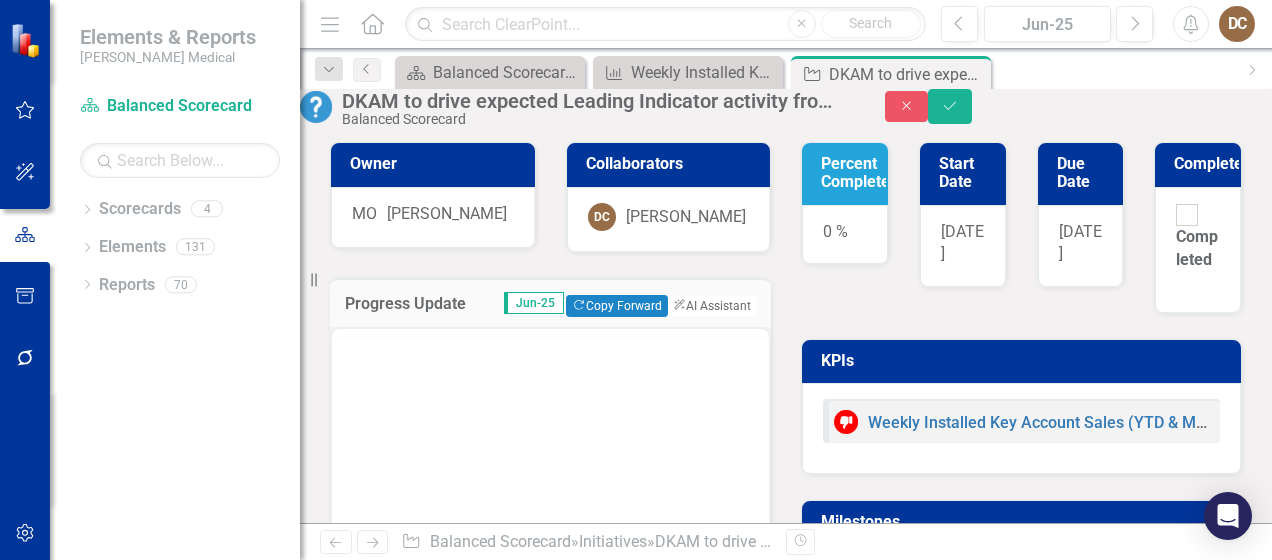 scroll, scrollTop: 0, scrollLeft: 0, axis: both 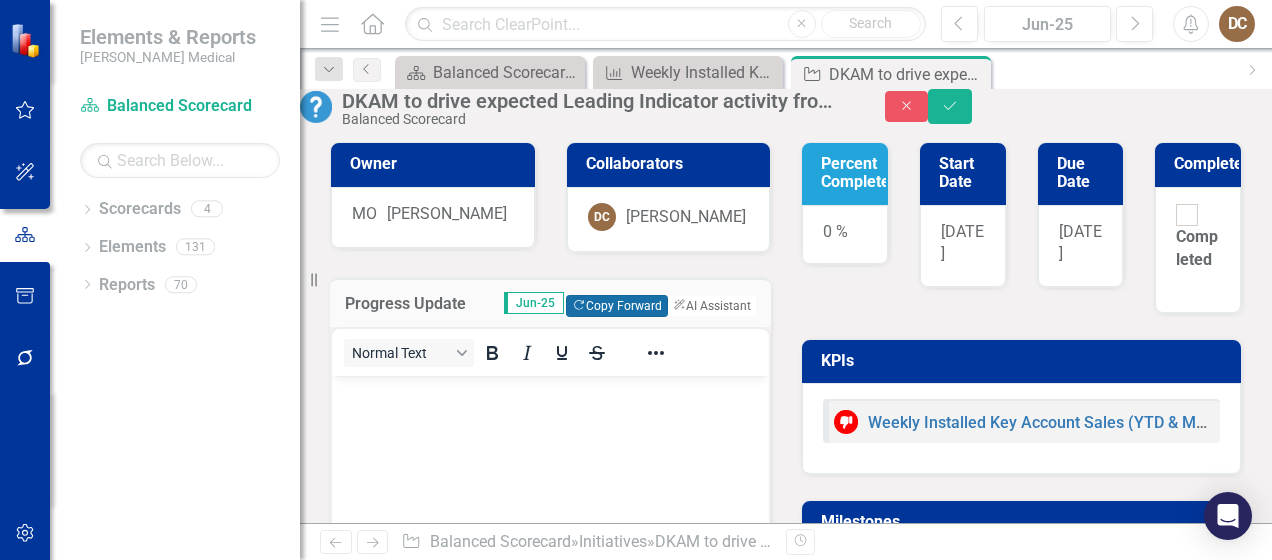 click on "Copy Forward  Copy Forward" at bounding box center [616, 306] 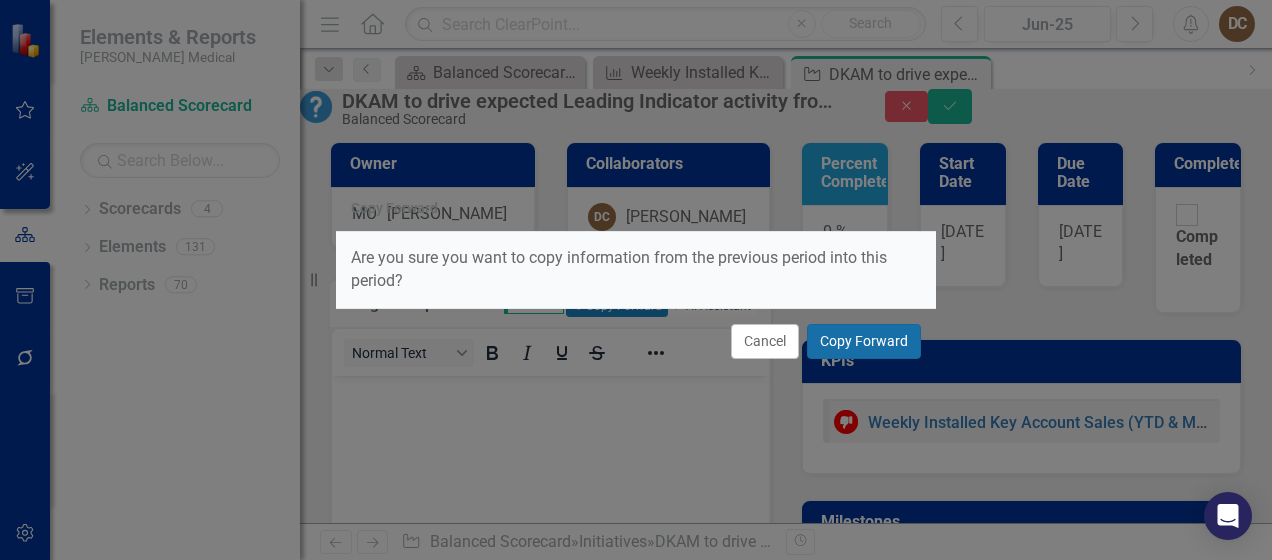click on "Copy Forward" at bounding box center [864, 341] 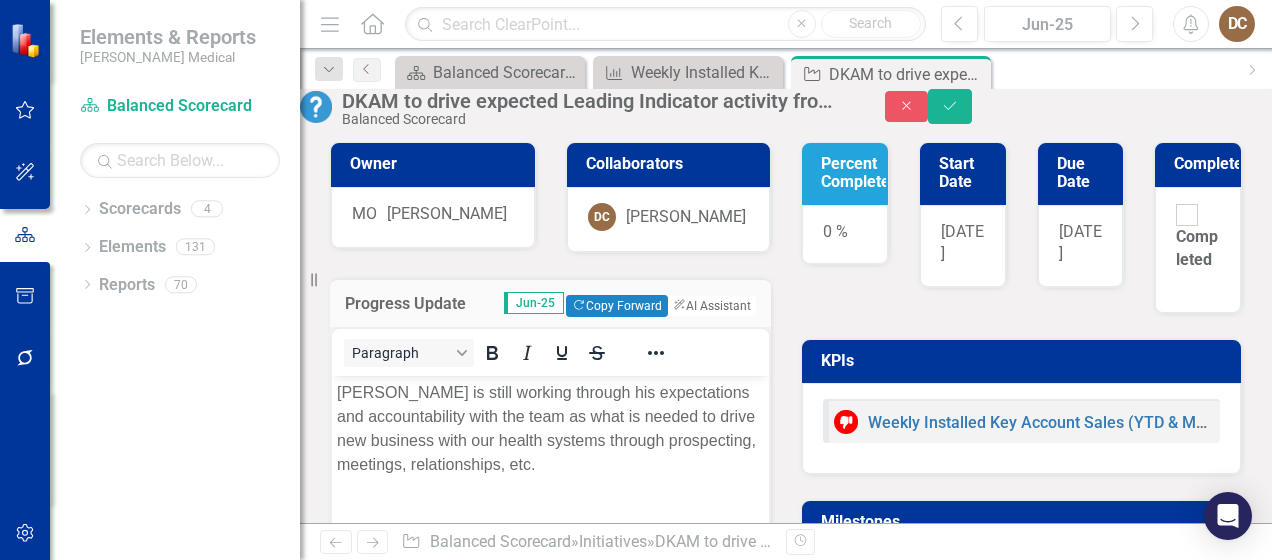 click on "0 %" at bounding box center (845, 235) 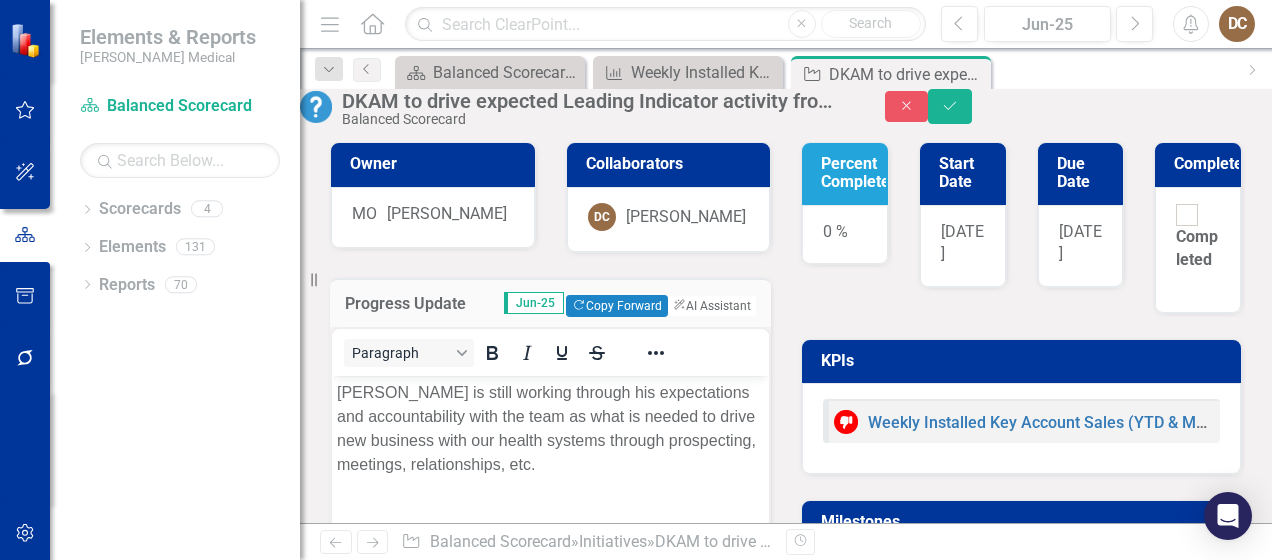 click on "0 %" at bounding box center [845, 235] 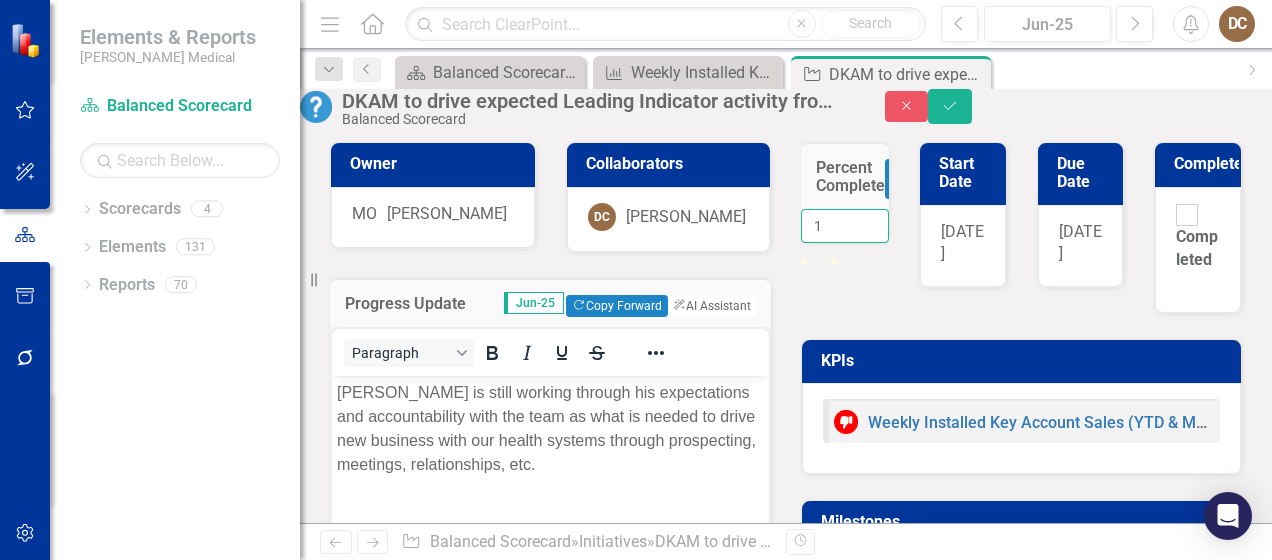 click on "1" at bounding box center [845, 226] 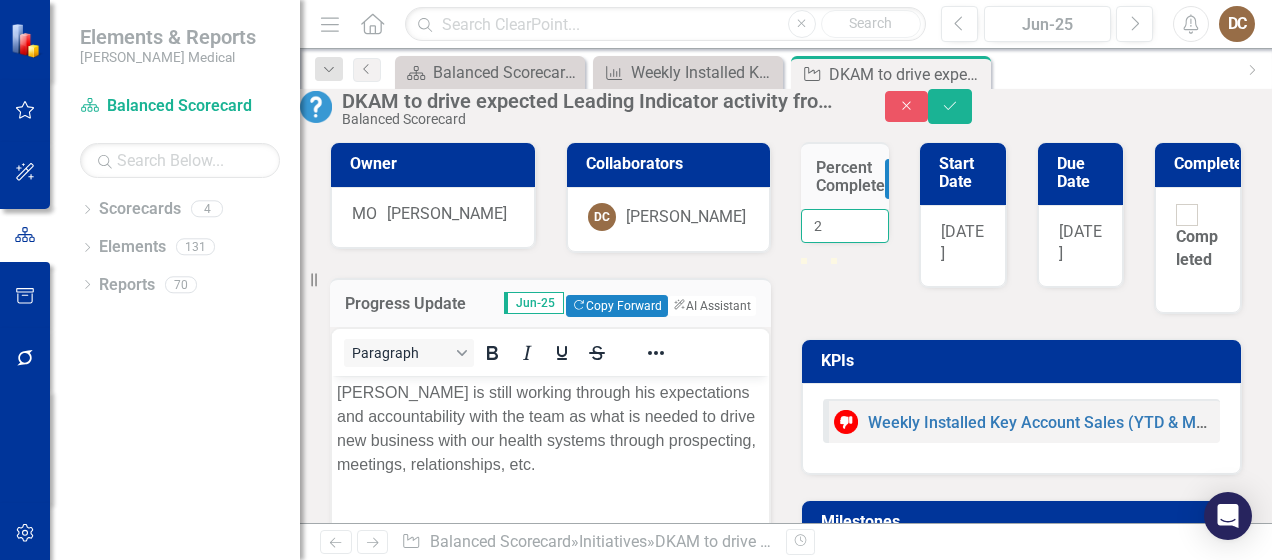 click on "2" at bounding box center (845, 226) 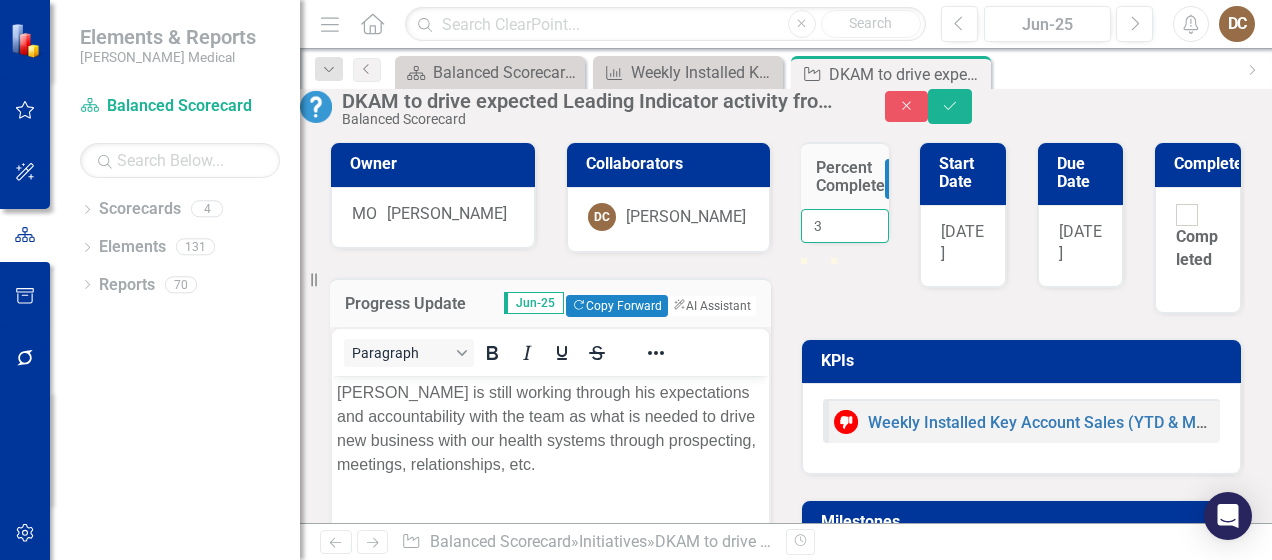 click on "3" at bounding box center [845, 226] 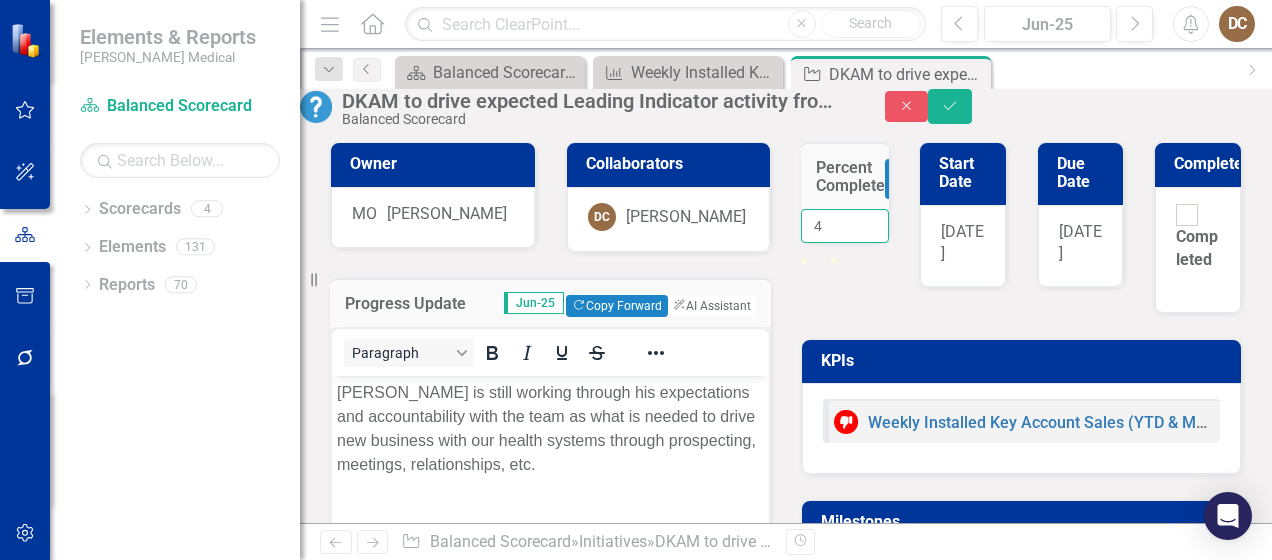 click on "4" at bounding box center [845, 226] 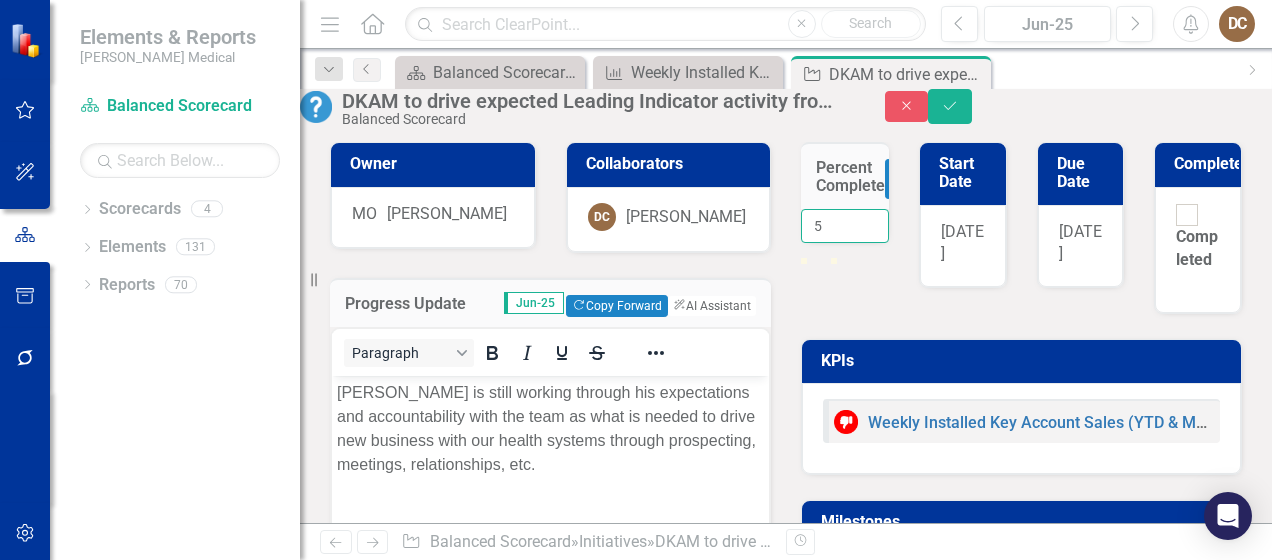 click on "5" at bounding box center [845, 226] 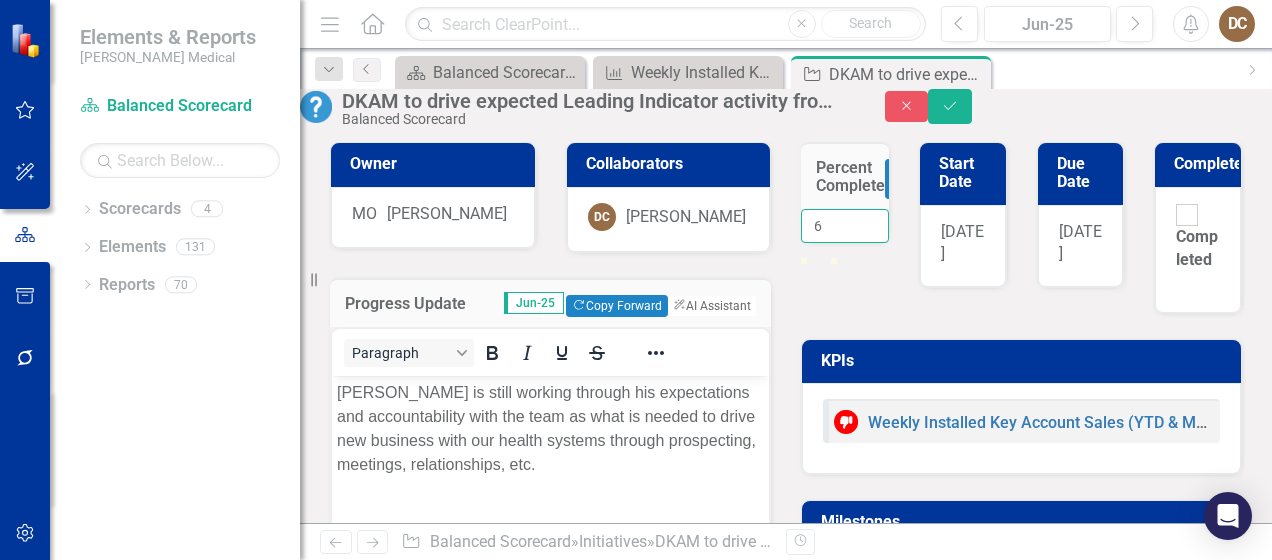 click on "6" at bounding box center [845, 226] 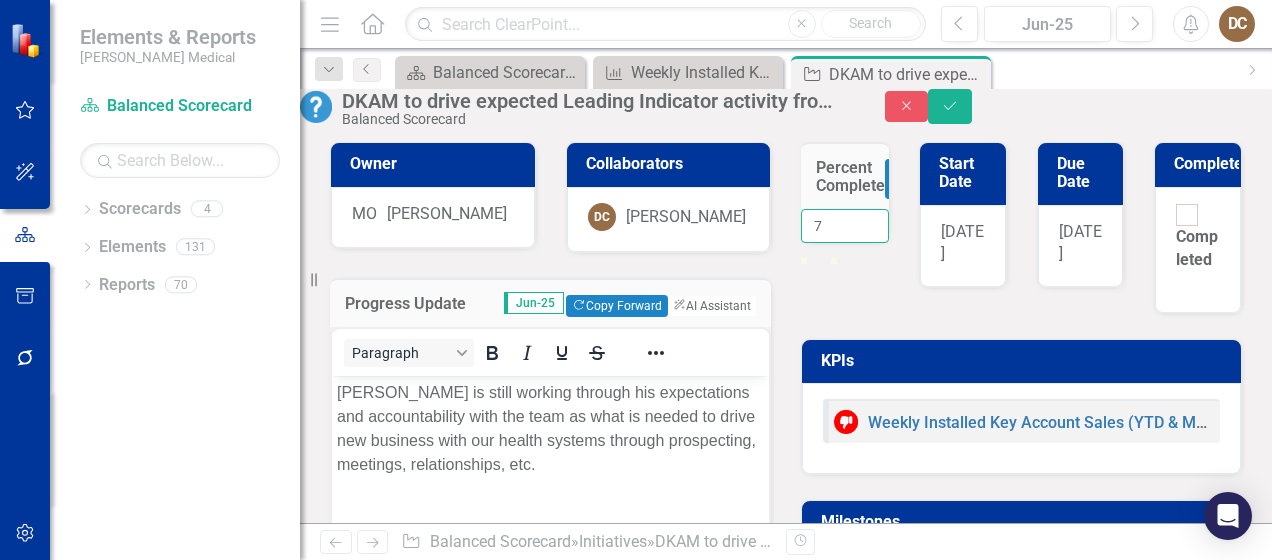 click on "7" at bounding box center (845, 226) 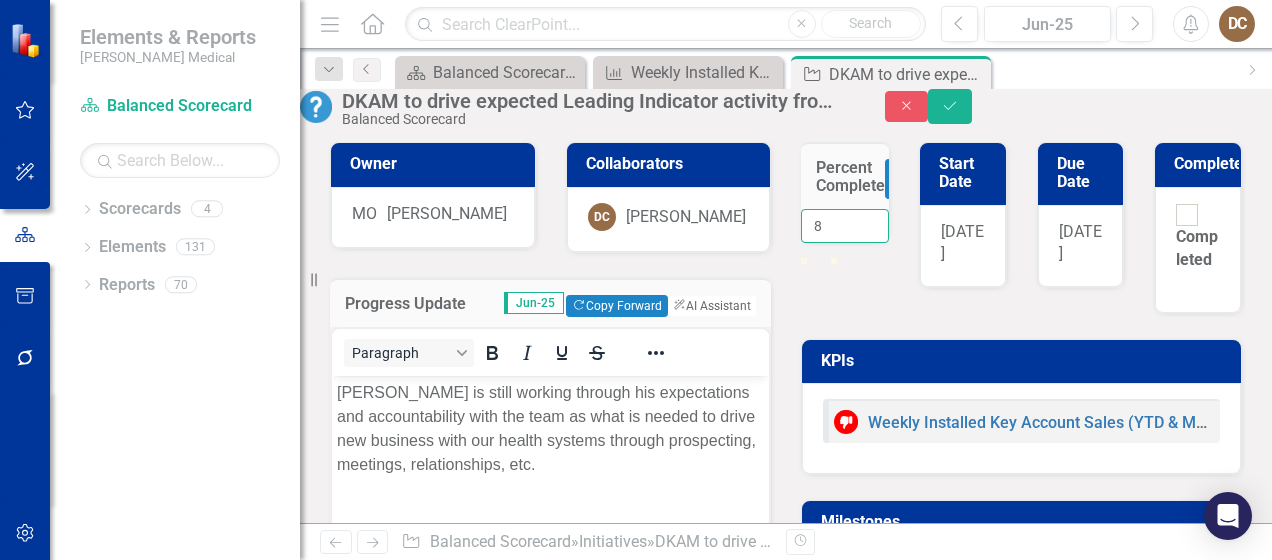 click on "8" at bounding box center [845, 226] 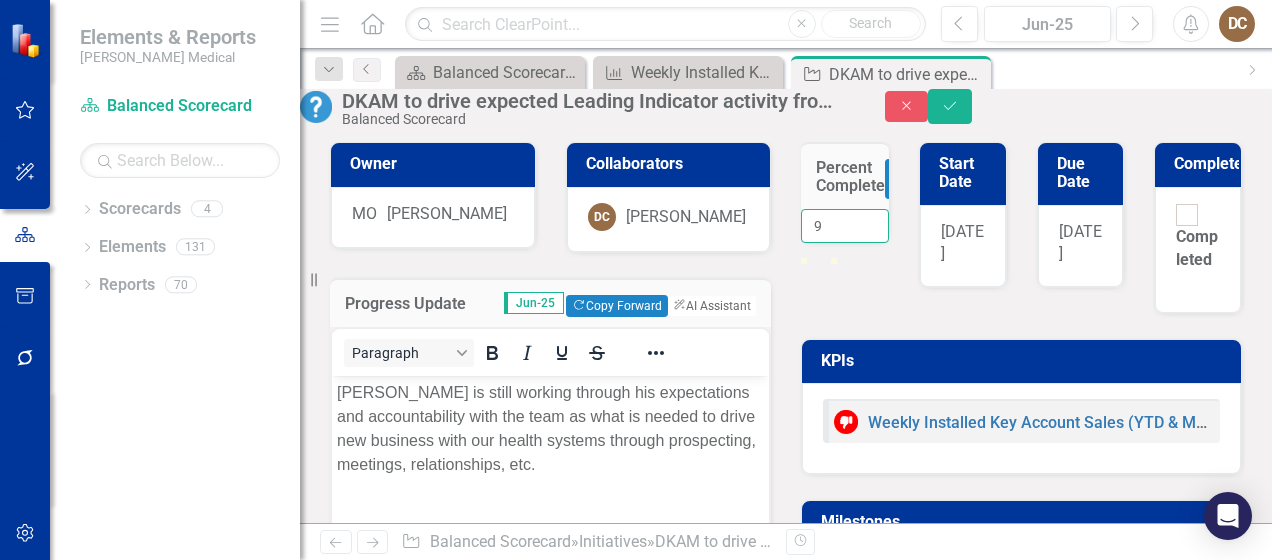 click on "9" at bounding box center (845, 226) 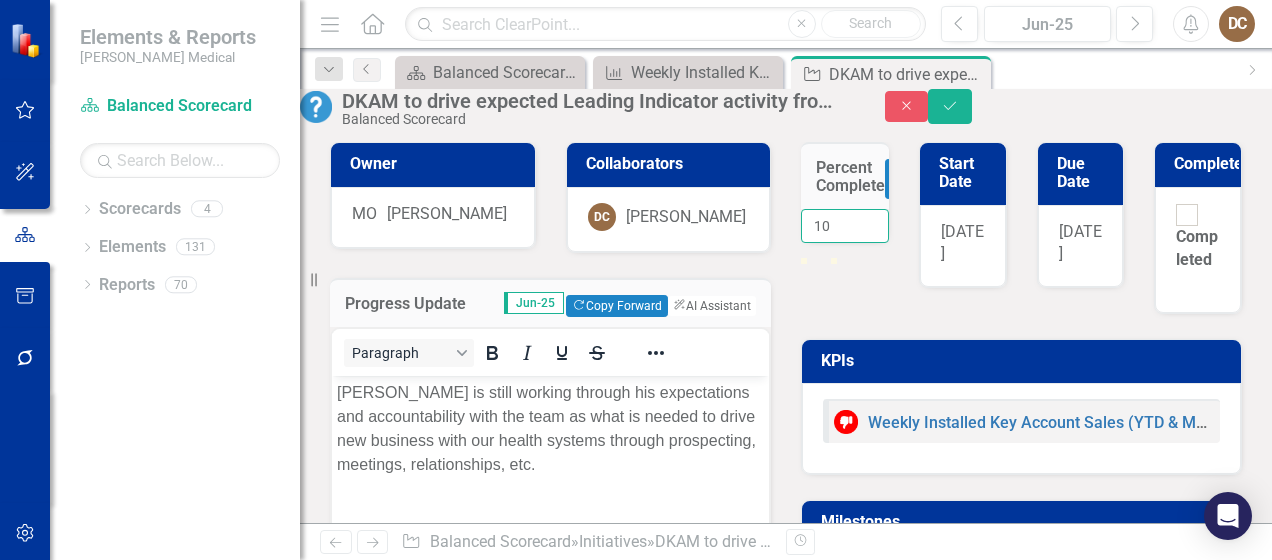 click on "10" at bounding box center (845, 226) 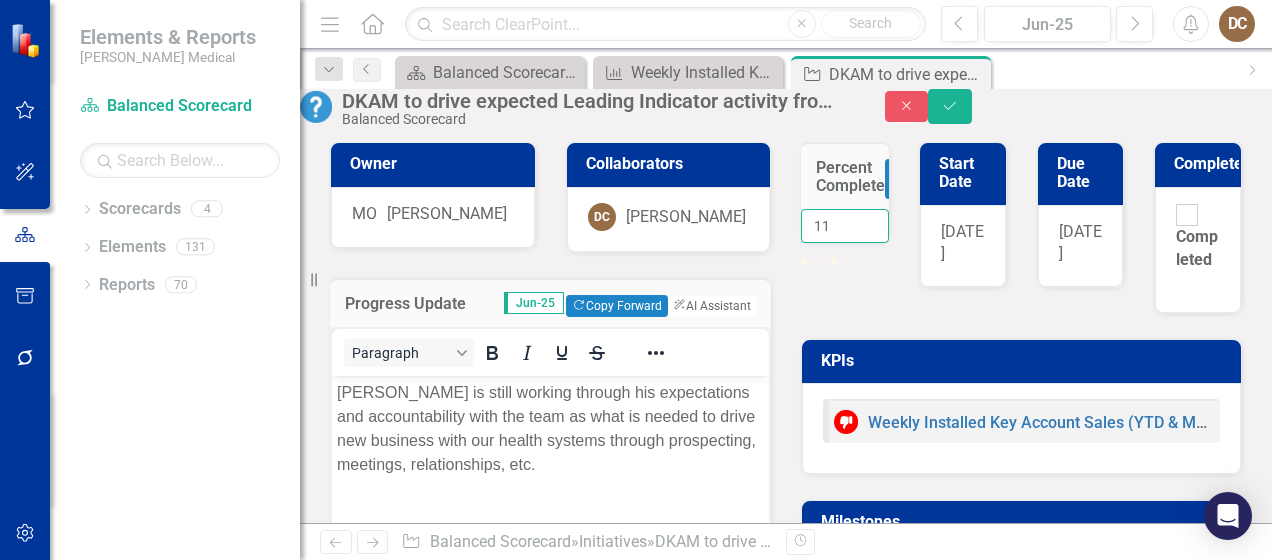 click on "11" at bounding box center (845, 226) 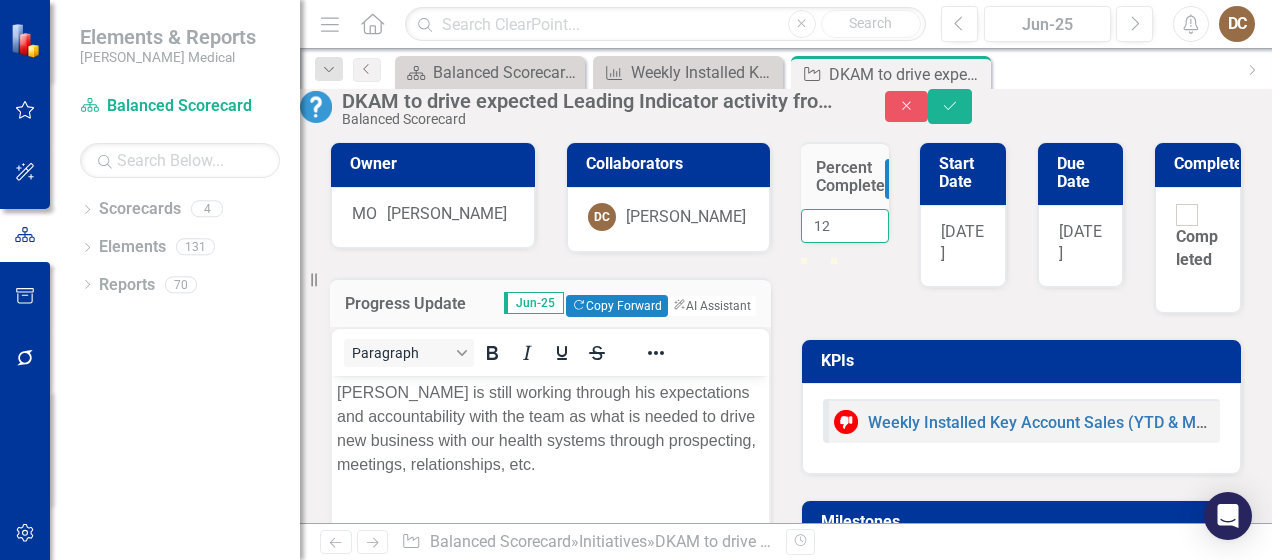 click on "12" at bounding box center [845, 226] 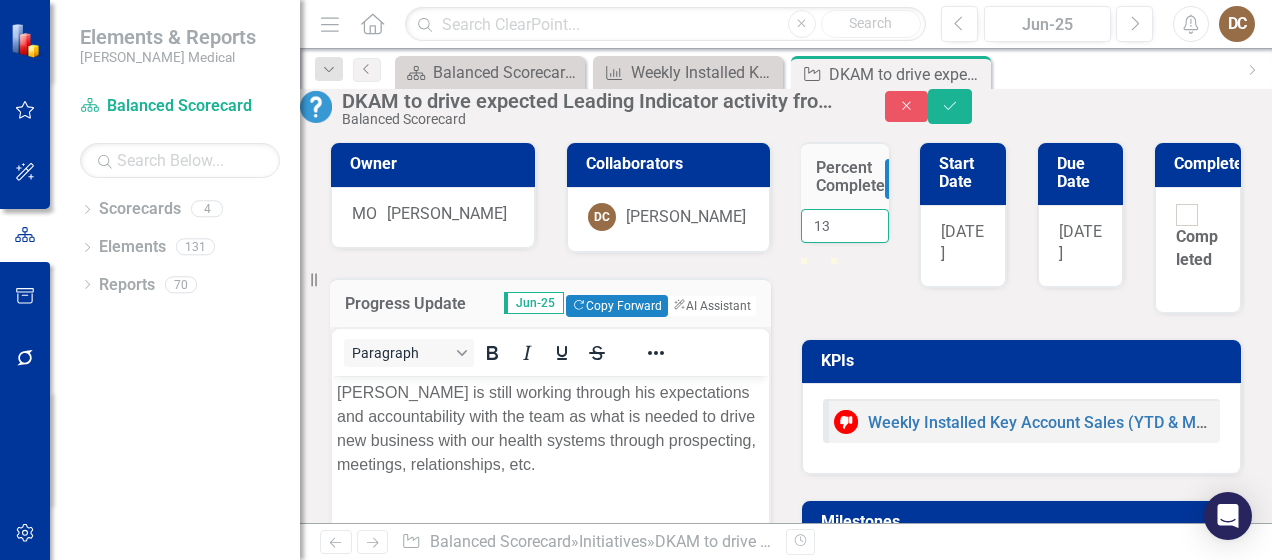 click on "13" at bounding box center [845, 226] 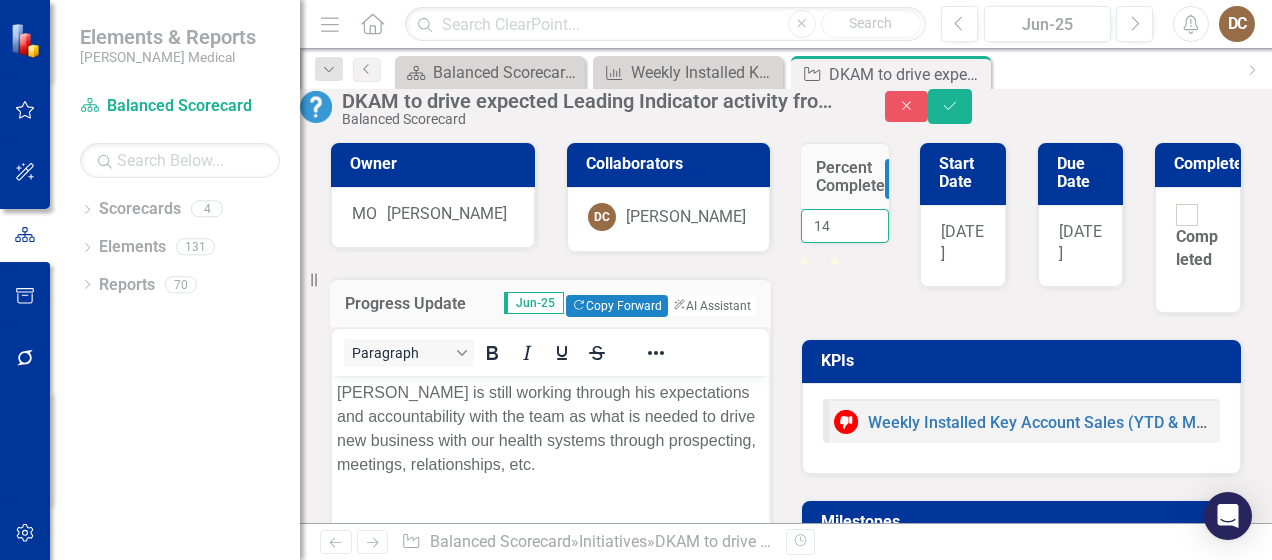 click on "14" at bounding box center (845, 226) 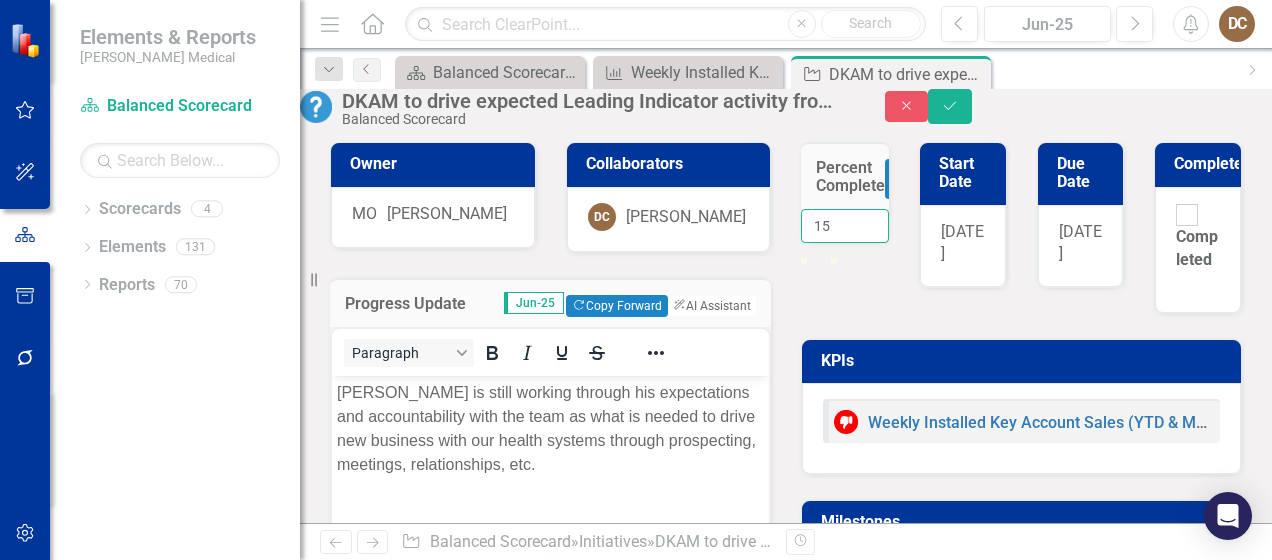 click on "15" at bounding box center [845, 226] 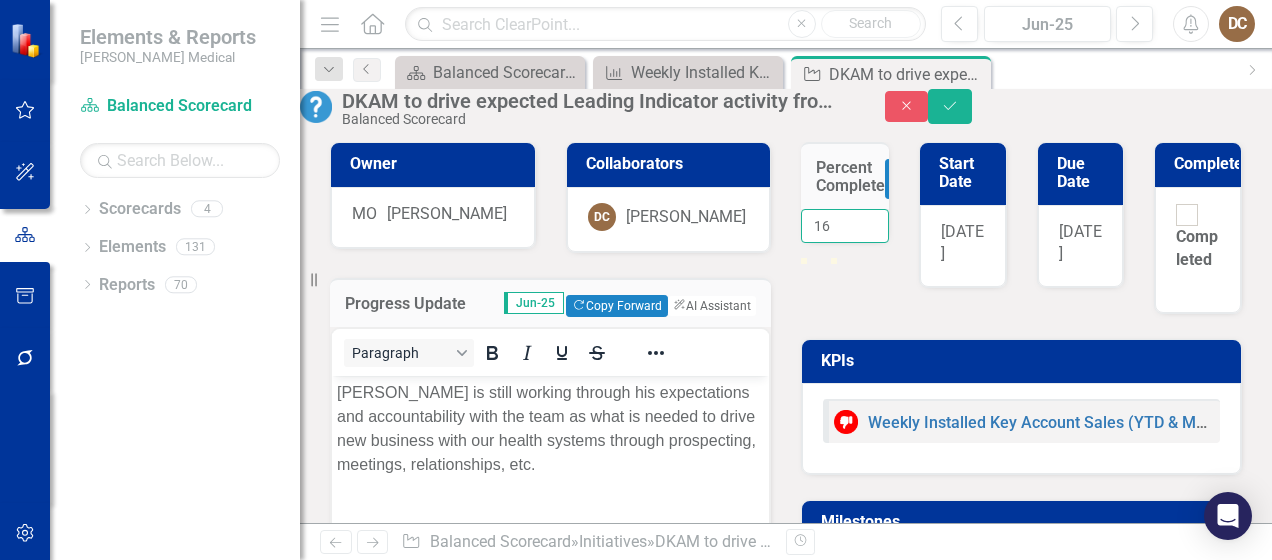 click on "16" at bounding box center [845, 226] 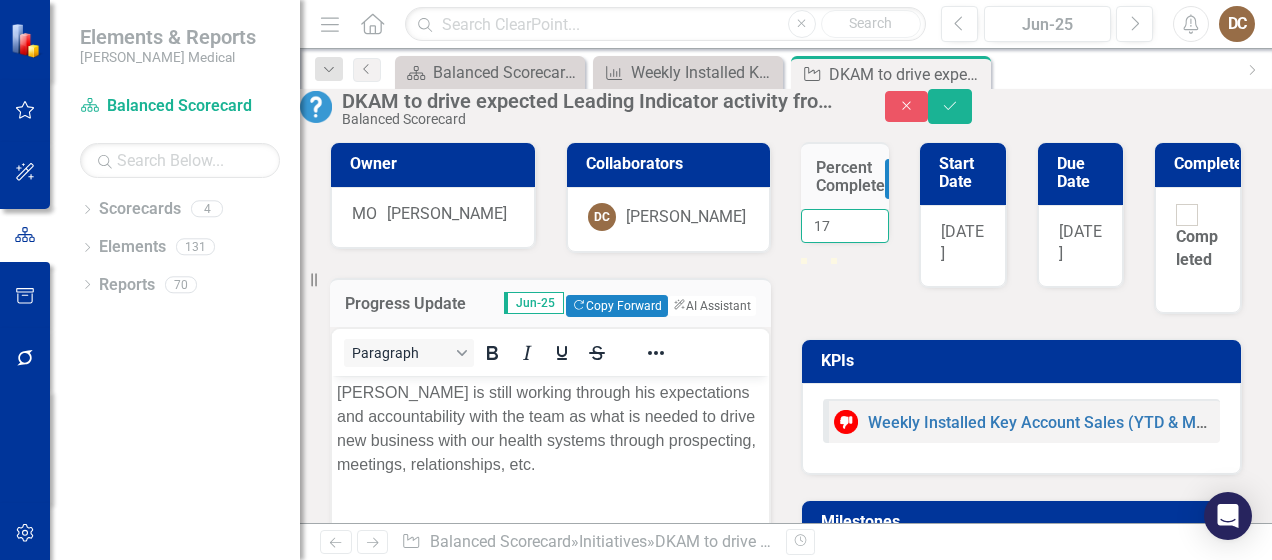 click on "17" at bounding box center [845, 226] 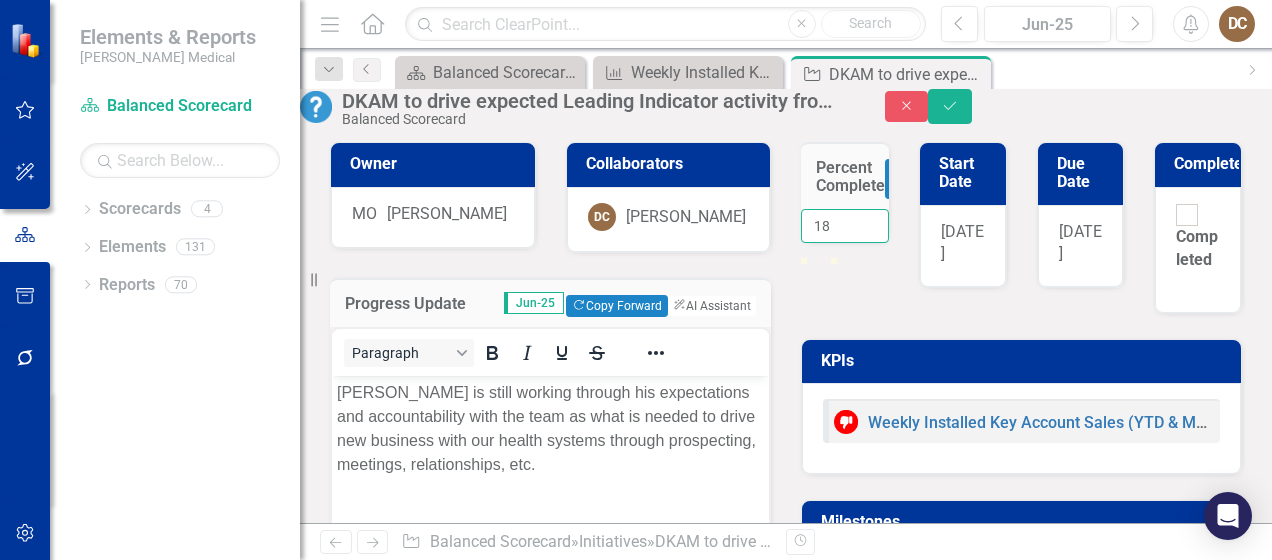click on "18" at bounding box center (845, 226) 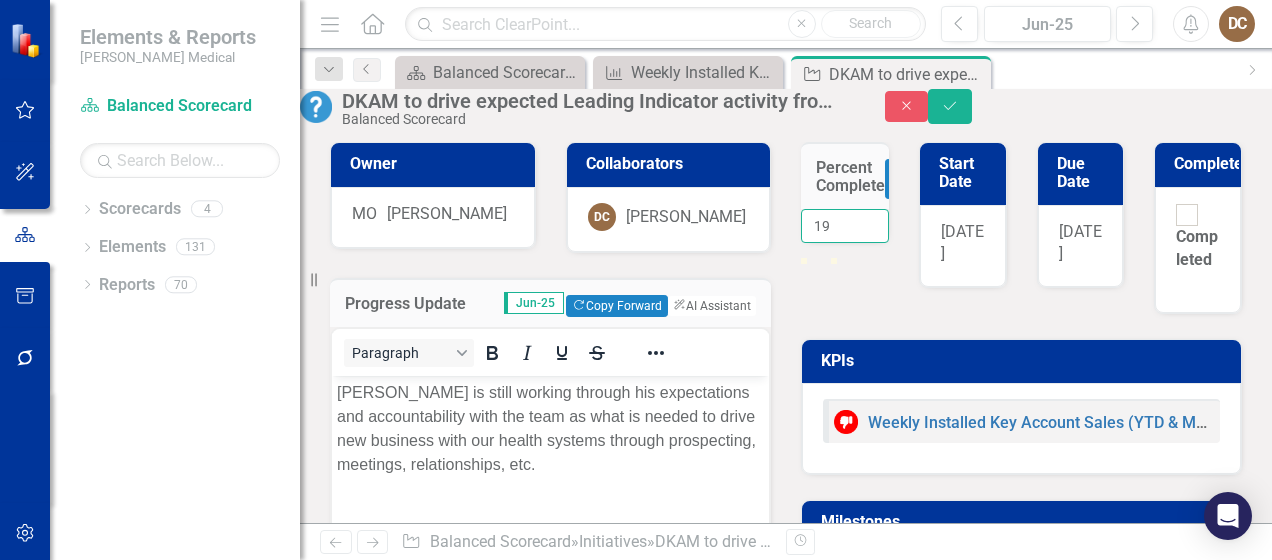 click on "19" at bounding box center (845, 226) 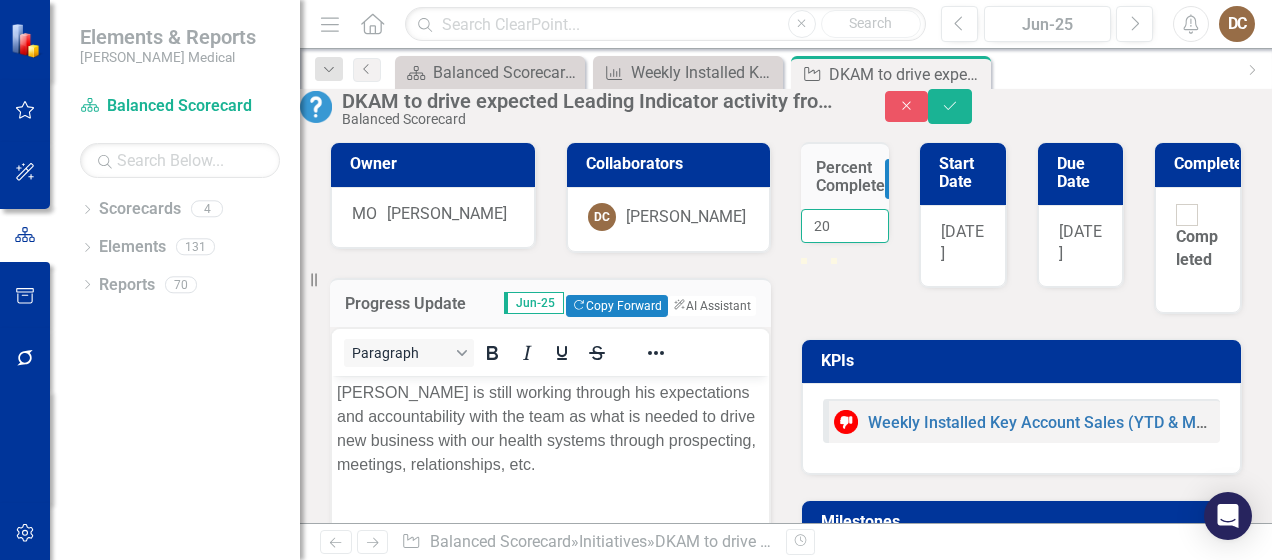 click on "20" at bounding box center (845, 226) 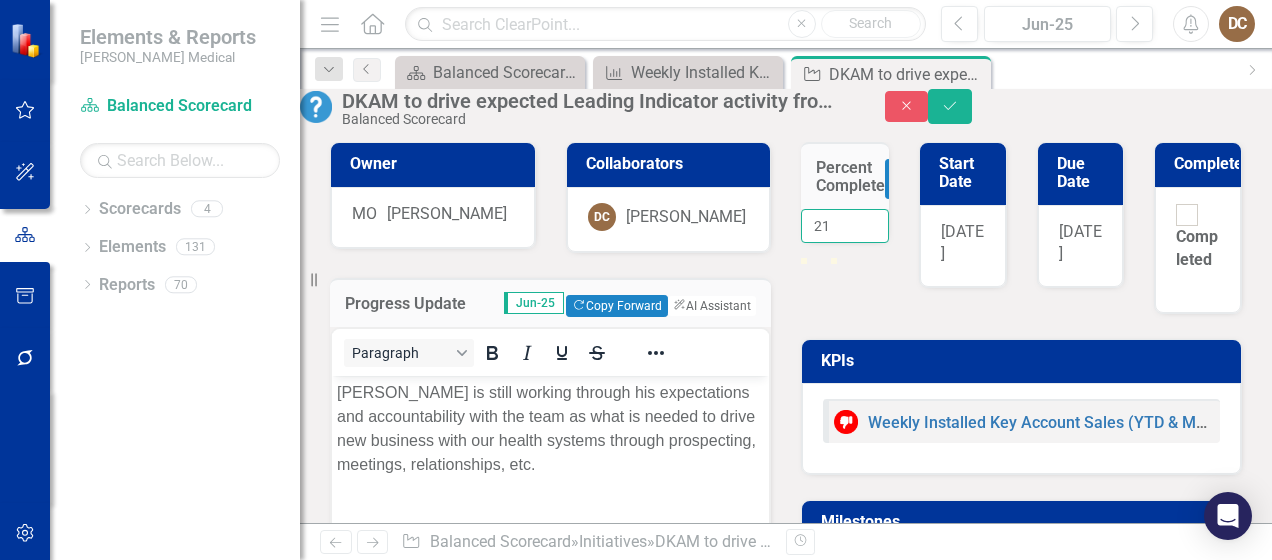click on "21" at bounding box center [845, 226] 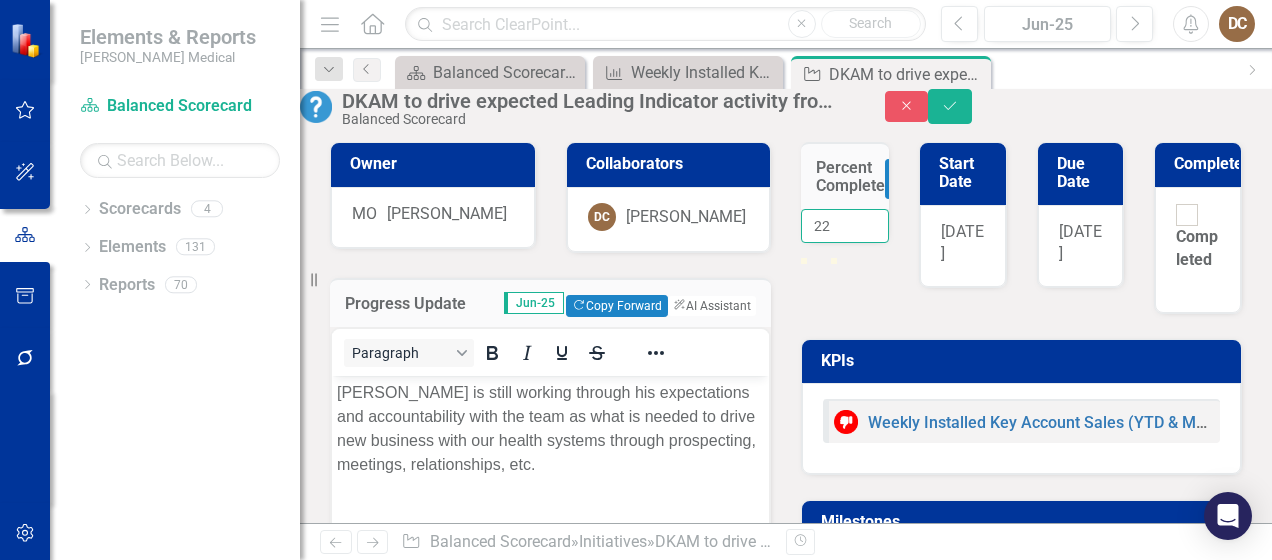 click on "22" at bounding box center (845, 226) 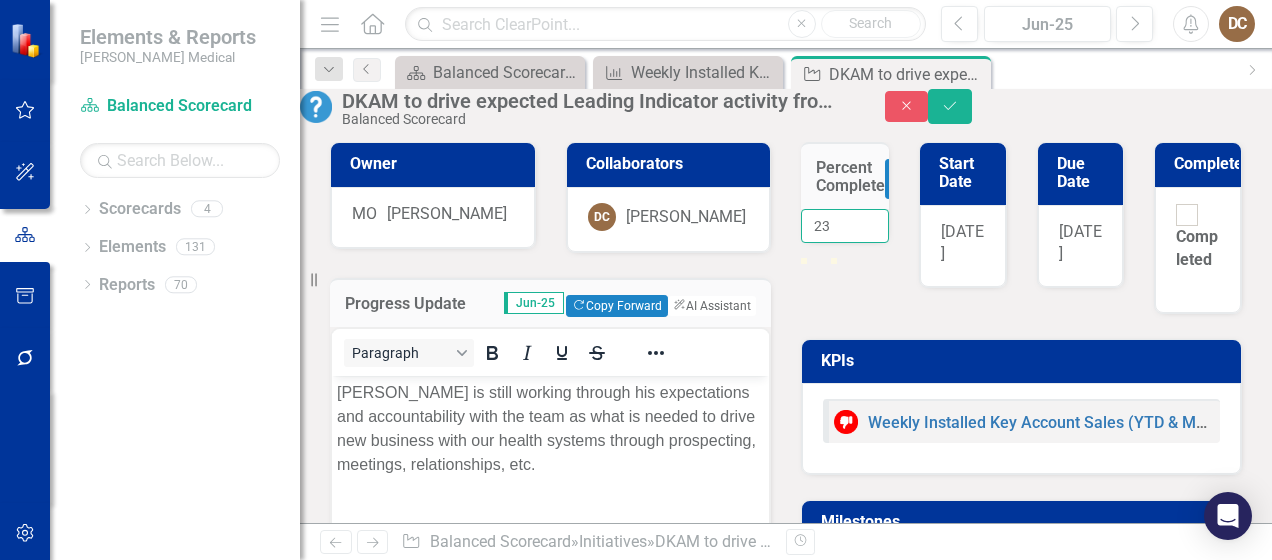 click on "23" at bounding box center (845, 226) 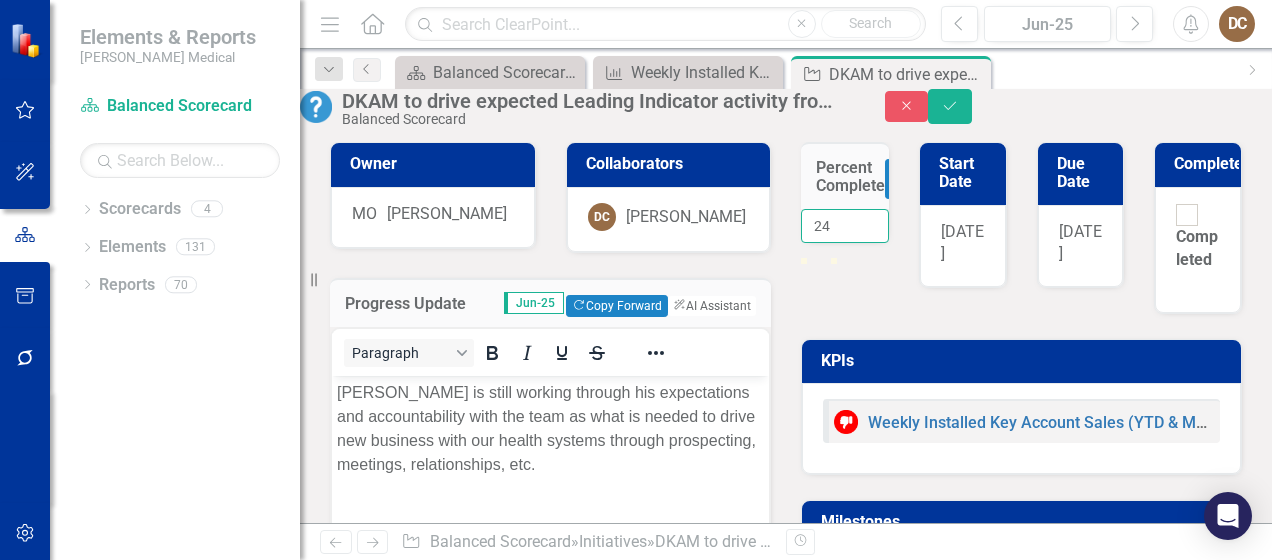 click on "24" at bounding box center (845, 226) 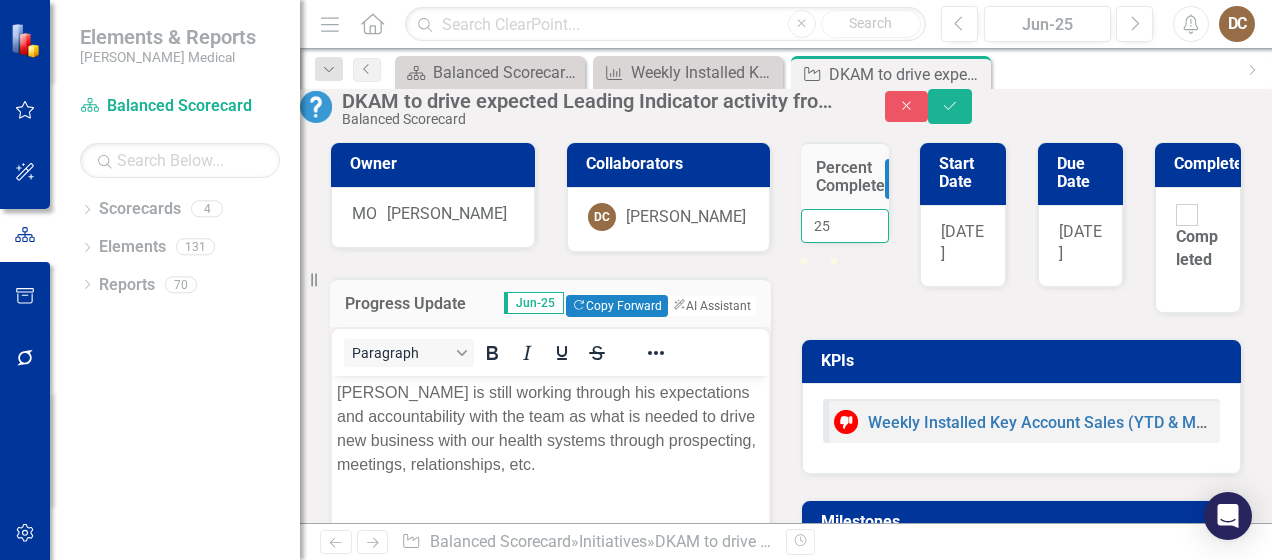 type on "25" 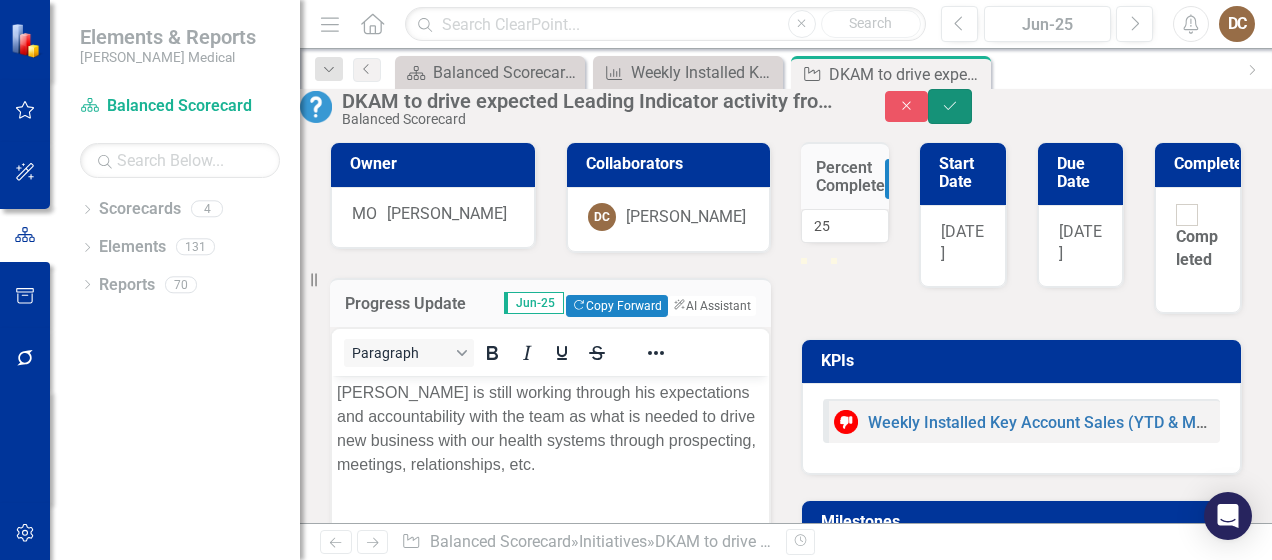 click on "Save" 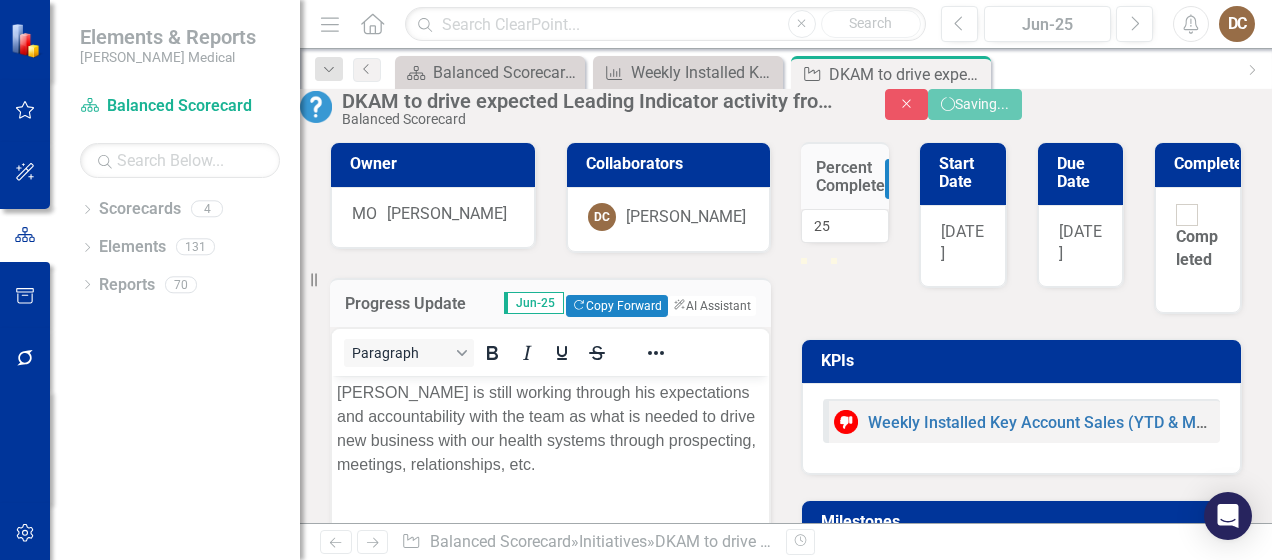 scroll, scrollTop: 0, scrollLeft: 0, axis: both 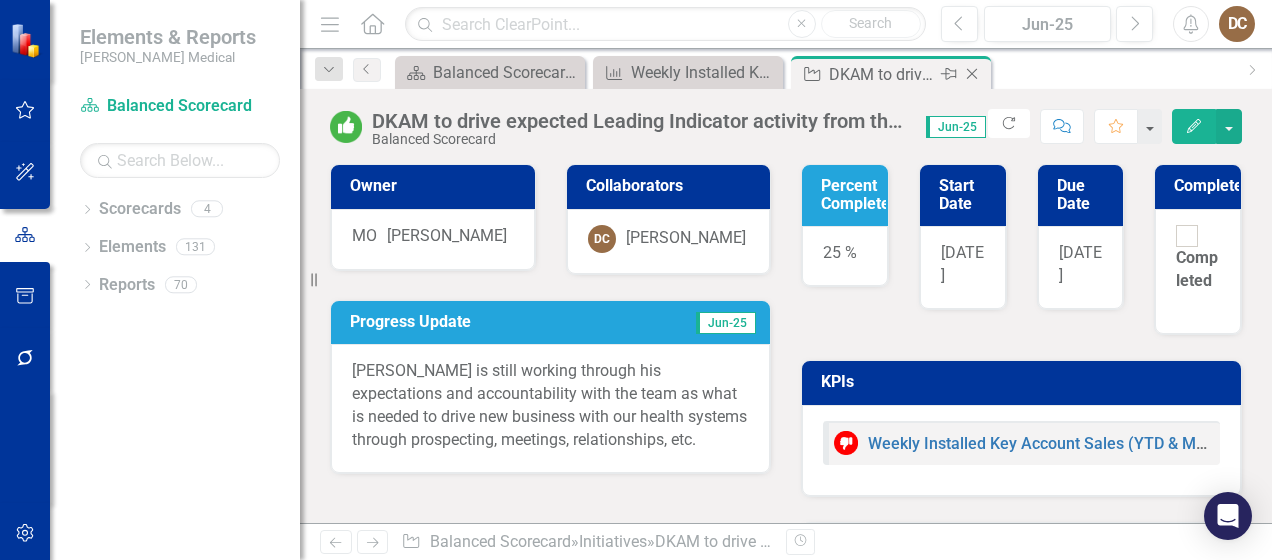 click on "Close" 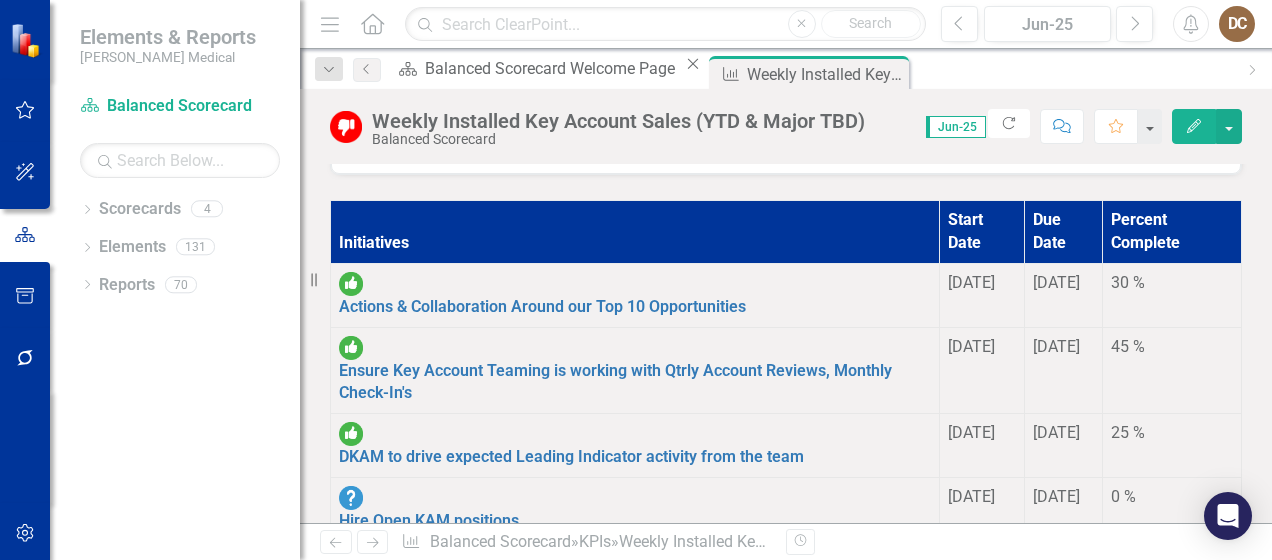 scroll, scrollTop: 1135, scrollLeft: 0, axis: vertical 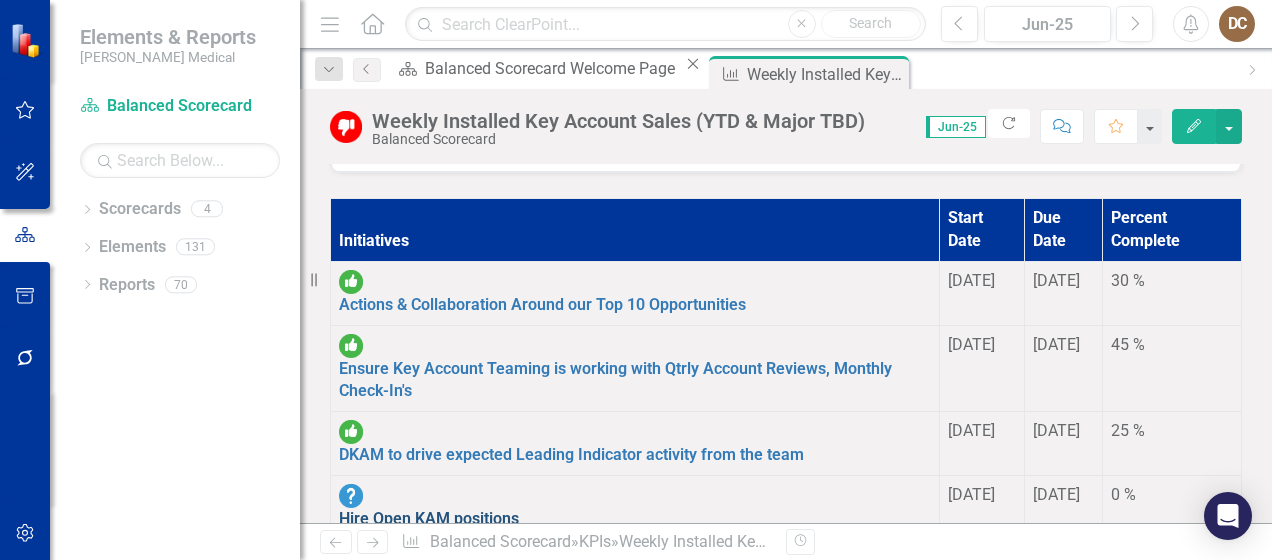 click on "Hire Open KAM positions" at bounding box center [429, 518] 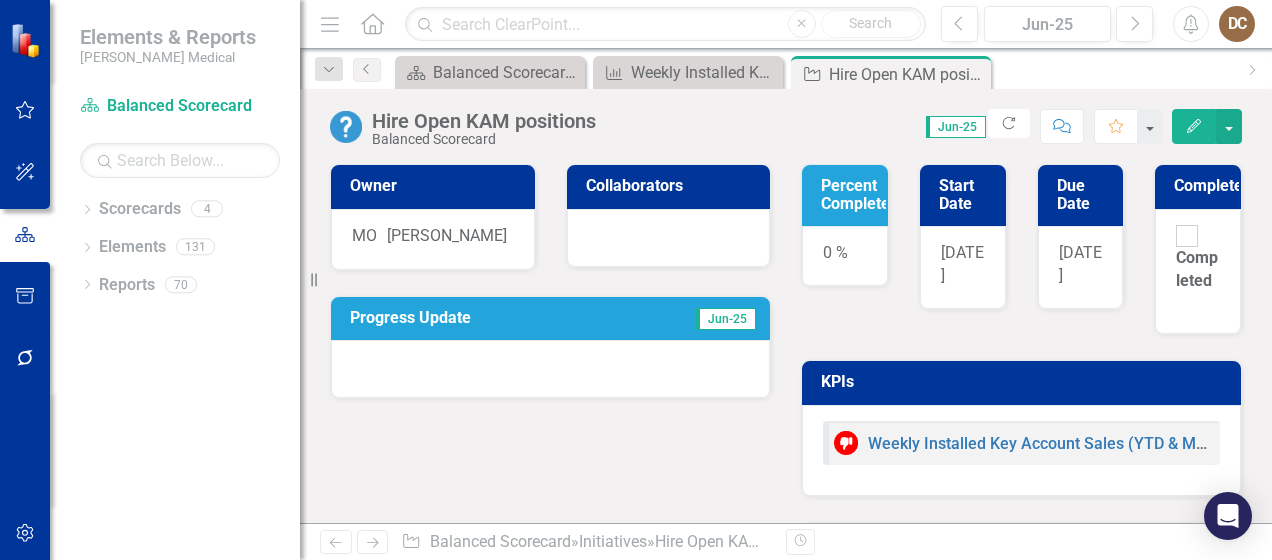 click on "Progress Update" at bounding box center (485, 318) 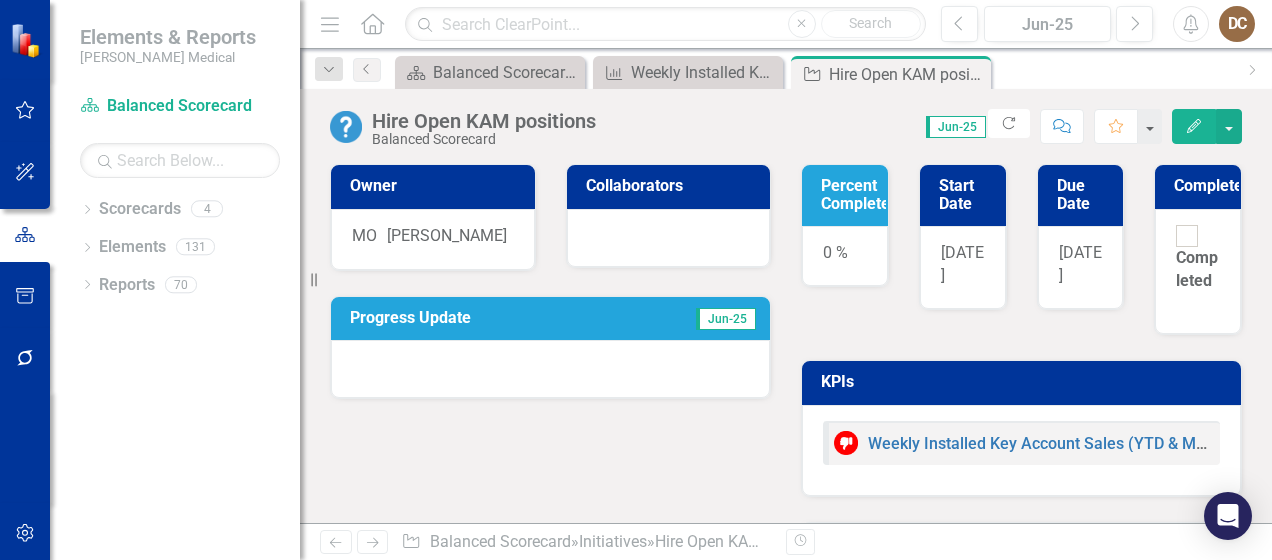 click on "Progress Update" at bounding box center (485, 318) 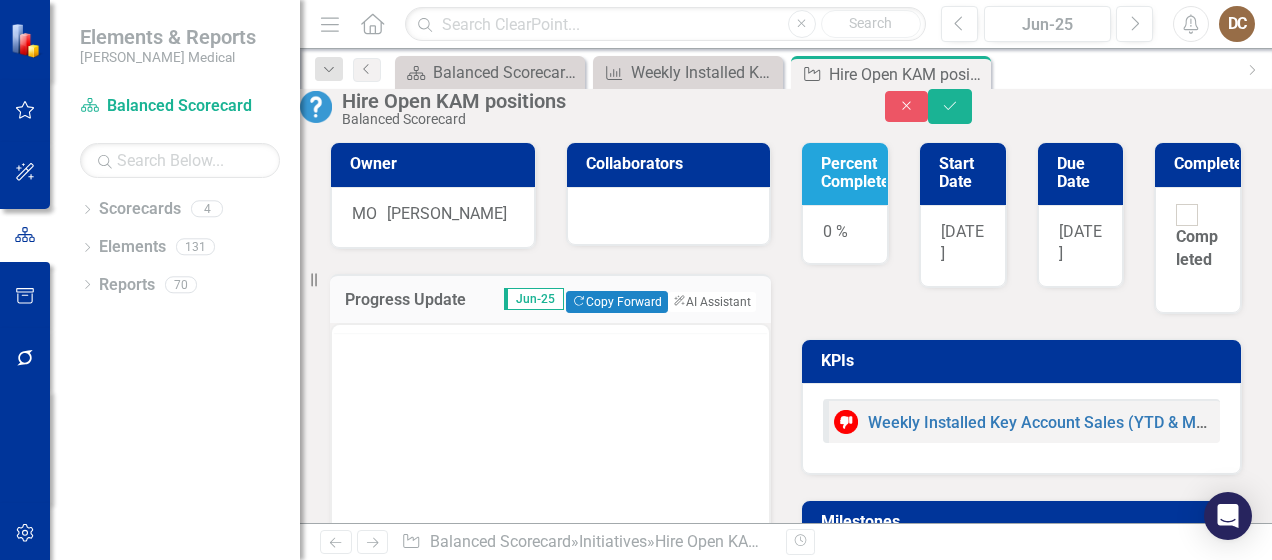 scroll, scrollTop: 0, scrollLeft: 0, axis: both 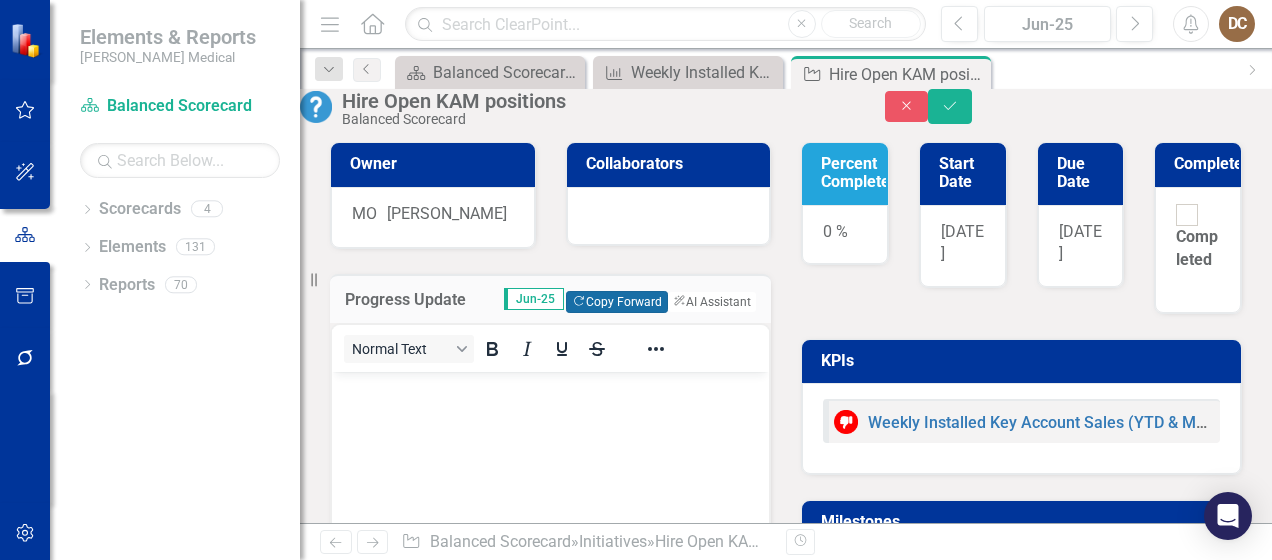click on "Copy Forward  Copy Forward" at bounding box center [616, 302] 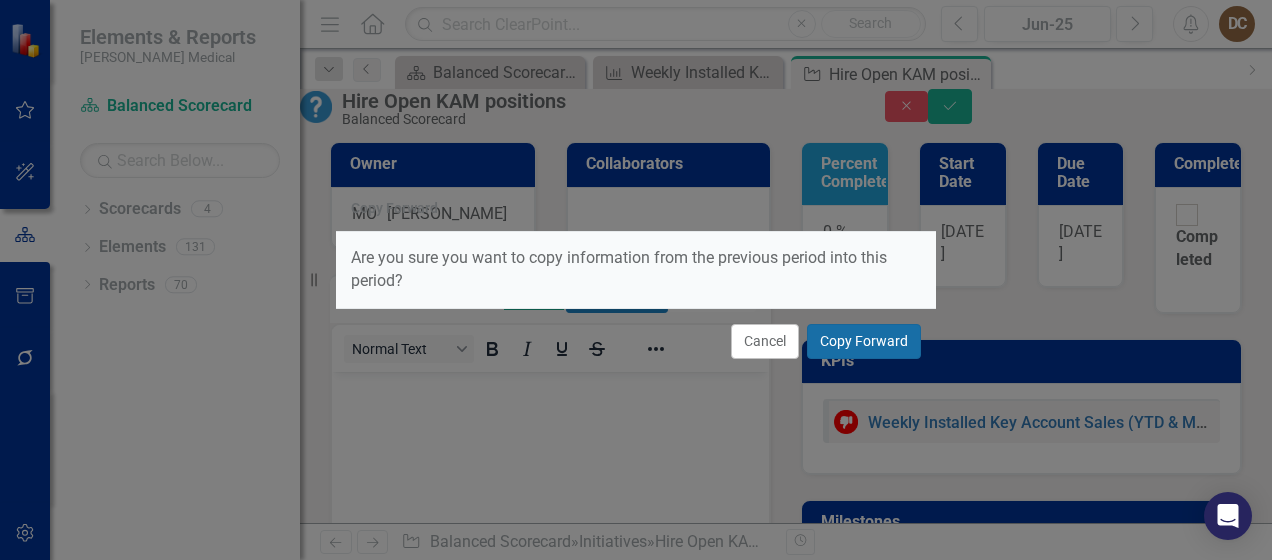 click on "Copy Forward" at bounding box center (864, 341) 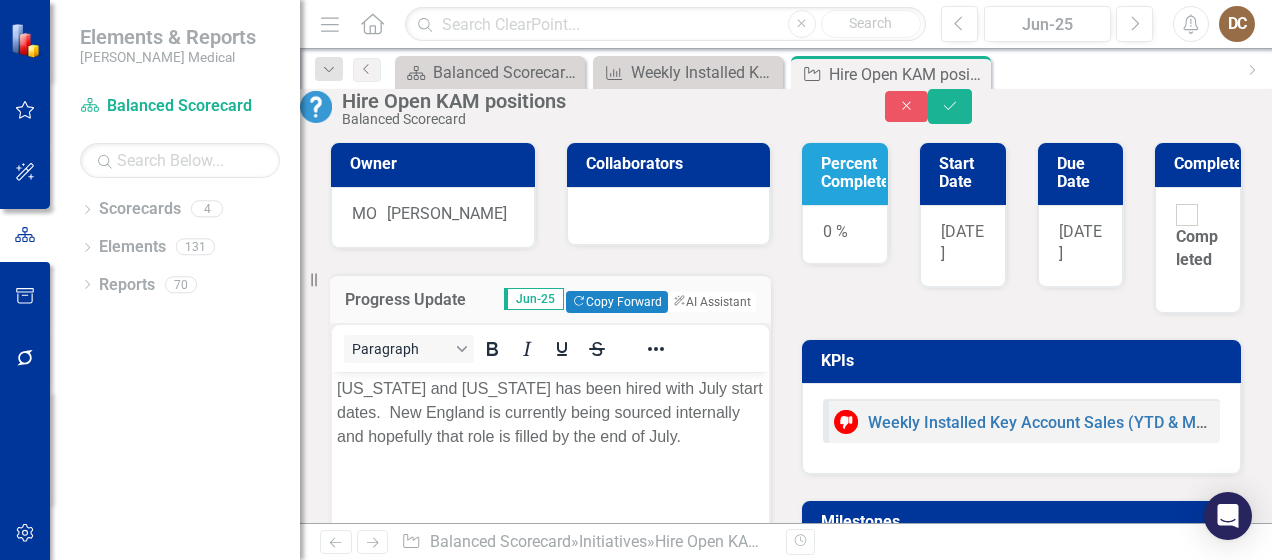 click on "0 %" at bounding box center [845, 235] 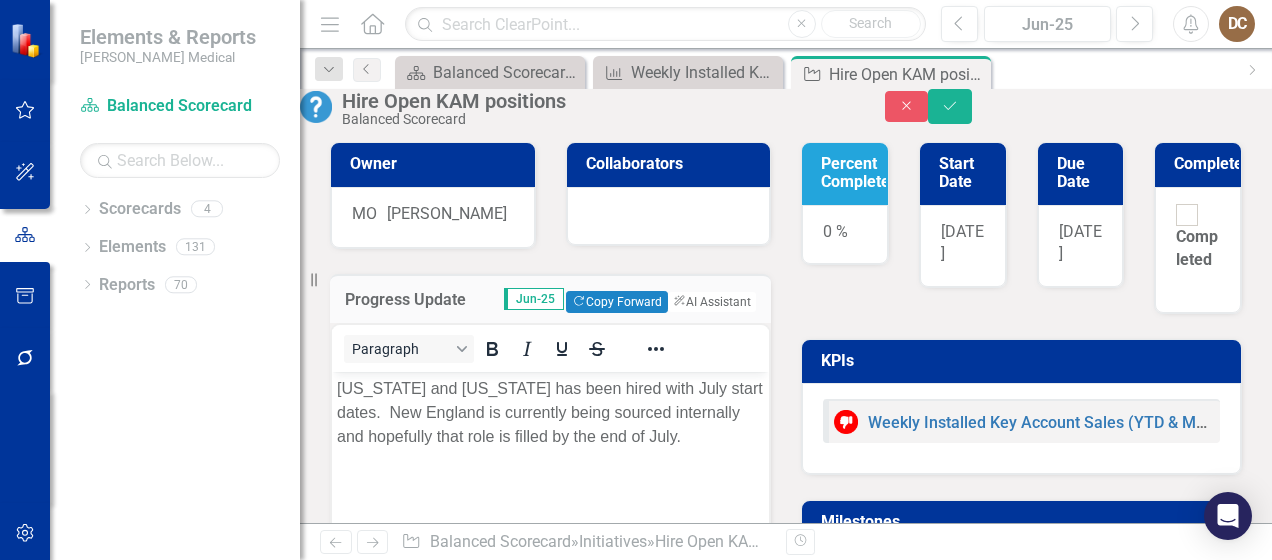 click on "0 %" at bounding box center [845, 235] 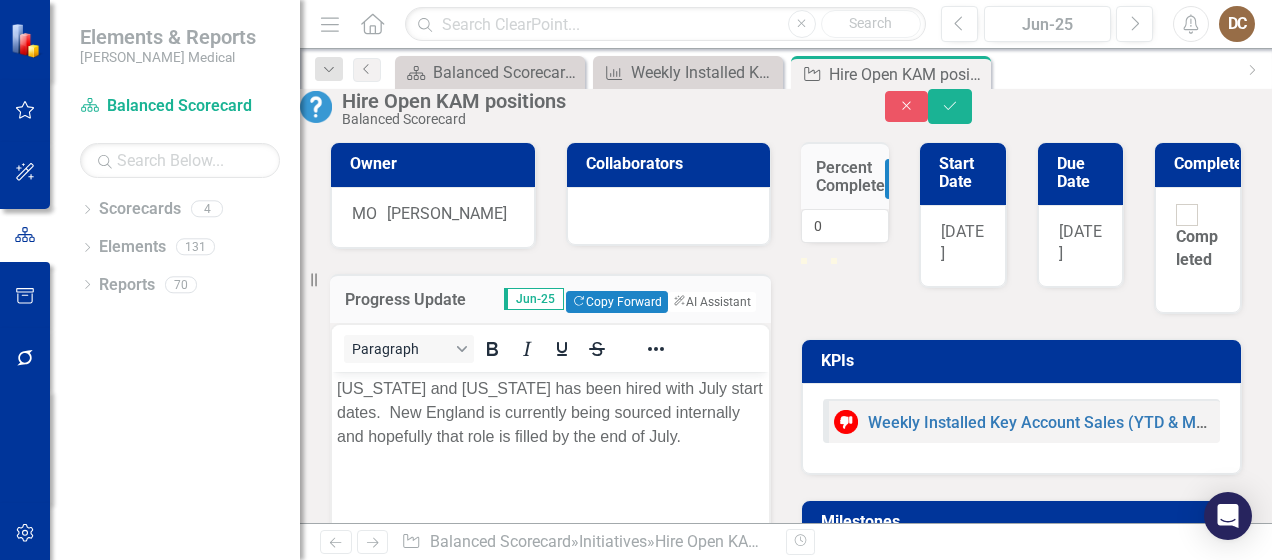 drag, startPoint x: 832, startPoint y: 324, endPoint x: 818, endPoint y: 318, distance: 15.231546 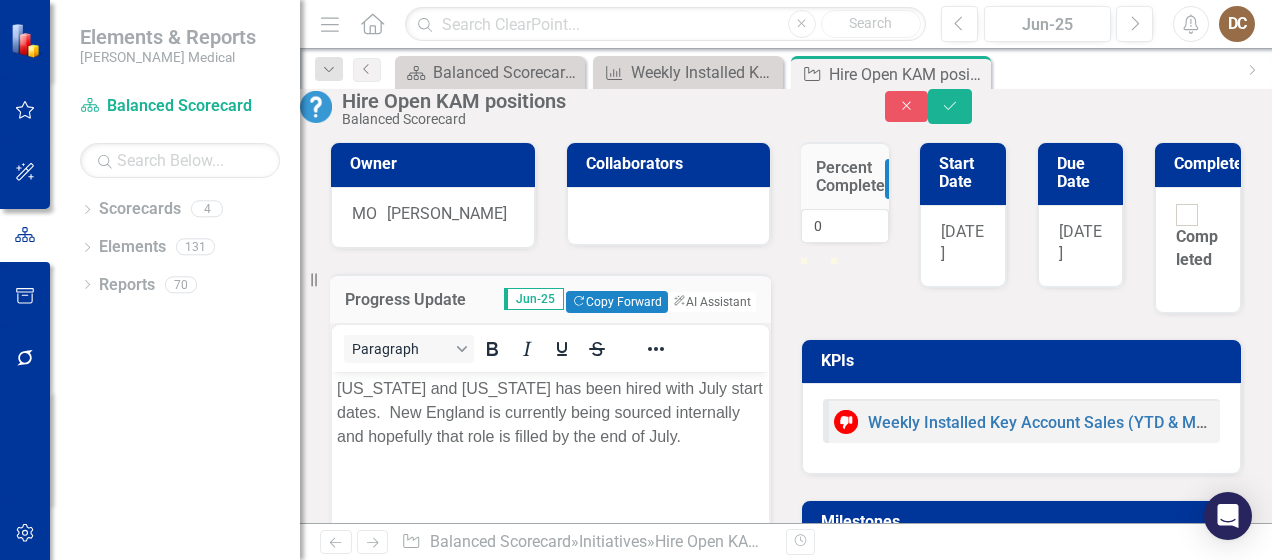 click at bounding box center [801, 258] 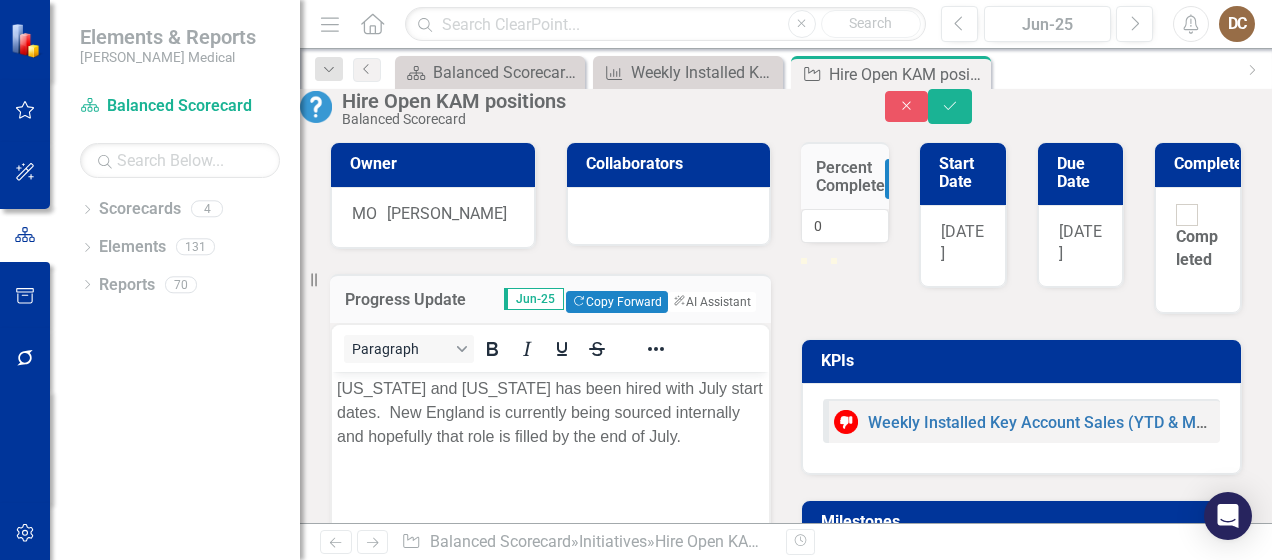 drag, startPoint x: 818, startPoint y: 318, endPoint x: 832, endPoint y: 319, distance: 14.035668 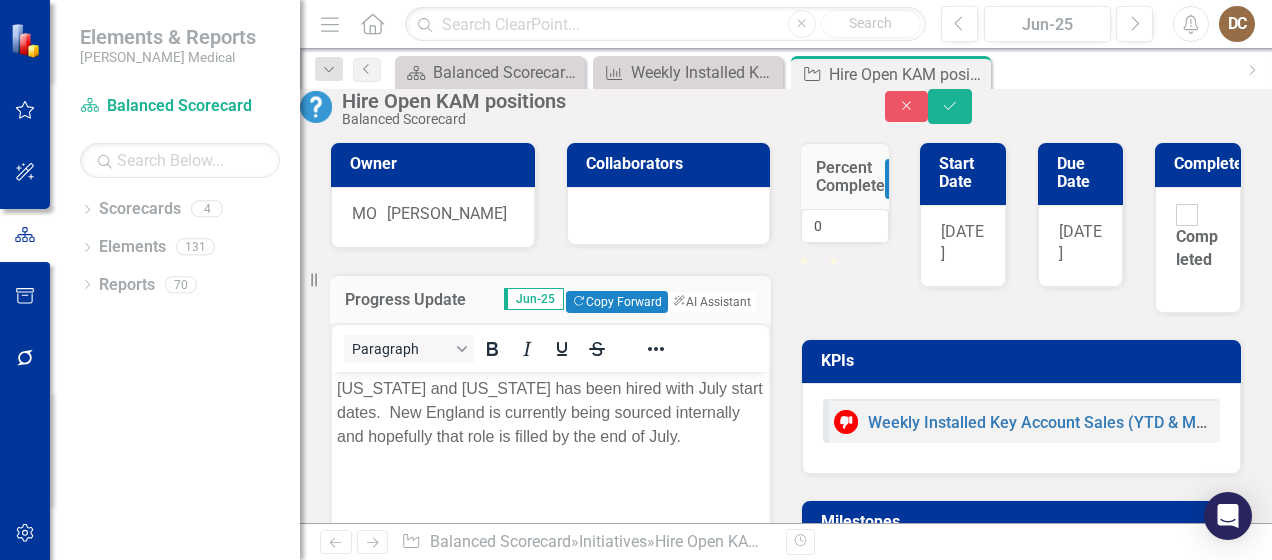 click at bounding box center (801, 258) 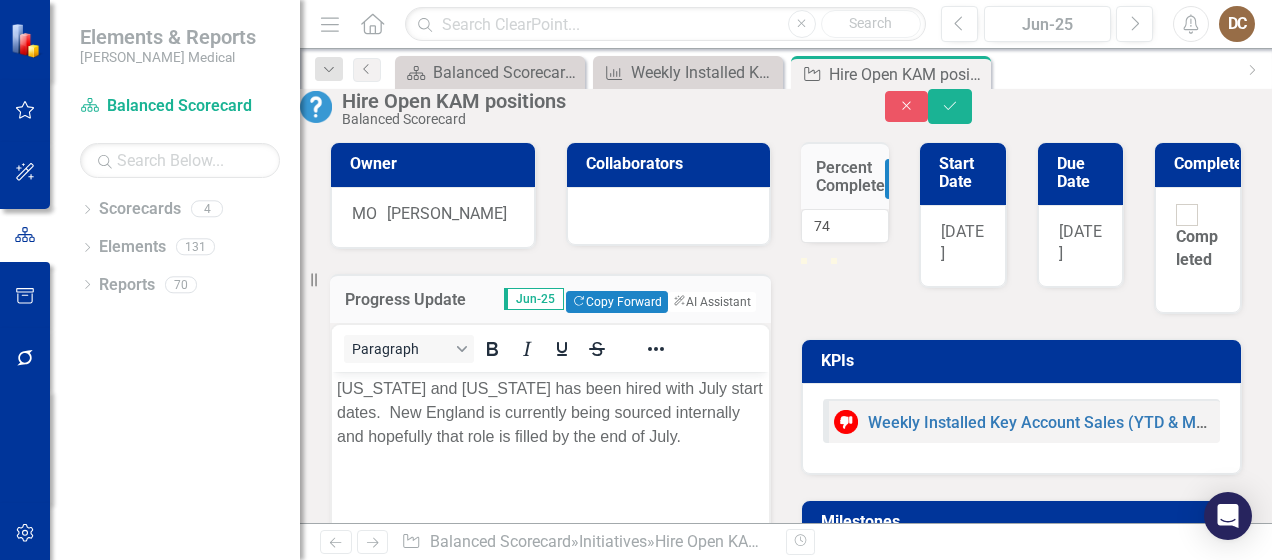 drag, startPoint x: 824, startPoint y: 316, endPoint x: 844, endPoint y: 315, distance: 20.024984 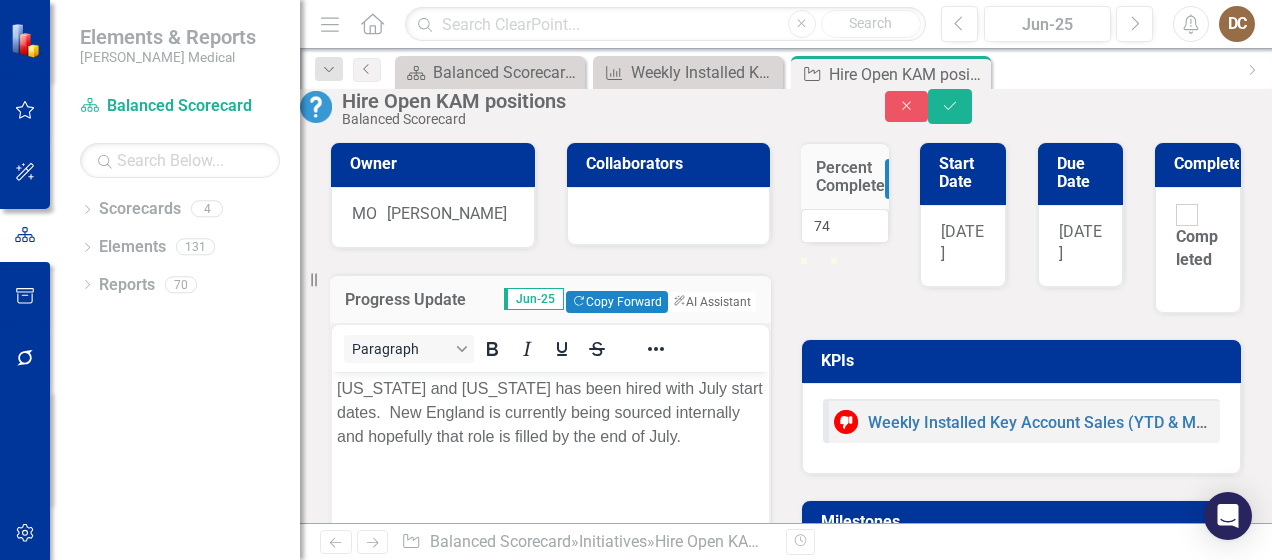 click at bounding box center [823, 258] 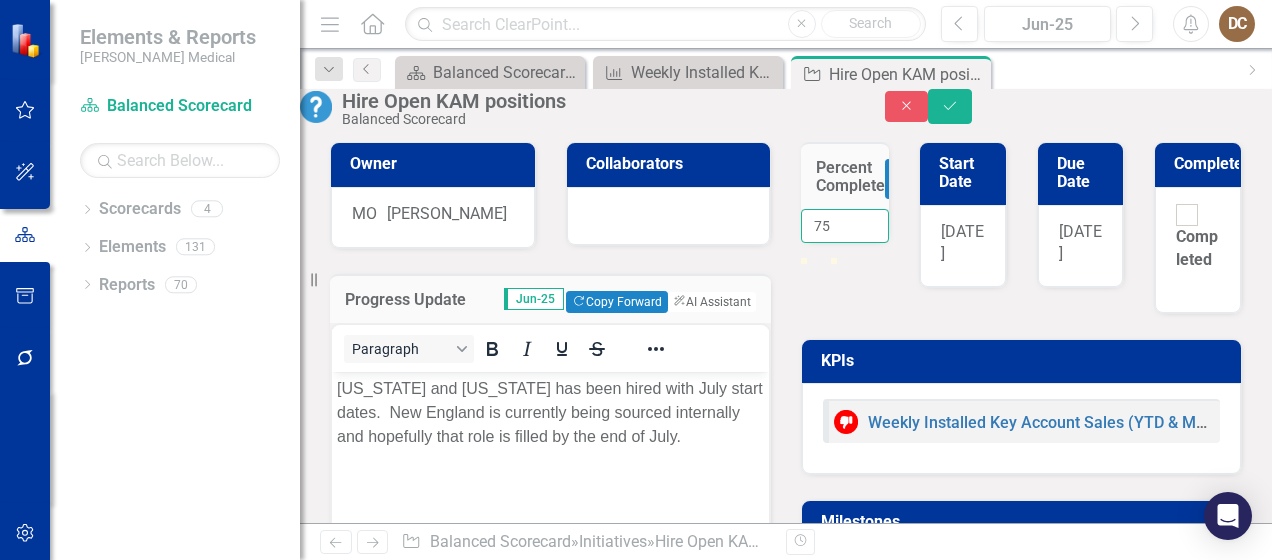 type on "75" 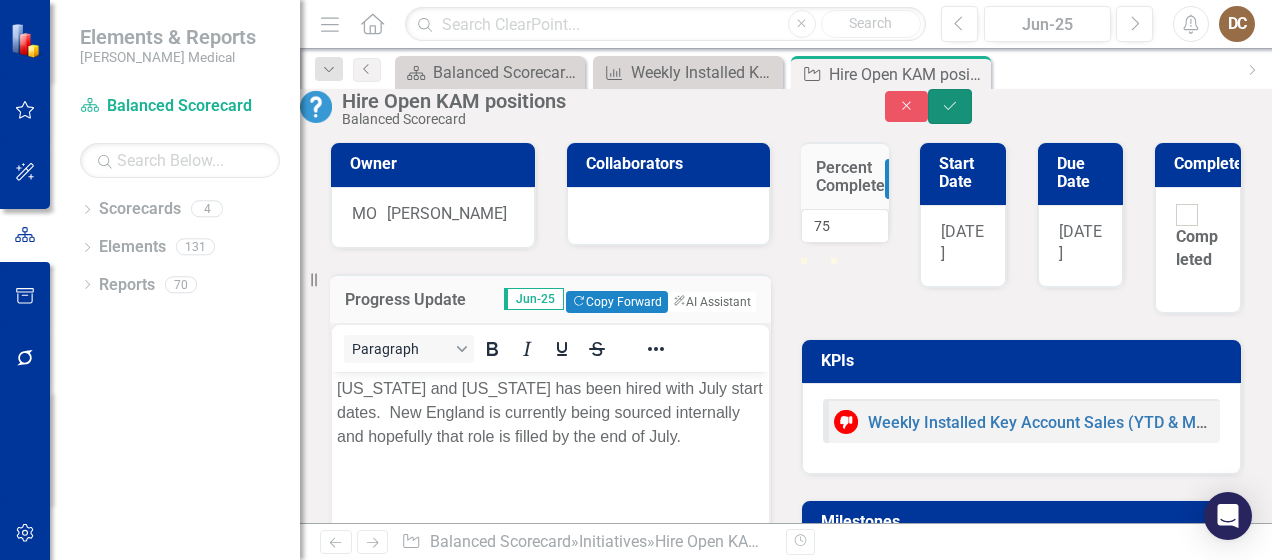 click on "Save" 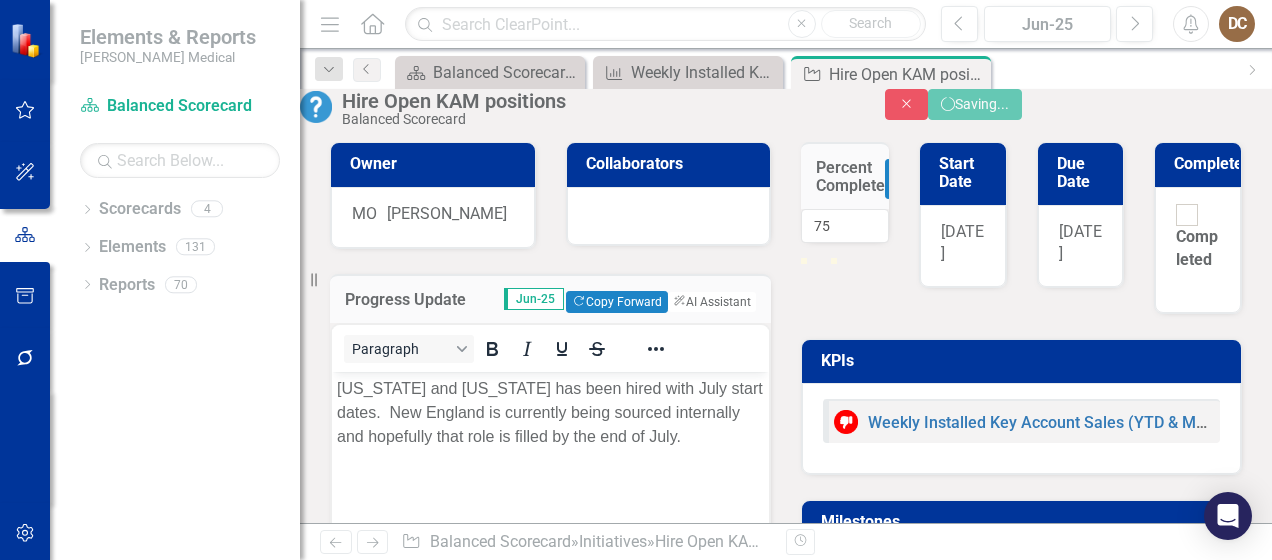 scroll, scrollTop: 0, scrollLeft: 0, axis: both 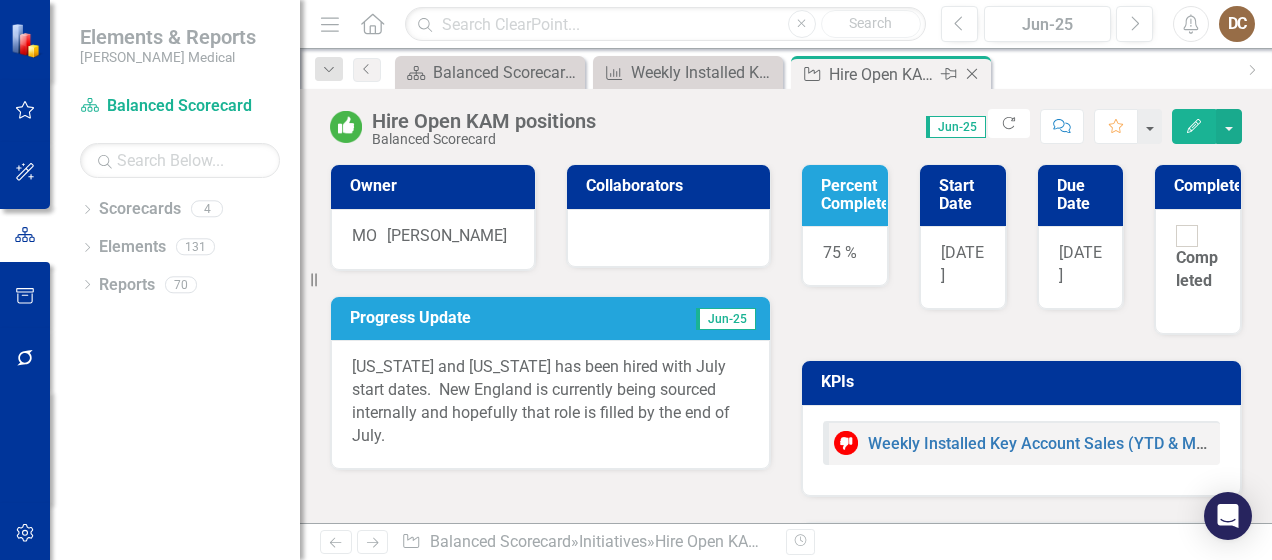 click on "Close" 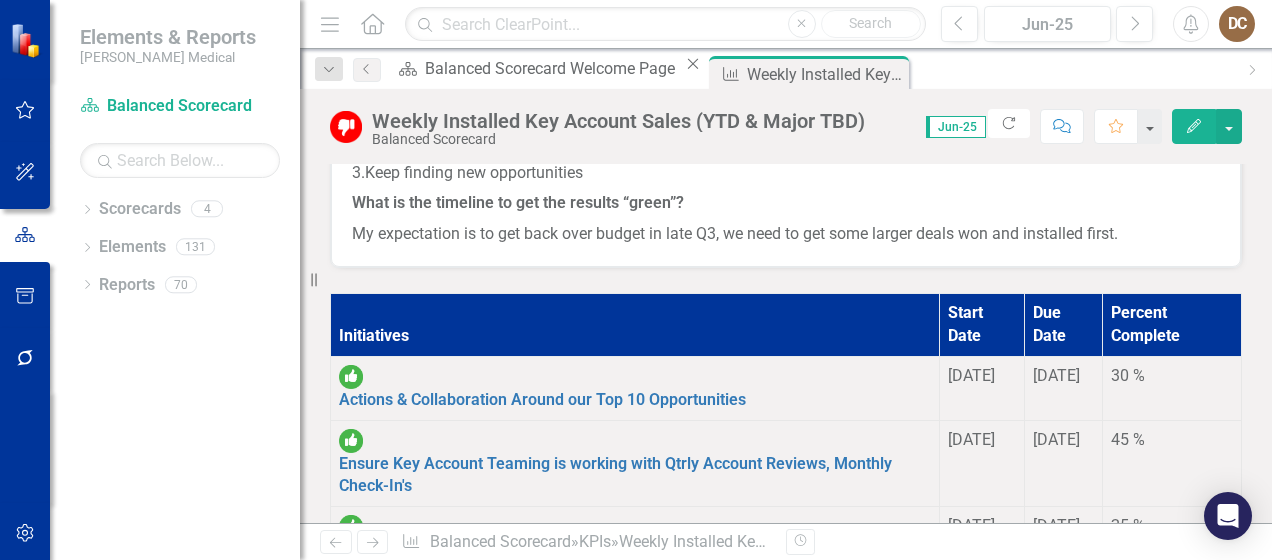 scroll, scrollTop: 1223, scrollLeft: 0, axis: vertical 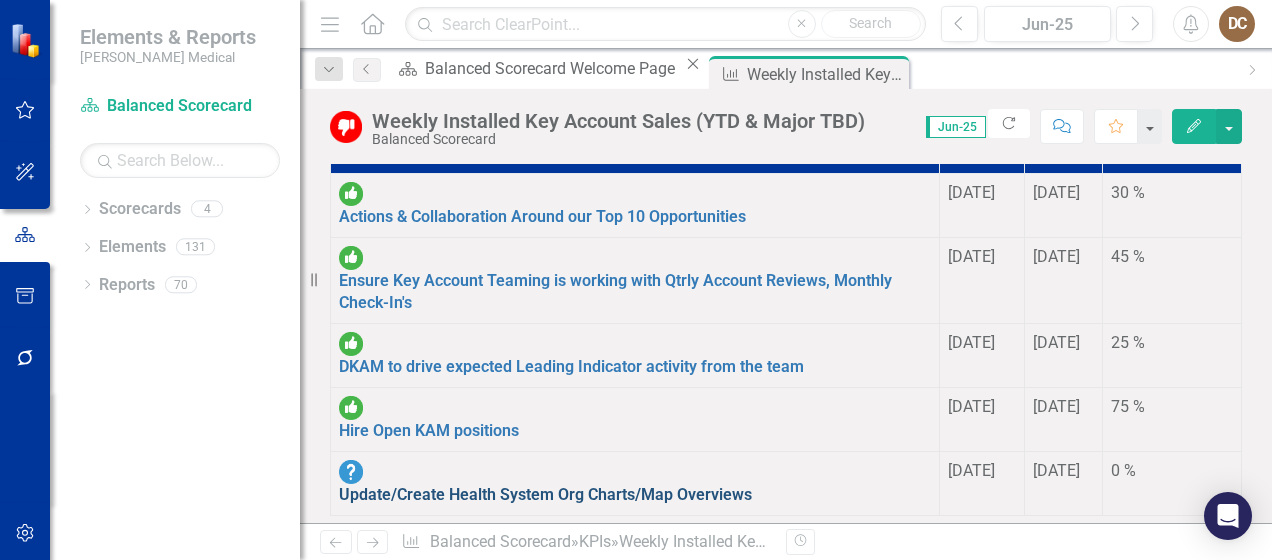 click on "Update/Create Health System Org Charts/Map Overviews" 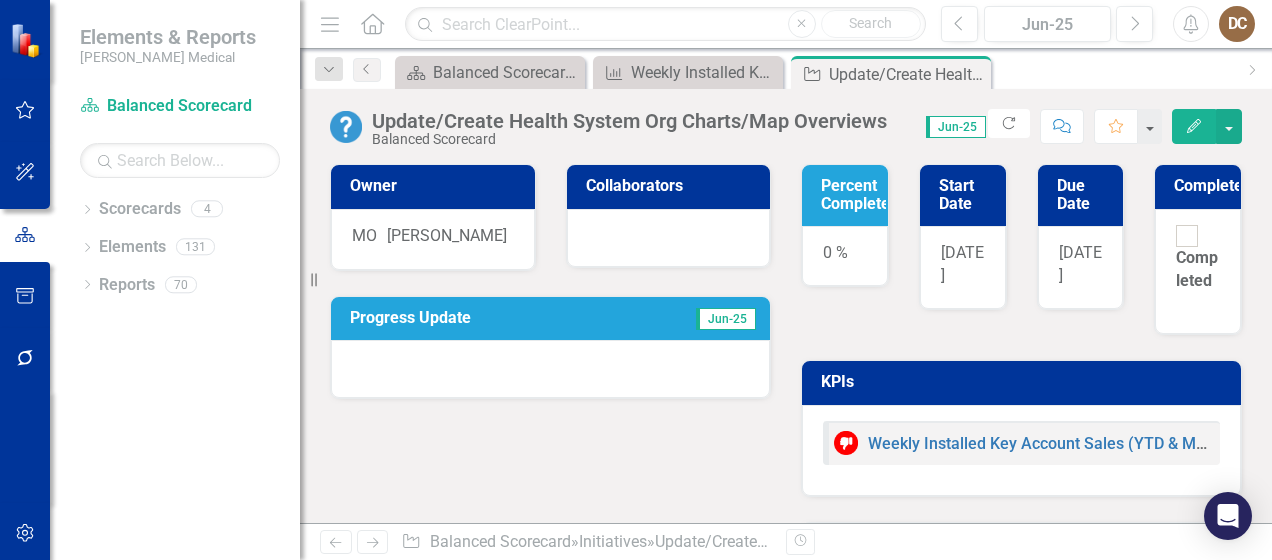 click on "Progress Update" 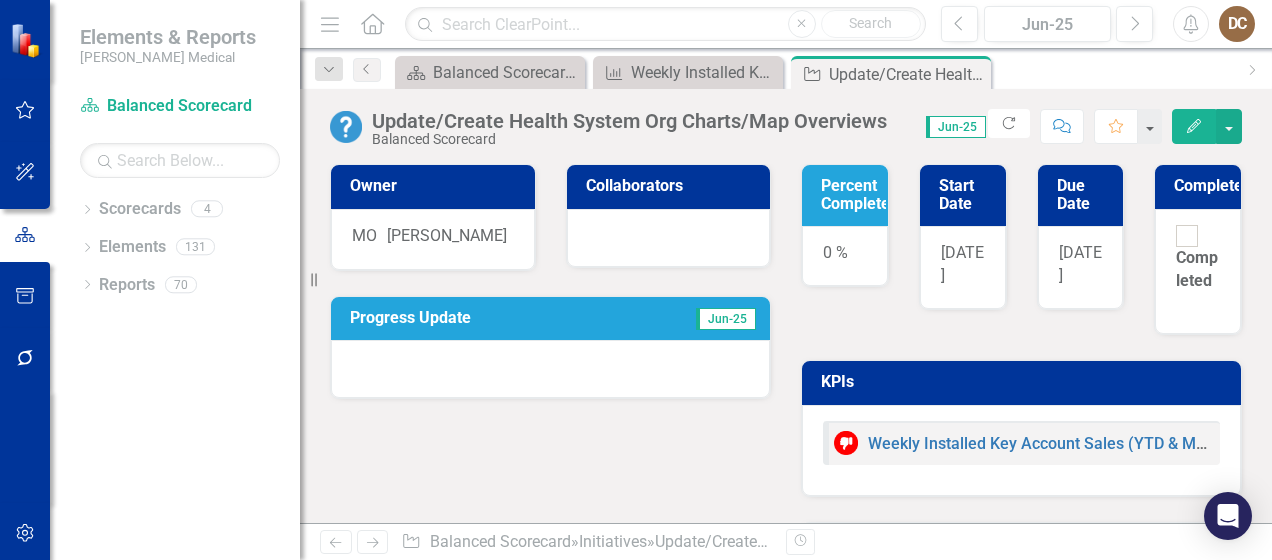 click on "Progress Update" 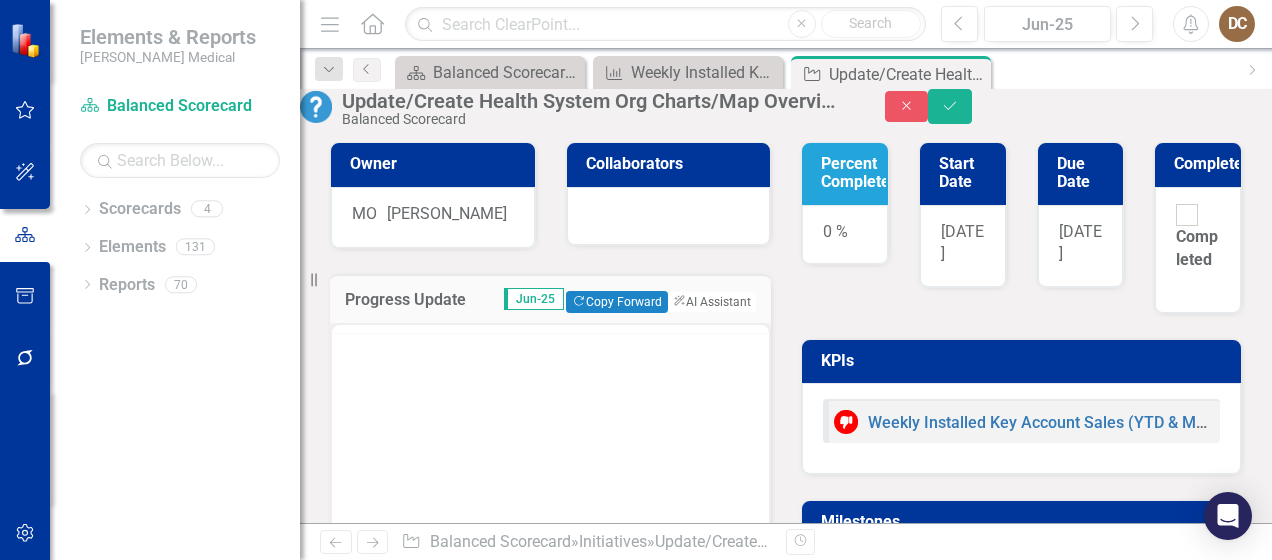 click on "Copy Forward  Copy Forward" 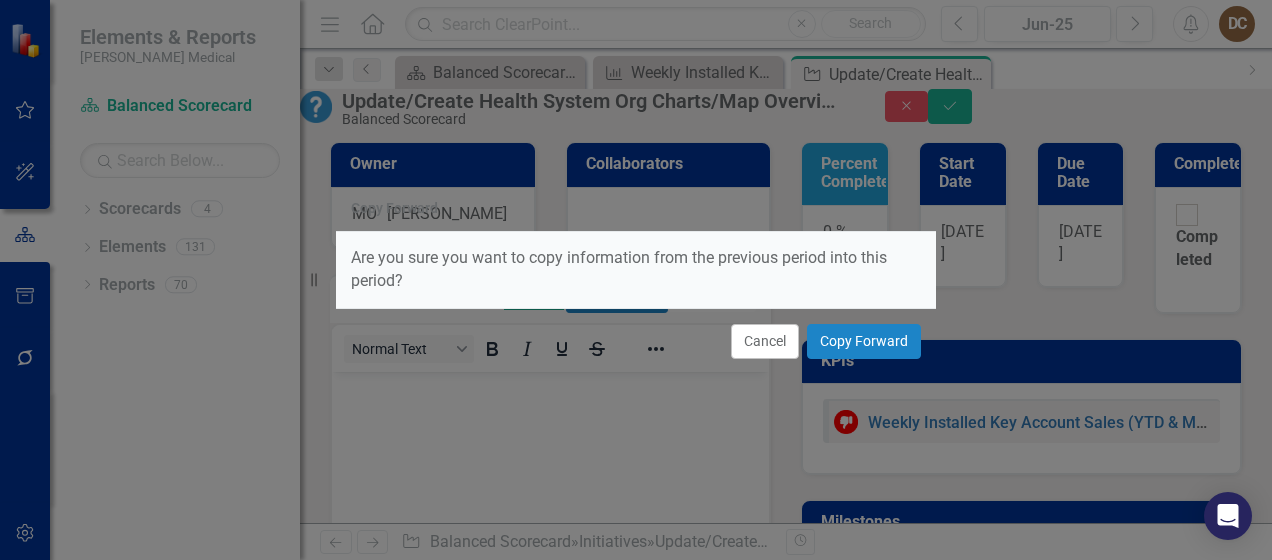 scroll, scrollTop: 0, scrollLeft: 0, axis: both 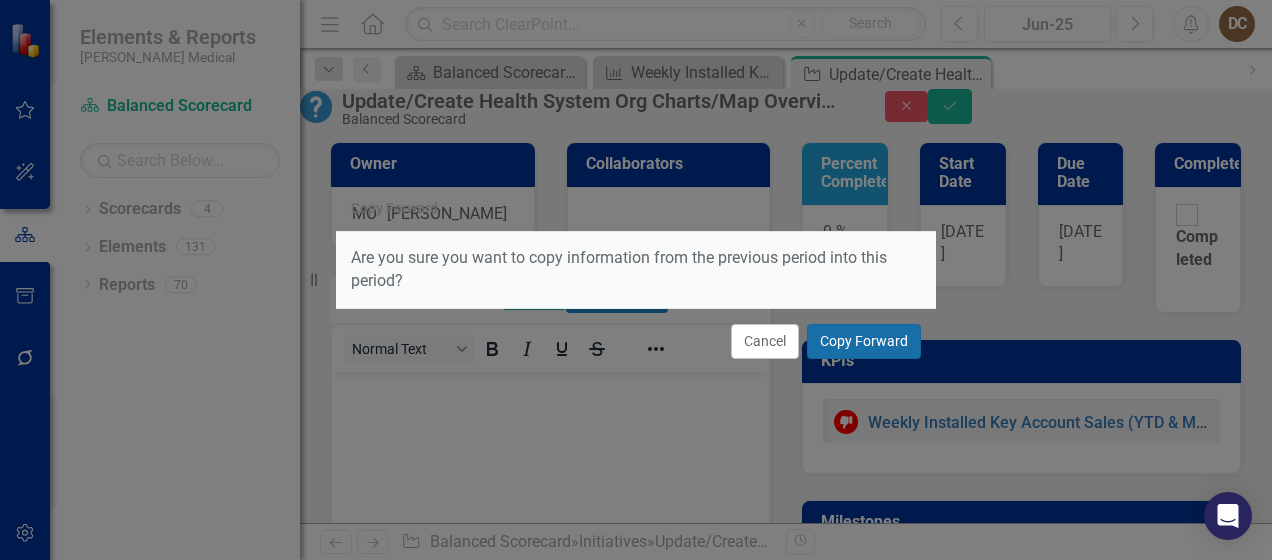 click on "Copy Forward" 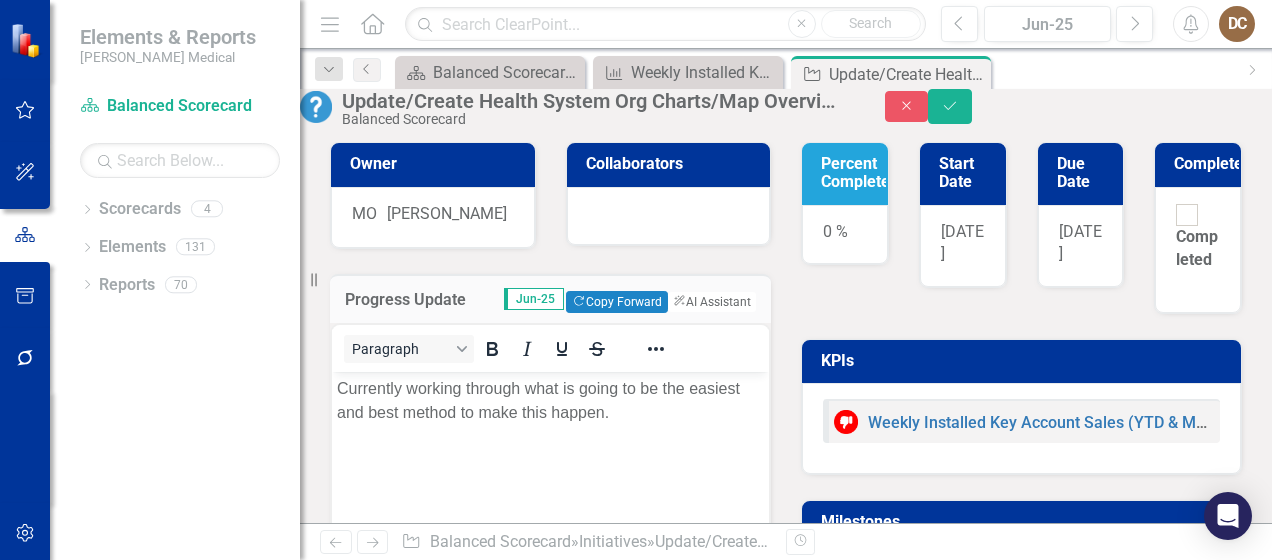 click on "0 %" 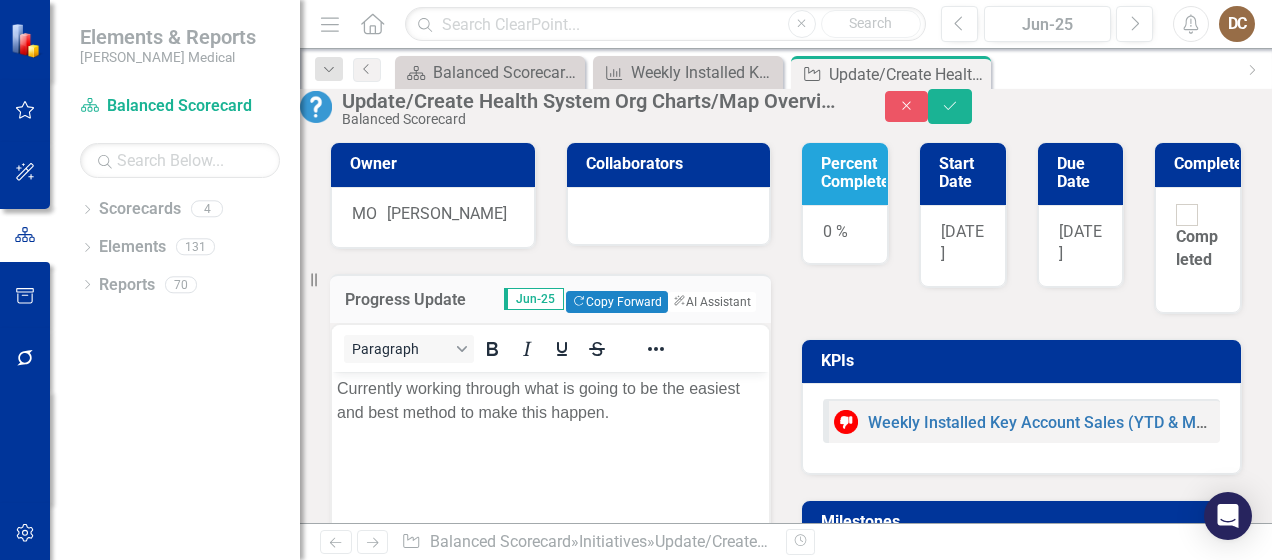 click on "0 %" 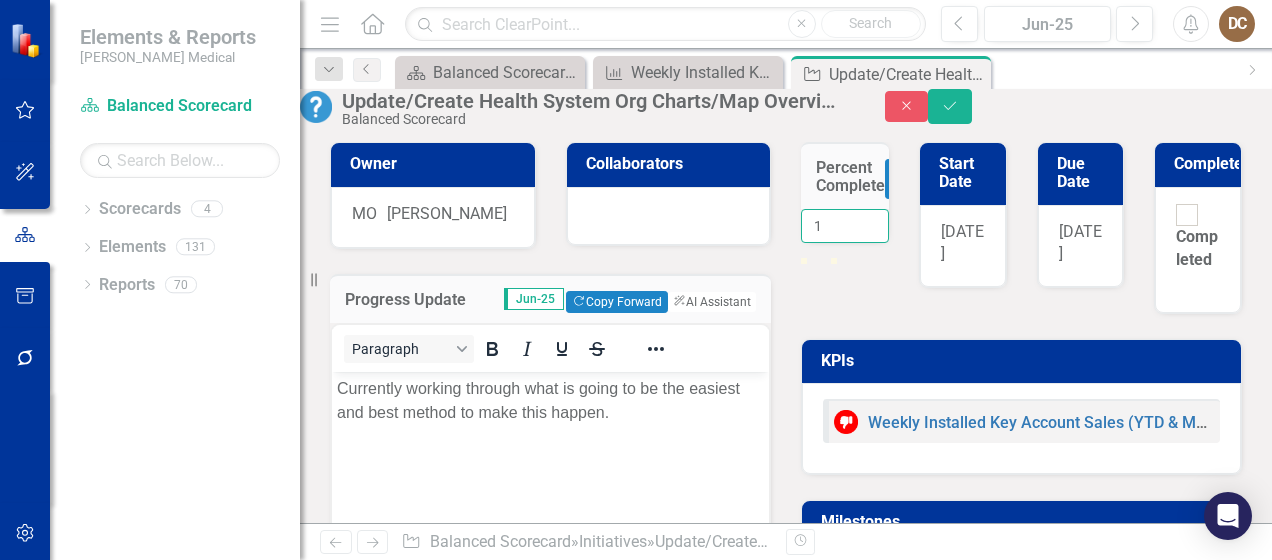 click on "1" 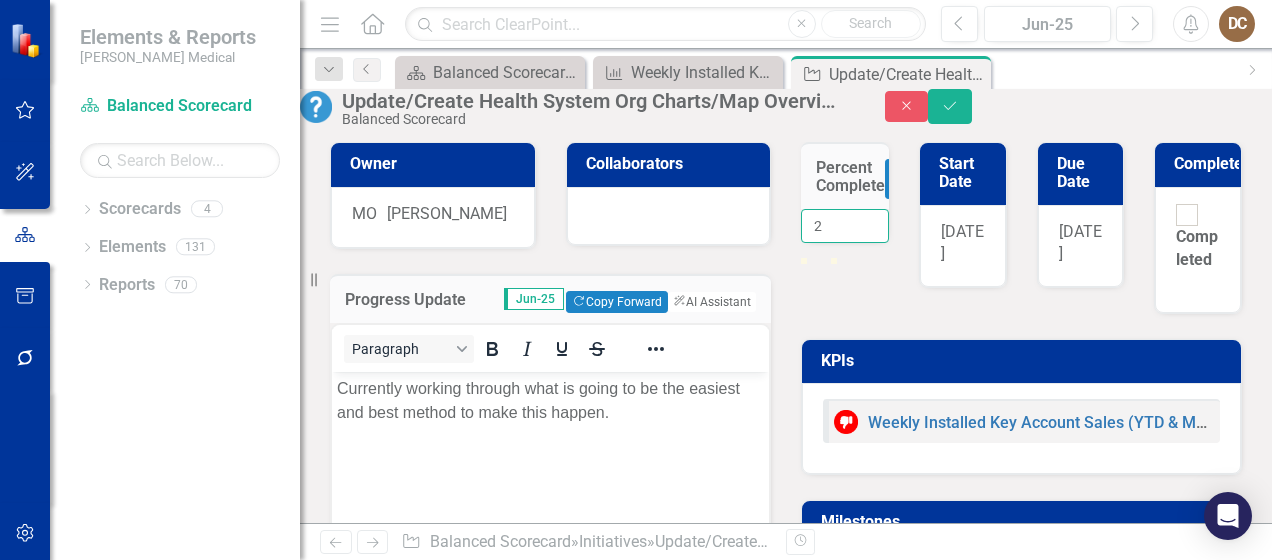 click on "2" 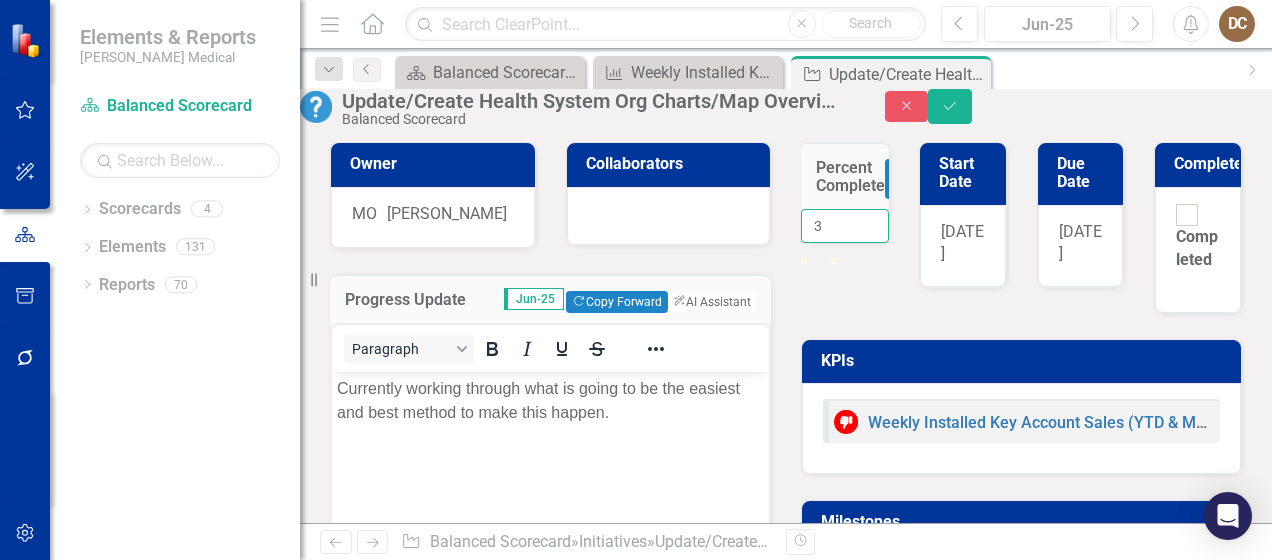 click on "3" 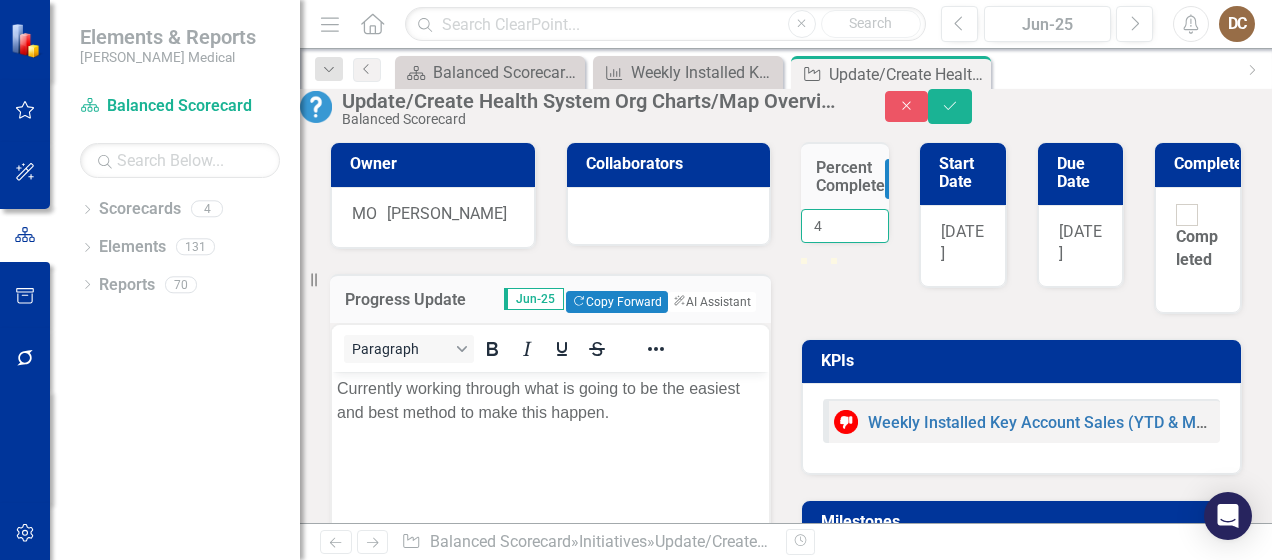 click on "4" 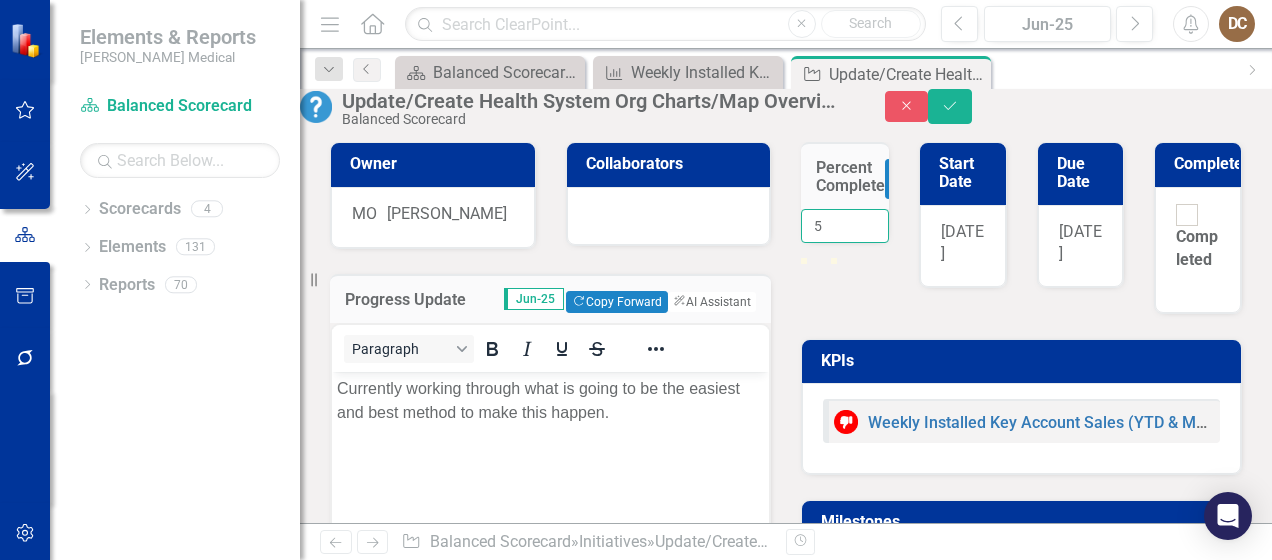 click on "5" 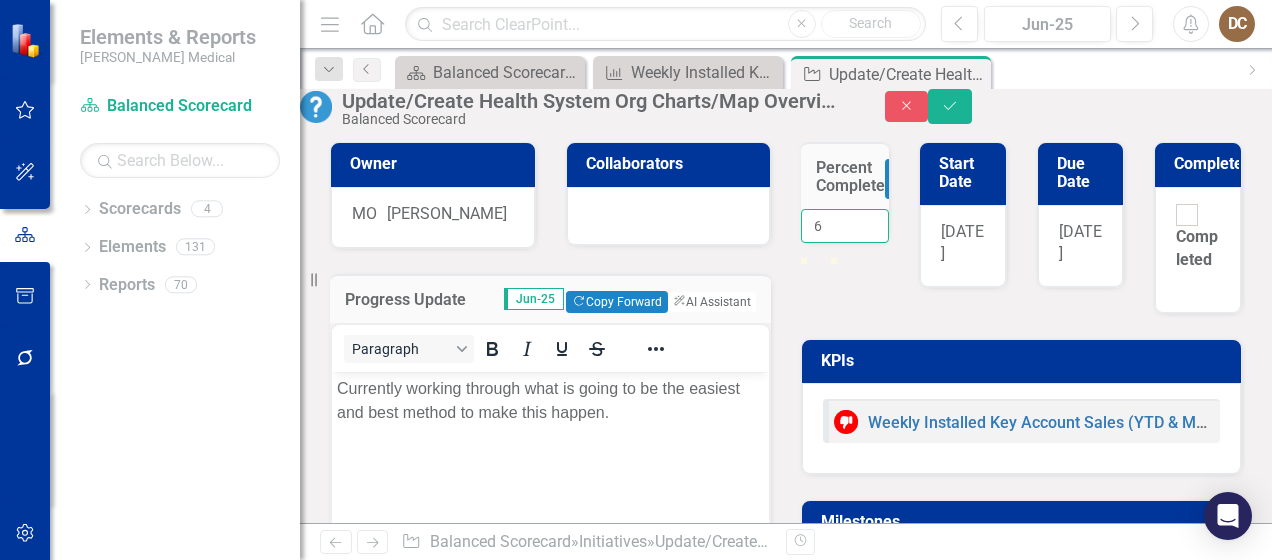 click on "6" 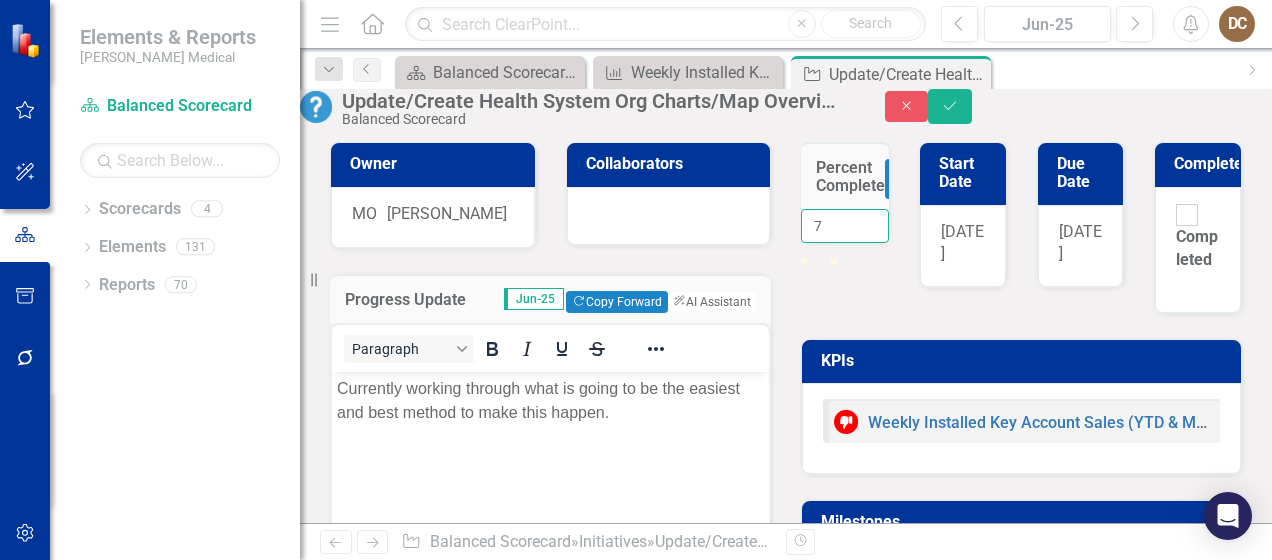 click on "7" 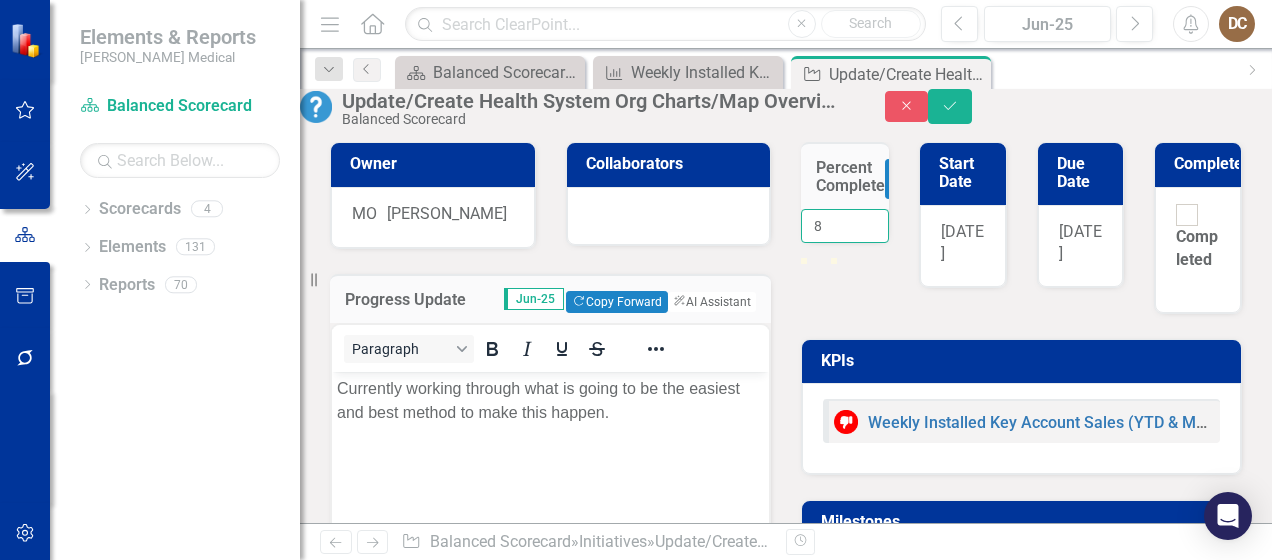 click on "8" 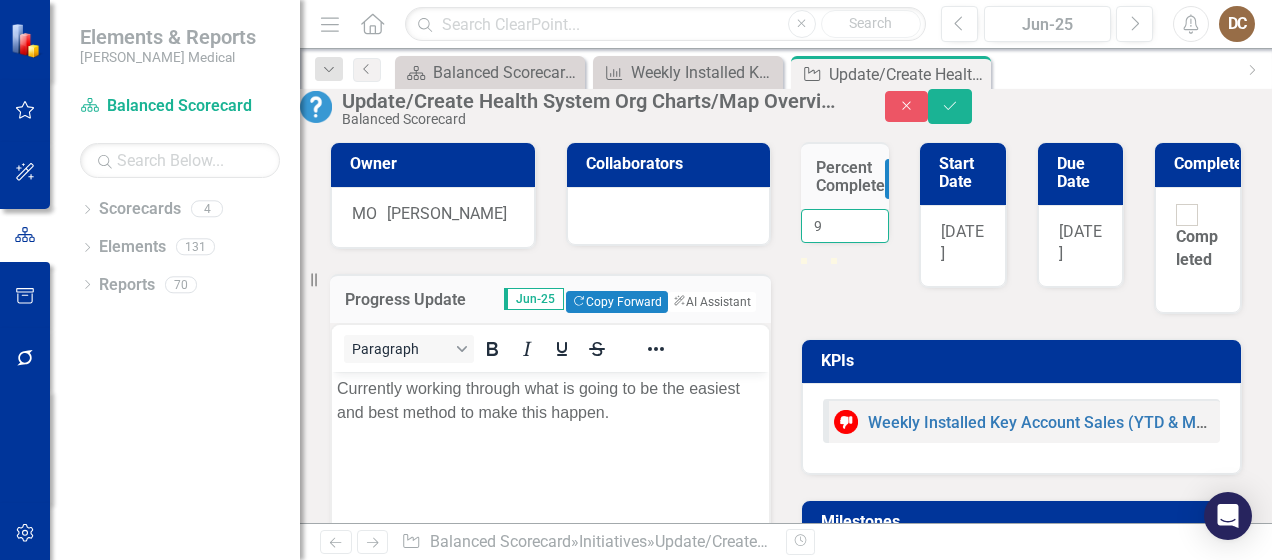click on "9" 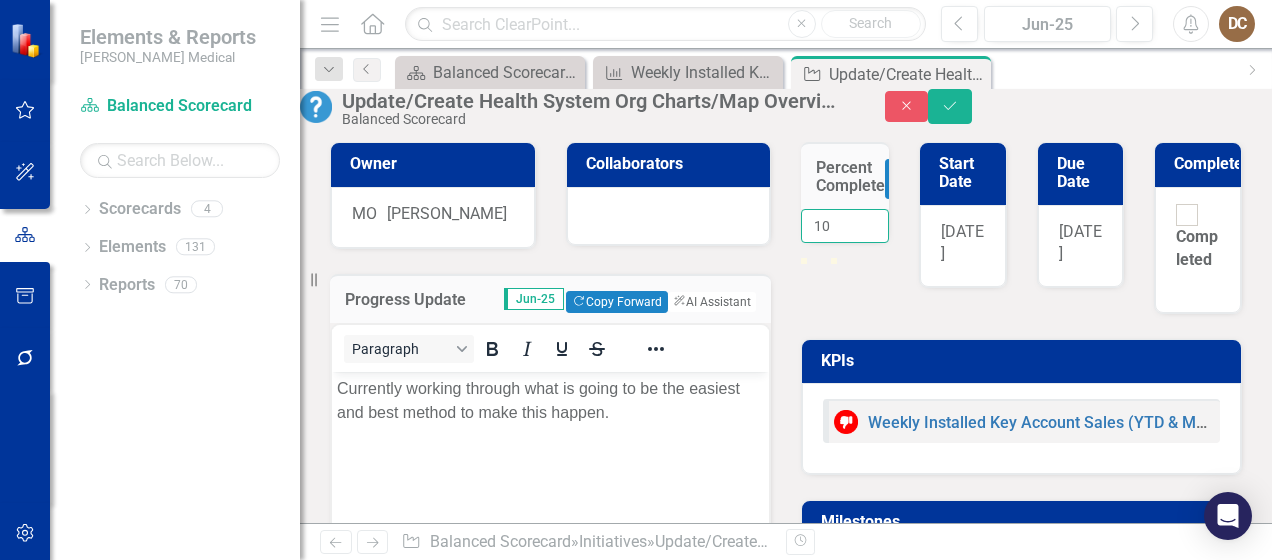 type on "10" 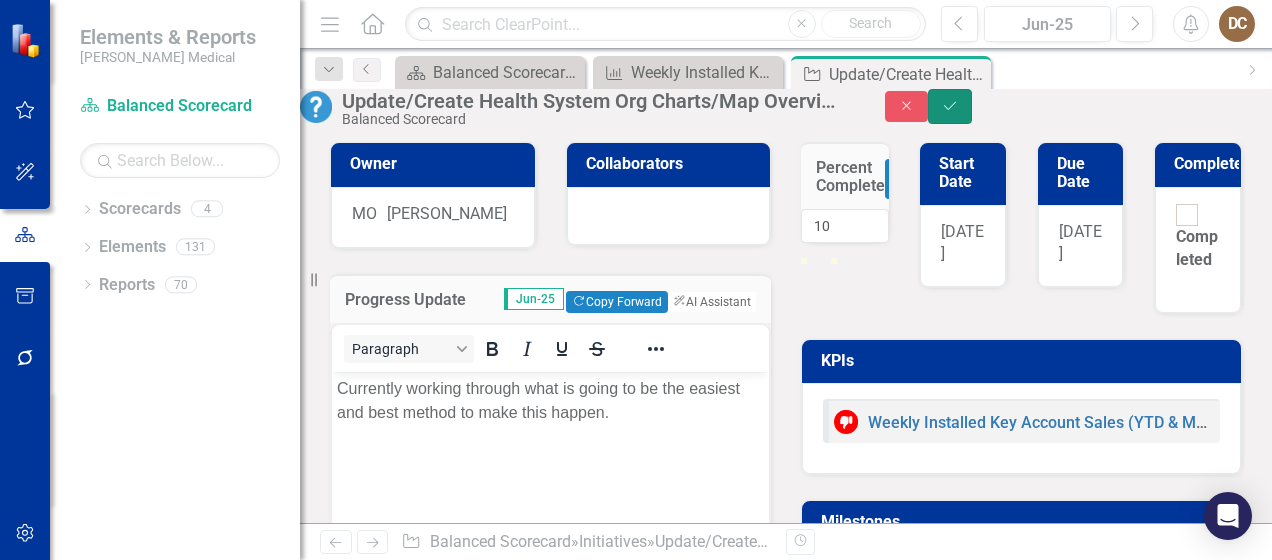 click on "Save" 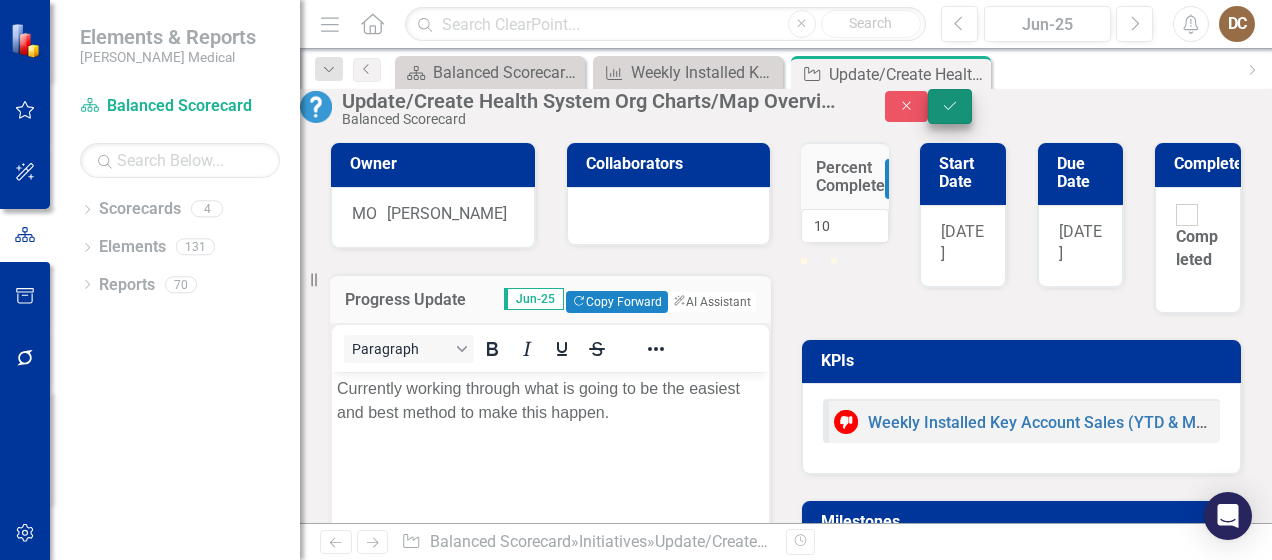 scroll, scrollTop: 0, scrollLeft: 0, axis: both 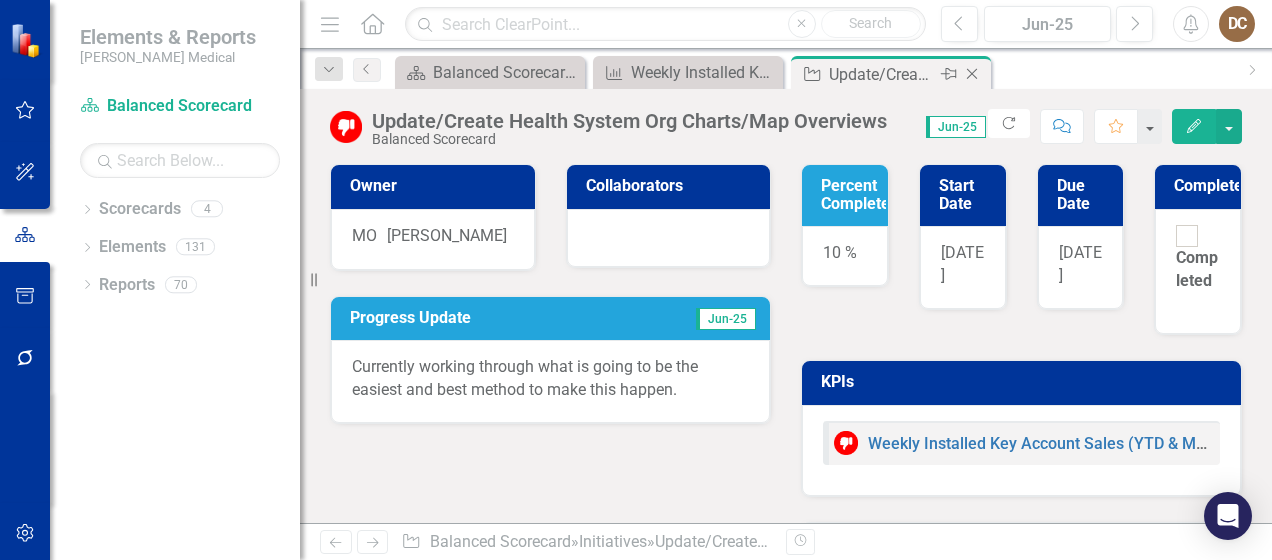 click on "Close" 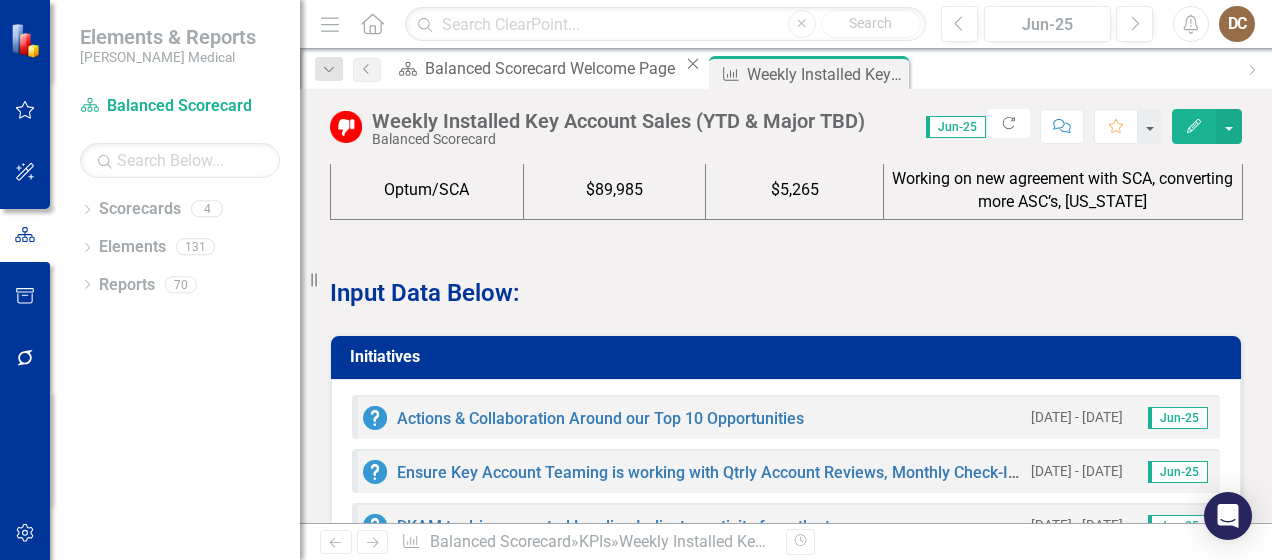 scroll, scrollTop: 2329, scrollLeft: 0, axis: vertical 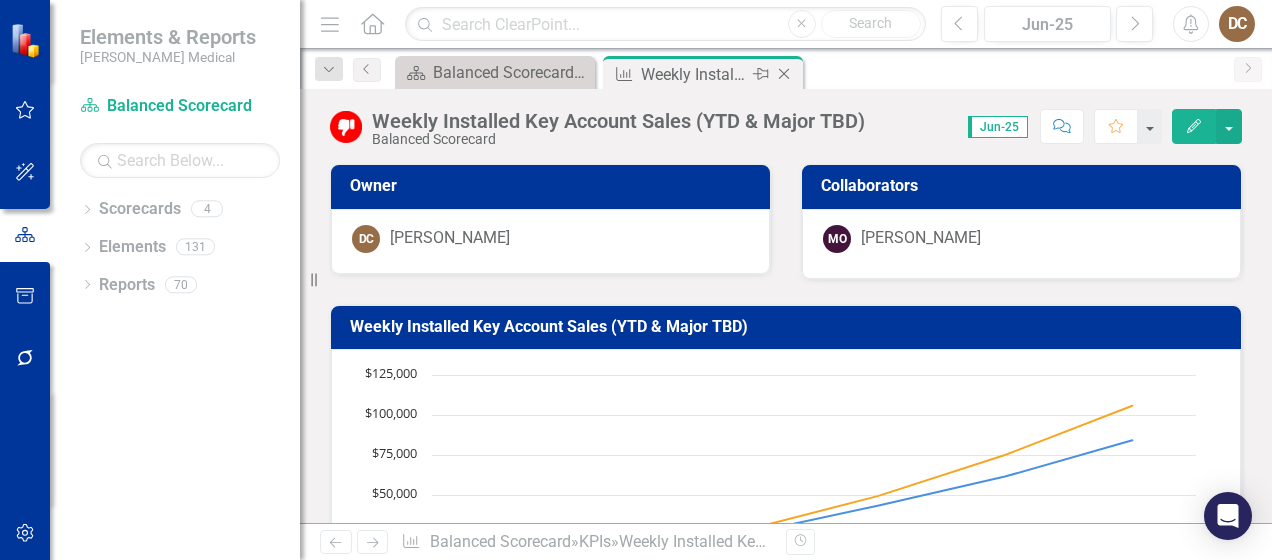click on "Close" 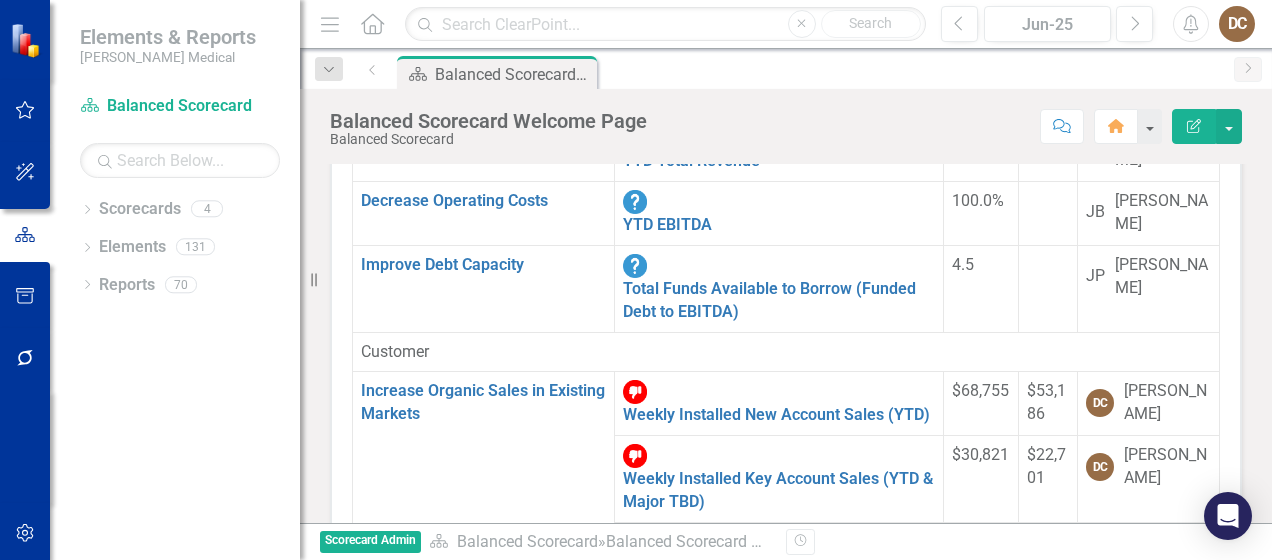 scroll, scrollTop: 212, scrollLeft: 0, axis: vertical 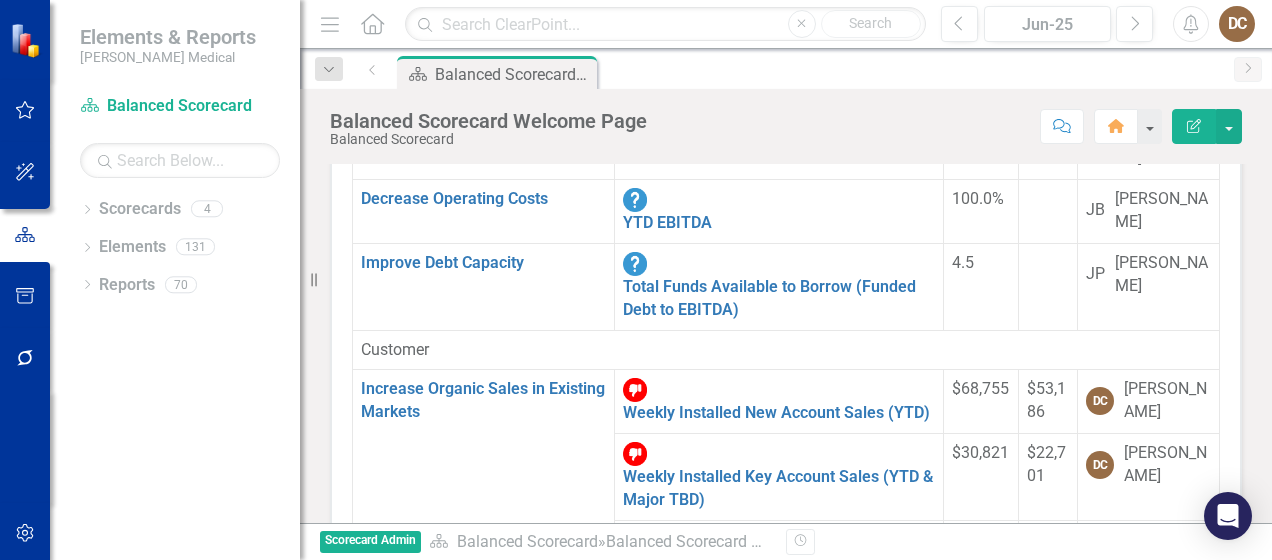 click on "Weekly Installed New Account Sales for [US_STATE] (YTD)" at bounding box center (766, 662) 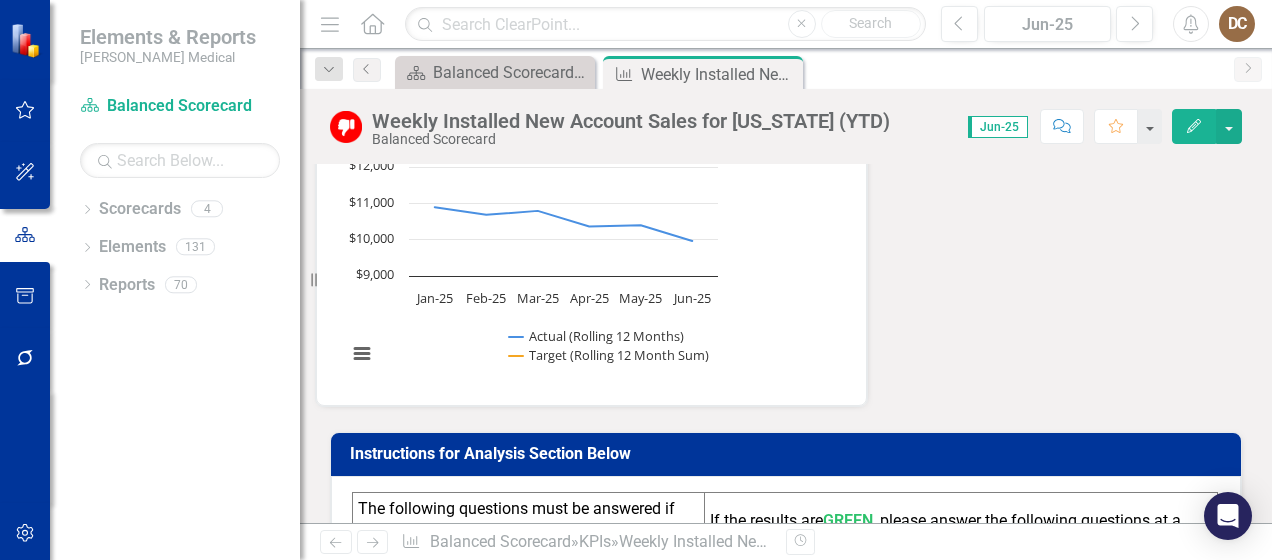 scroll, scrollTop: 684, scrollLeft: 0, axis: vertical 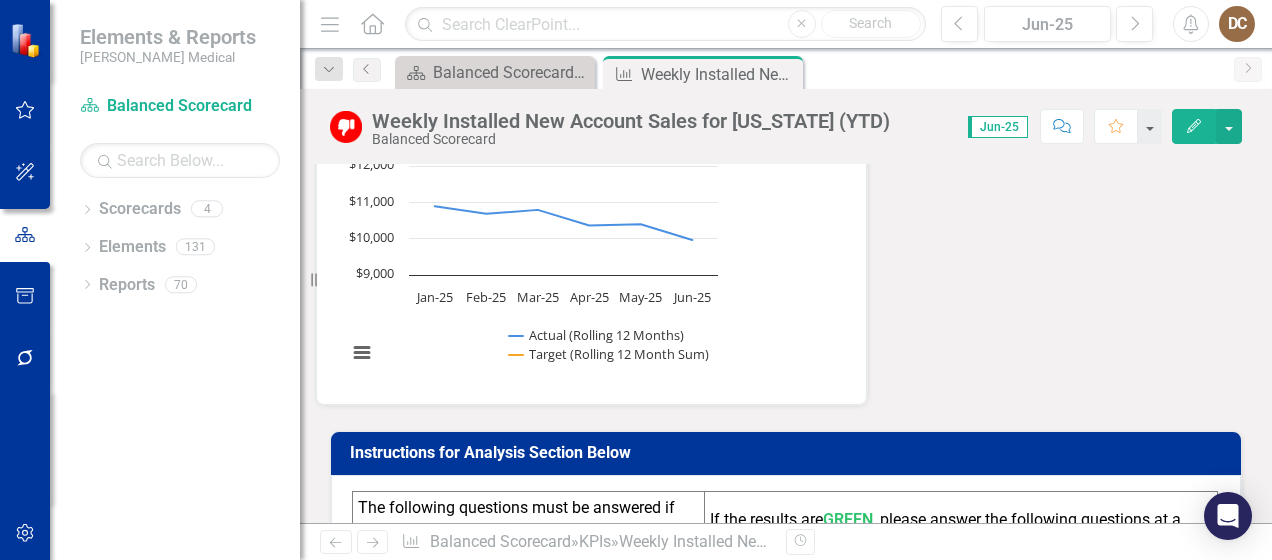 click at bounding box center (786, 761) 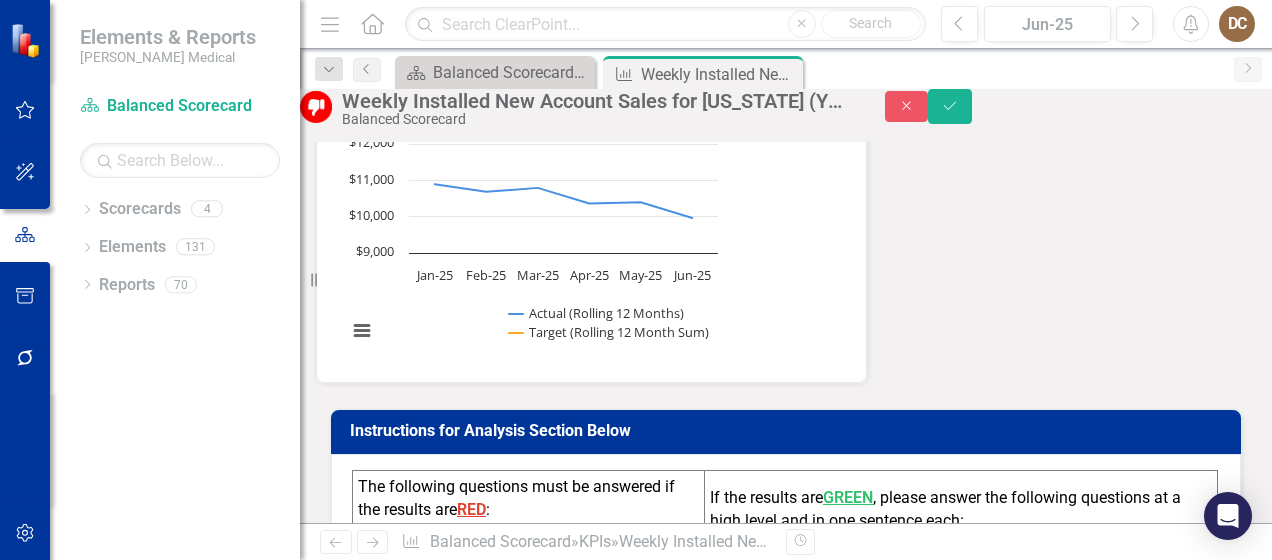 scroll, scrollTop: 0, scrollLeft: 0, axis: both 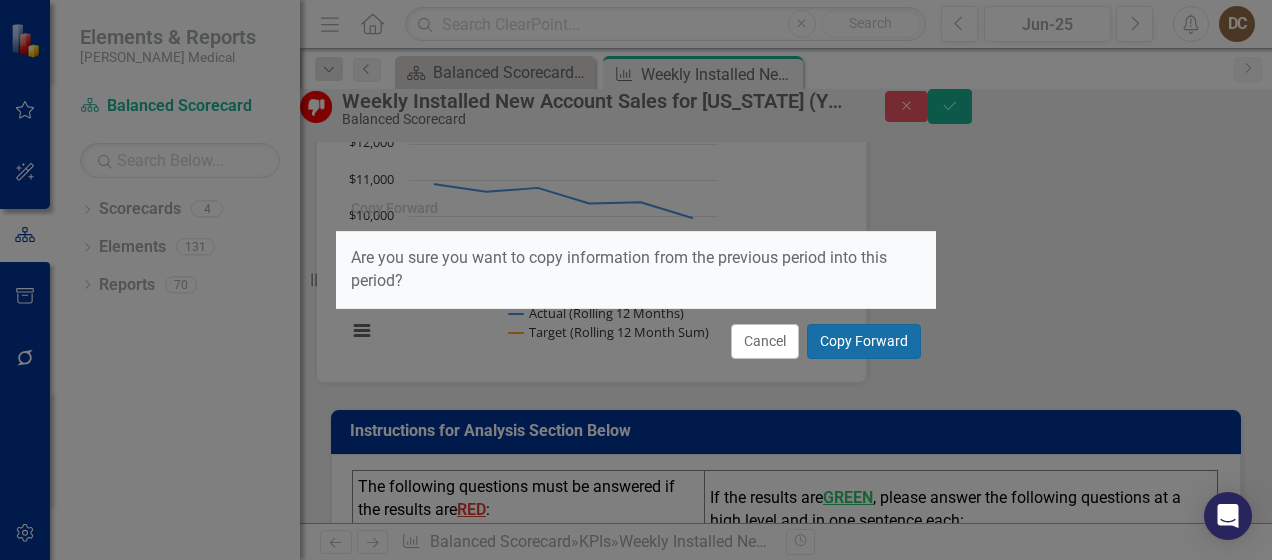 click on "Copy Forward" at bounding box center [864, 341] 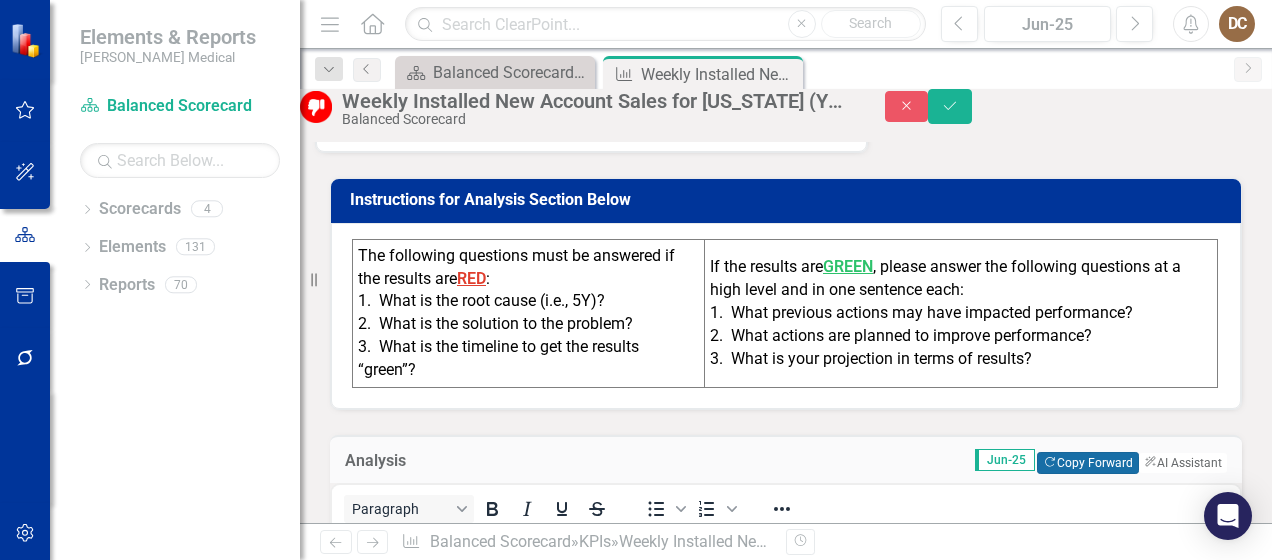 scroll, scrollTop: 916, scrollLeft: 0, axis: vertical 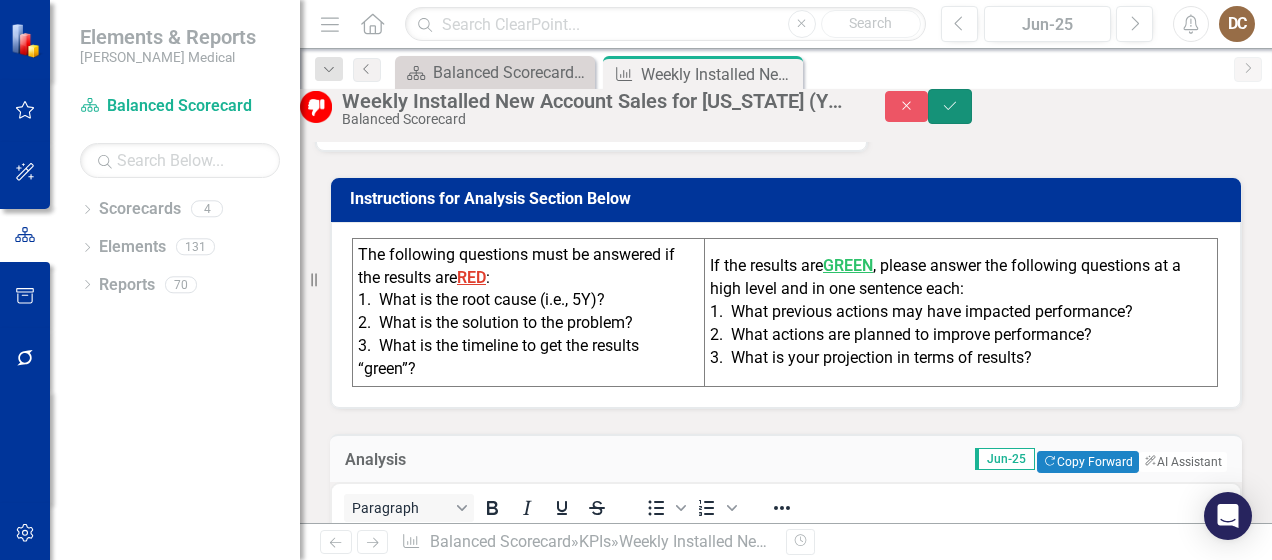 click on "Save" at bounding box center [950, 106] 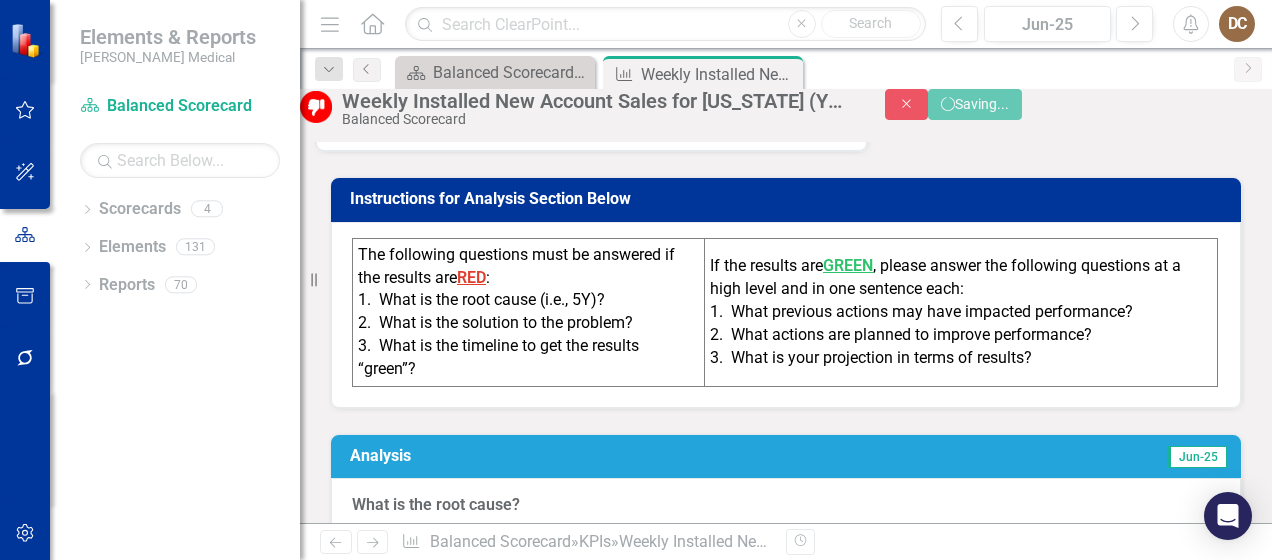 scroll, scrollTop: 0, scrollLeft: 0, axis: both 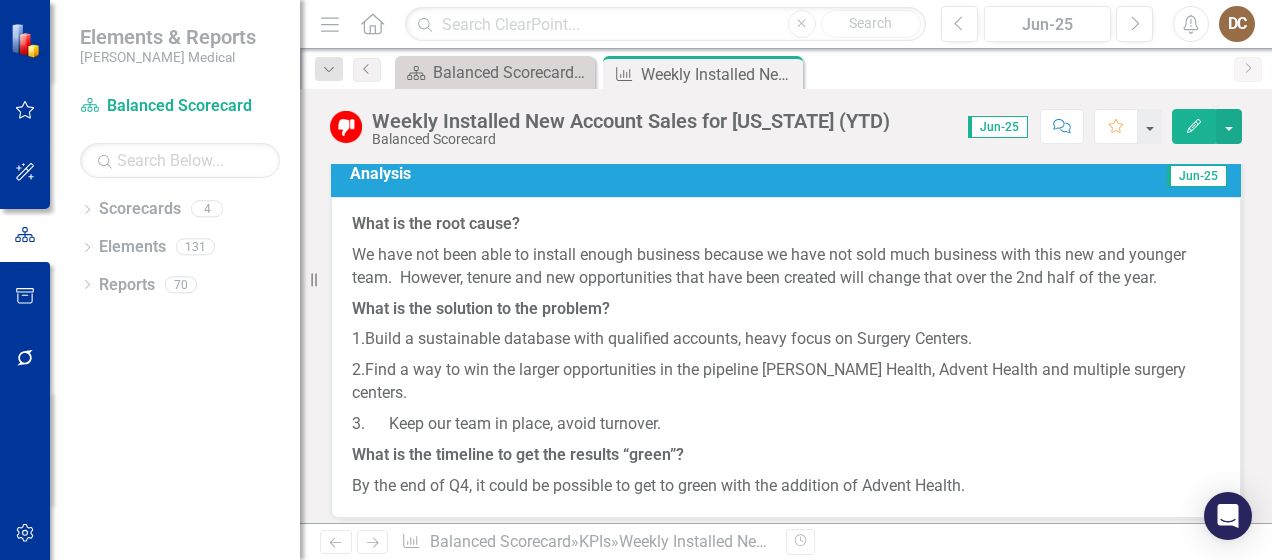 click on "[US_STATE] and [US_STATE] plan to drive Marketing Generated Leads and Marketing Lead Conversions" at bounding box center [663, 662] 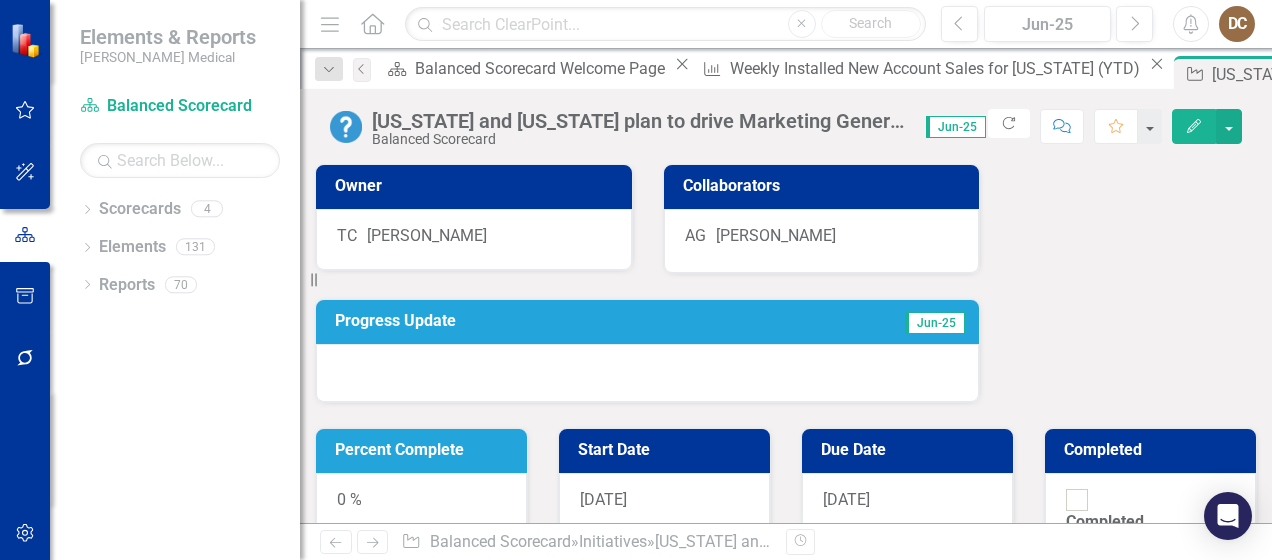 click 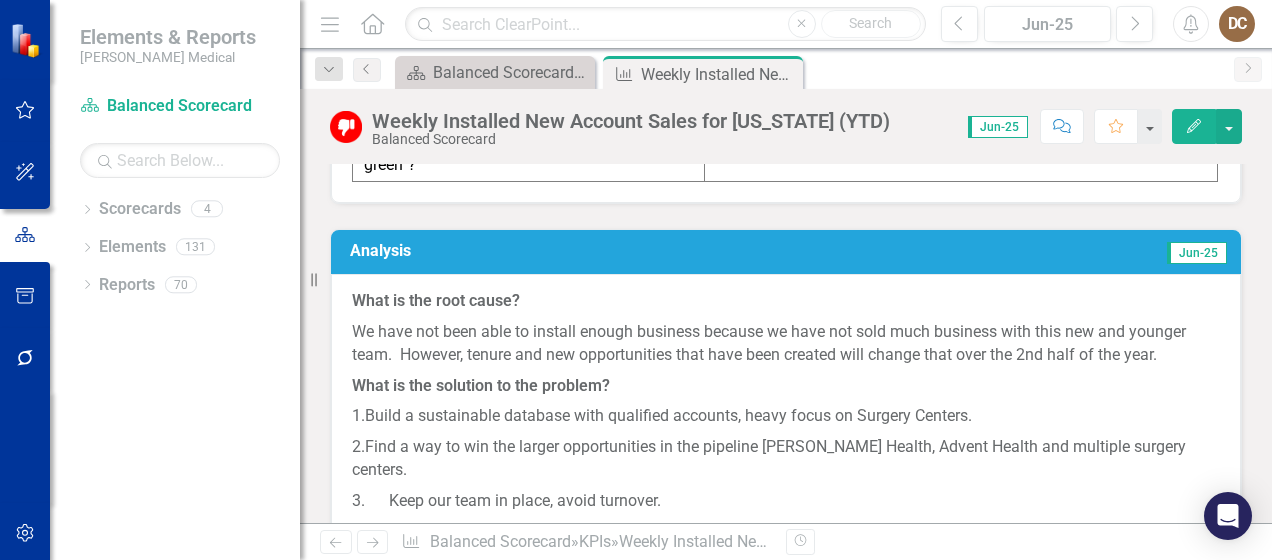 scroll, scrollTop: 1144, scrollLeft: 0, axis: vertical 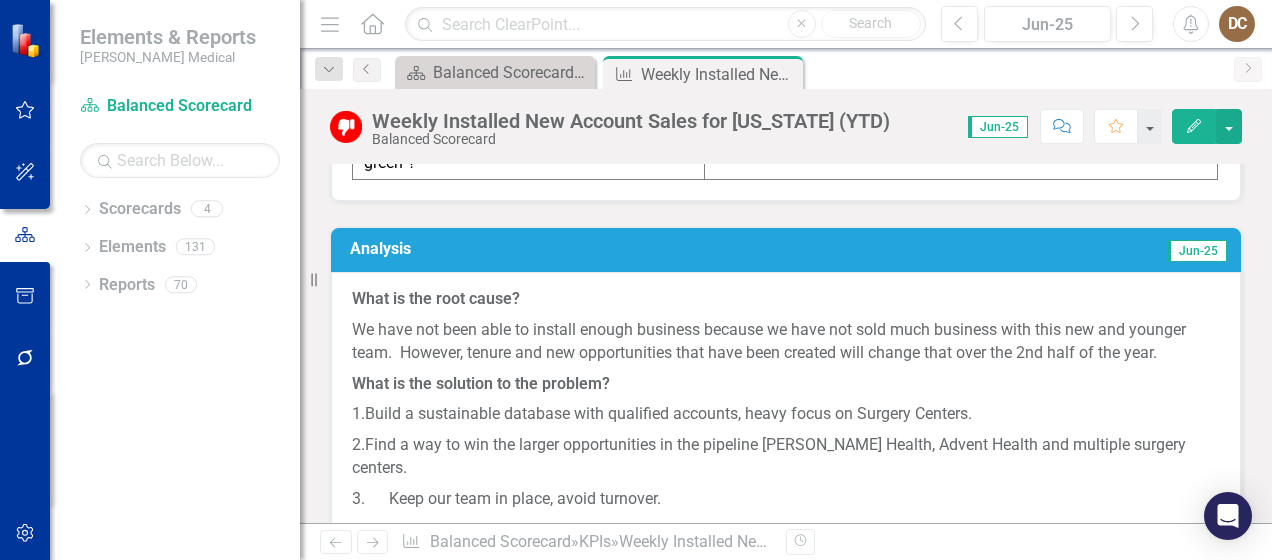 click on "Qualify Every Surgery Center in Salesforce - (update Admin, competitive solution, incumbent, CXD)" at bounding box center (631, 824) 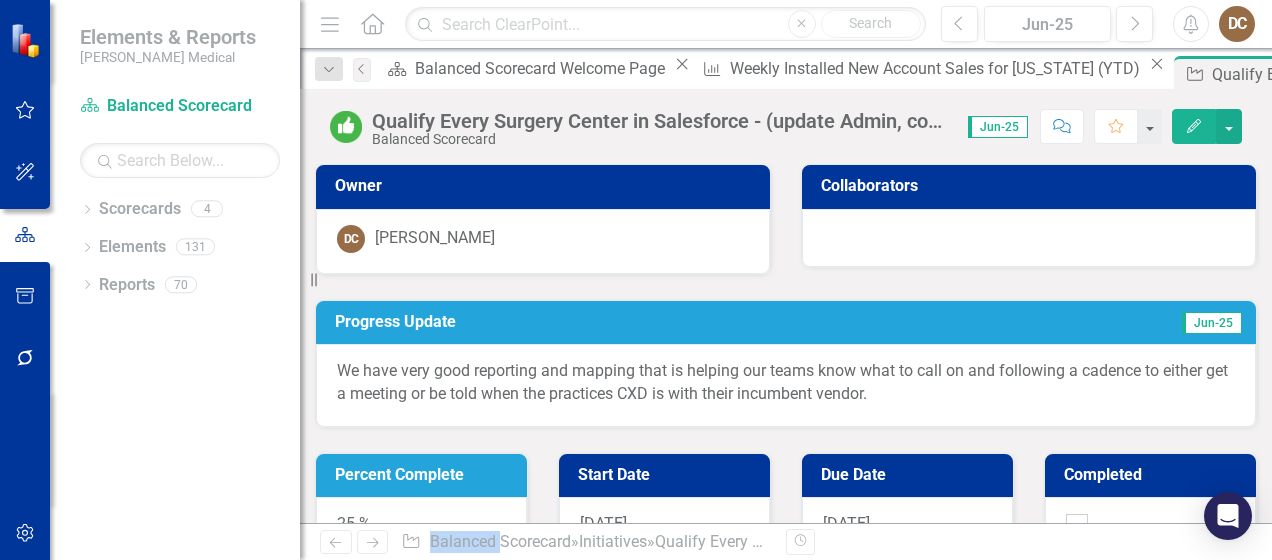 click on "25 %" at bounding box center (421, 527) 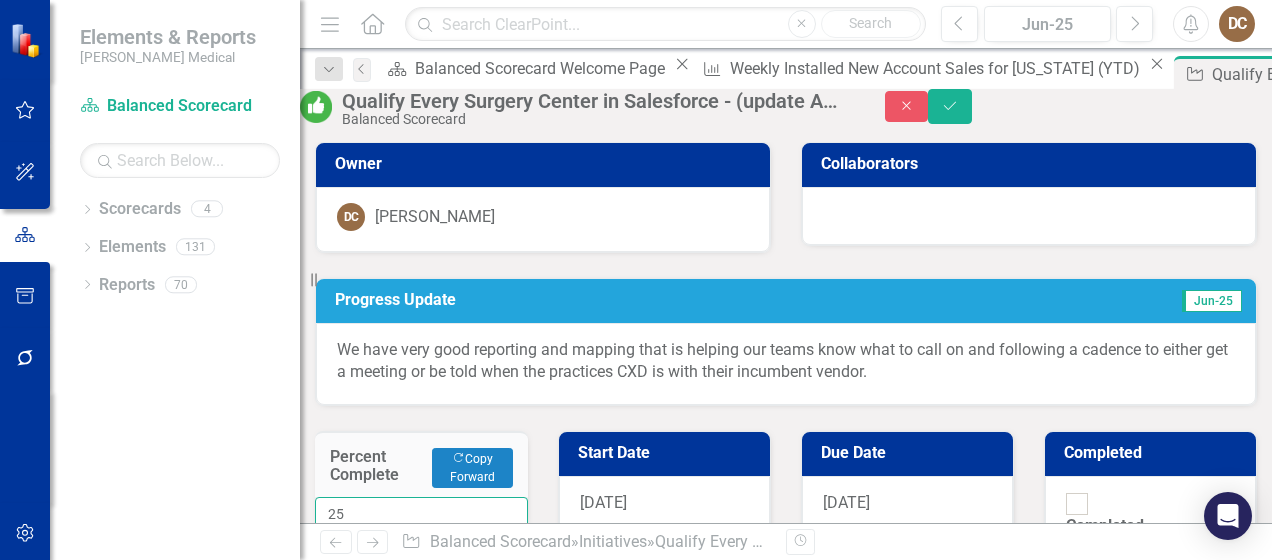 drag, startPoint x: 832, startPoint y: 249, endPoint x: 846, endPoint y: 269, distance: 24.41311 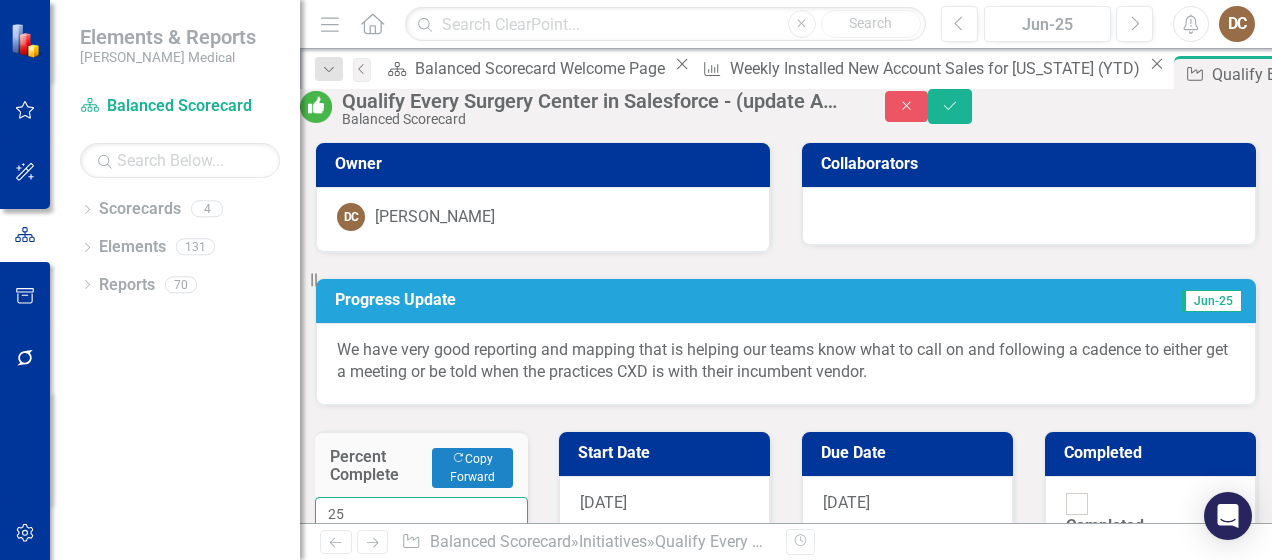 click on "25" at bounding box center [421, 514] 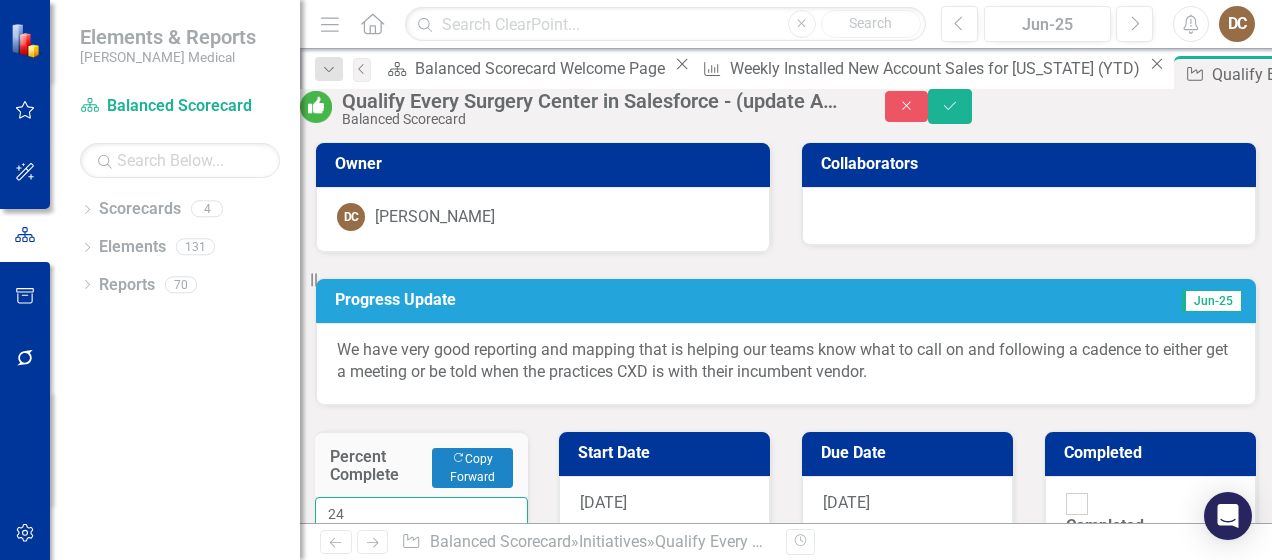 click on "24" at bounding box center [421, 514] 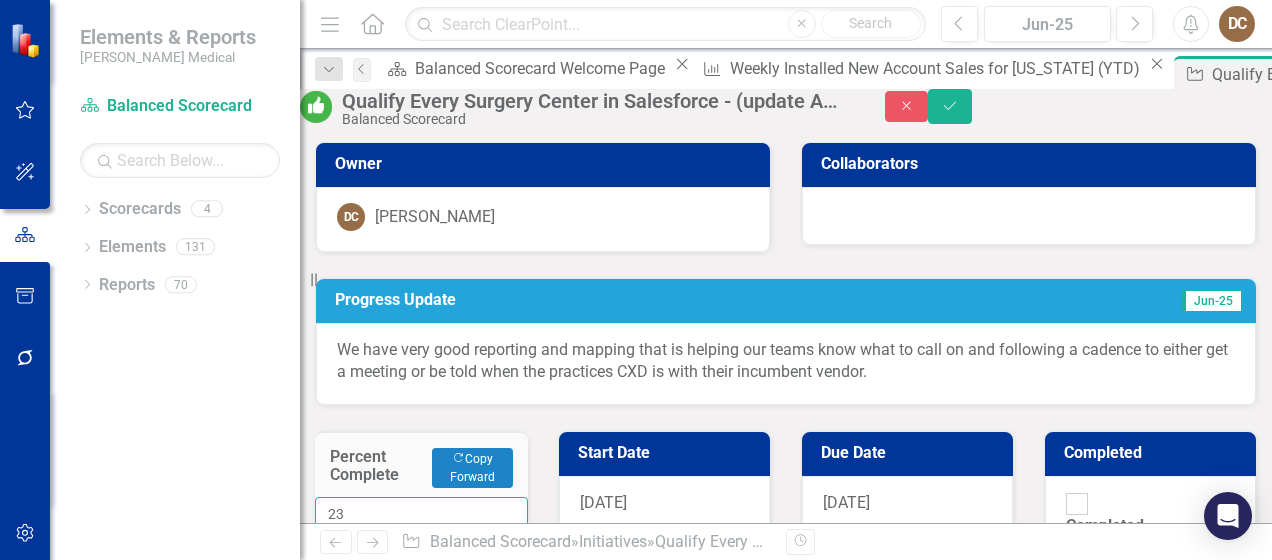 click on "23" at bounding box center (421, 514) 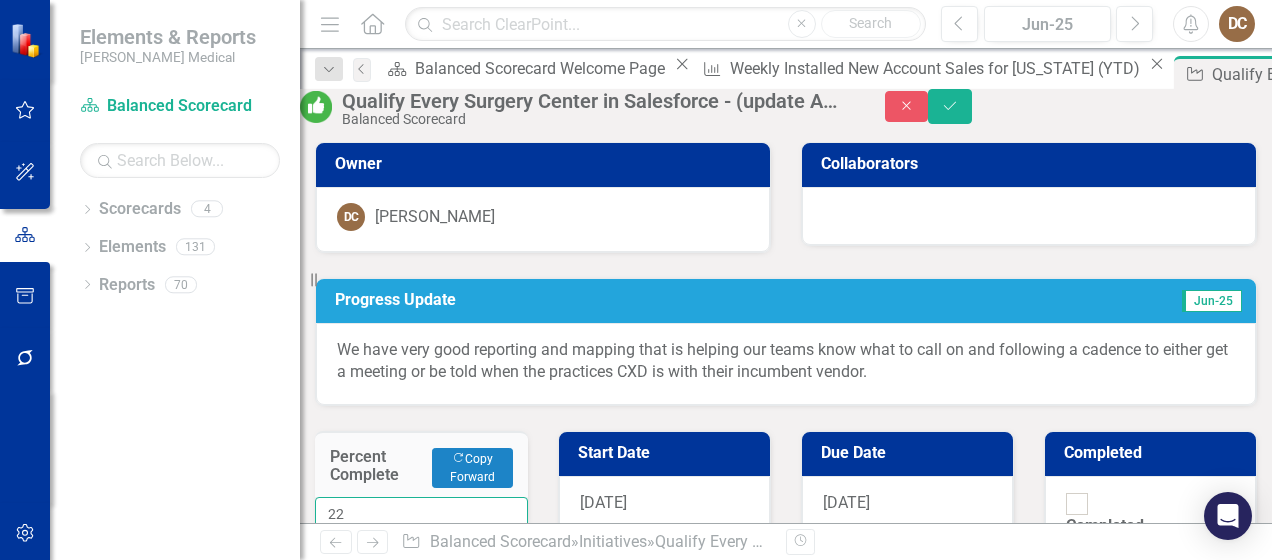 click on "22" at bounding box center (421, 514) 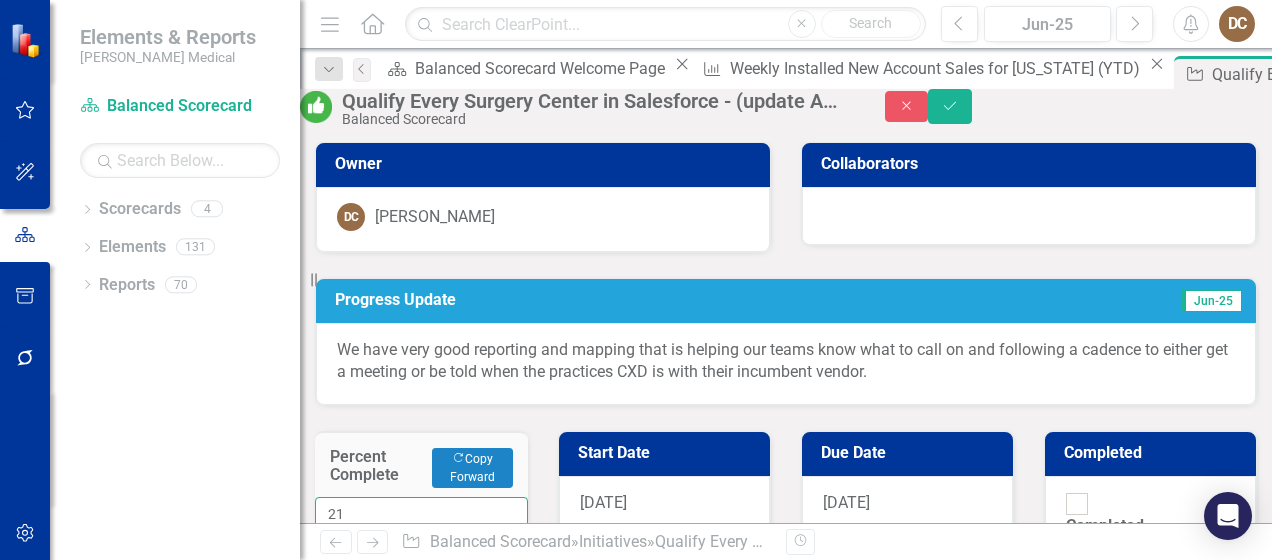 click on "21" at bounding box center (421, 514) 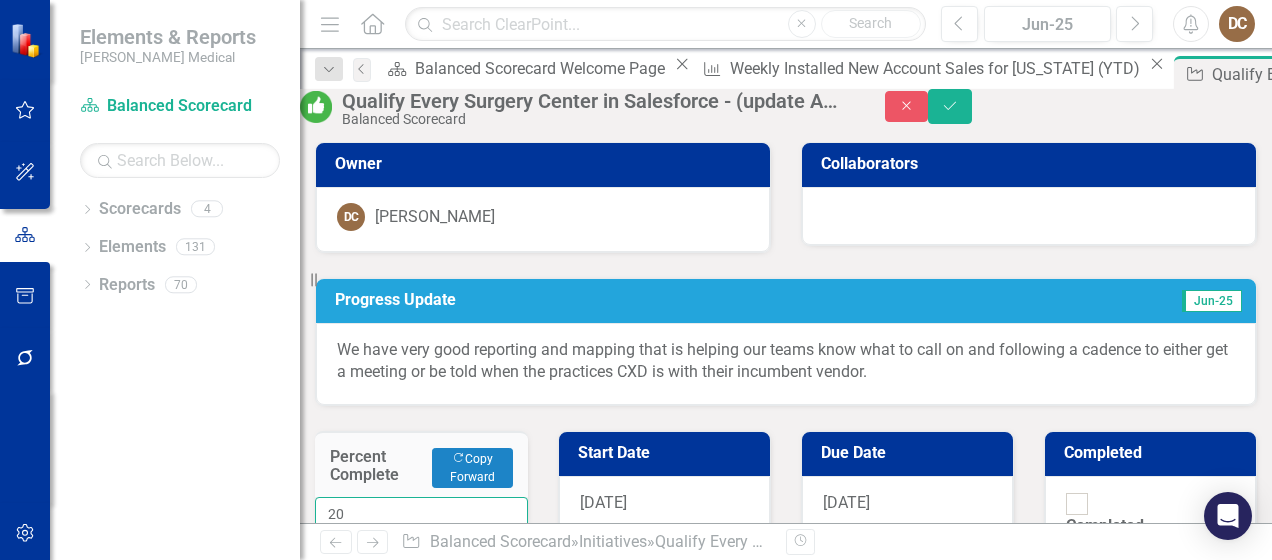 type on "20" 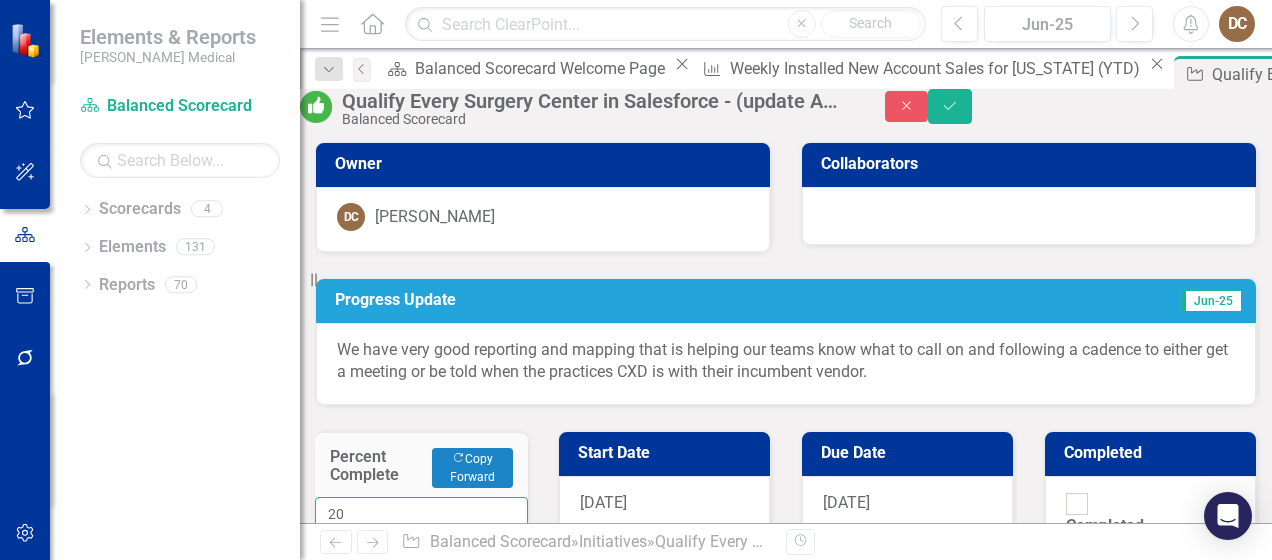 click on "20" at bounding box center (421, 514) 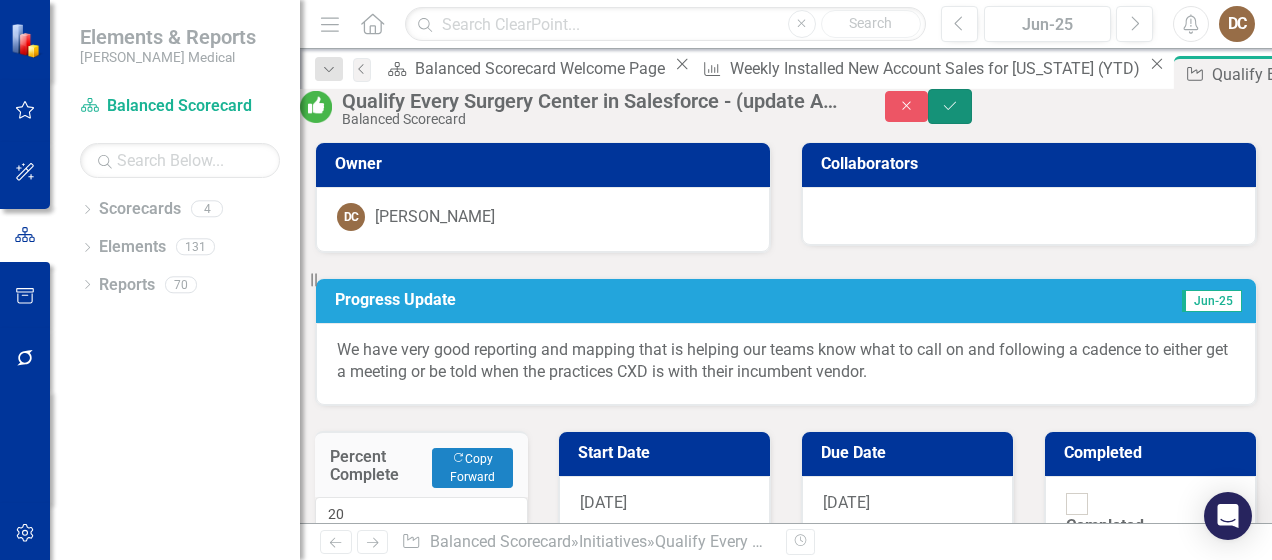 click on "Save" 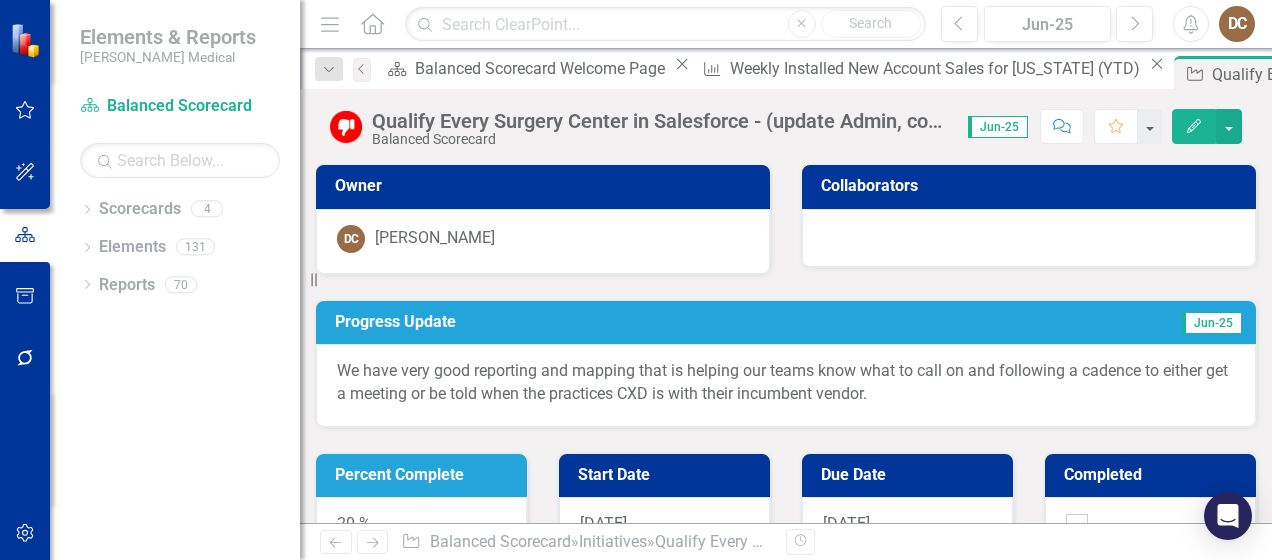 click on "Close" 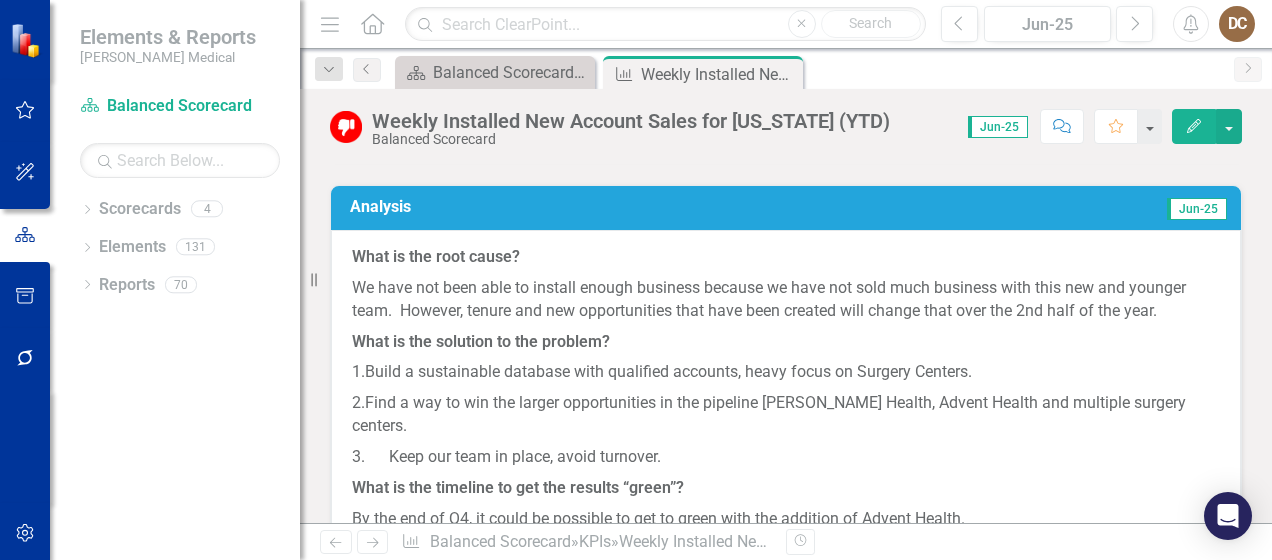scroll, scrollTop: 1187, scrollLeft: 0, axis: vertical 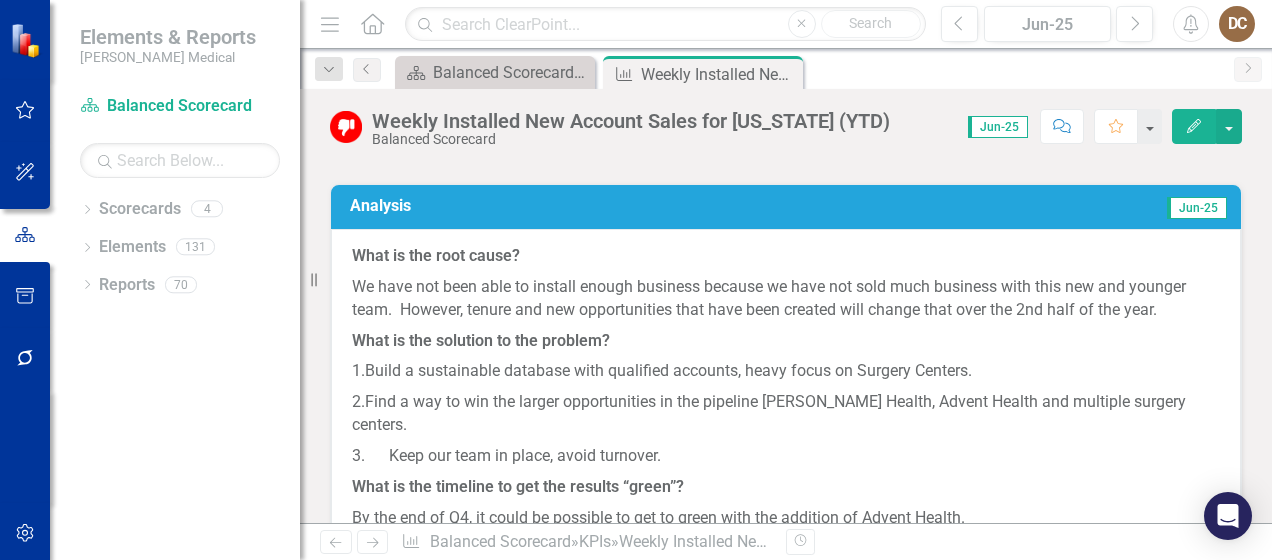 click on "Hire an experienced Key Account Manager to take point on [US_STATE] Health Systems" at bounding box center (653, 856) 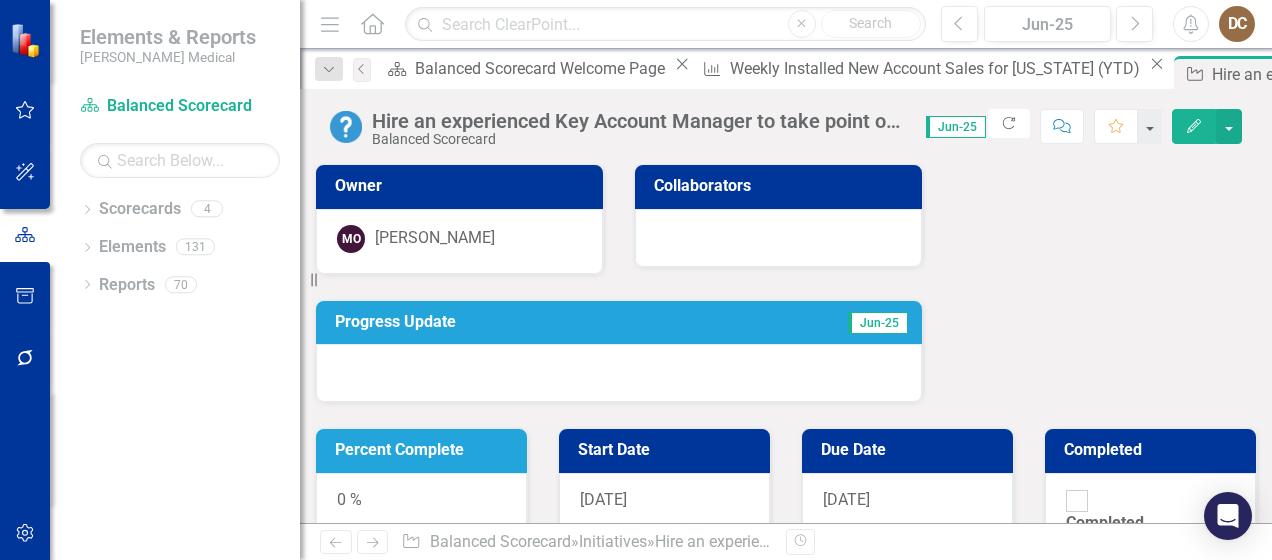 click at bounding box center (619, 373) 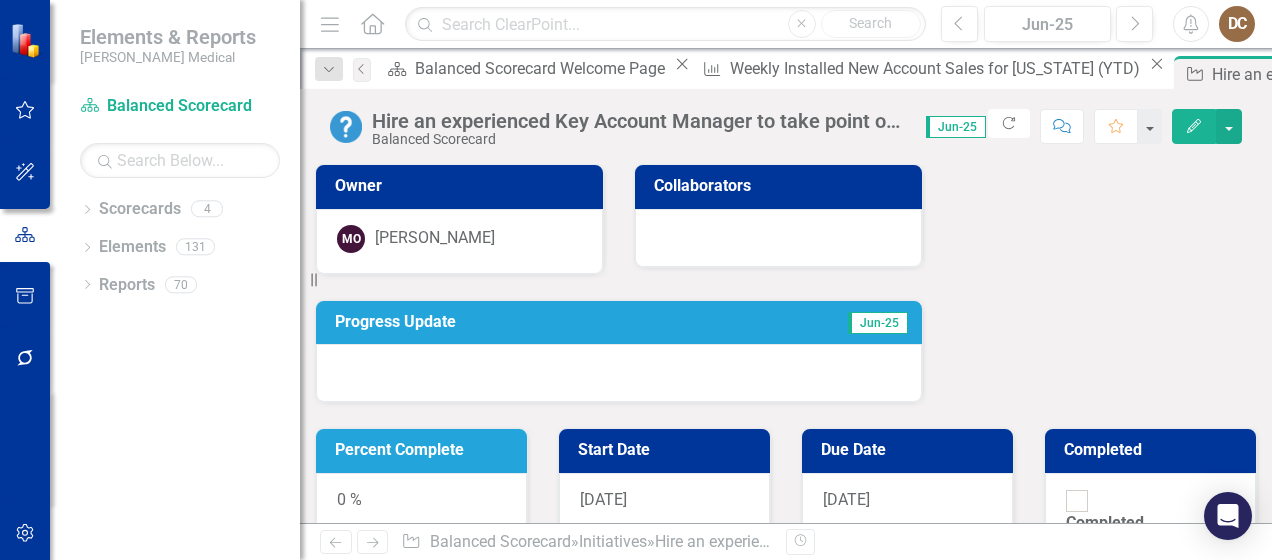 click at bounding box center (619, 373) 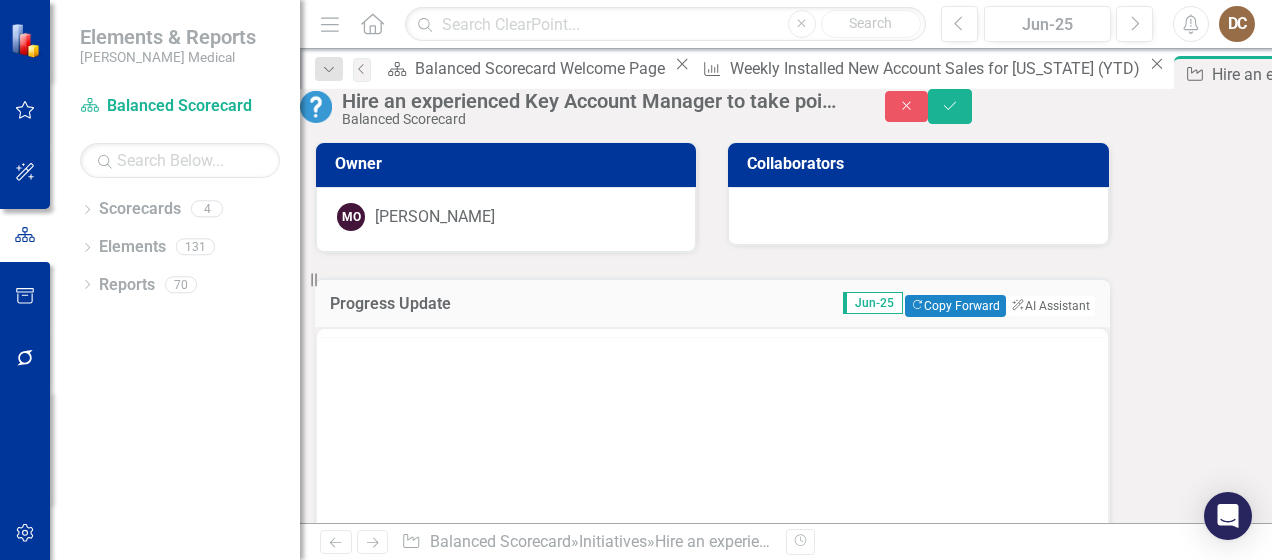 scroll, scrollTop: 0, scrollLeft: 0, axis: both 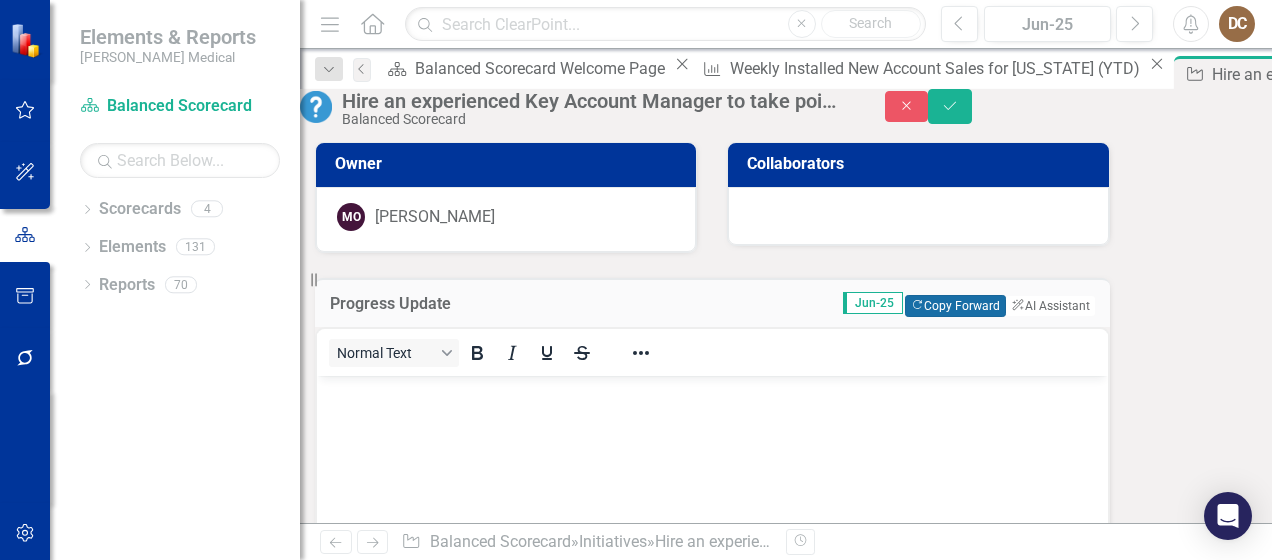 click on "Copy Forward  Copy Forward" at bounding box center [955, 306] 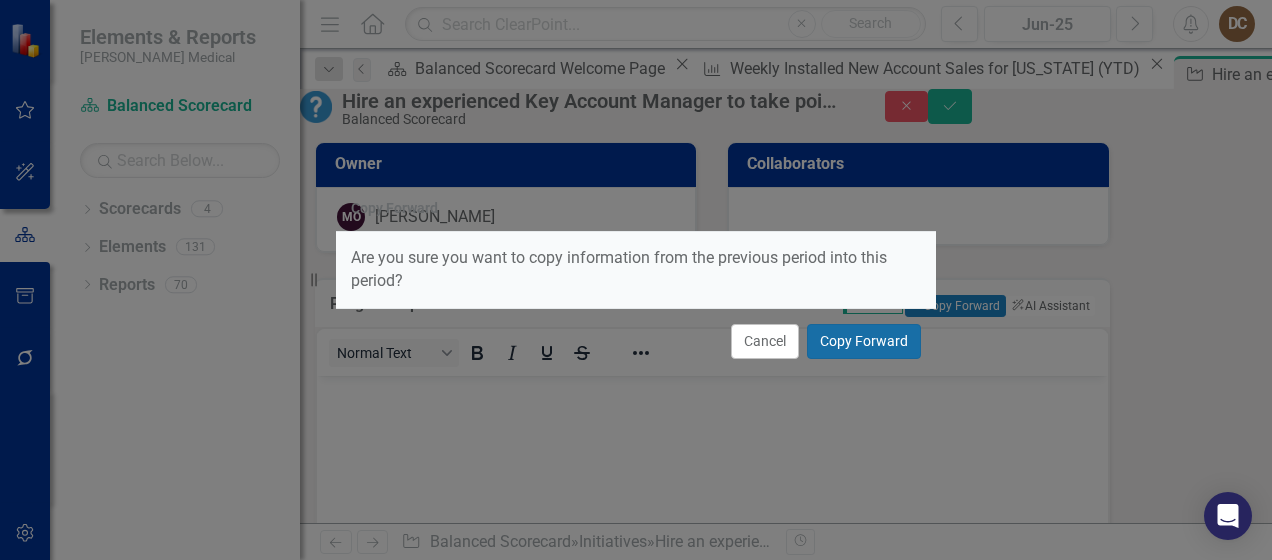 click on "Copy Forward" at bounding box center (864, 341) 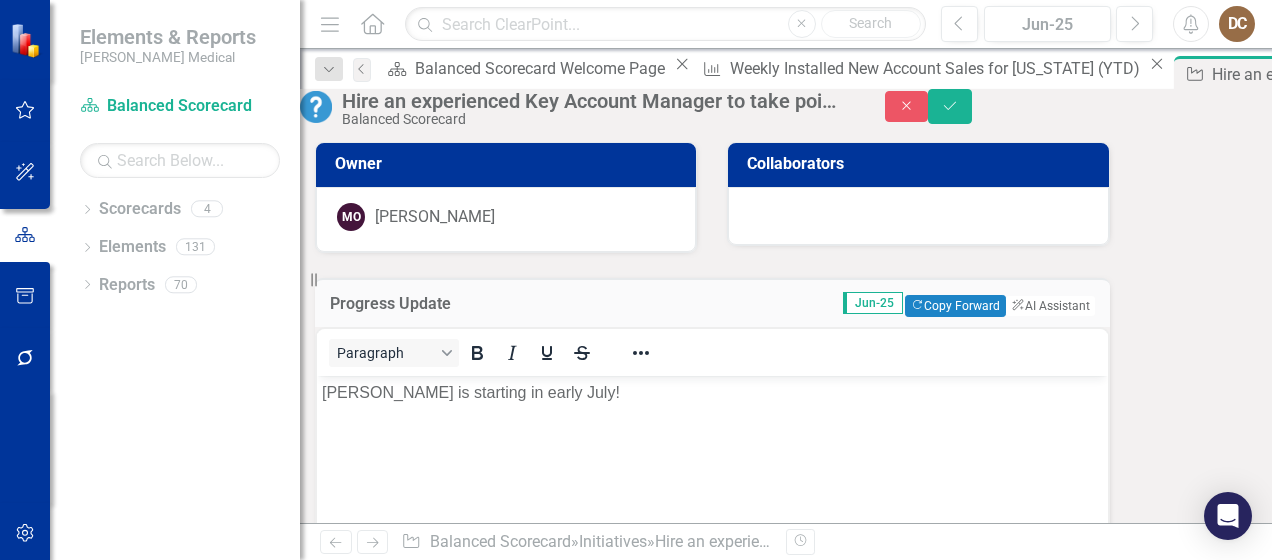 click on "0 %" at bounding box center [421, 876] 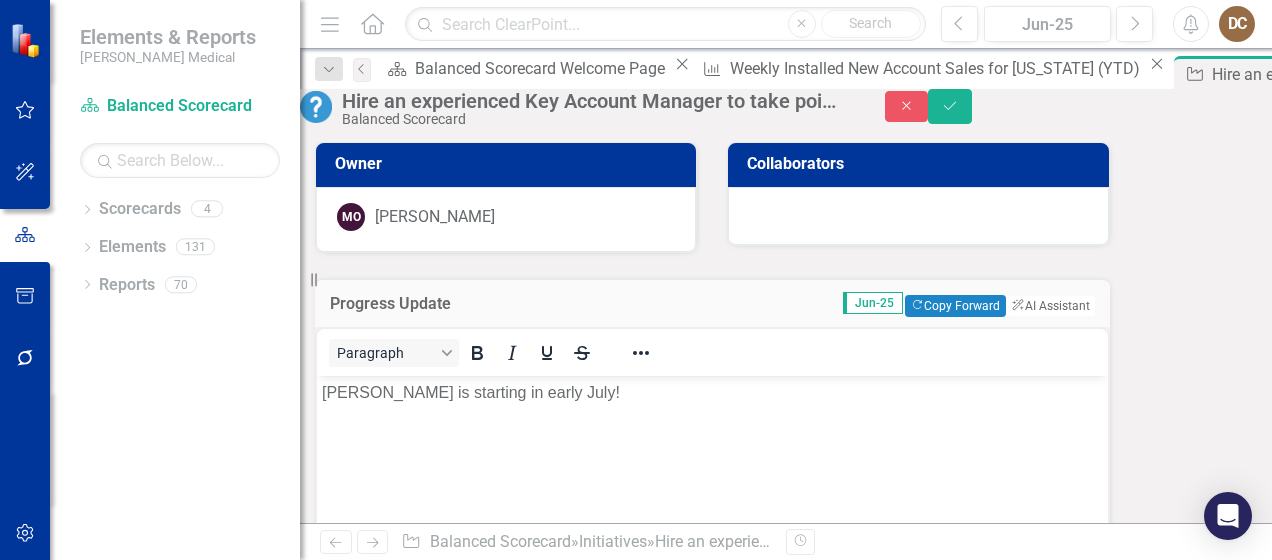 click on "0 %" at bounding box center (421, 876) 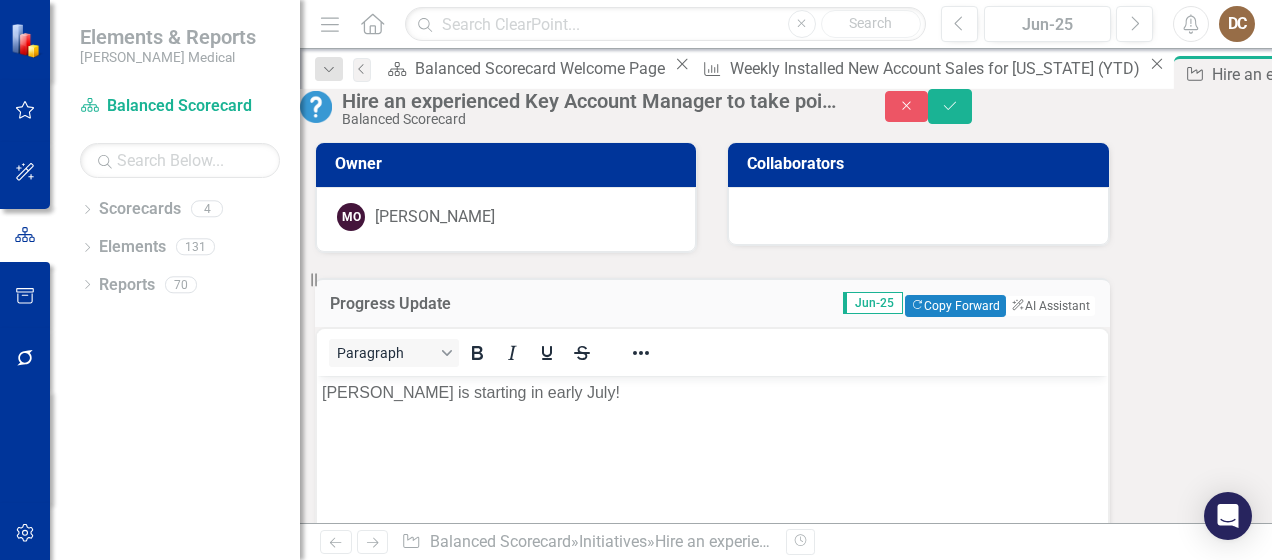 click on "37" at bounding box center [421, 885] 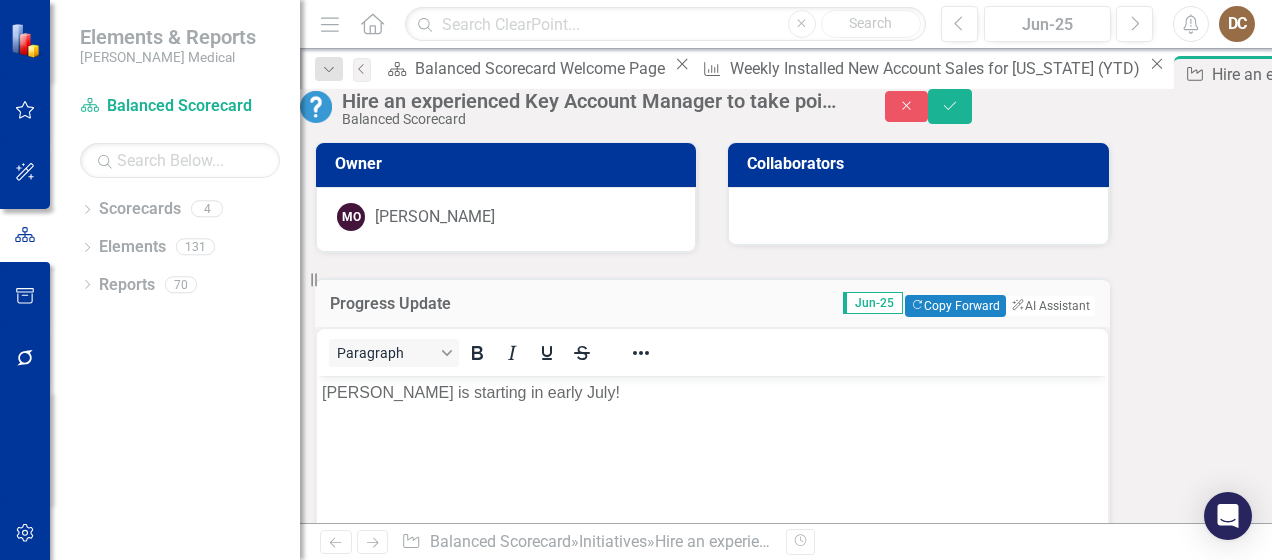 click on "97" at bounding box center [421, 885] 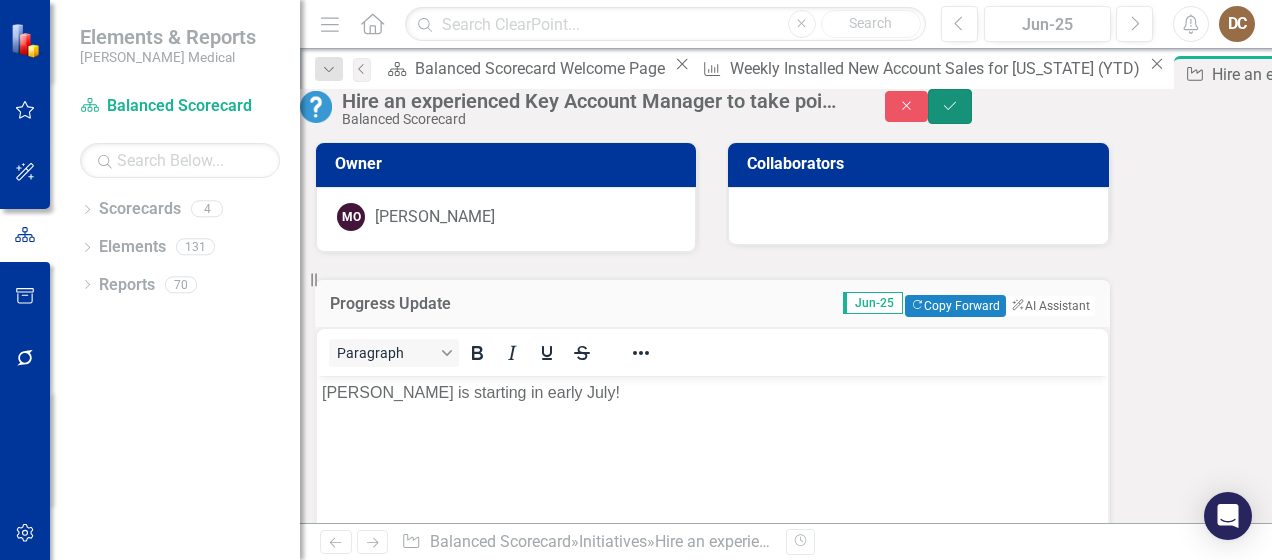 click on "Save" 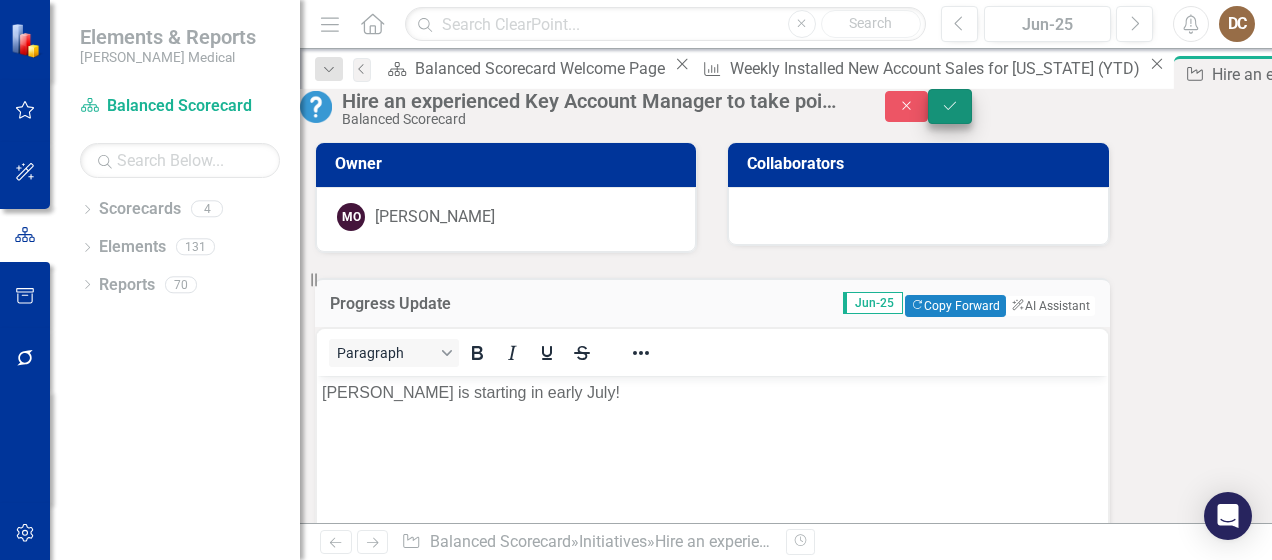 scroll, scrollTop: 0, scrollLeft: 0, axis: both 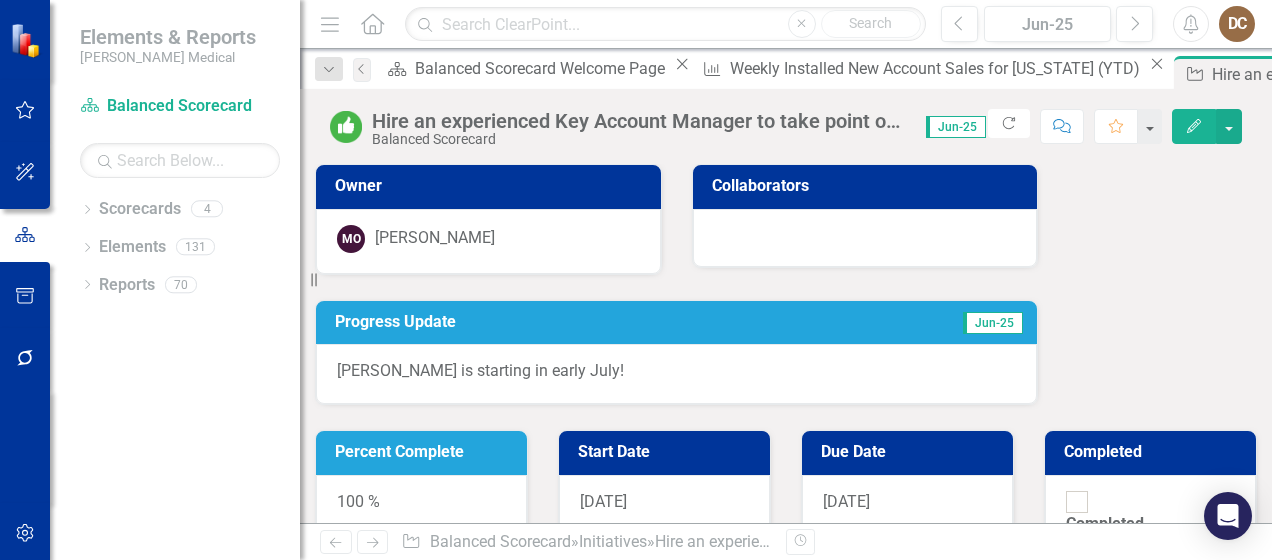 click 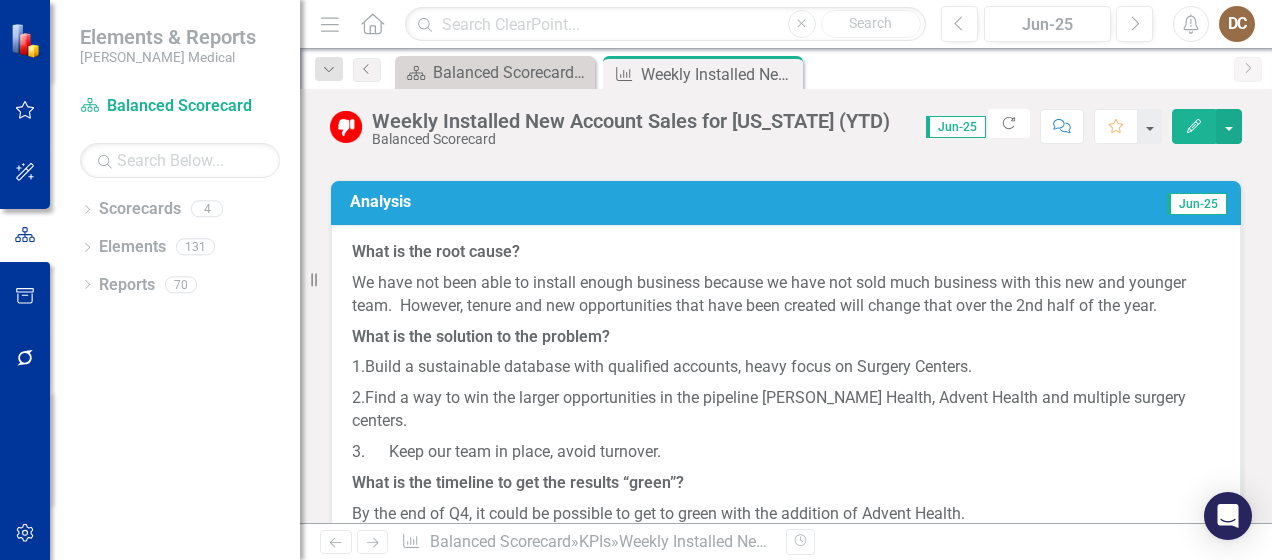 scroll, scrollTop: 1192, scrollLeft: 0, axis: vertical 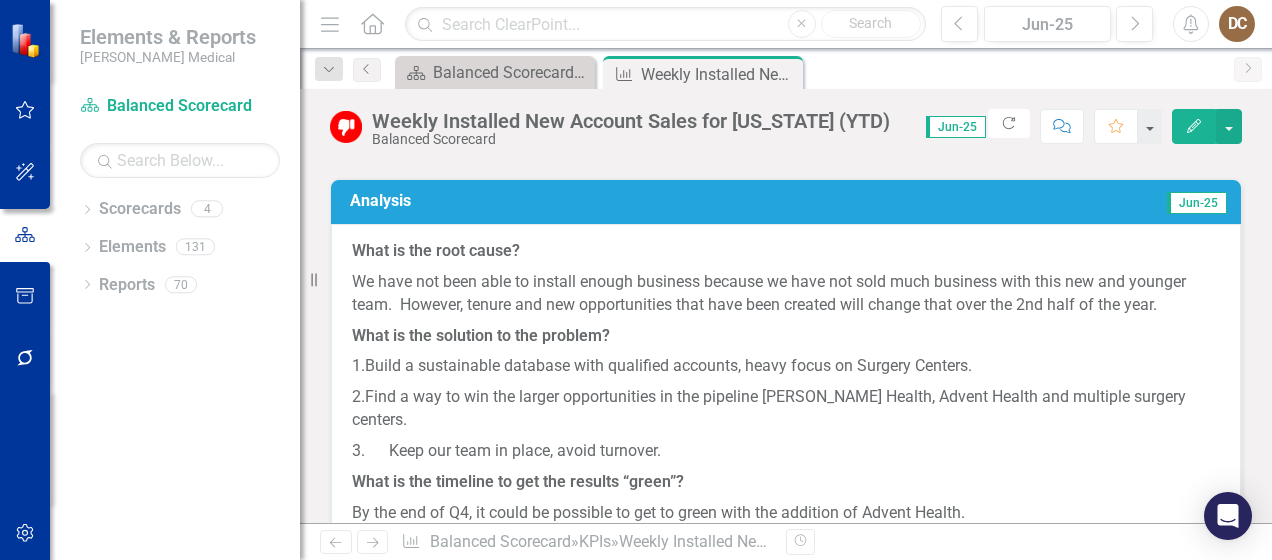click on "Work with [PERSON_NAME] weekly on his direction and focus with his team, hold him accountable to finding small wins every week" at bounding box center [643, 926] 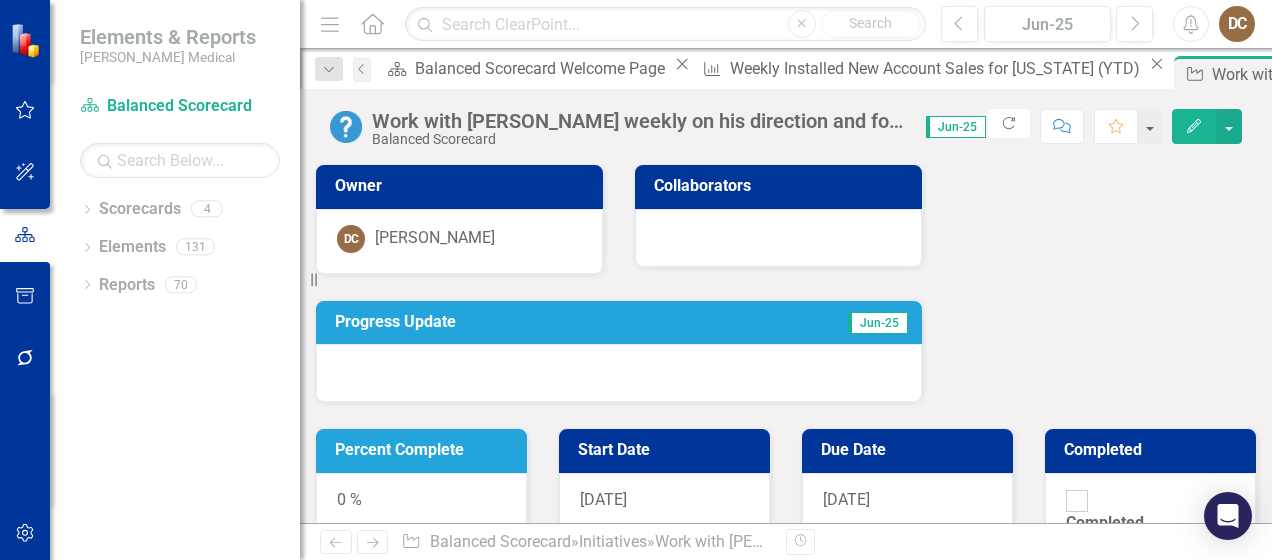 click at bounding box center [619, 373] 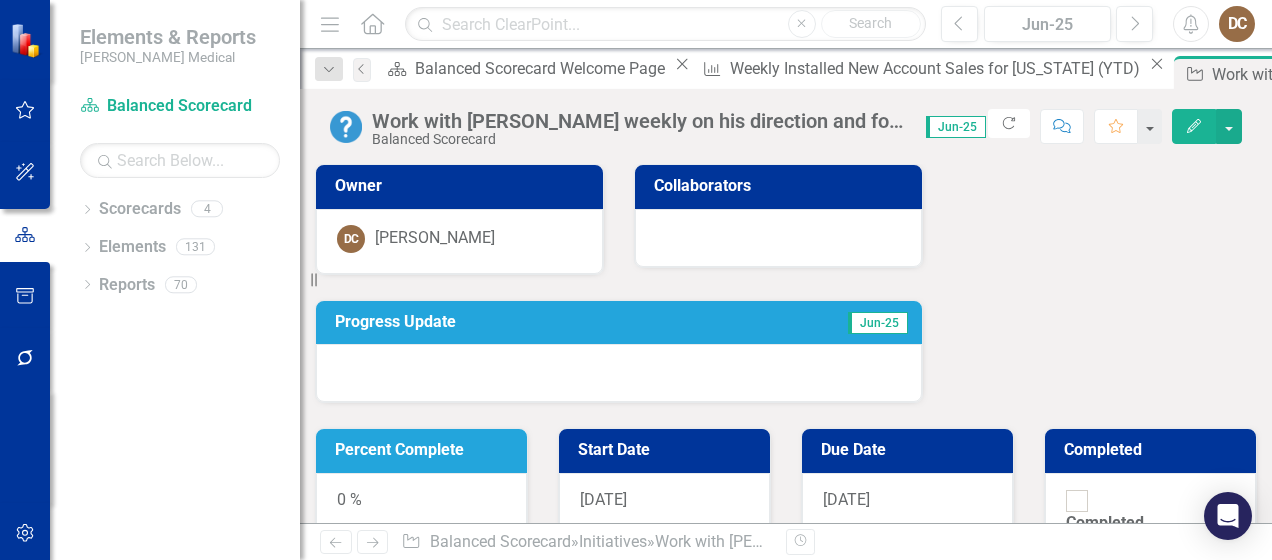 click at bounding box center [619, 373] 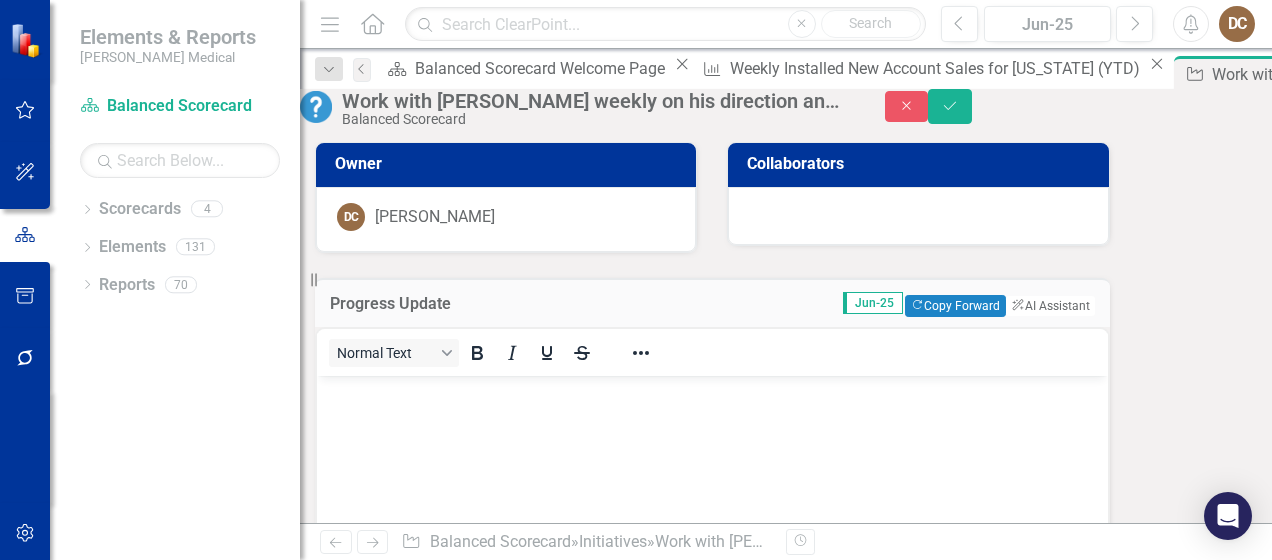 scroll, scrollTop: 0, scrollLeft: 0, axis: both 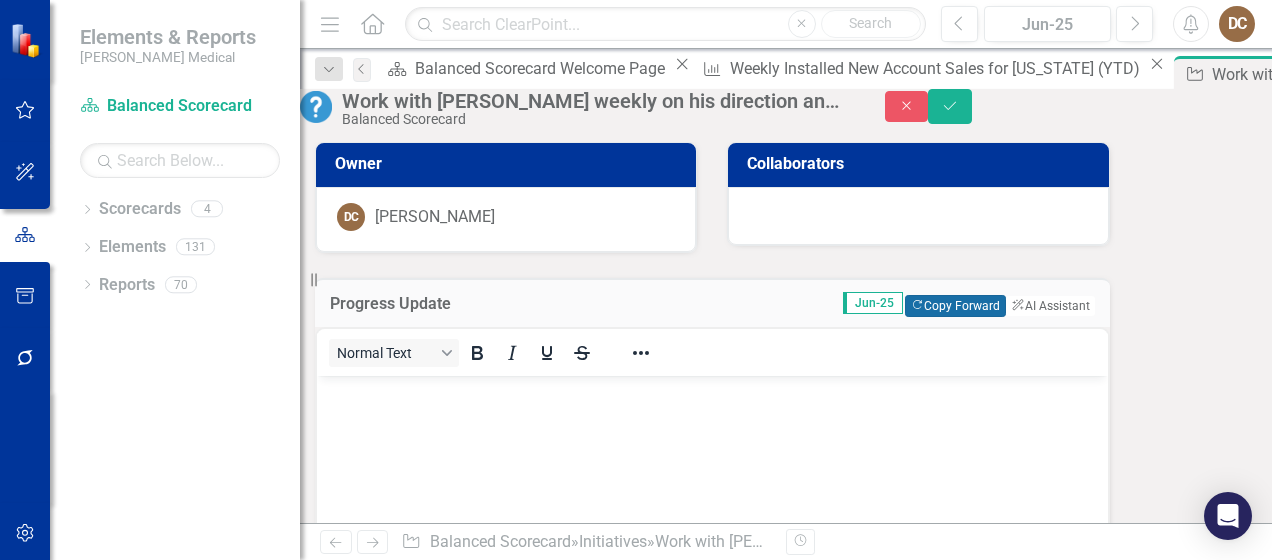 click on "Copy Forward  Copy Forward" at bounding box center (955, 306) 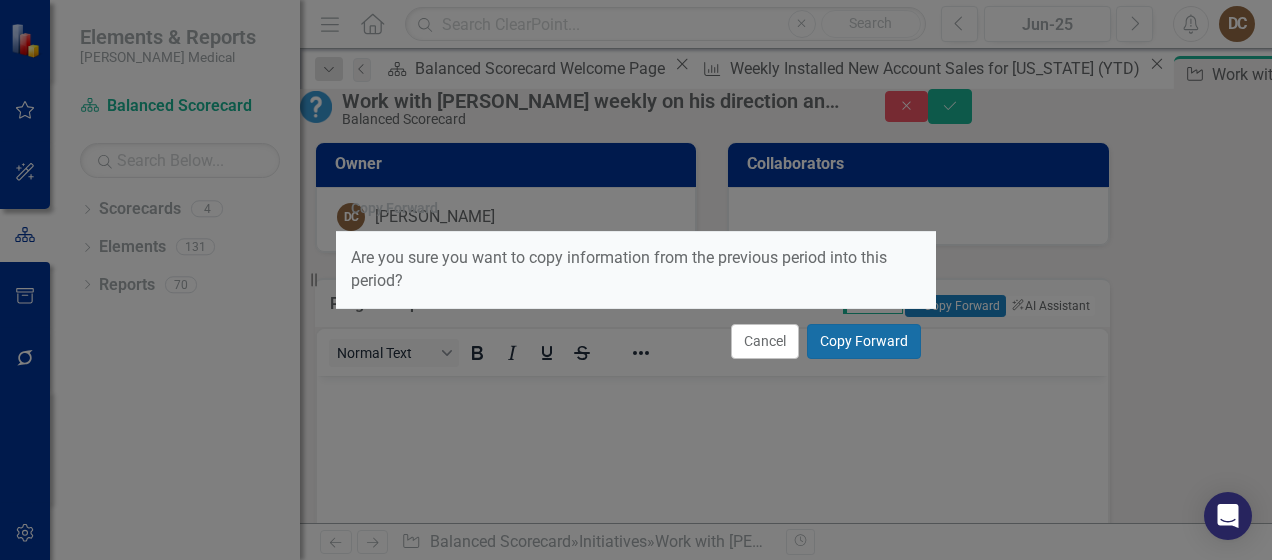 click on "Copy Forward" at bounding box center [864, 341] 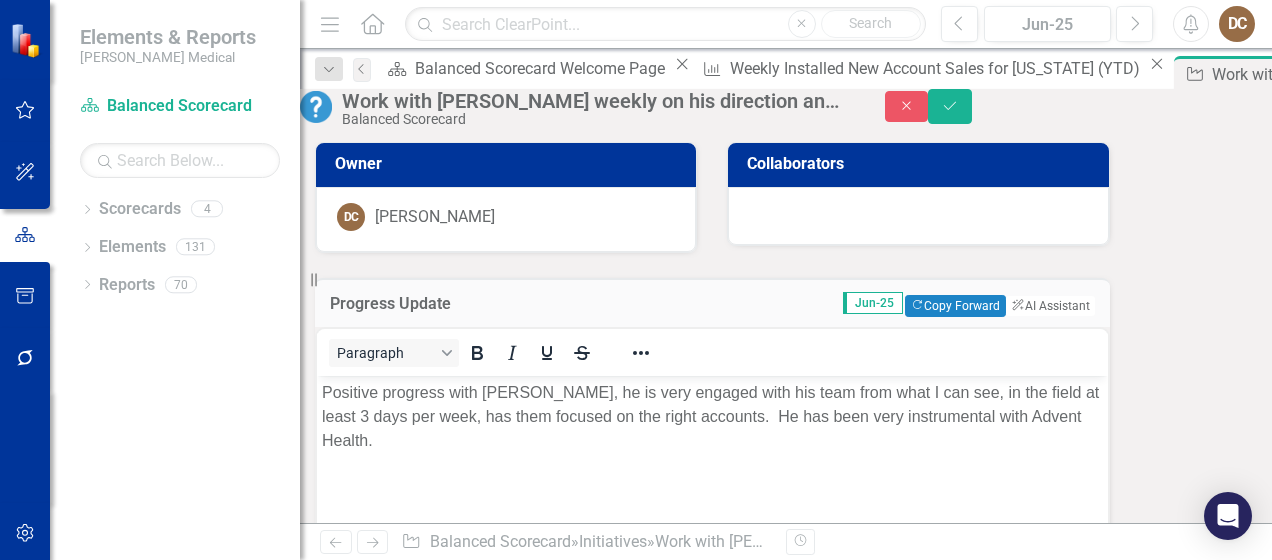 click on "0 %" at bounding box center [421, 876] 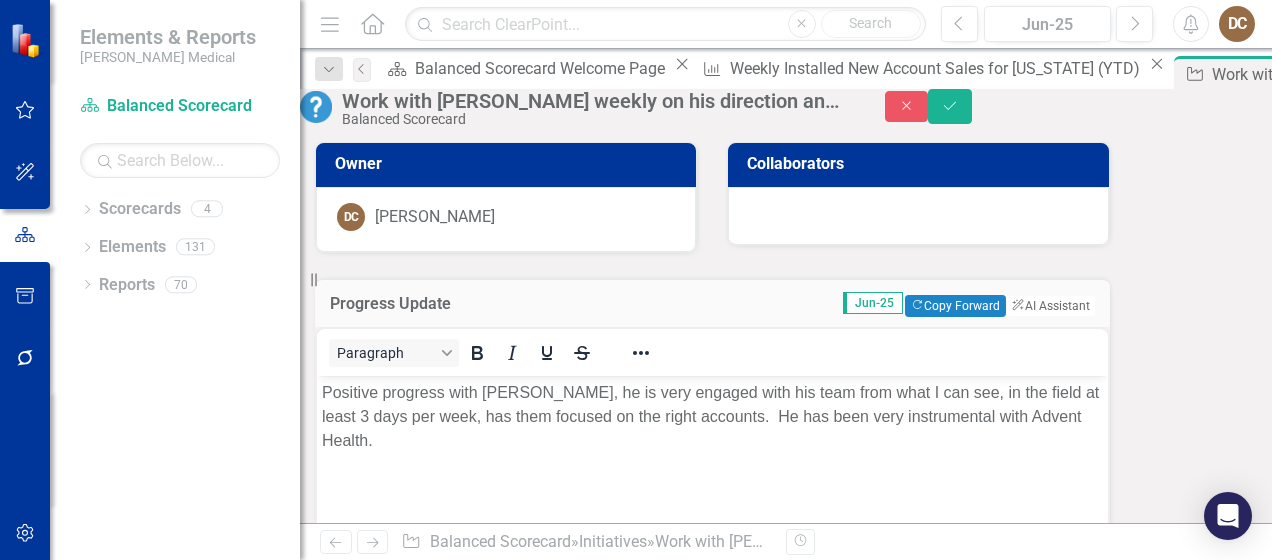 click on "0 %" at bounding box center (421, 876) 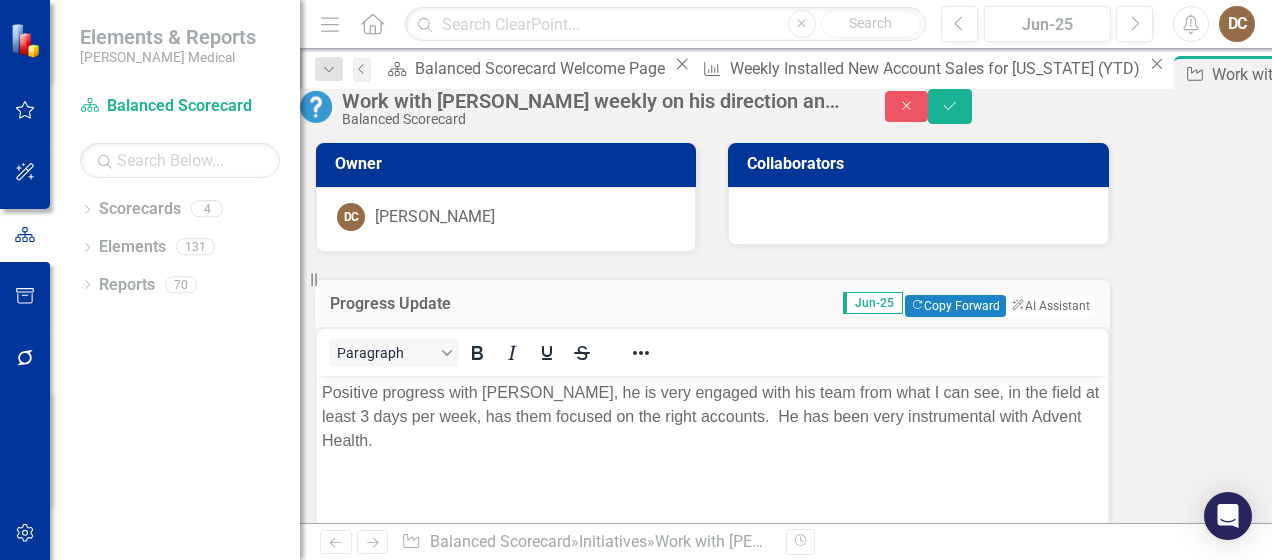 click on "34" at bounding box center [421, 885] 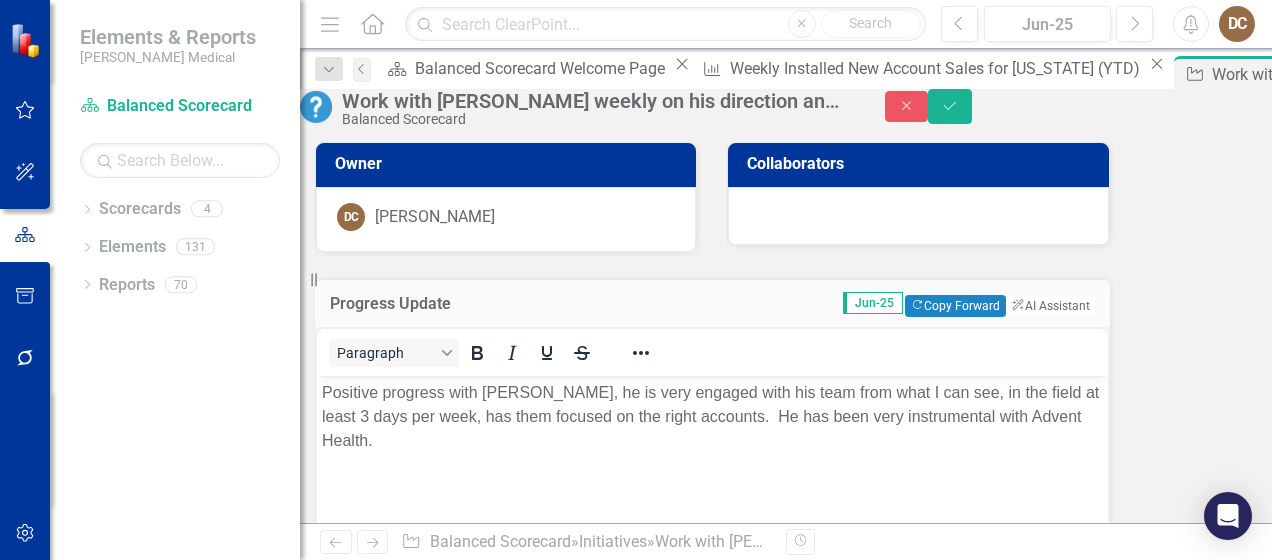 click on "32" at bounding box center [421, 885] 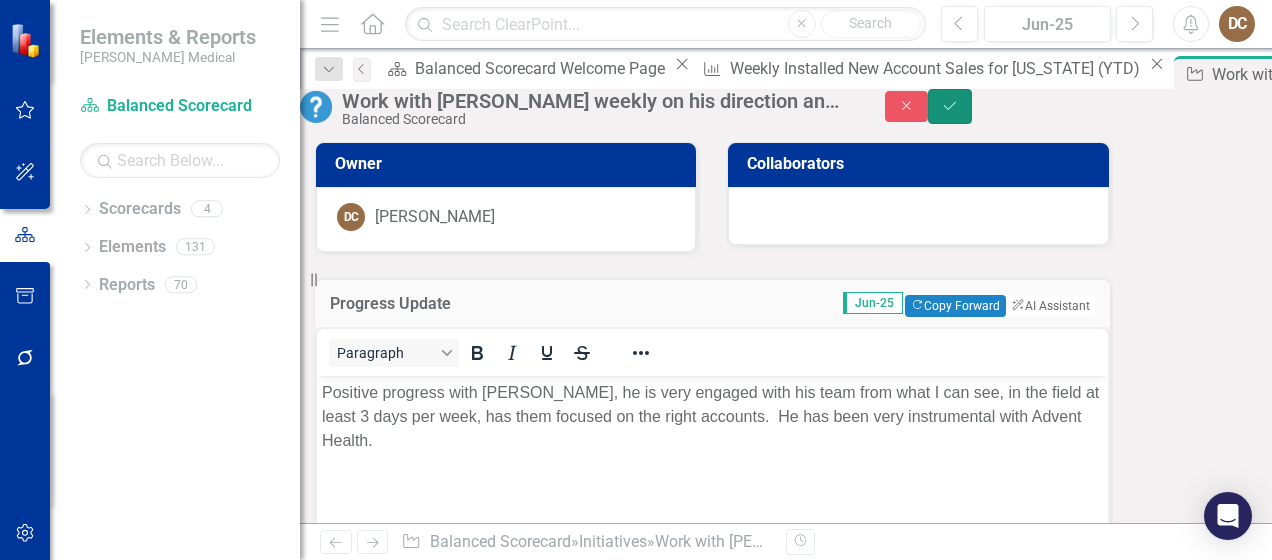 click on "Save" at bounding box center (950, 106) 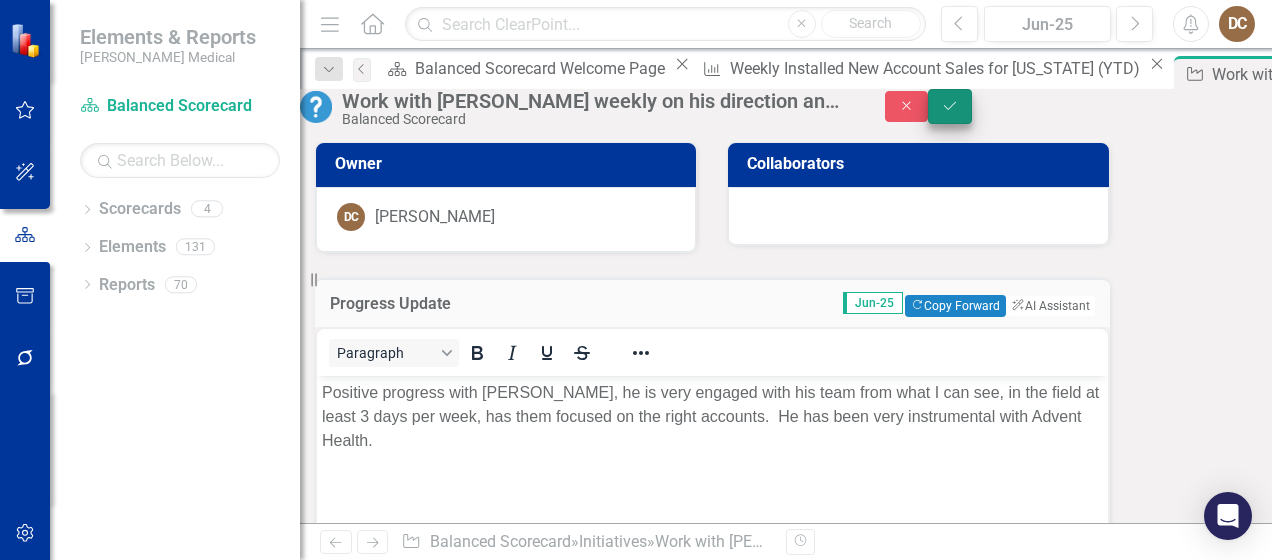 scroll, scrollTop: 0, scrollLeft: 0, axis: both 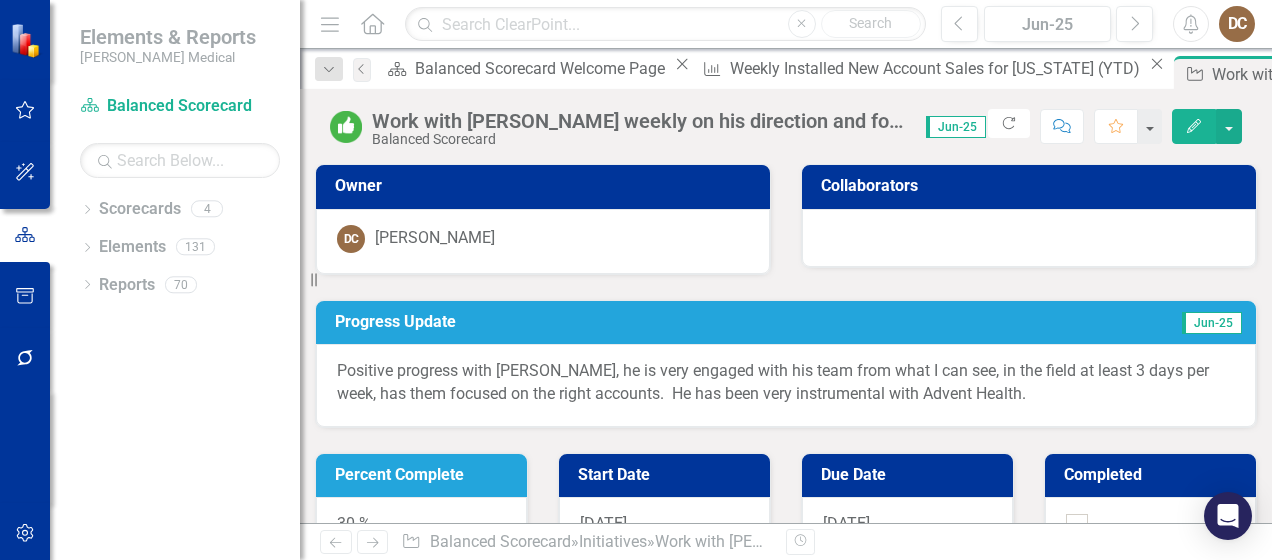 click on "Close" 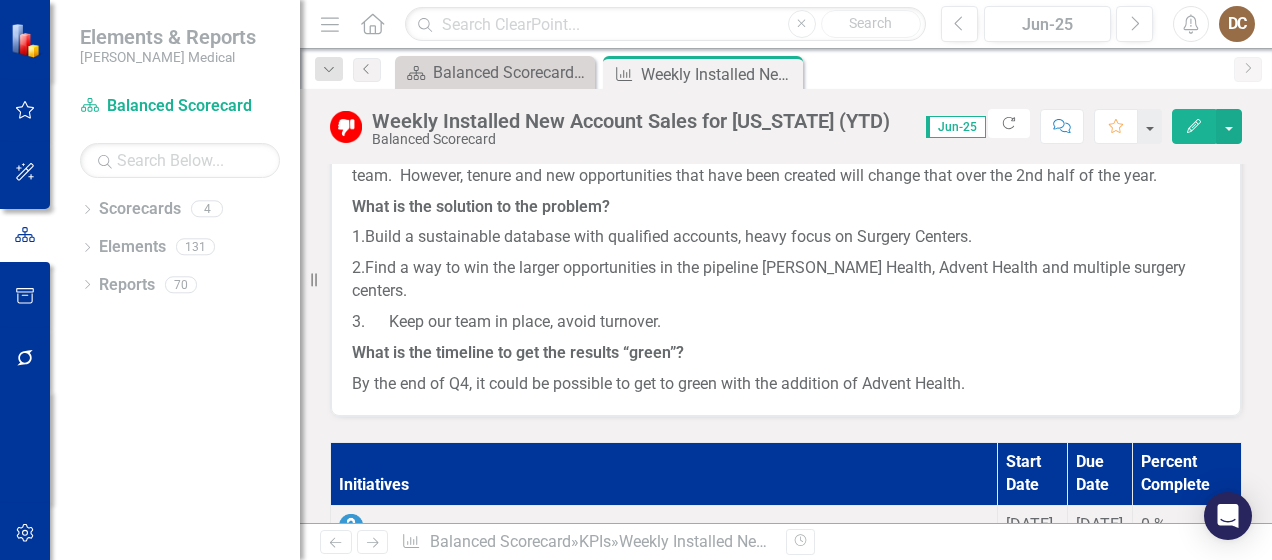 scroll, scrollTop: 1323, scrollLeft: 0, axis: vertical 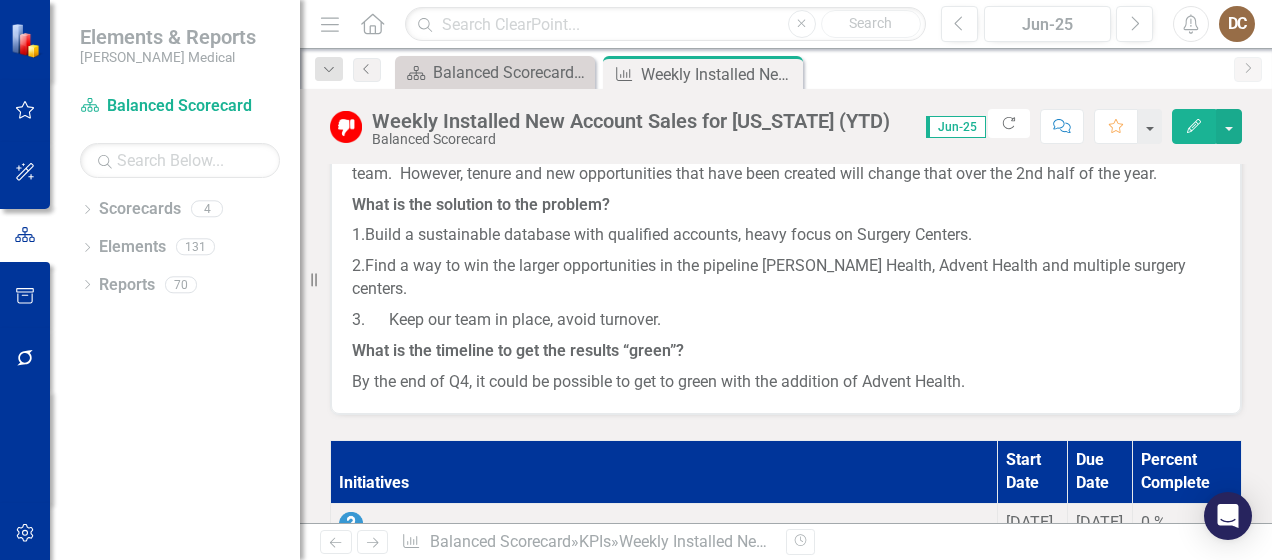 click on "Close Opps in the Pipeline and Upcoming CXD's in [DATE]" at bounding box center [542, 870] 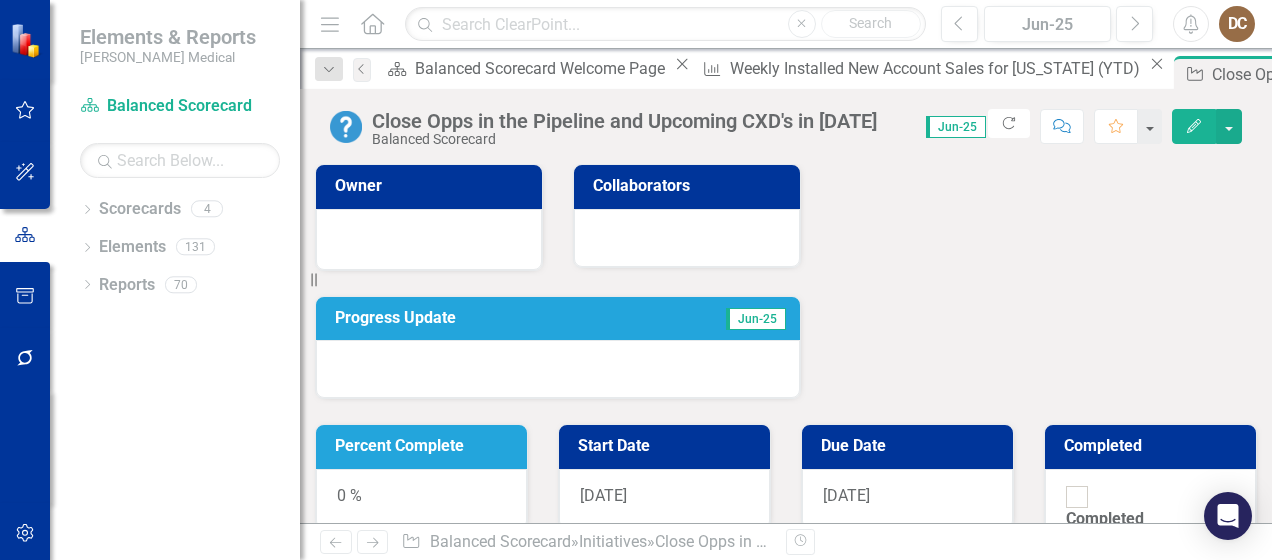 click at bounding box center [558, 369] 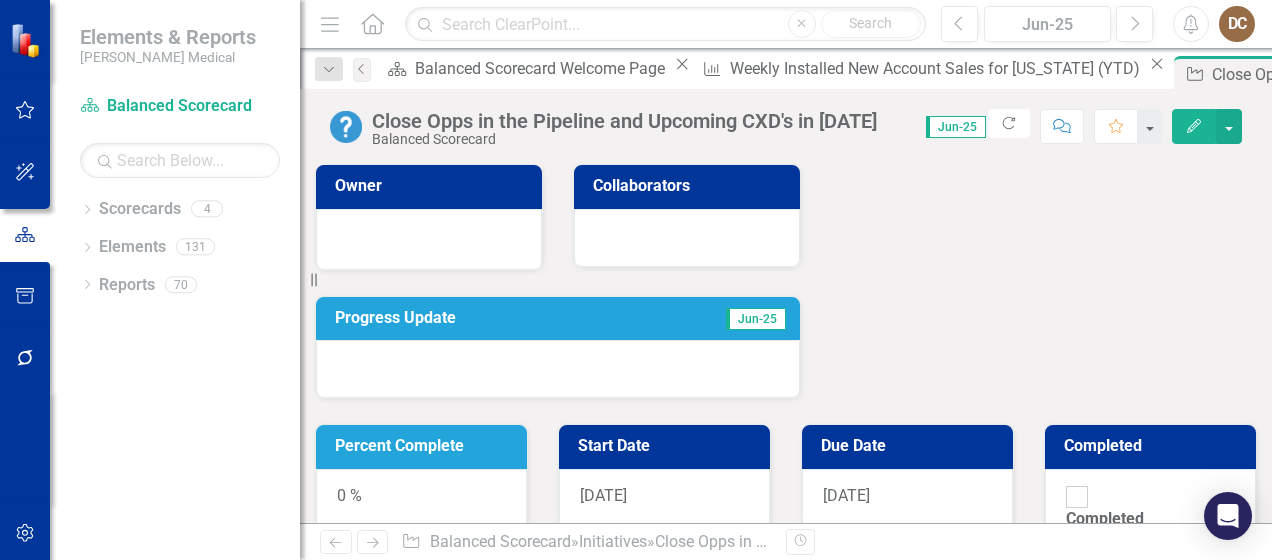 click at bounding box center [558, 369] 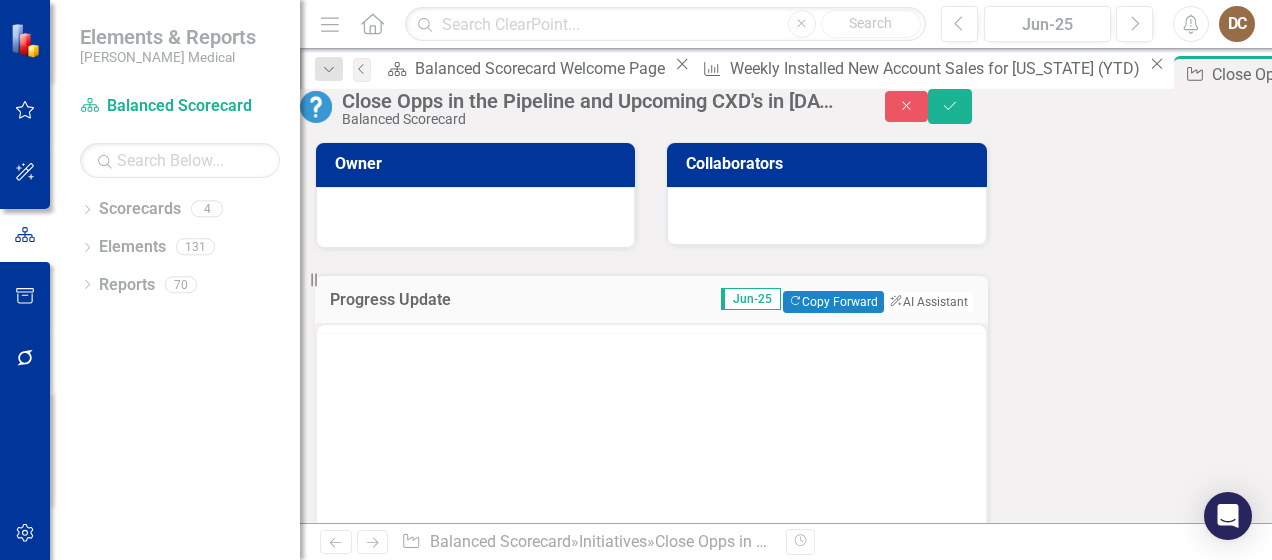 scroll, scrollTop: 0, scrollLeft: 0, axis: both 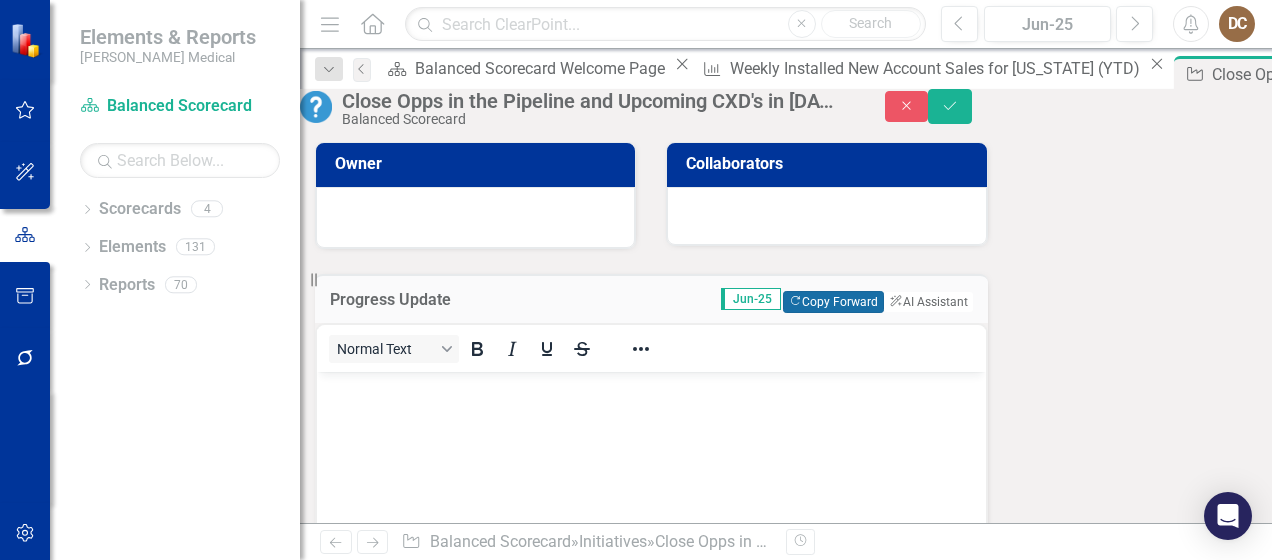 click on "Copy Forward  Copy Forward" at bounding box center [833, 302] 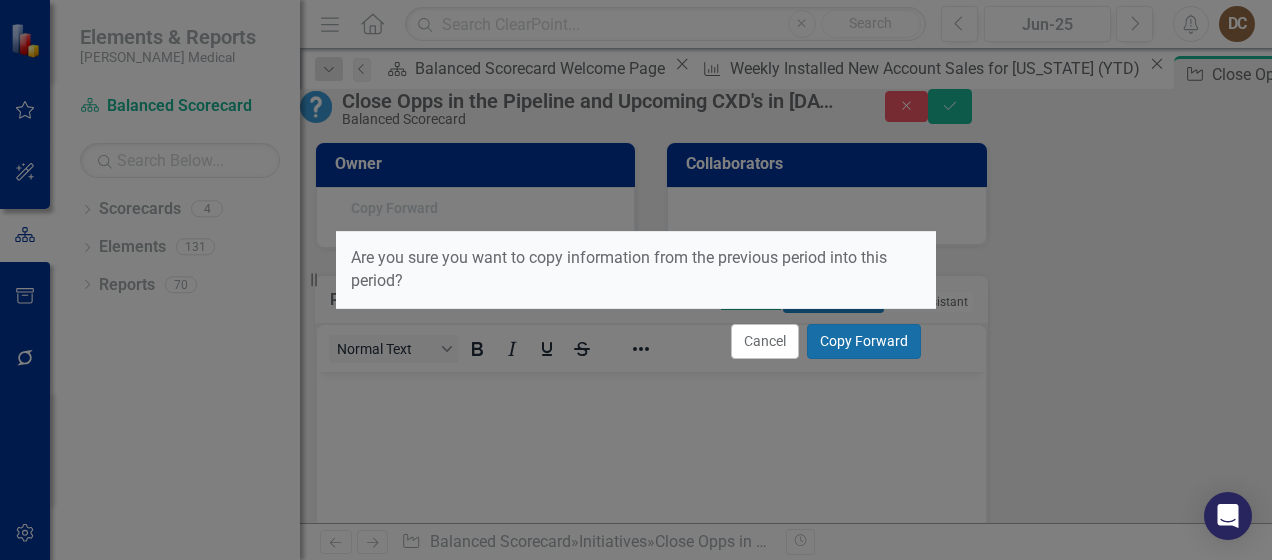 click on "Copy Forward" at bounding box center [864, 341] 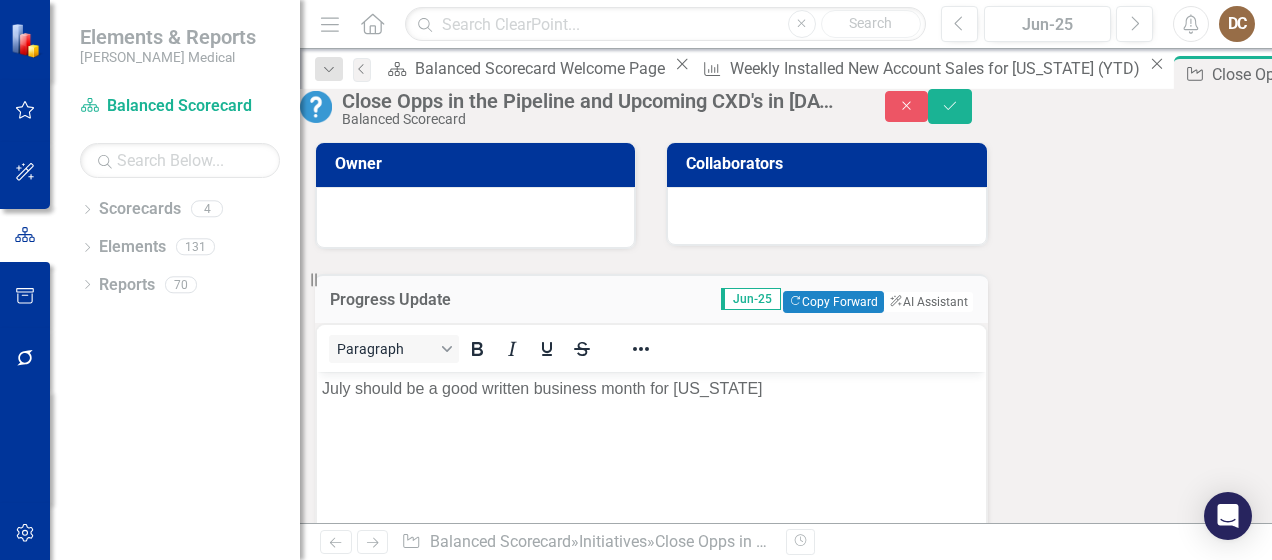 click on "0 %" at bounding box center [421, 872] 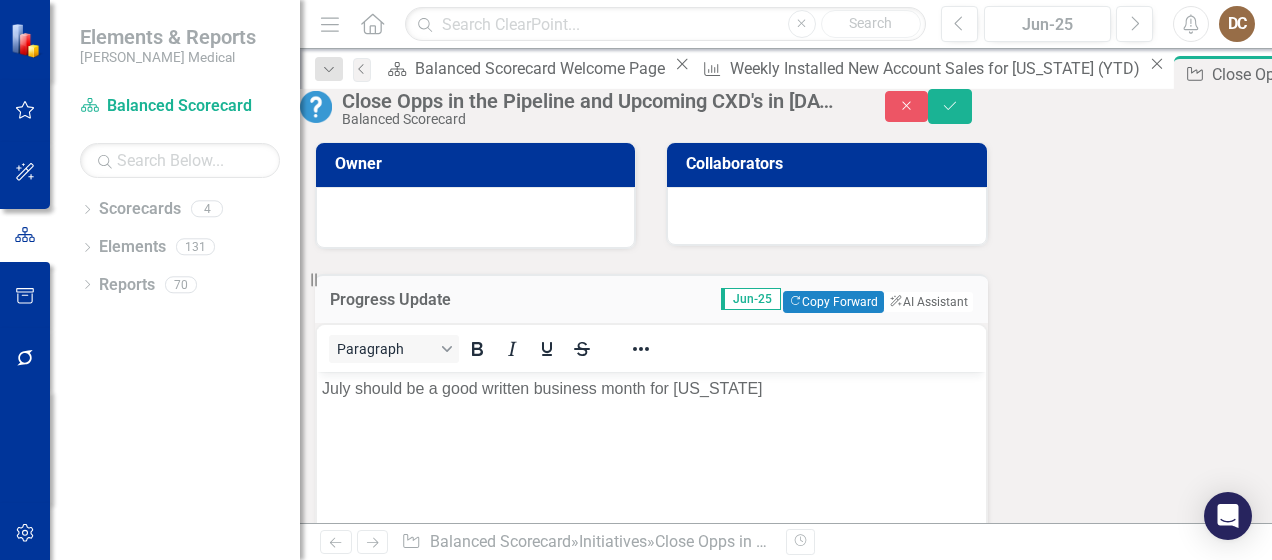 click on "0 %" at bounding box center (421, 872) 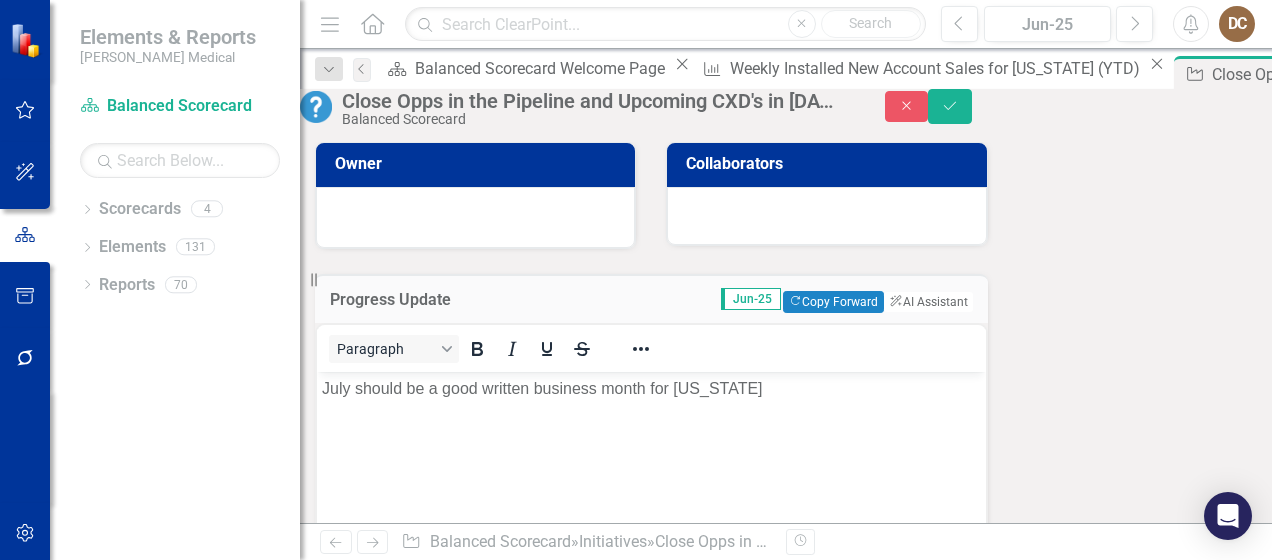 click on "26" at bounding box center [421, 881] 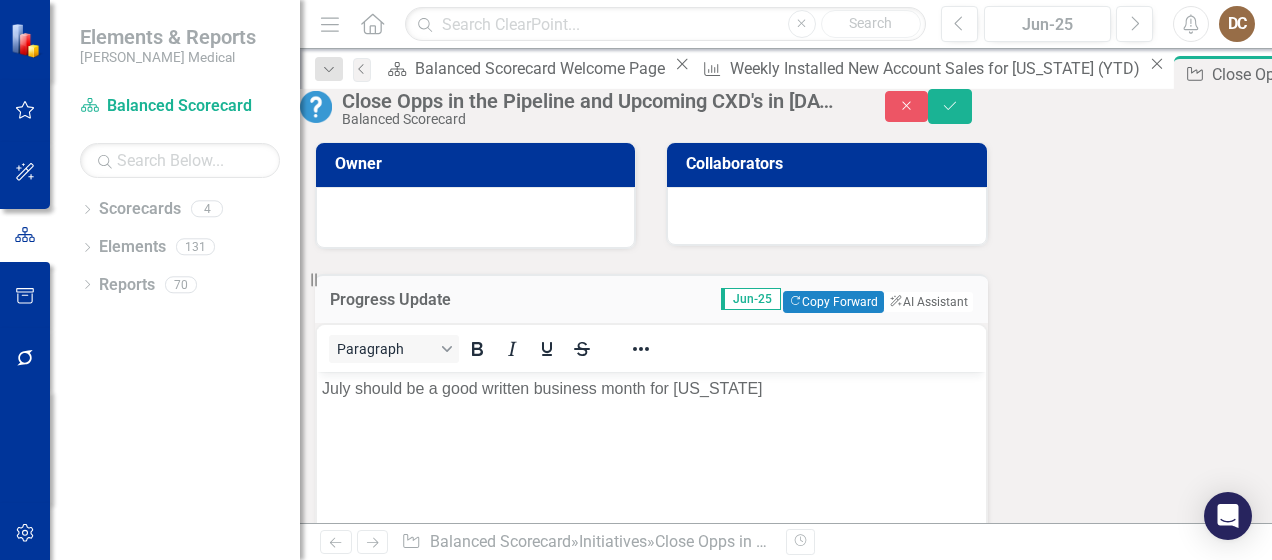 click on "27" at bounding box center (421, 881) 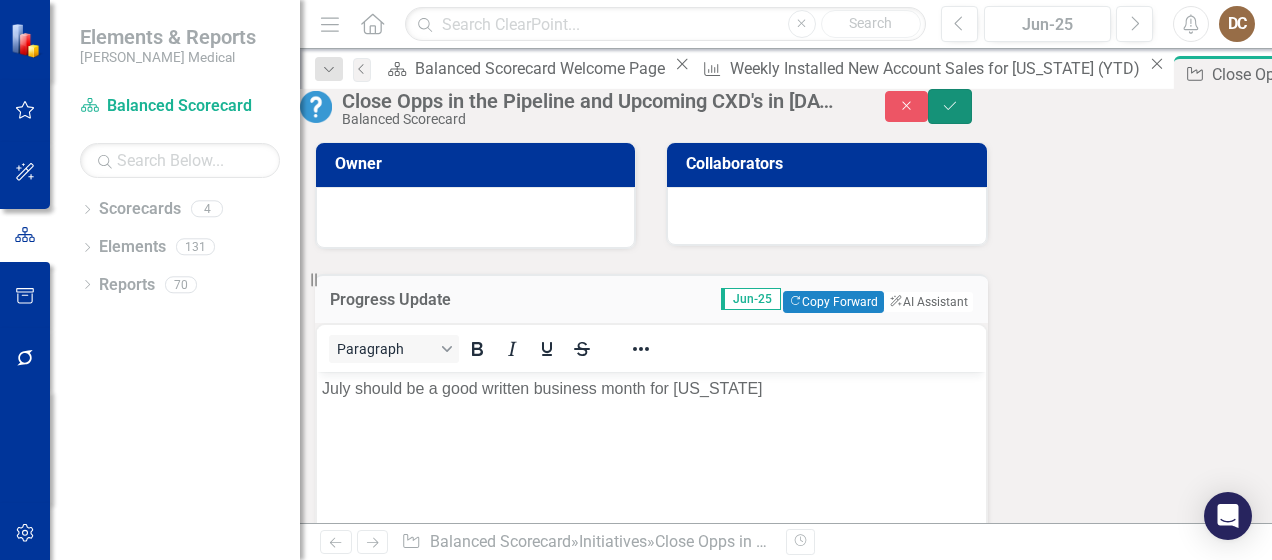 click on "Save" 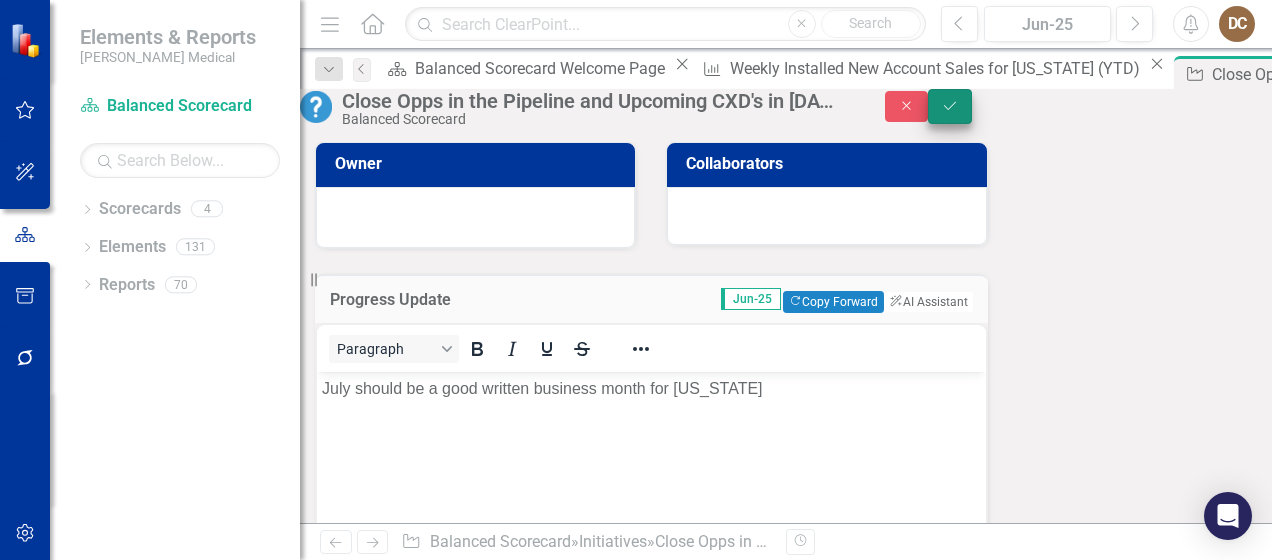 scroll, scrollTop: 0, scrollLeft: 0, axis: both 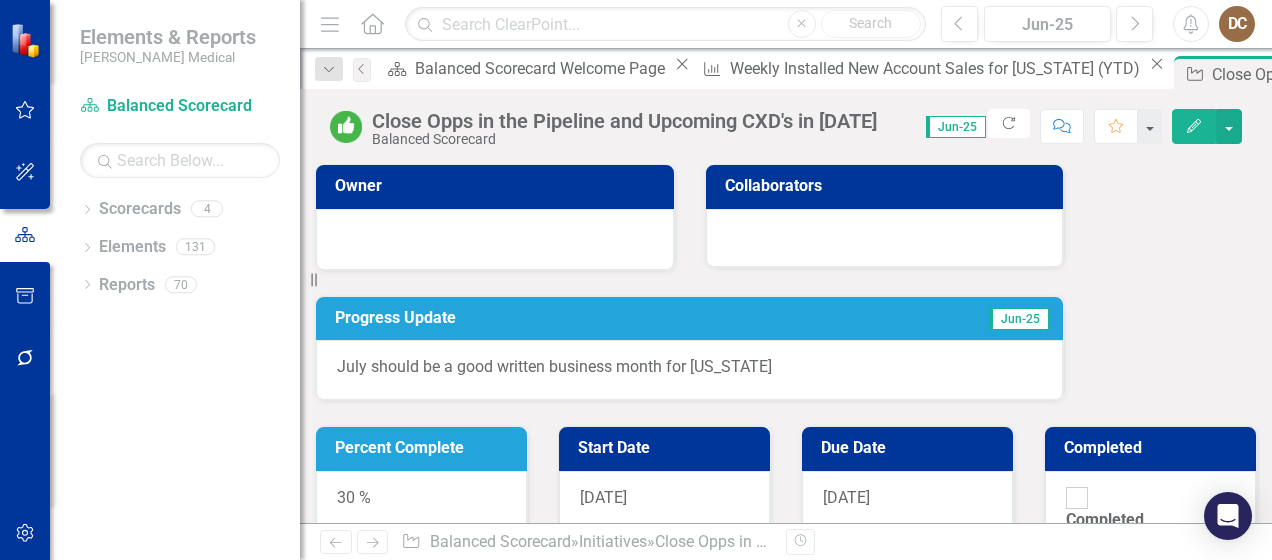 click 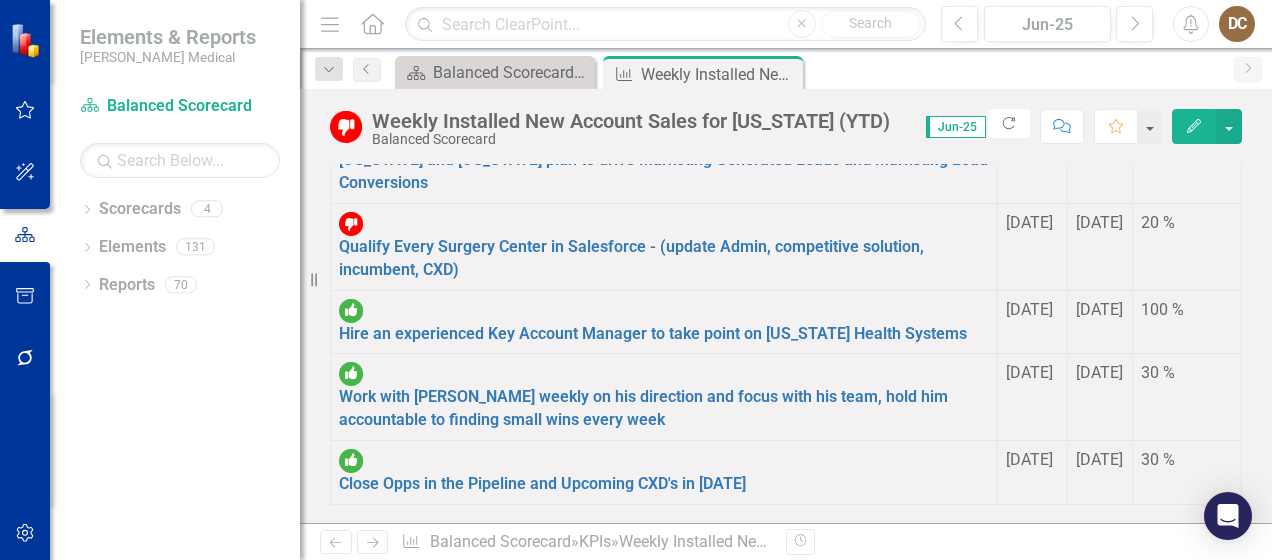 scroll, scrollTop: 1711, scrollLeft: 0, axis: vertical 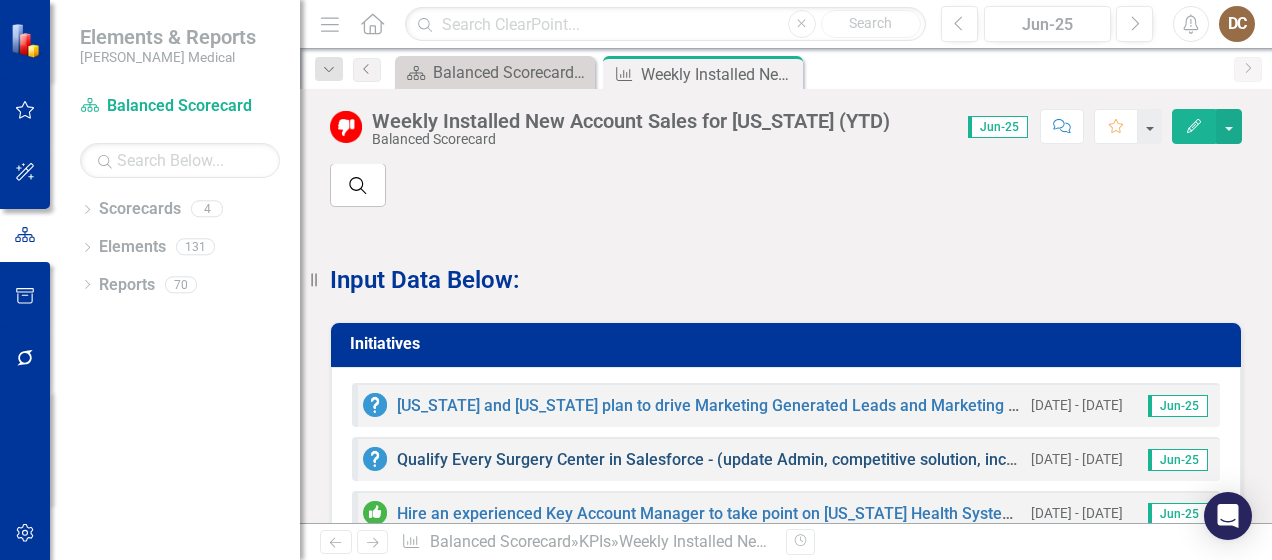 click on "Qualify Every Surgery Center in Salesforce - (update Admin, competitive solution, incumbent, CXD)" at bounding box center [751, 459] 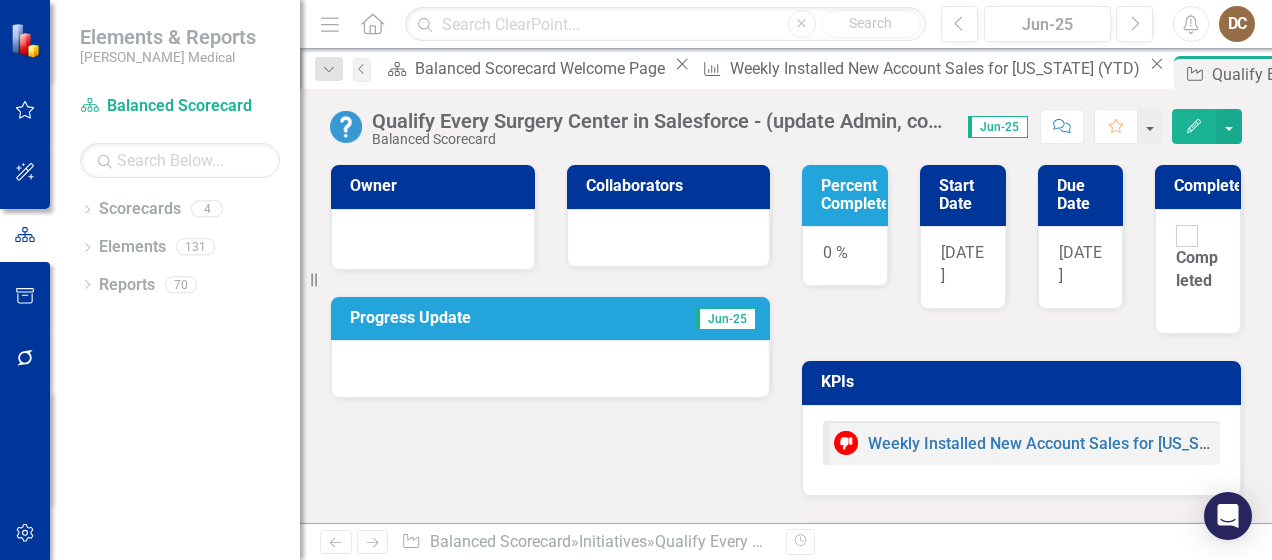 click on "Progress Update" at bounding box center (485, 318) 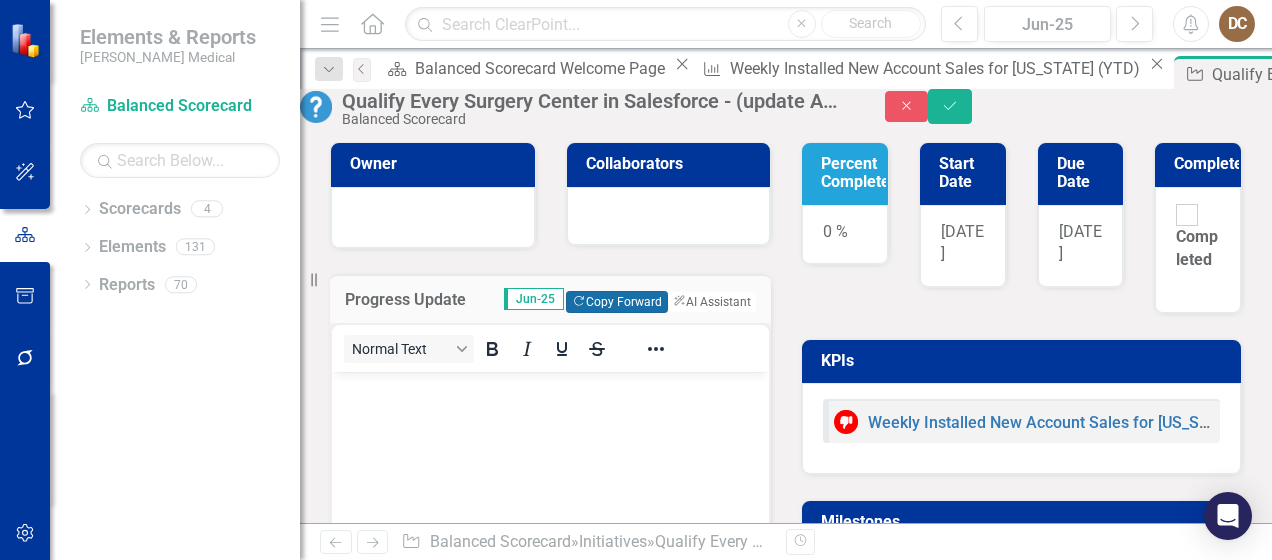 click on "Copy Forward  Copy Forward" at bounding box center [616, 302] 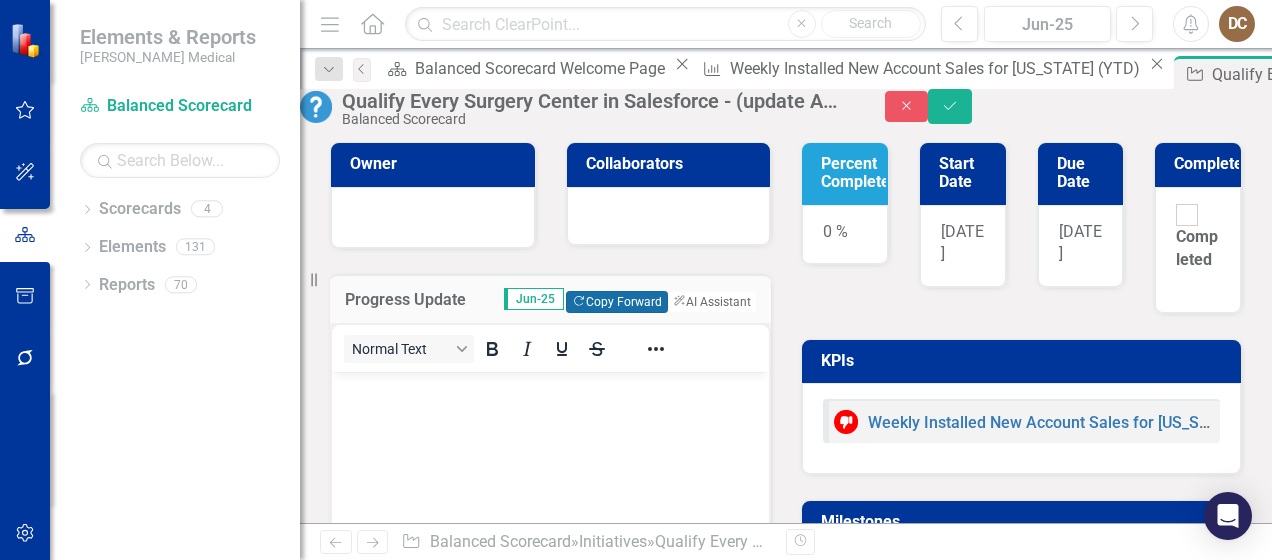 scroll, scrollTop: 0, scrollLeft: 0, axis: both 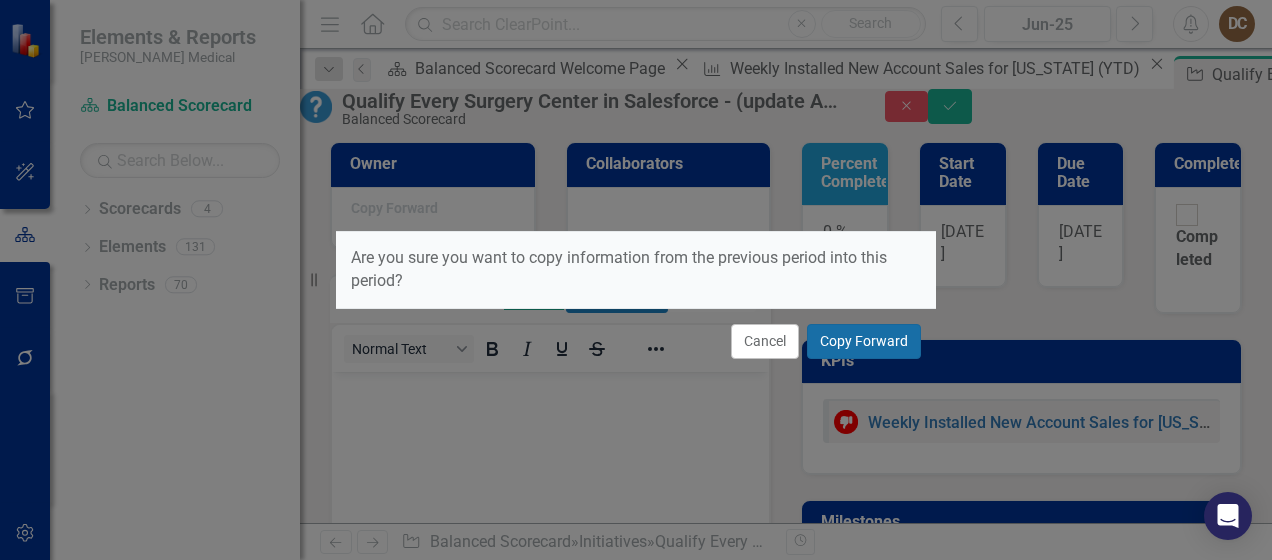 click on "Copy Forward" at bounding box center [864, 341] 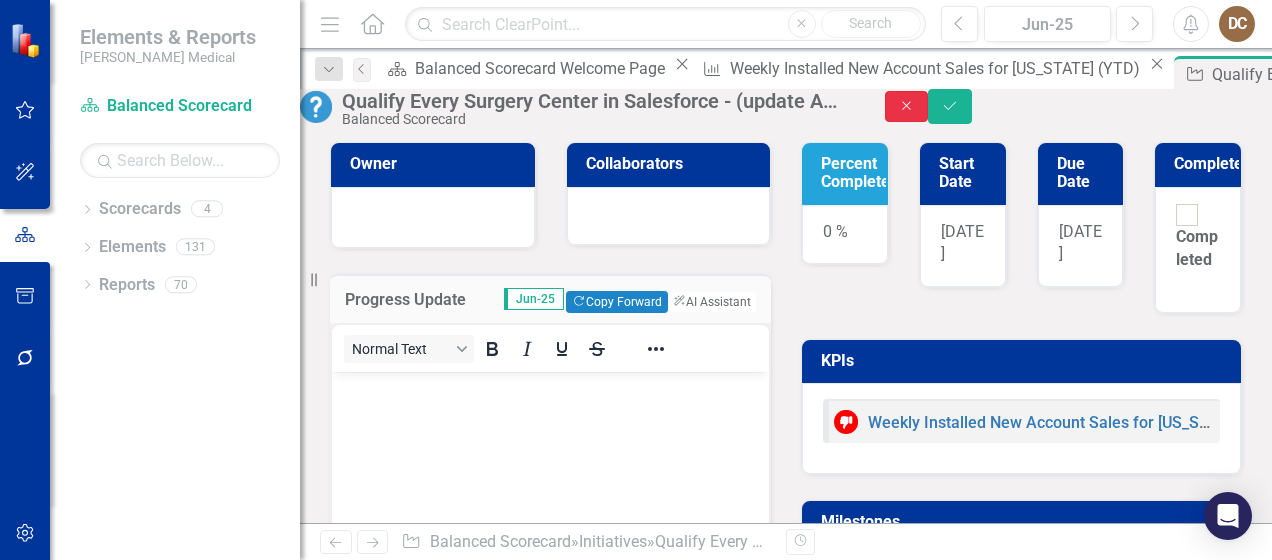 click on "Close" 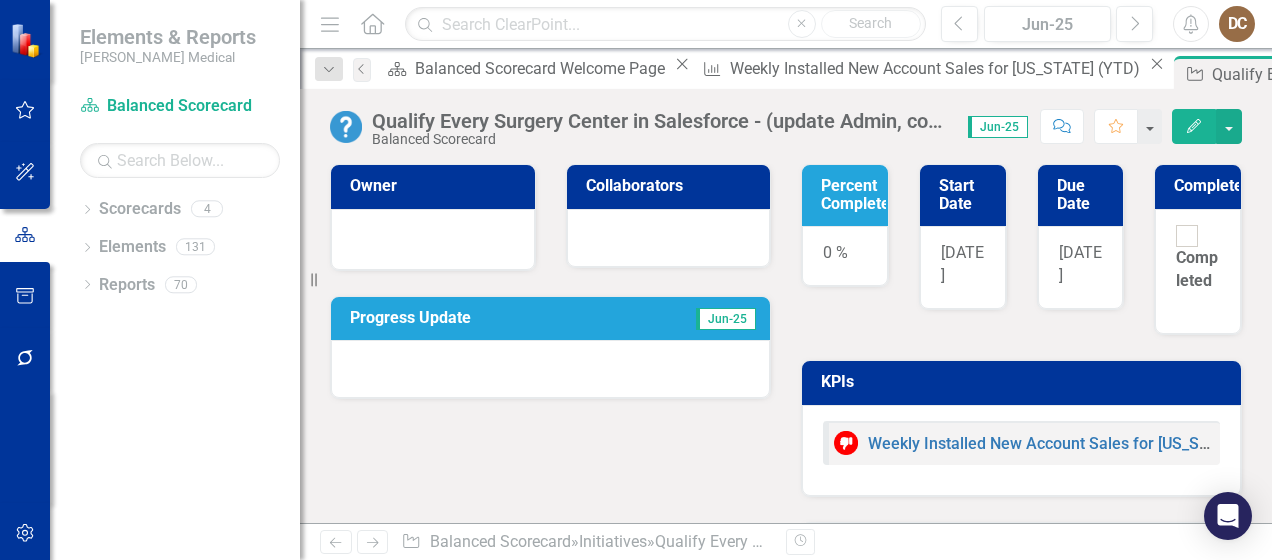 click on "Close" 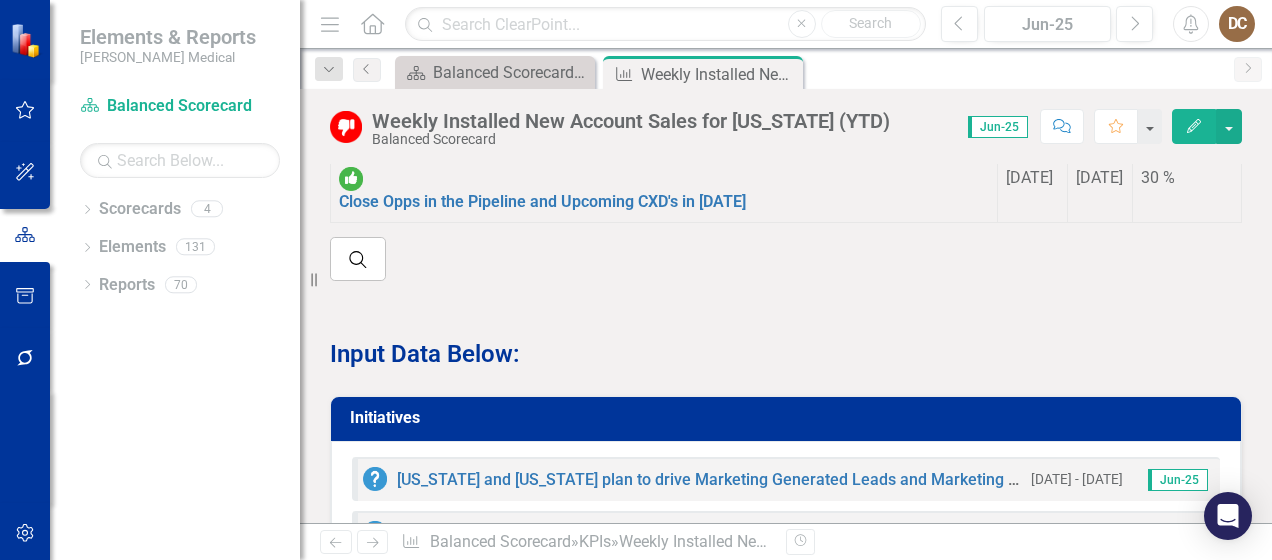 scroll, scrollTop: 1601, scrollLeft: 0, axis: vertical 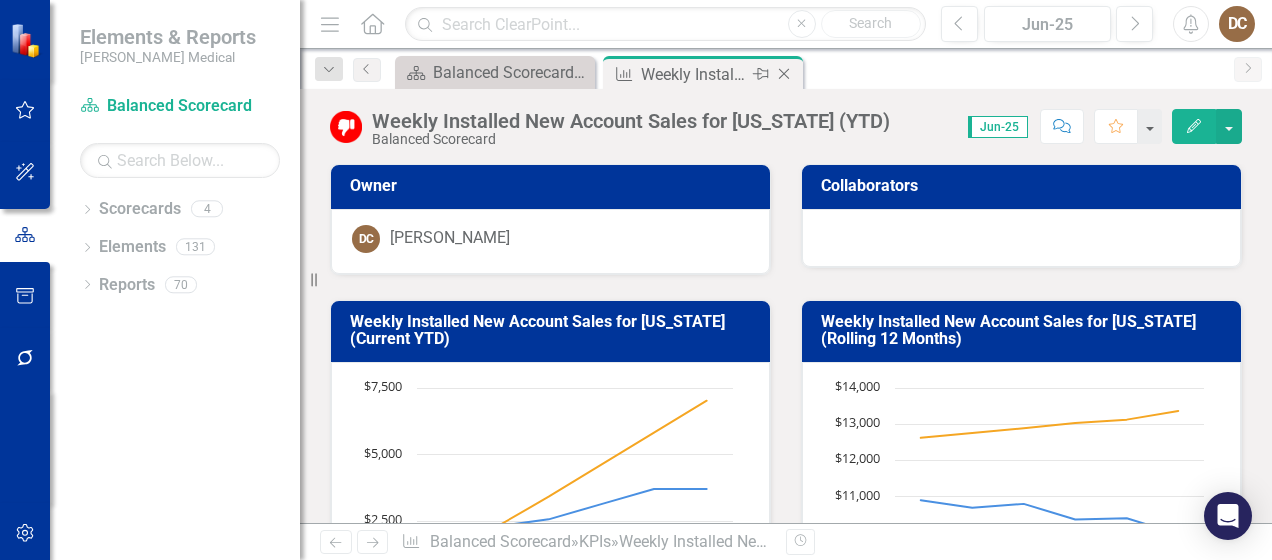 click on "Close" 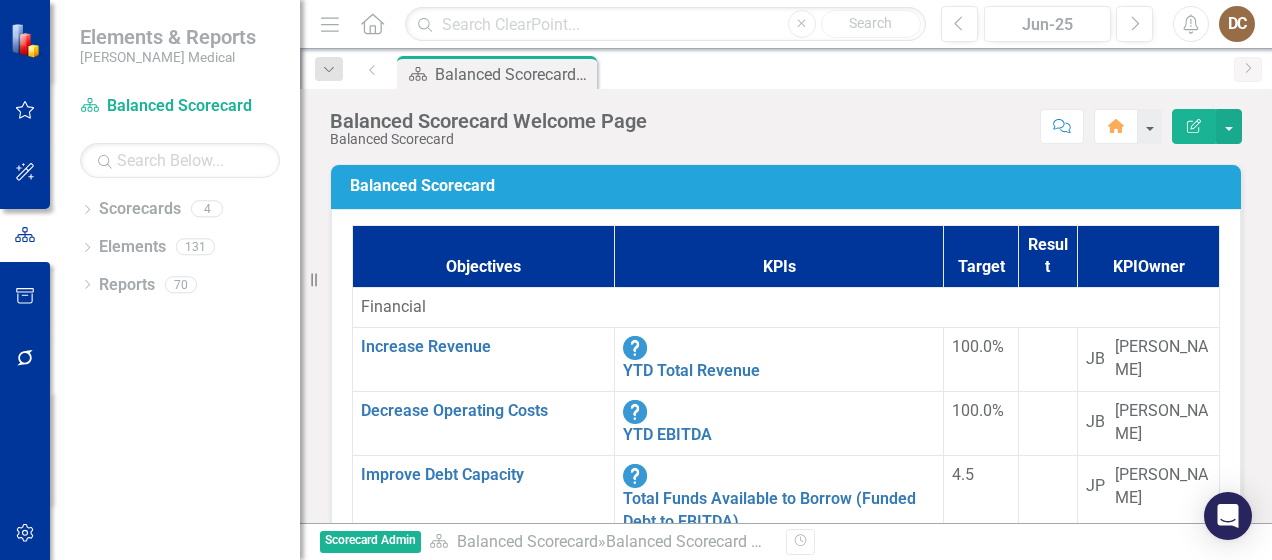 scroll, scrollTop: 186, scrollLeft: 0, axis: vertical 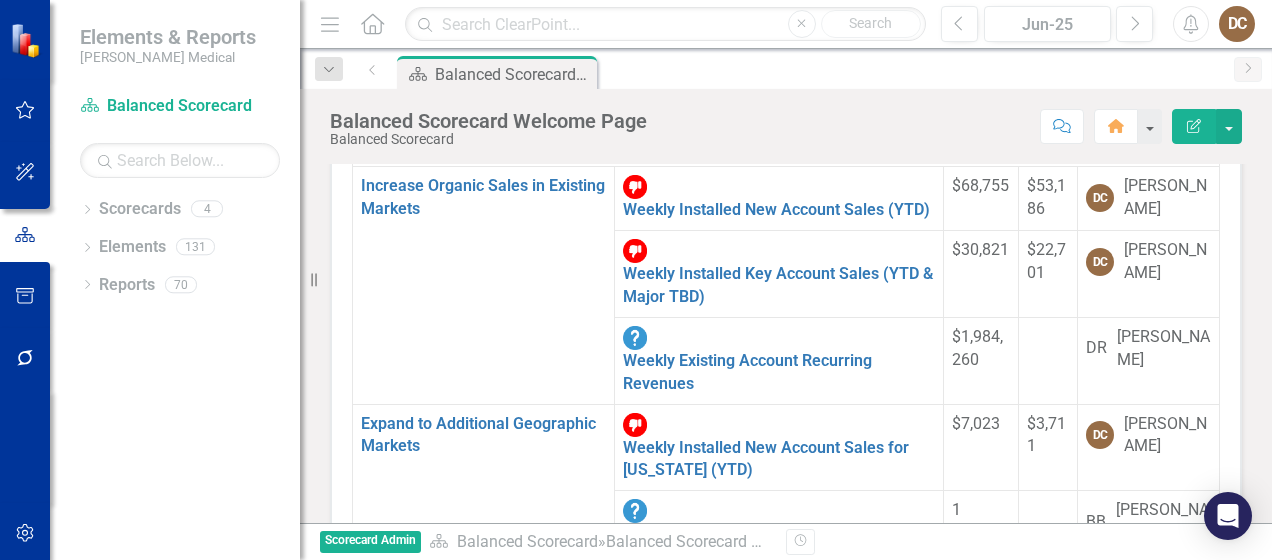 click at bounding box center (483, 963) 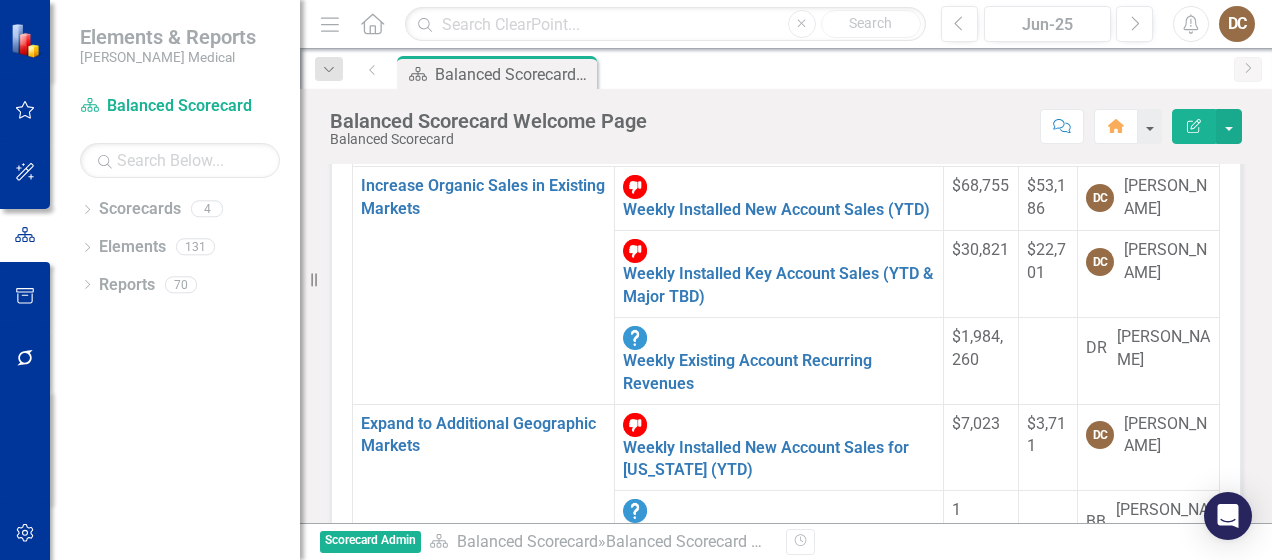 scroll, scrollTop: 150, scrollLeft: 0, axis: vertical 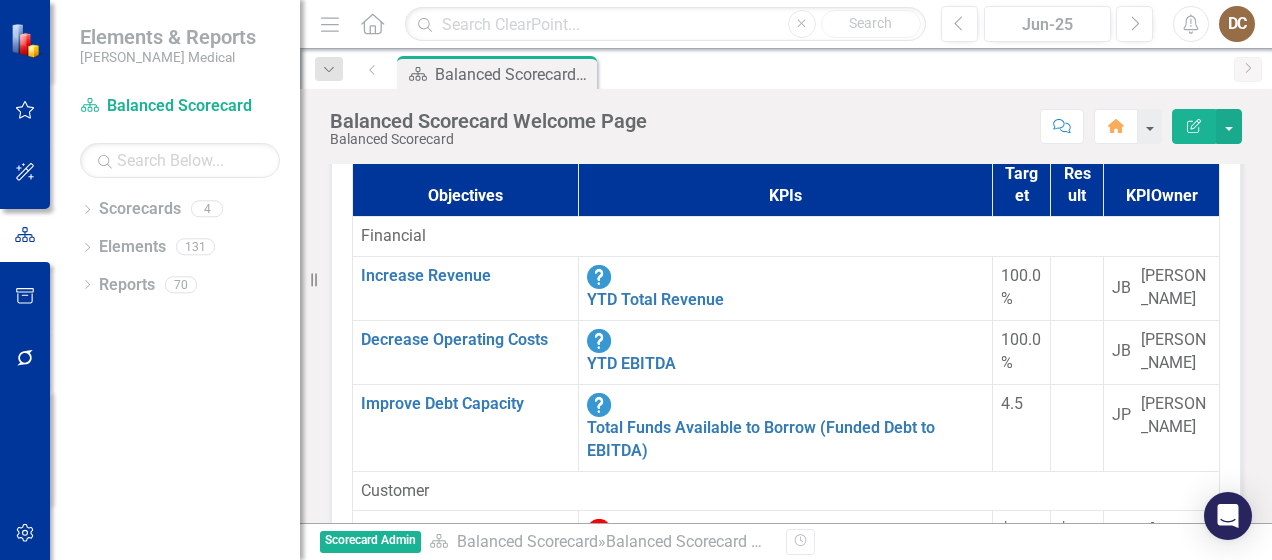 click on "Pipeline Health (% of TSMs & KAMs Above Goal)" at bounding box center [762, 1684] 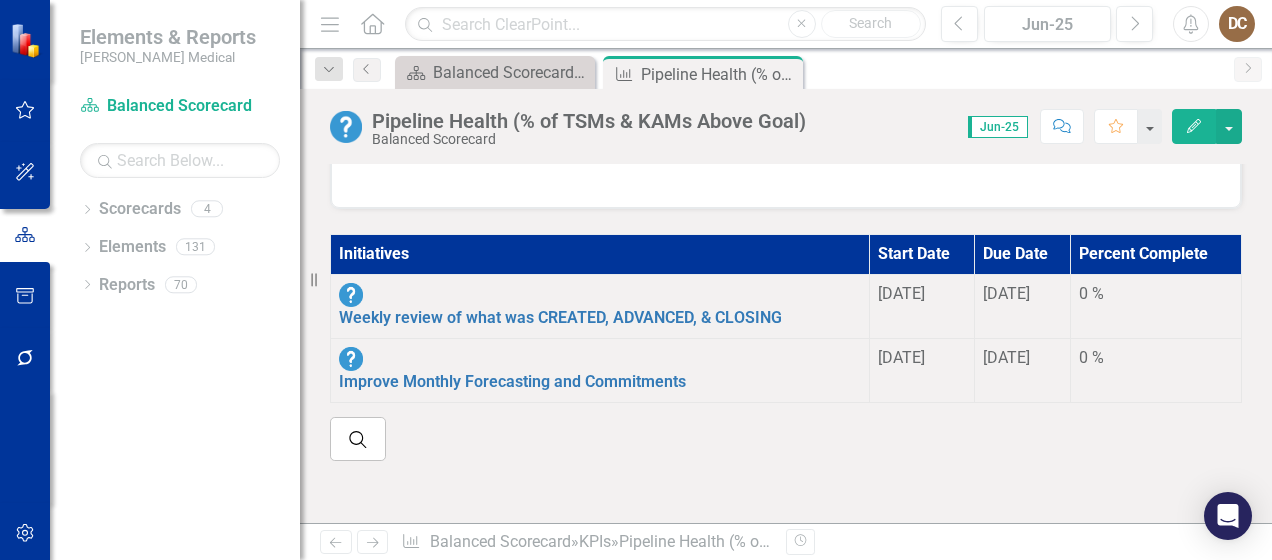 scroll, scrollTop: 752, scrollLeft: 0, axis: vertical 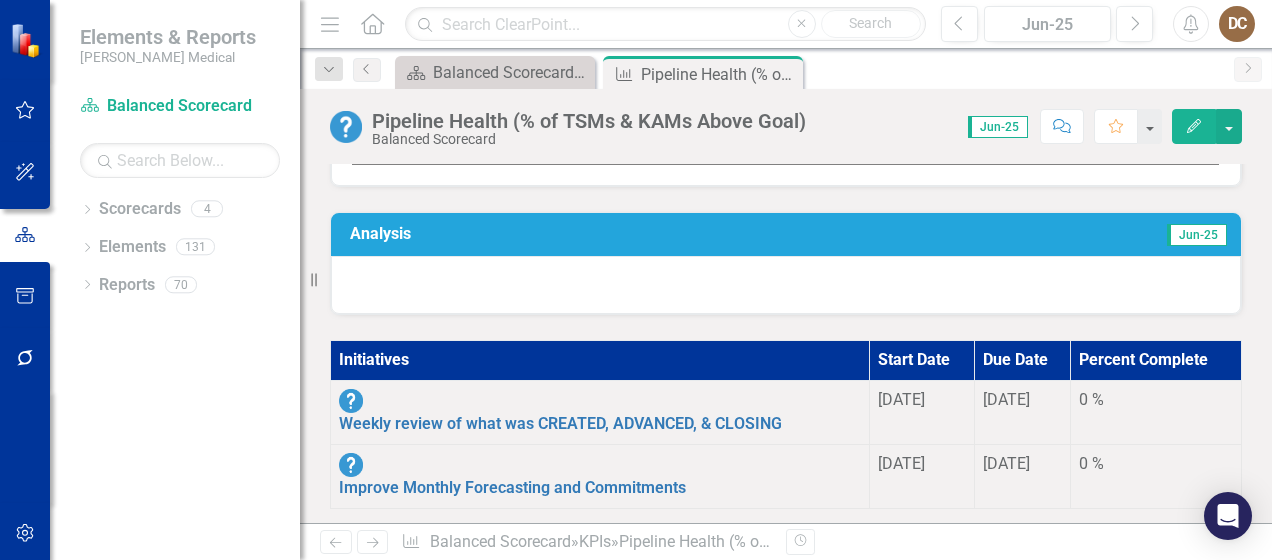 click on "Jun-25" at bounding box center (1007, 236) 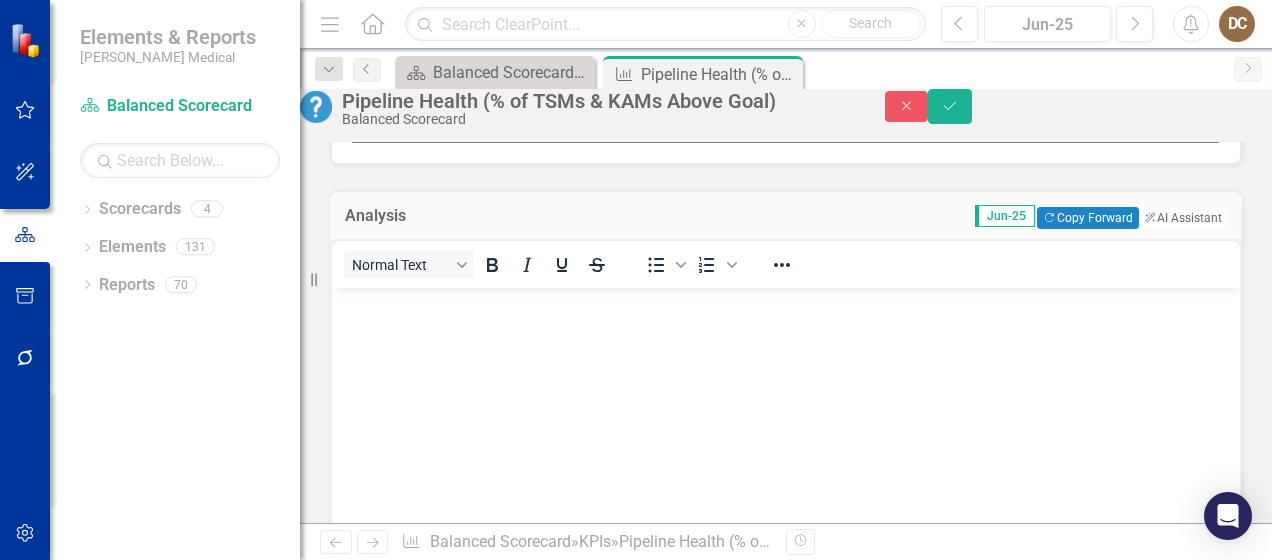 scroll, scrollTop: 0, scrollLeft: 0, axis: both 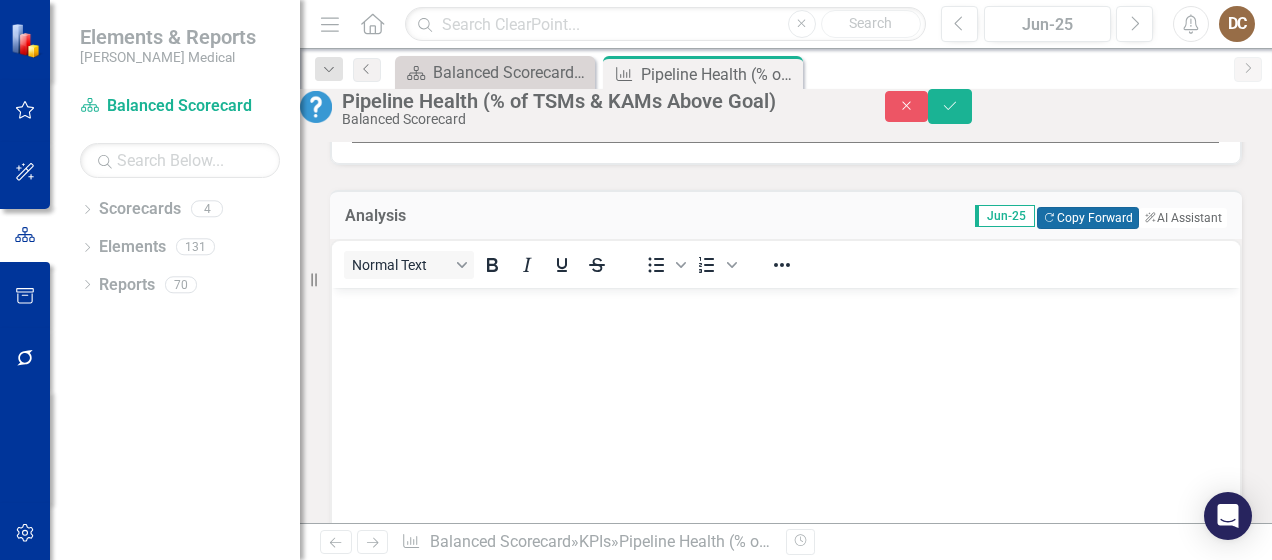 click on "Copy Forward  Copy Forward" at bounding box center (1087, 218) 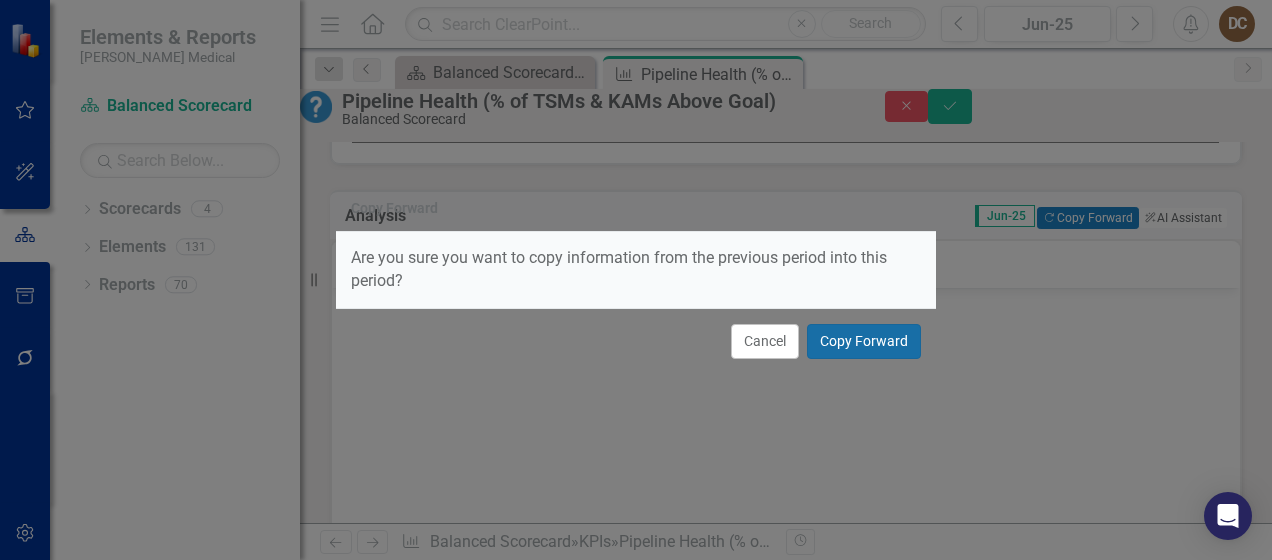 click on "Copy Forward" at bounding box center [864, 341] 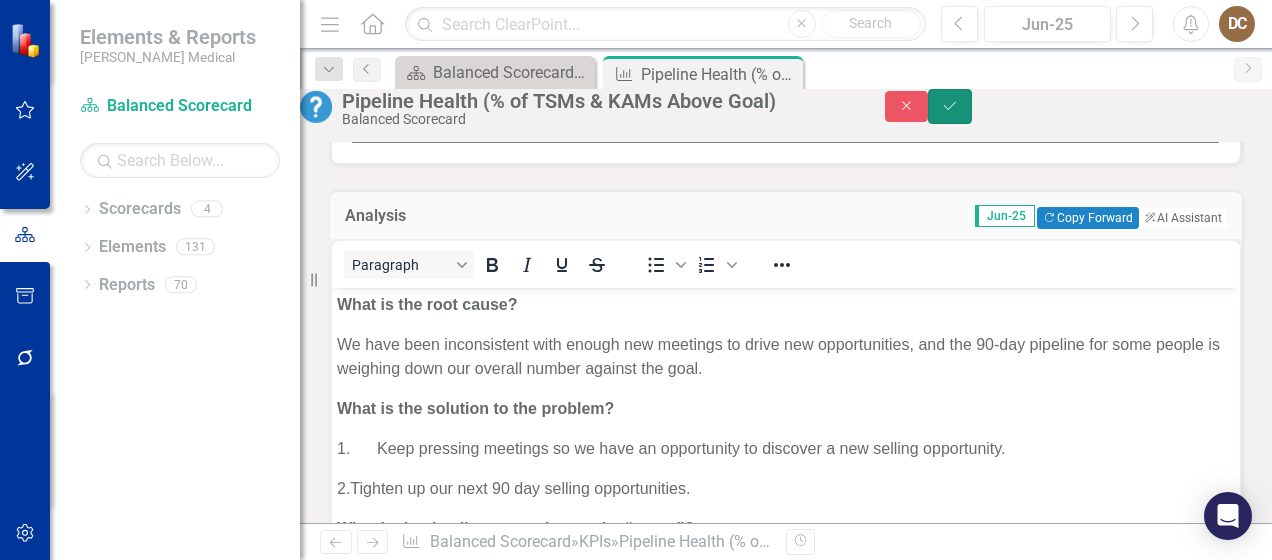 click on "Save" 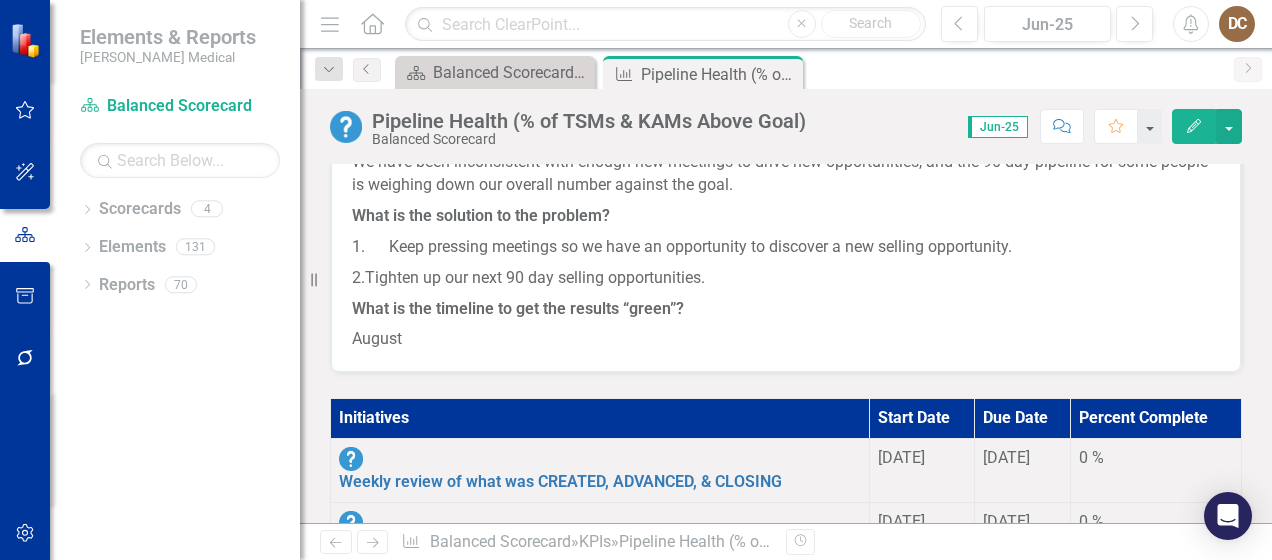 scroll, scrollTop: 1071, scrollLeft: 0, axis: vertical 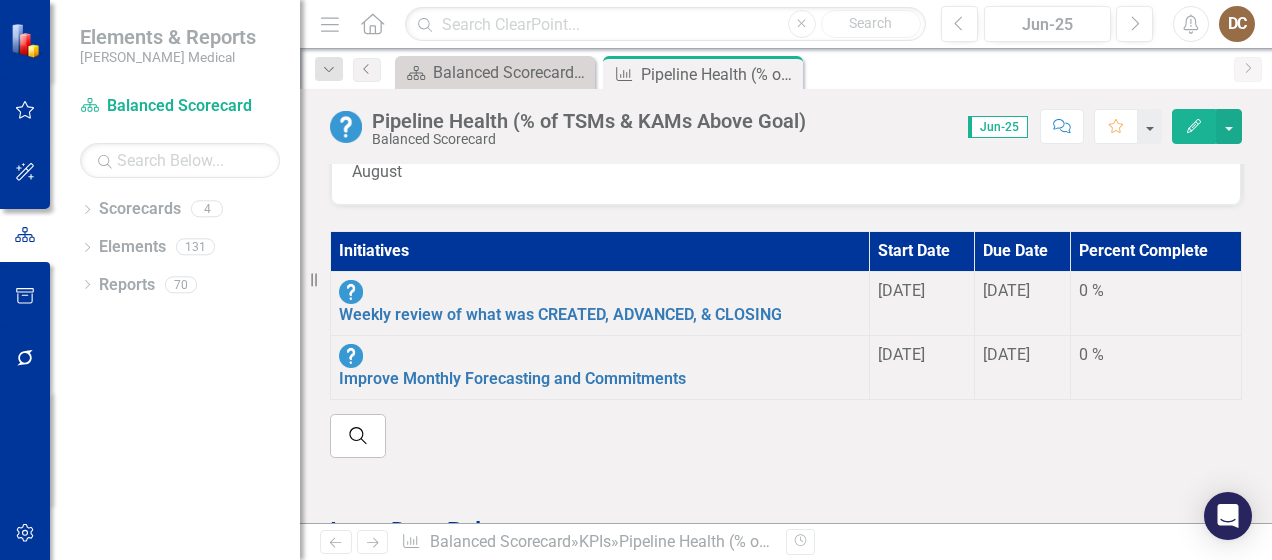 click on "Weekly review of what was CREATED, ADVANCED, & CLOSING" at bounding box center (600, 303) 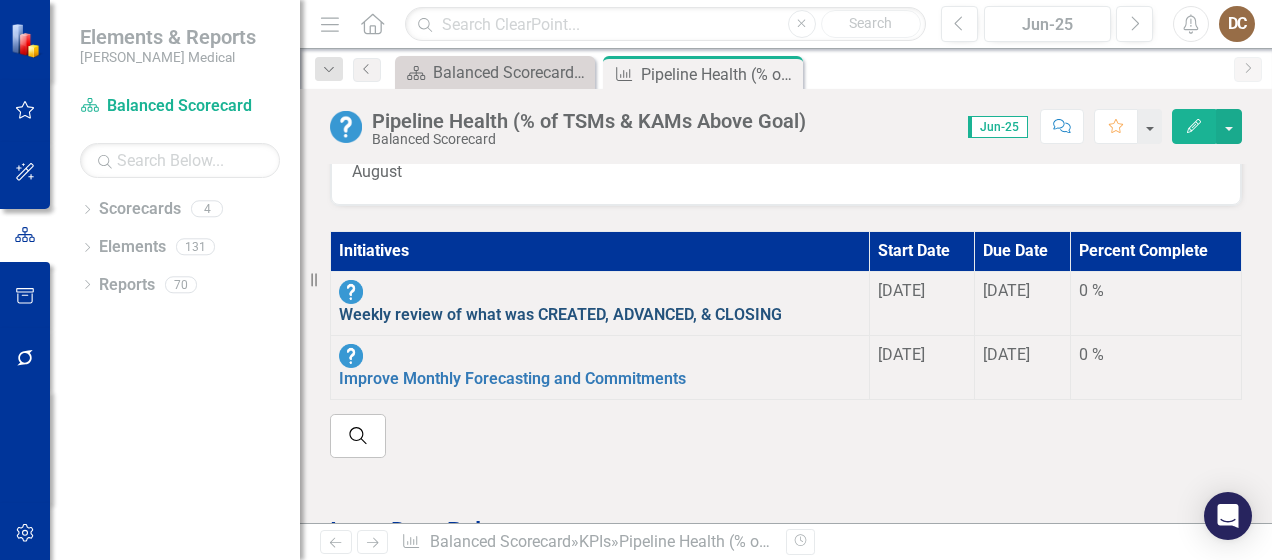 click on "Weekly review of what was CREATED, ADVANCED, & CLOSING" at bounding box center [560, 314] 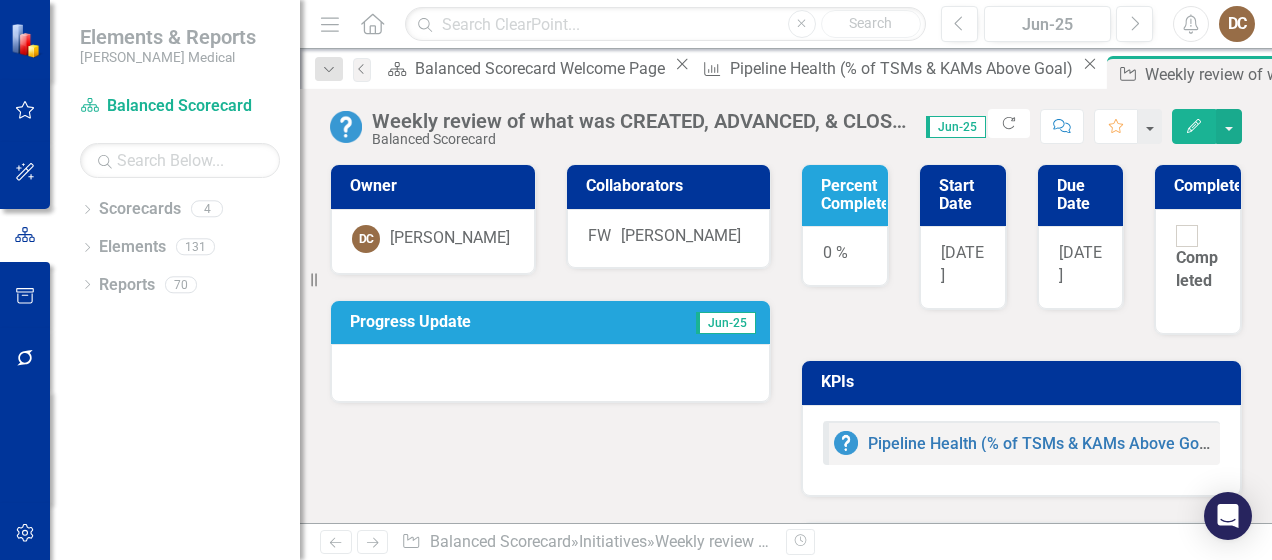 click at bounding box center [550, 373] 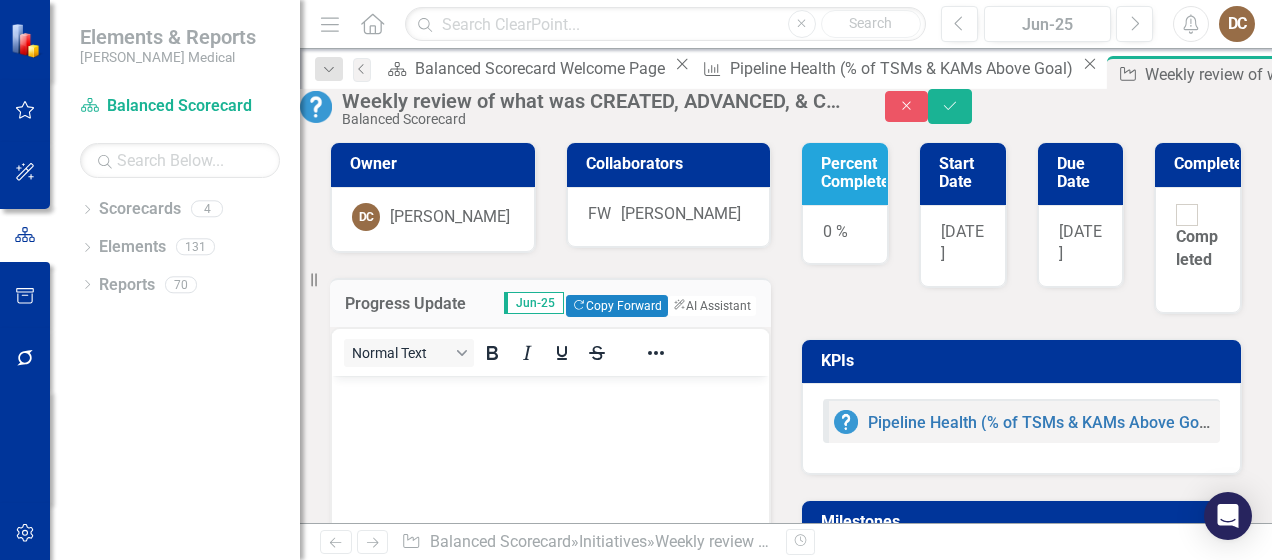 scroll, scrollTop: 0, scrollLeft: 0, axis: both 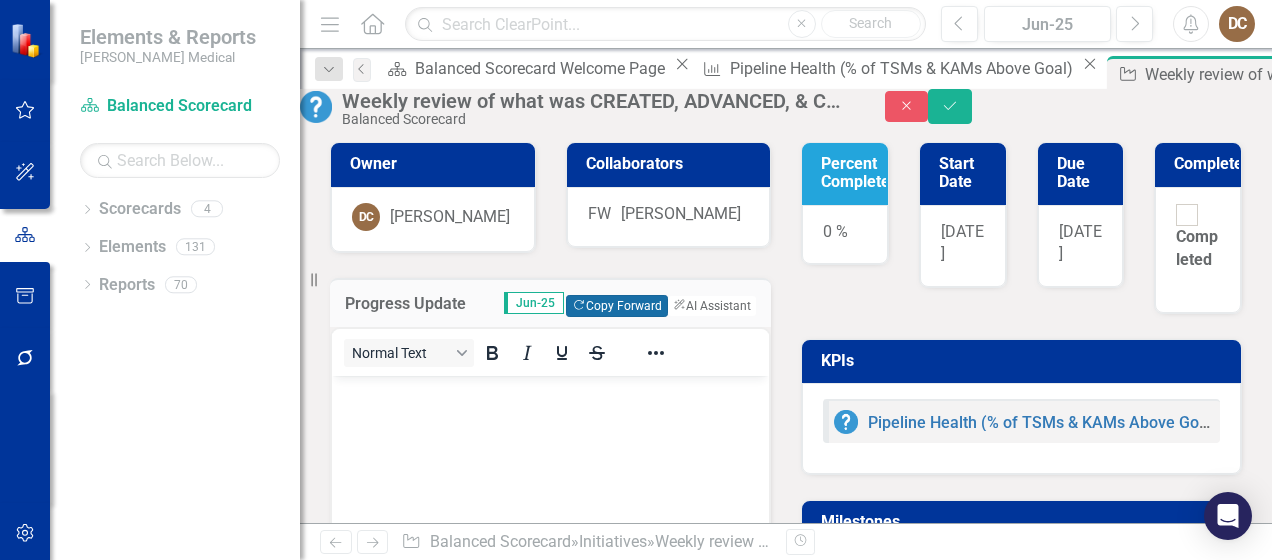 click on "Copy Forward  Copy Forward" at bounding box center (616, 306) 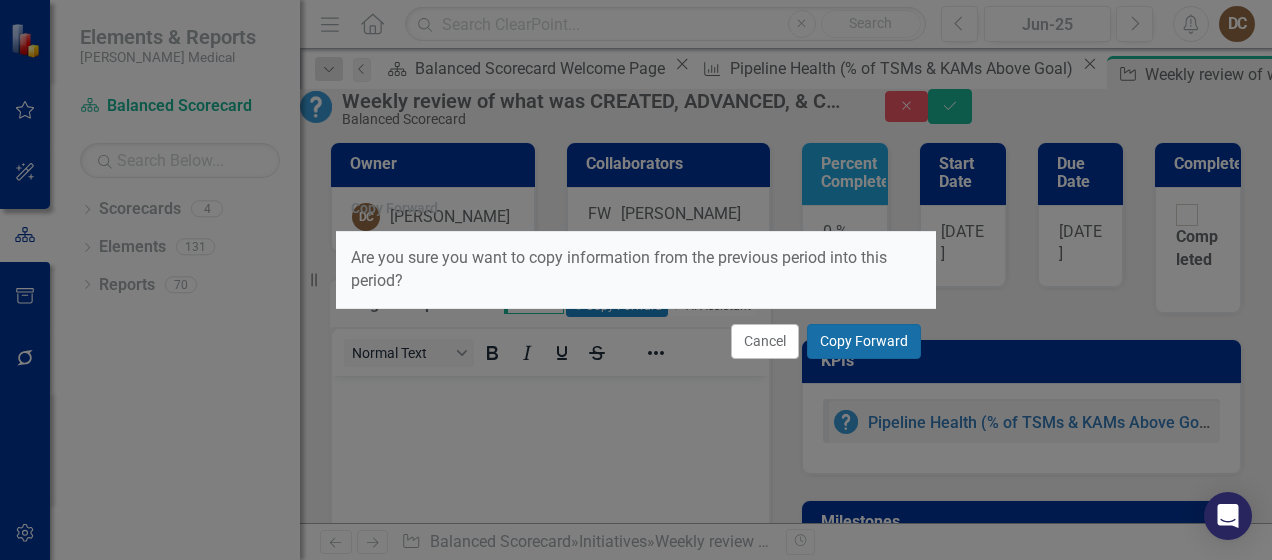 click on "Copy Forward" at bounding box center (864, 341) 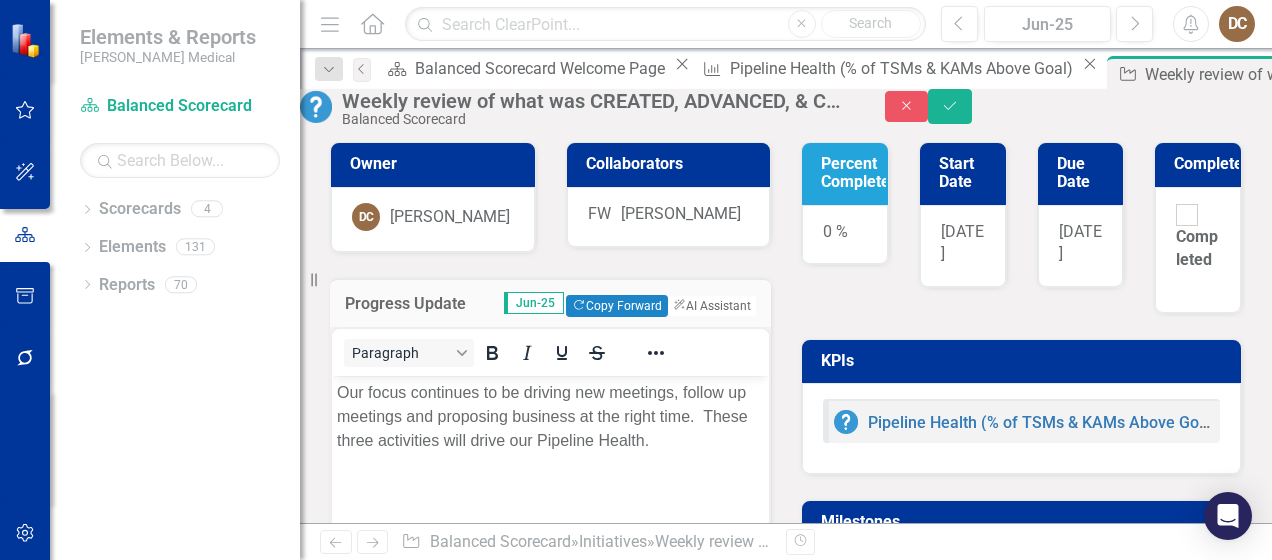 click on "0 %" at bounding box center [845, 235] 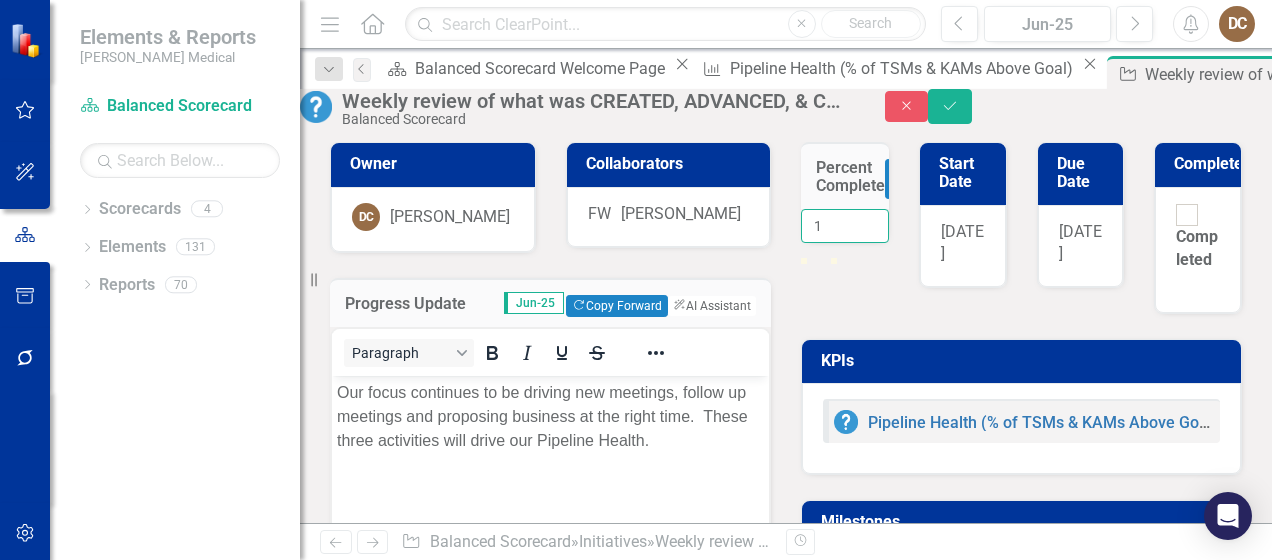 click on "1" at bounding box center (845, 226) 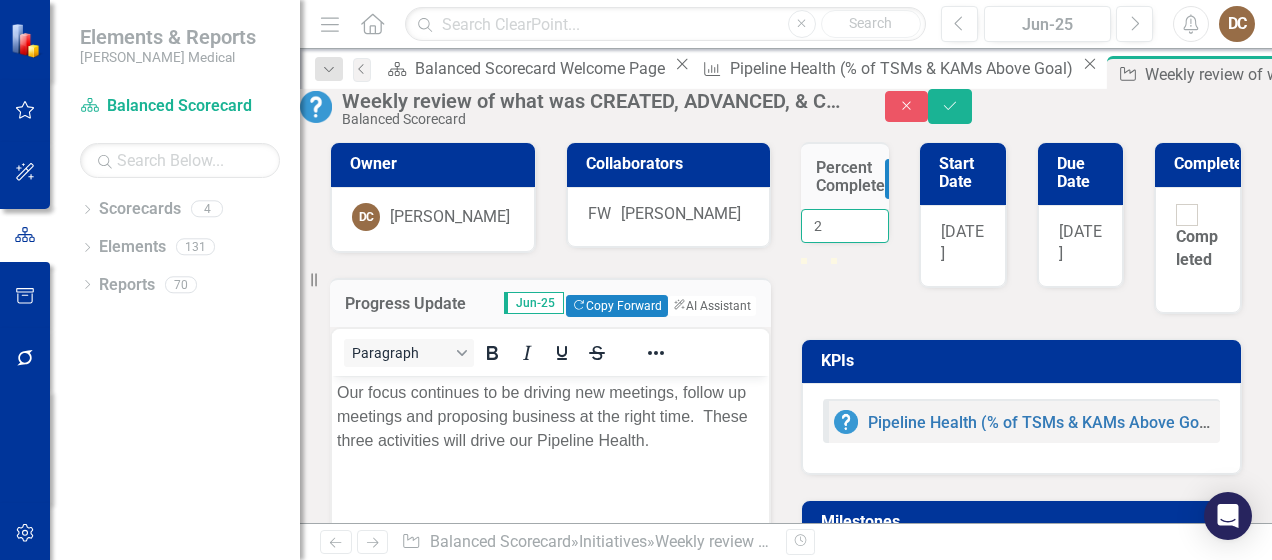 click on "2" at bounding box center (845, 226) 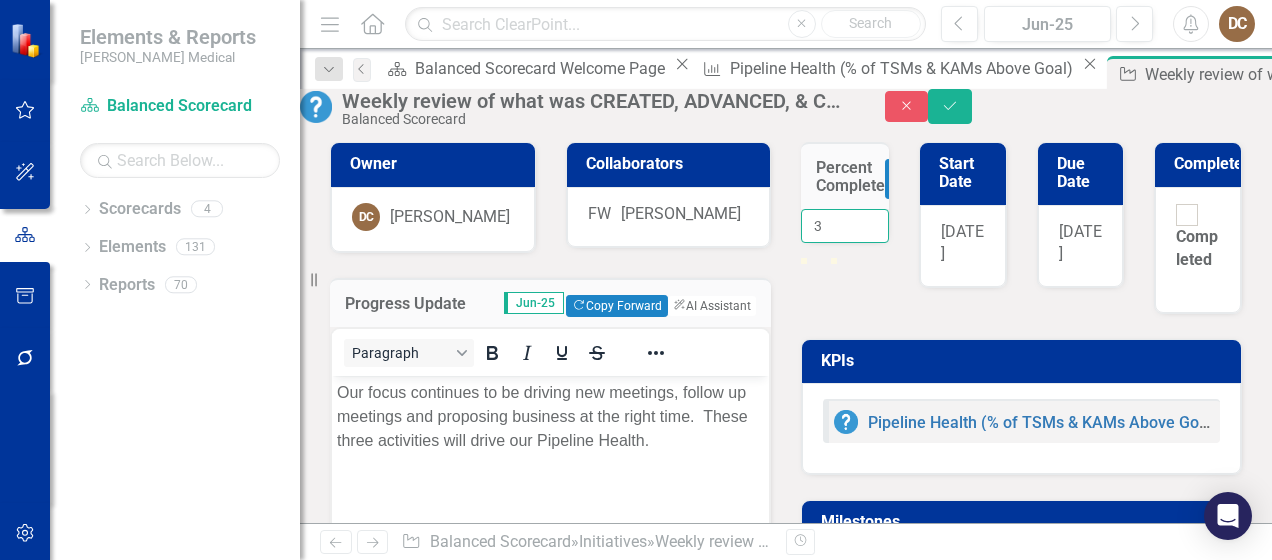 click on "3" at bounding box center (845, 226) 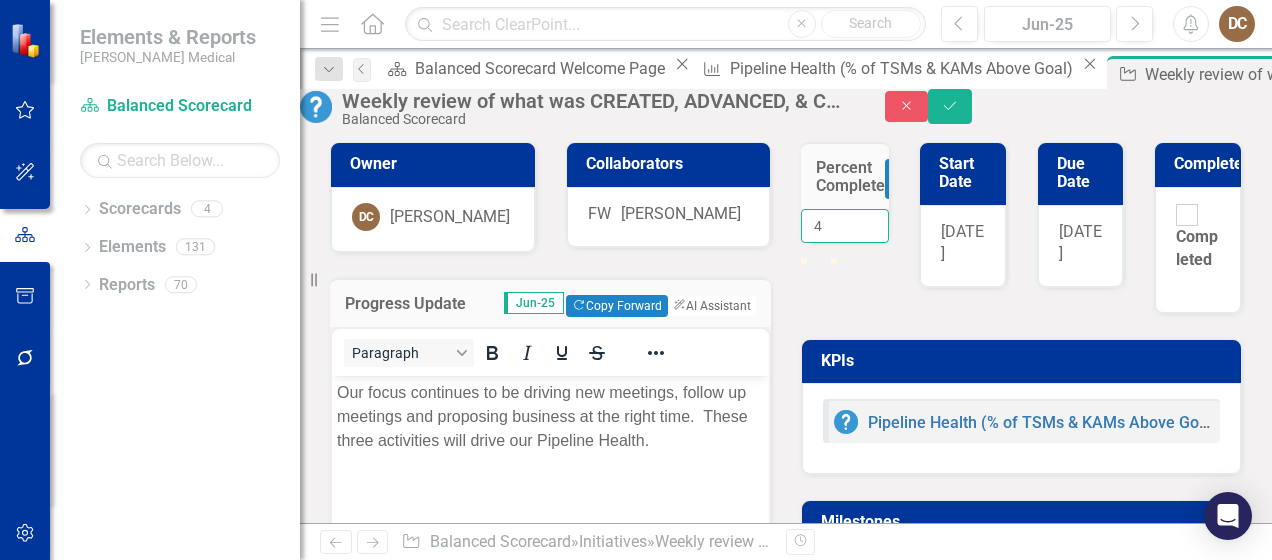 click on "4" at bounding box center (845, 226) 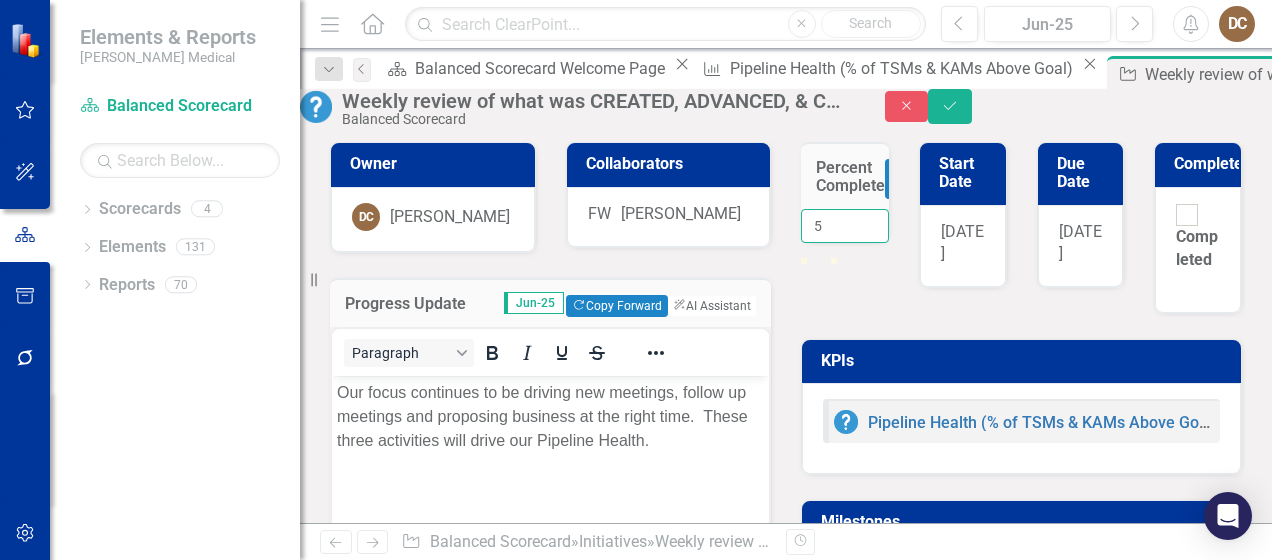 click on "5" at bounding box center [845, 226] 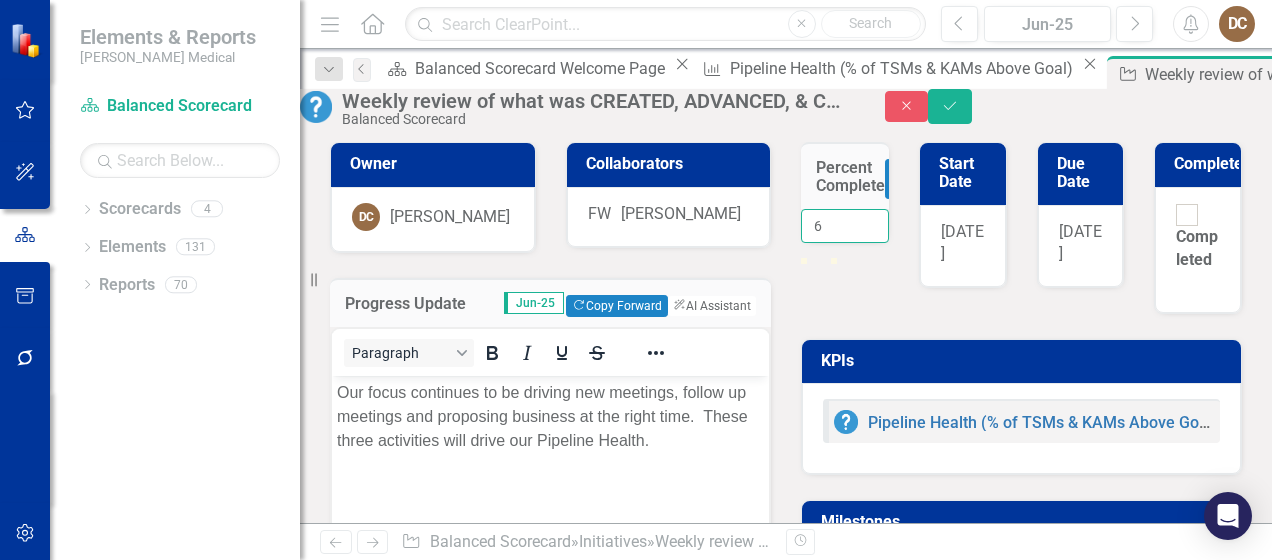click on "6" at bounding box center [845, 226] 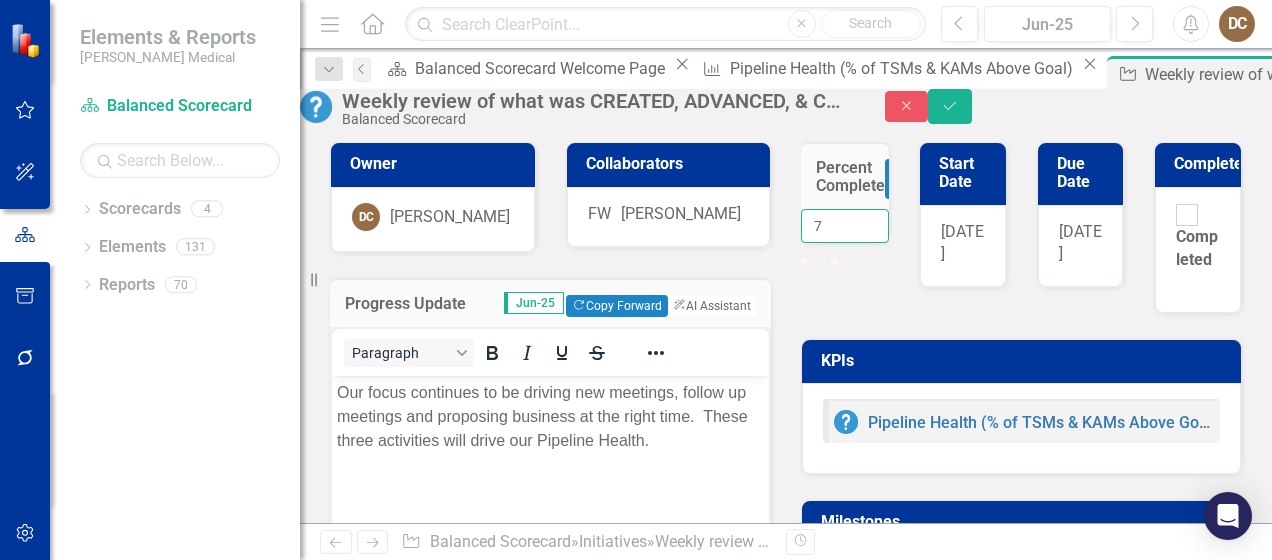 click on "7" at bounding box center [845, 226] 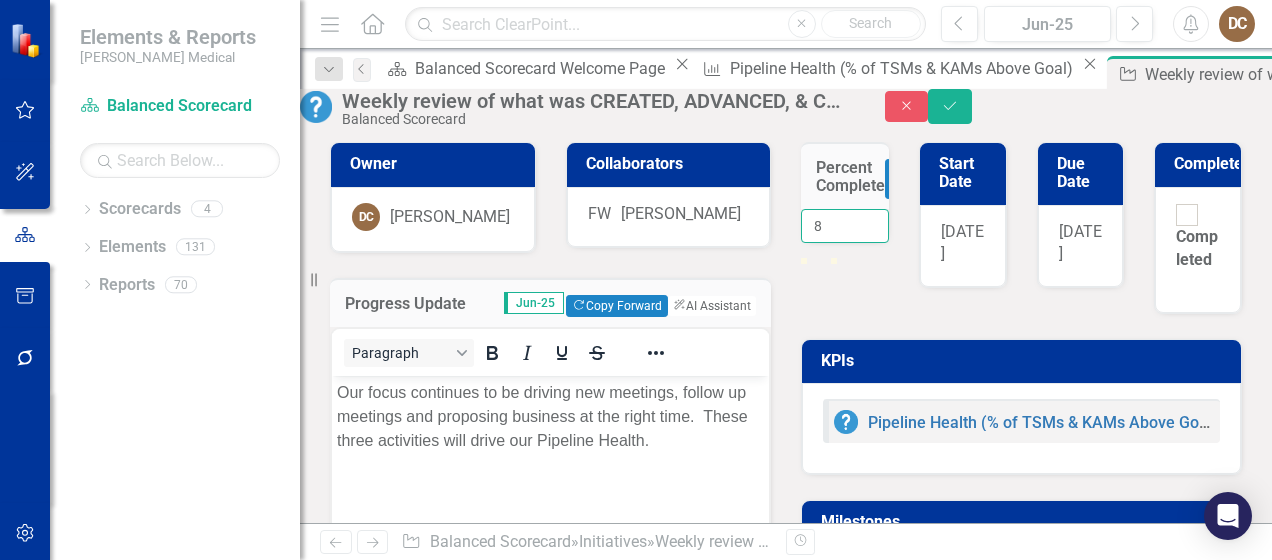 click on "8" at bounding box center [845, 226] 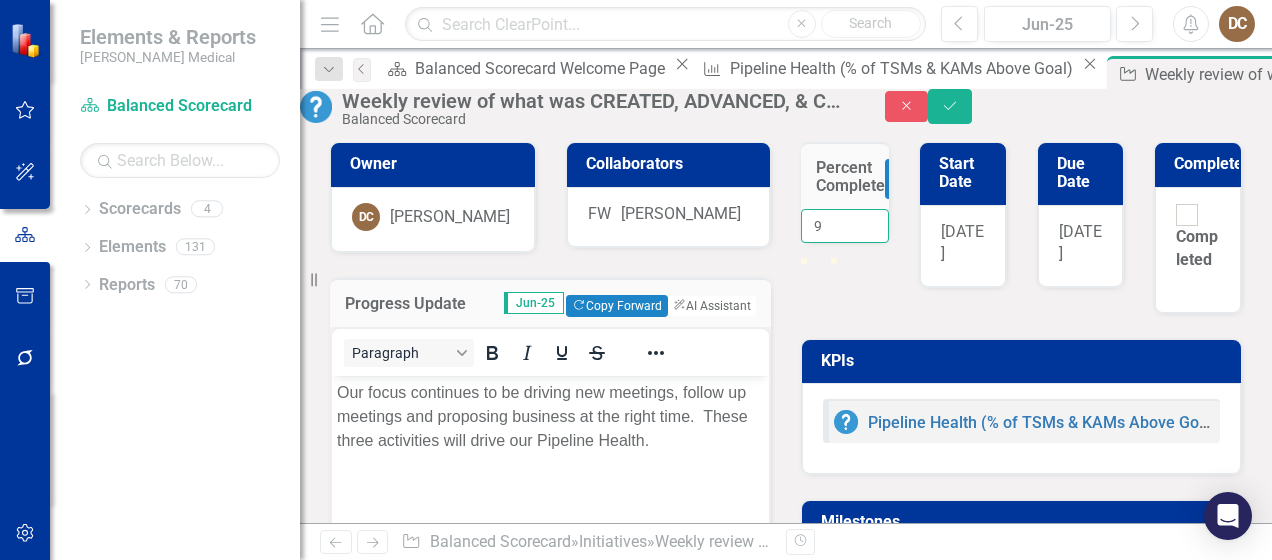 click on "9" at bounding box center (845, 226) 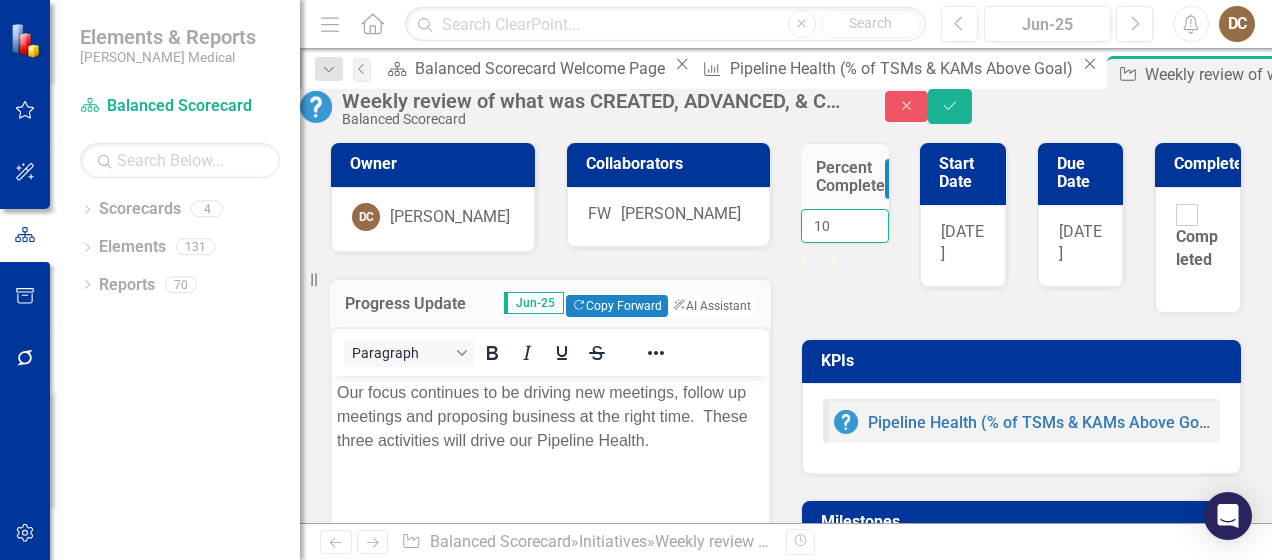 click on "10" at bounding box center (845, 226) 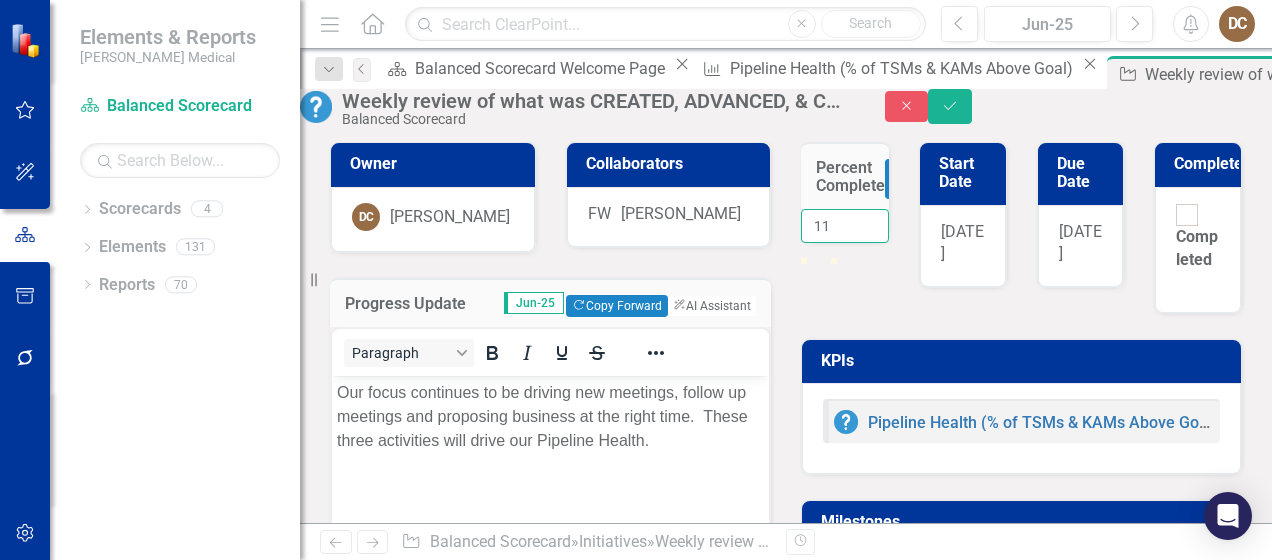 click on "11" at bounding box center (845, 226) 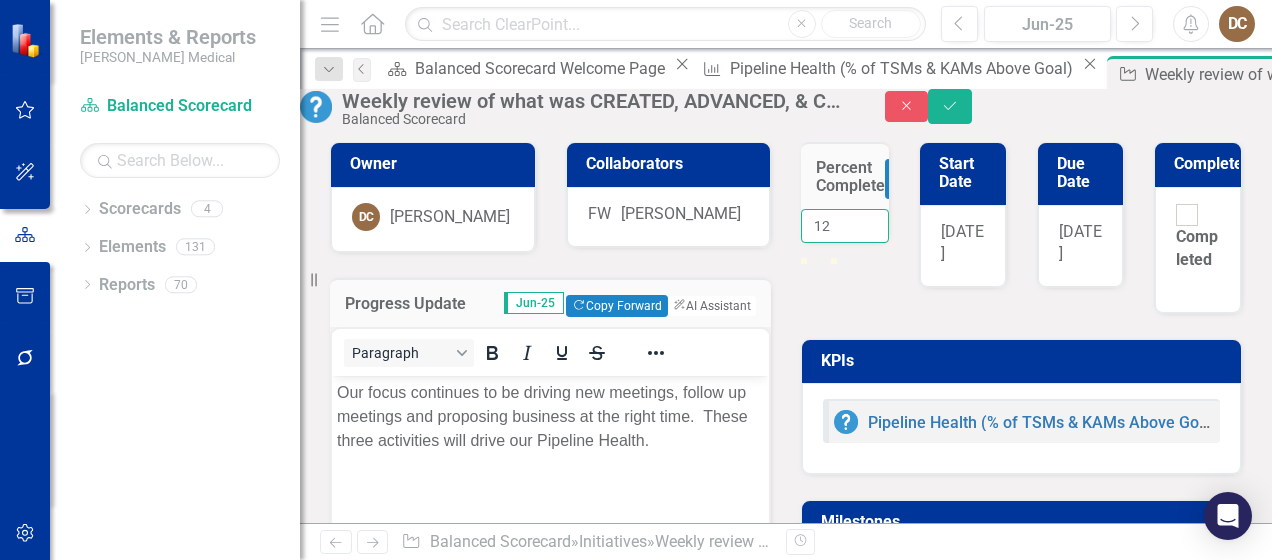 click on "12" at bounding box center (845, 226) 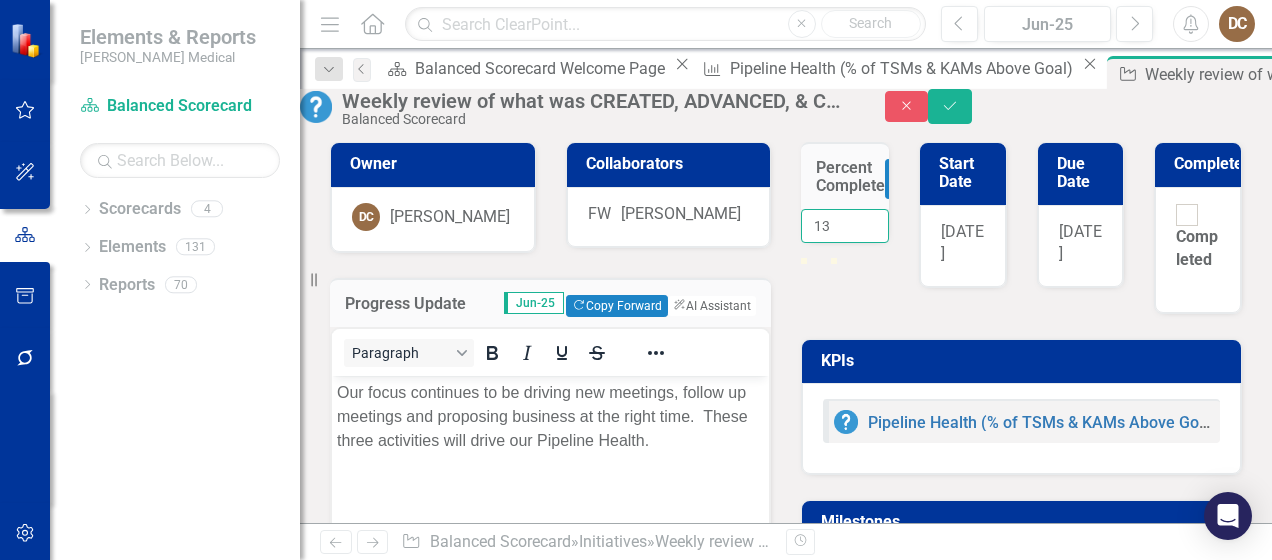click on "13" at bounding box center (845, 226) 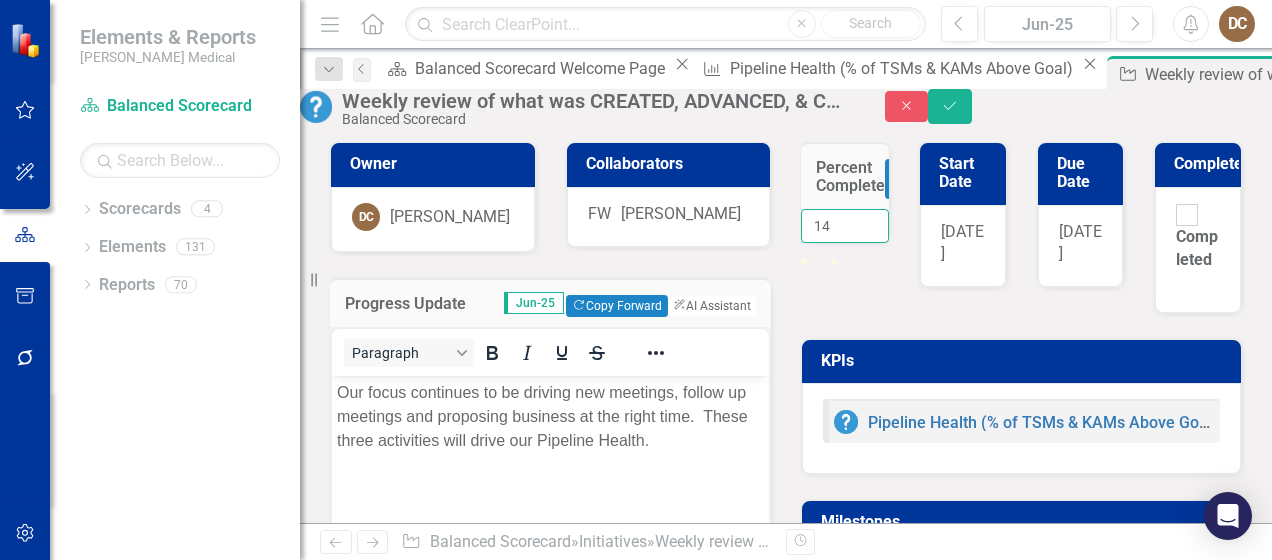 click on "14" at bounding box center [845, 226] 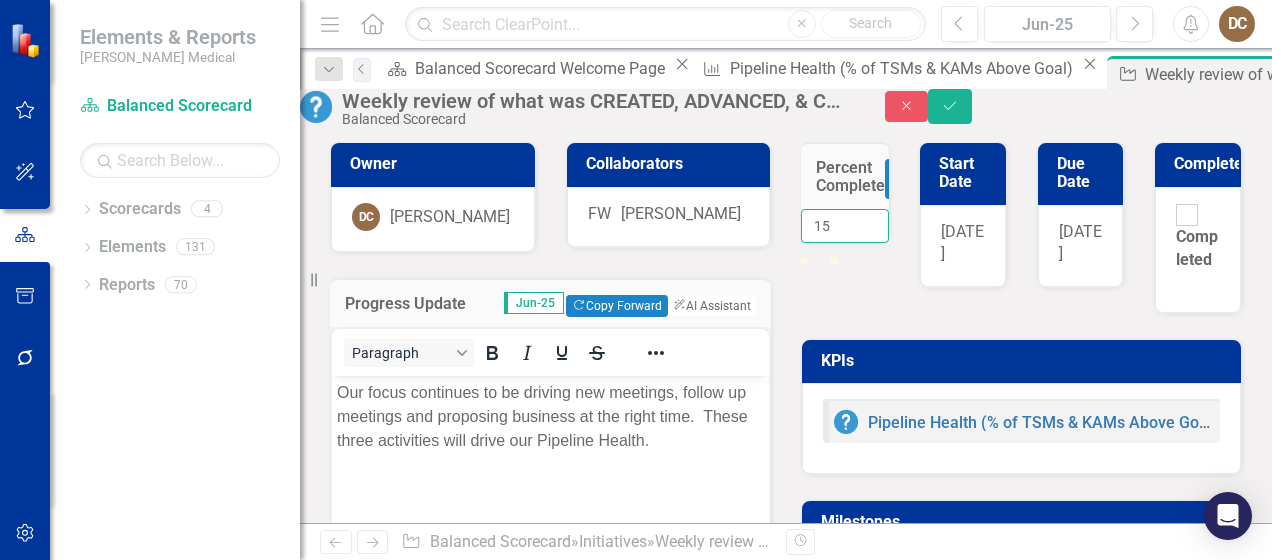 click on "15" at bounding box center (845, 226) 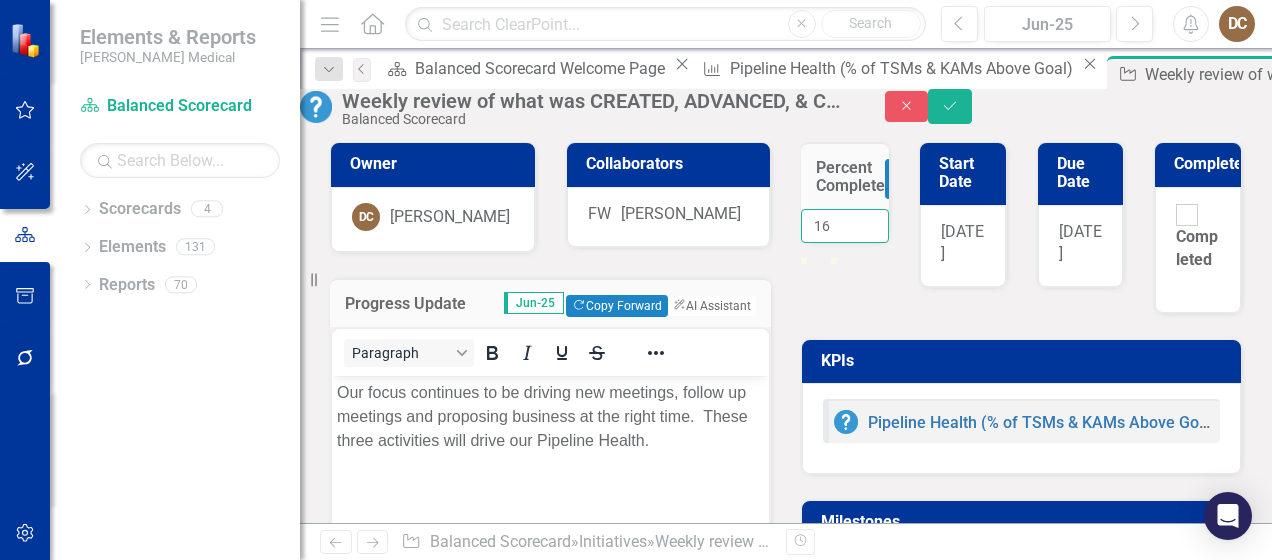 click on "16" at bounding box center [845, 226] 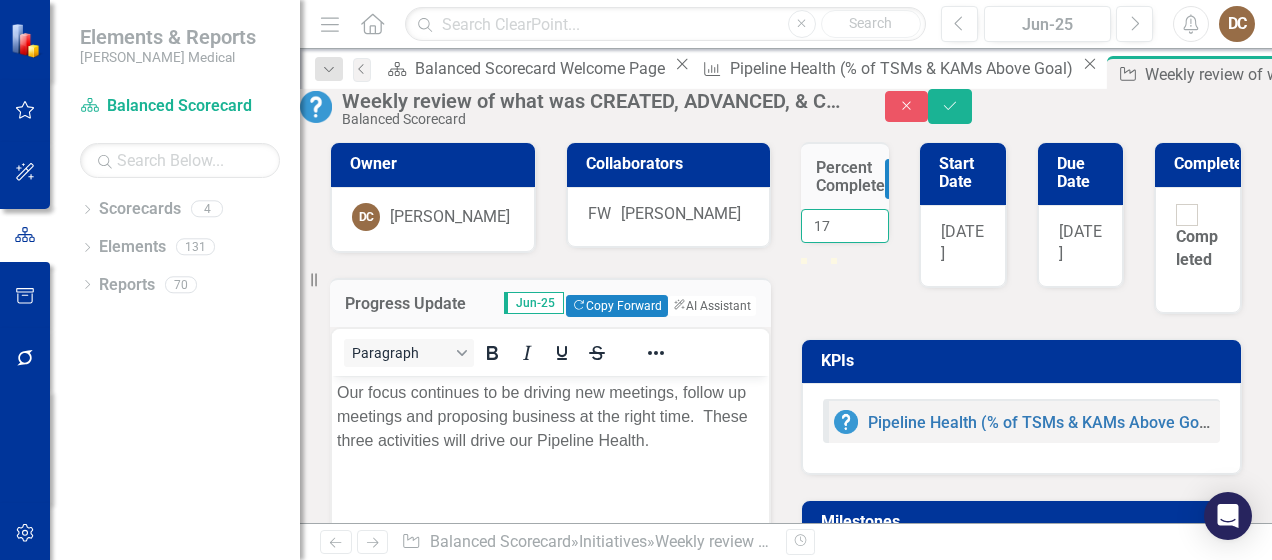 click on "17" at bounding box center (845, 226) 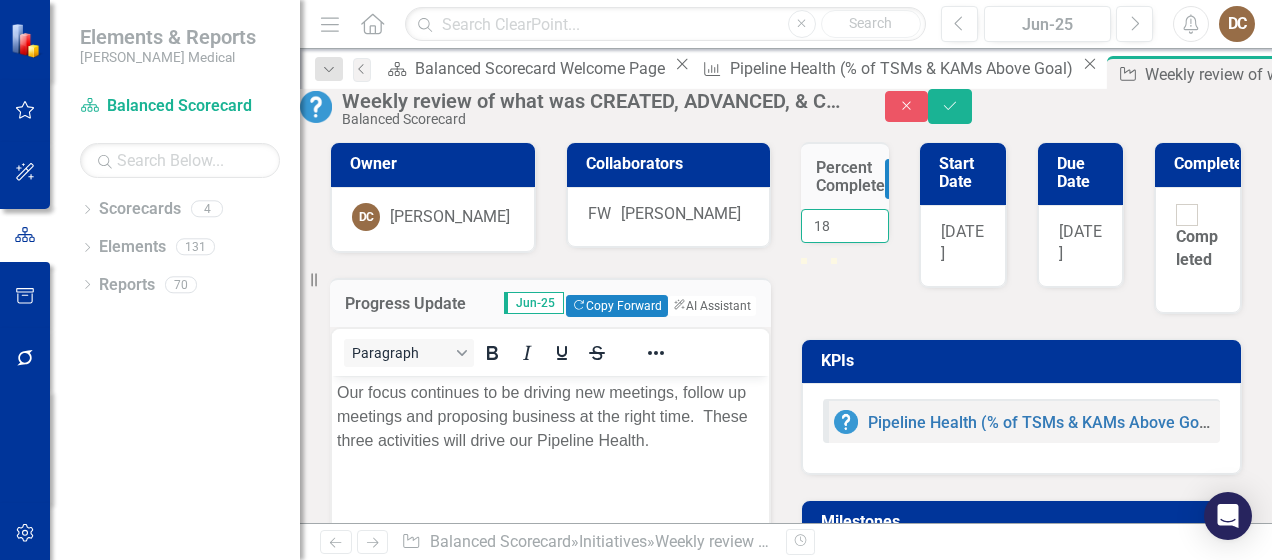 click on "18" at bounding box center (845, 226) 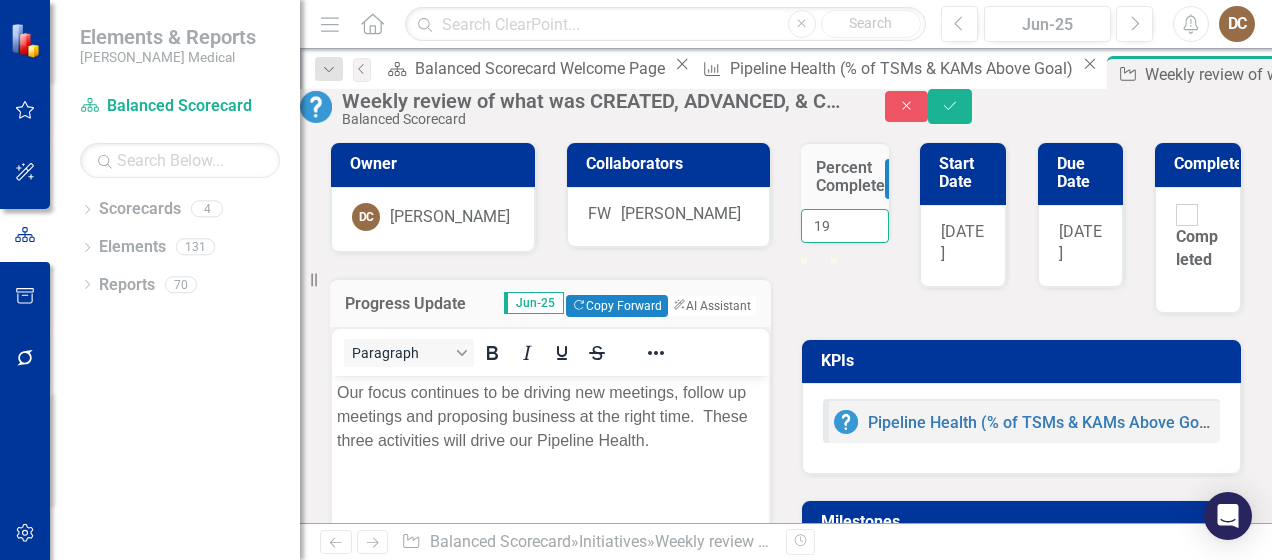 click on "19" at bounding box center (845, 226) 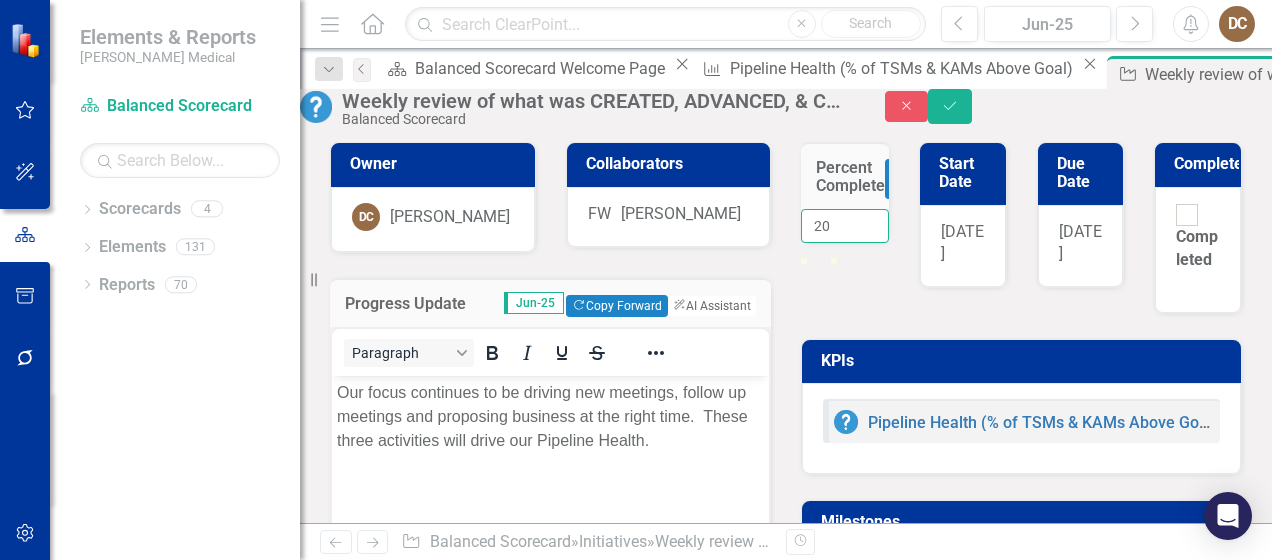 click on "20" at bounding box center [845, 226] 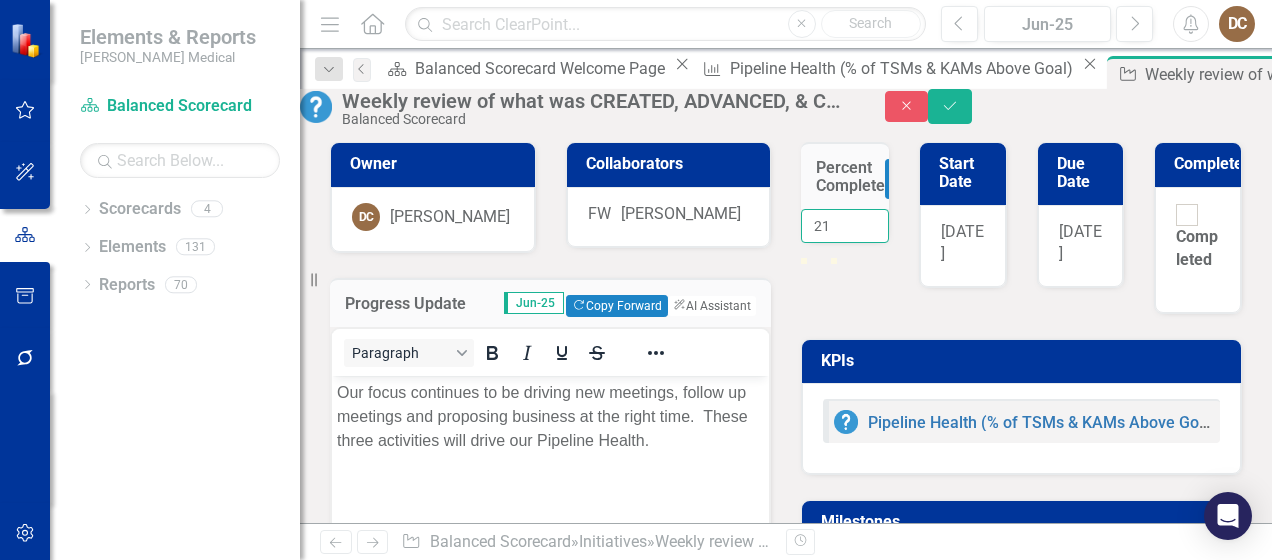 click on "21" at bounding box center [845, 226] 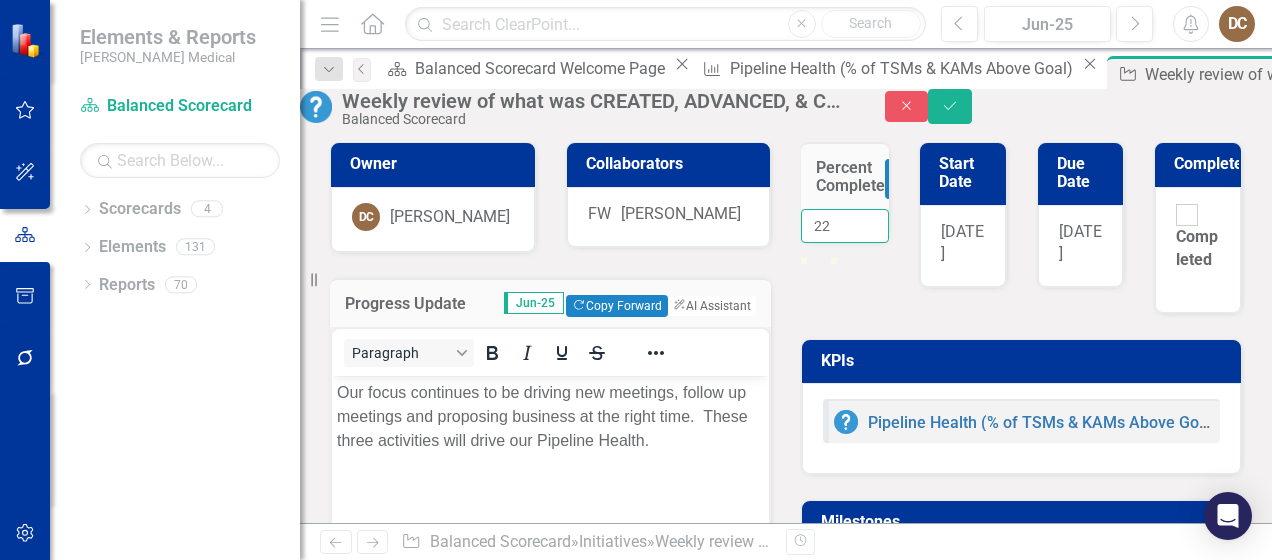 click on "22" at bounding box center (845, 226) 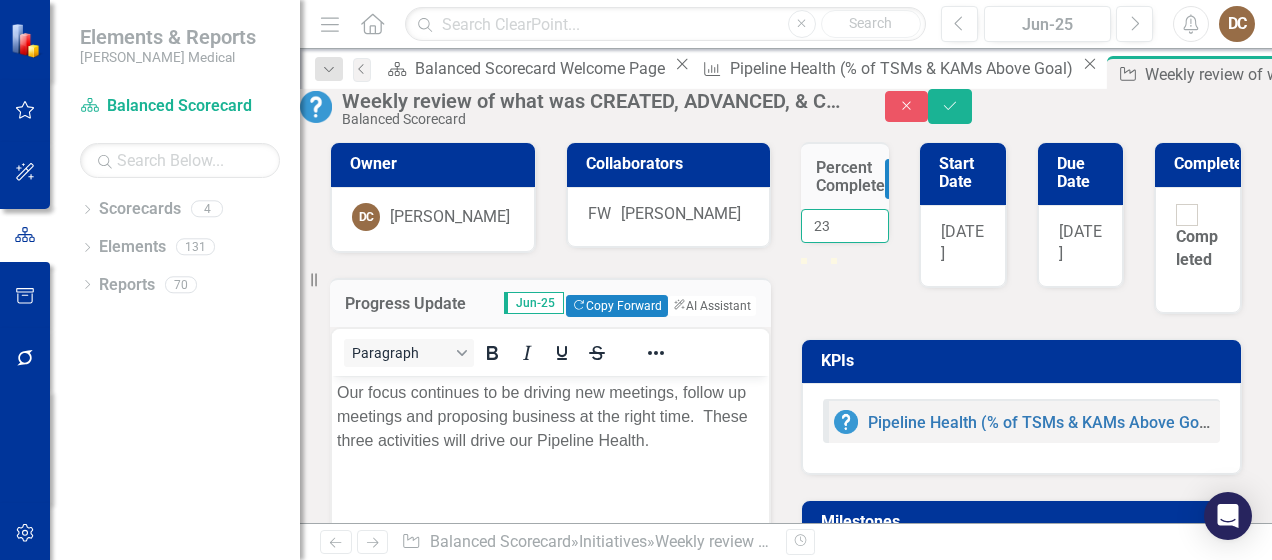 click on "23" at bounding box center (845, 226) 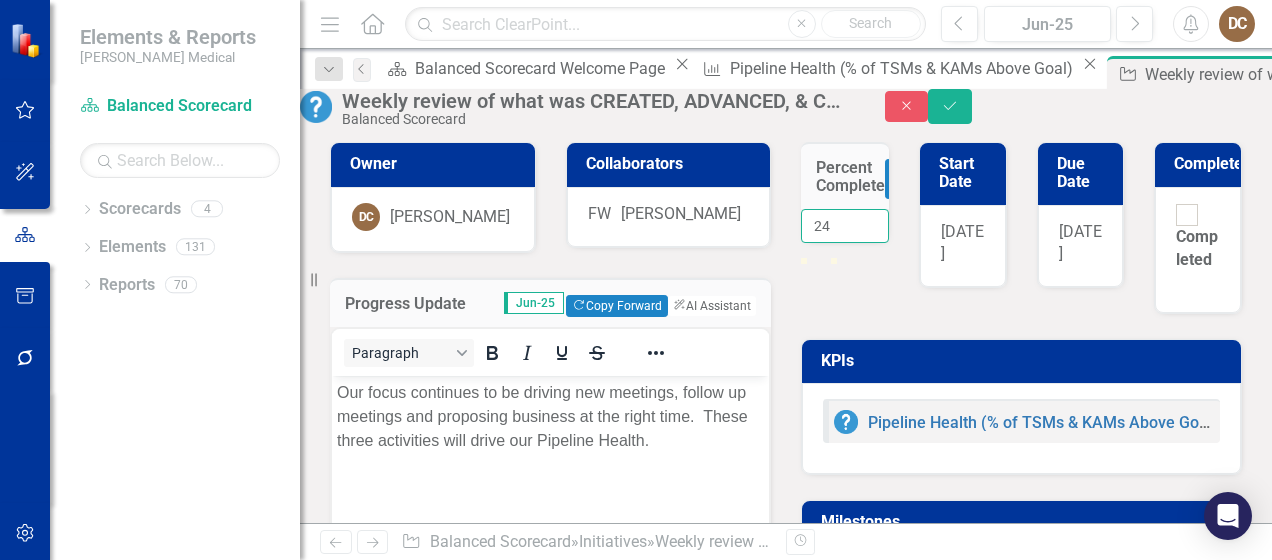 click on "24" at bounding box center [845, 226] 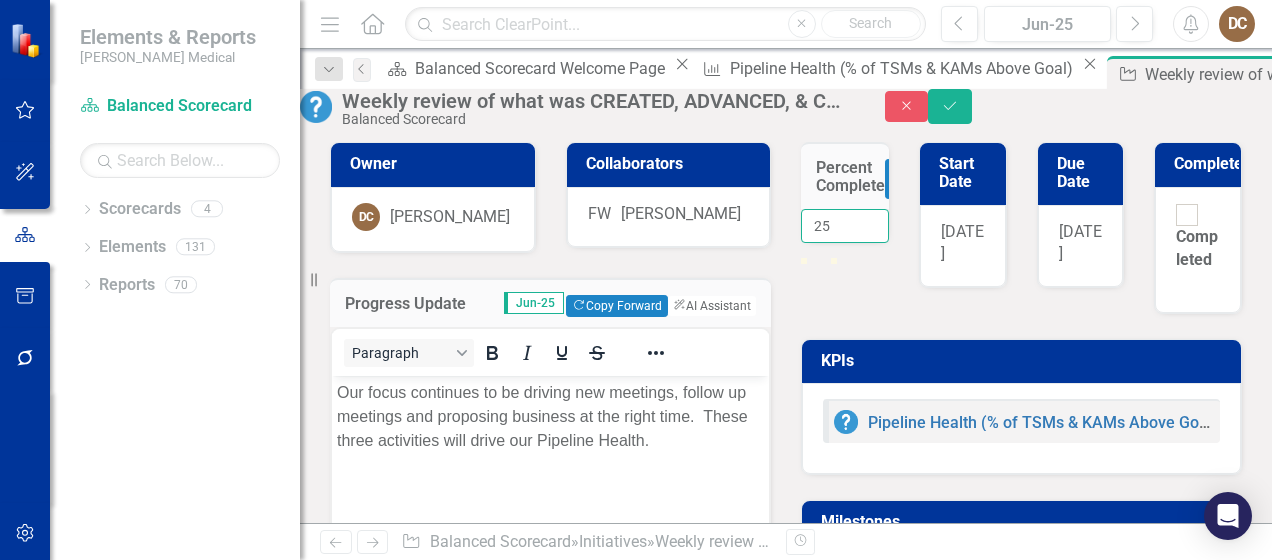 click on "25" at bounding box center [845, 226] 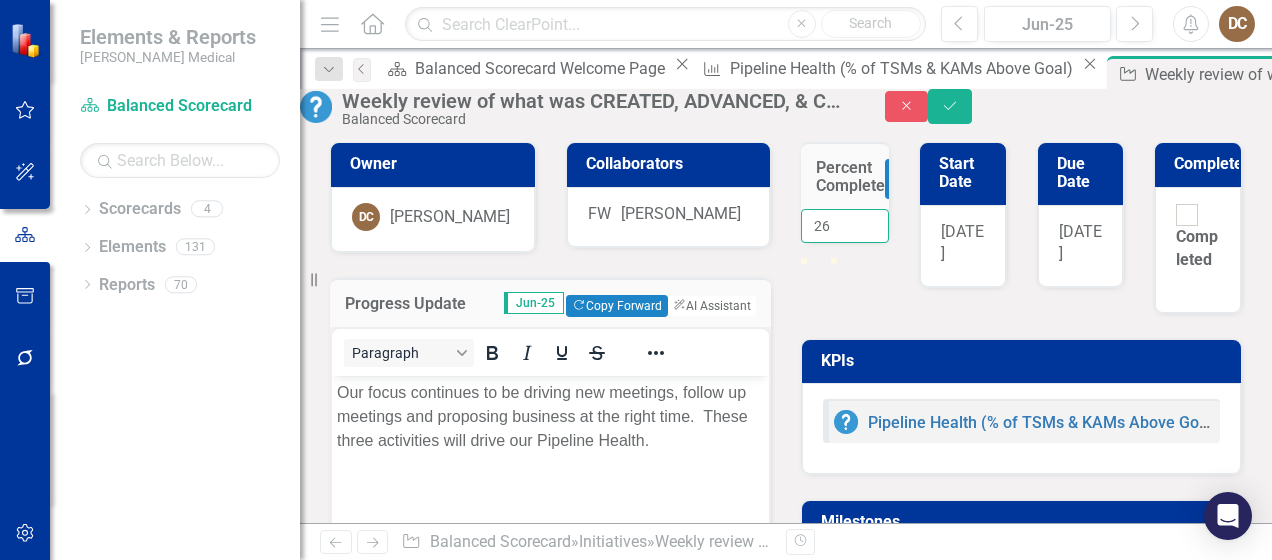 click on "26" at bounding box center (845, 226) 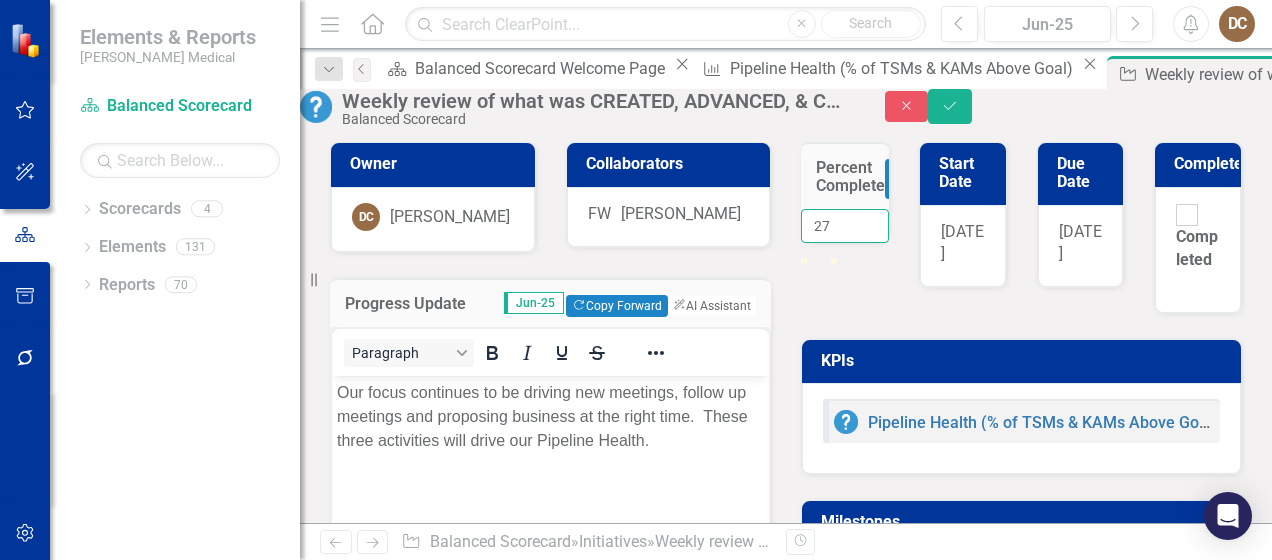 click on "27" at bounding box center (845, 226) 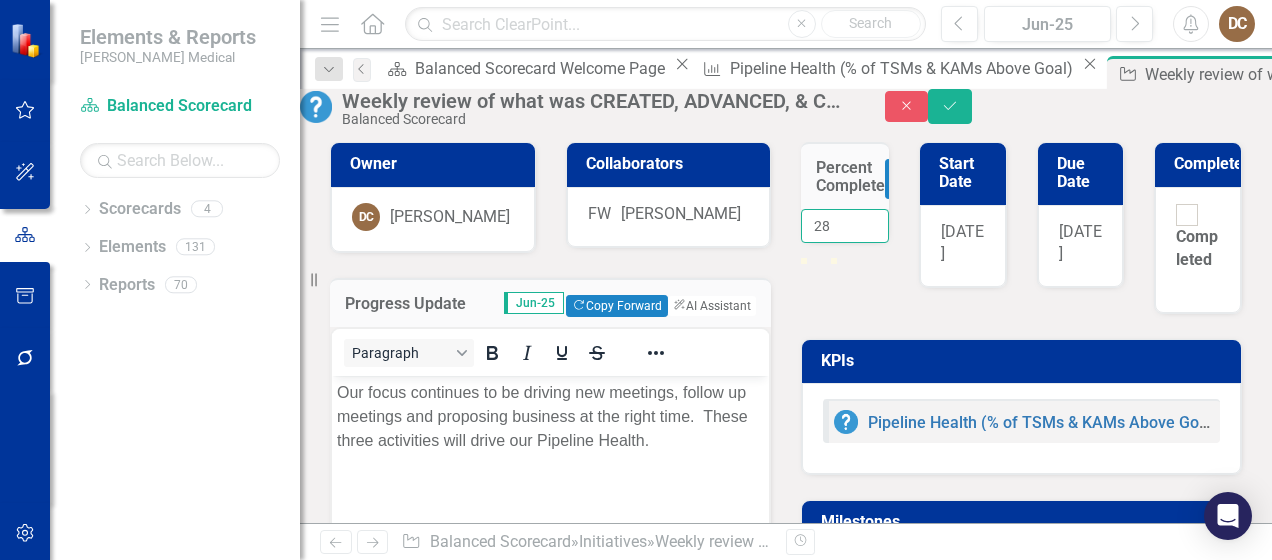 click on "28" at bounding box center [845, 226] 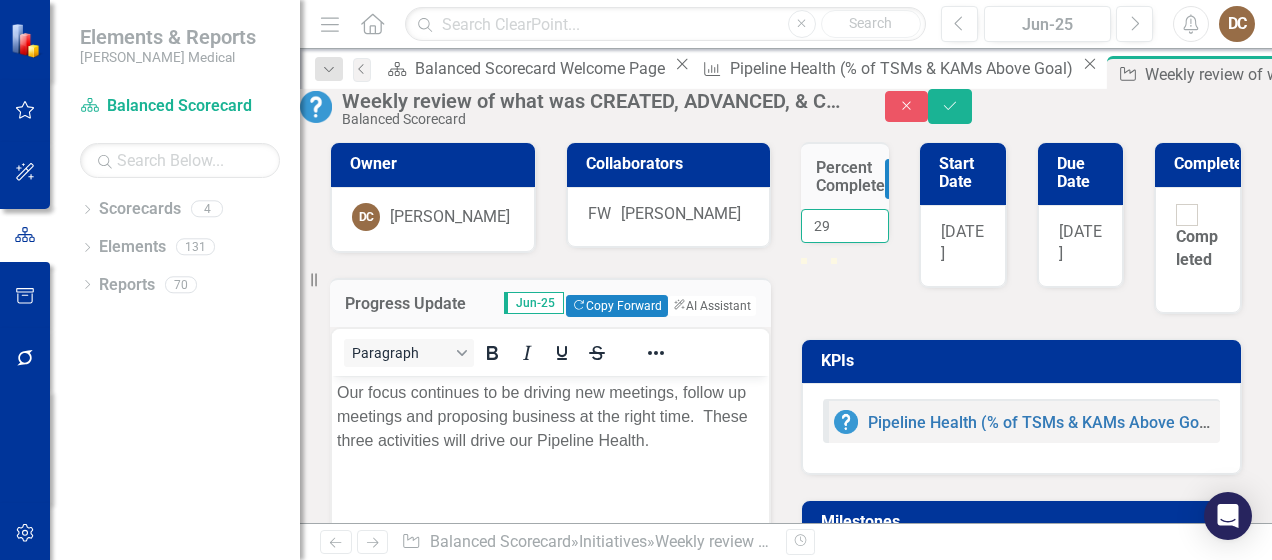 click on "29" at bounding box center [845, 226] 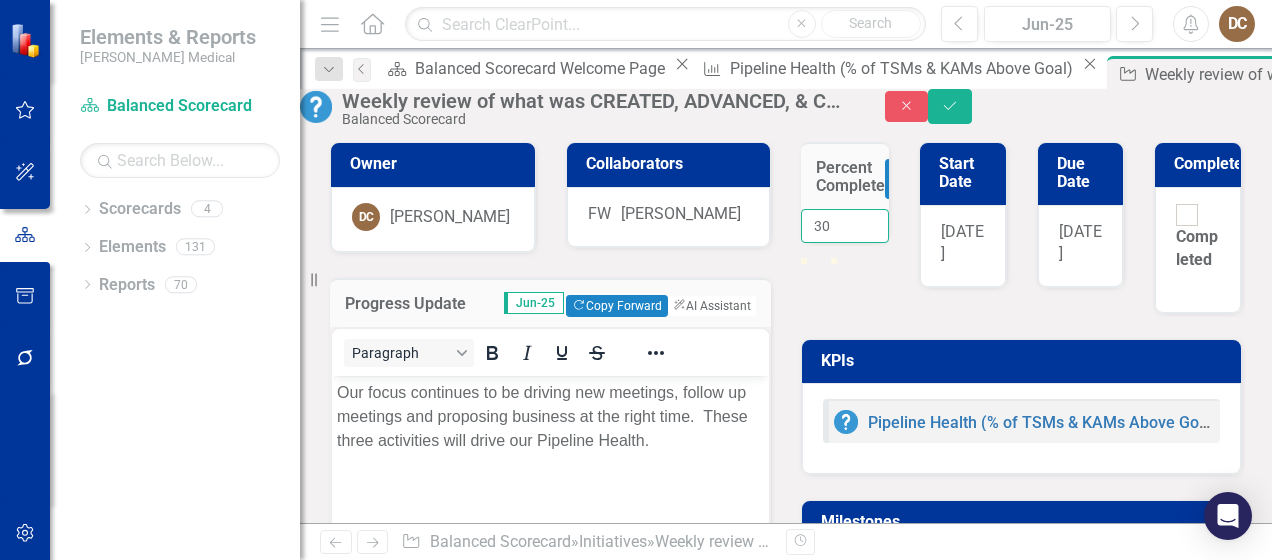 click on "30" at bounding box center (845, 226) 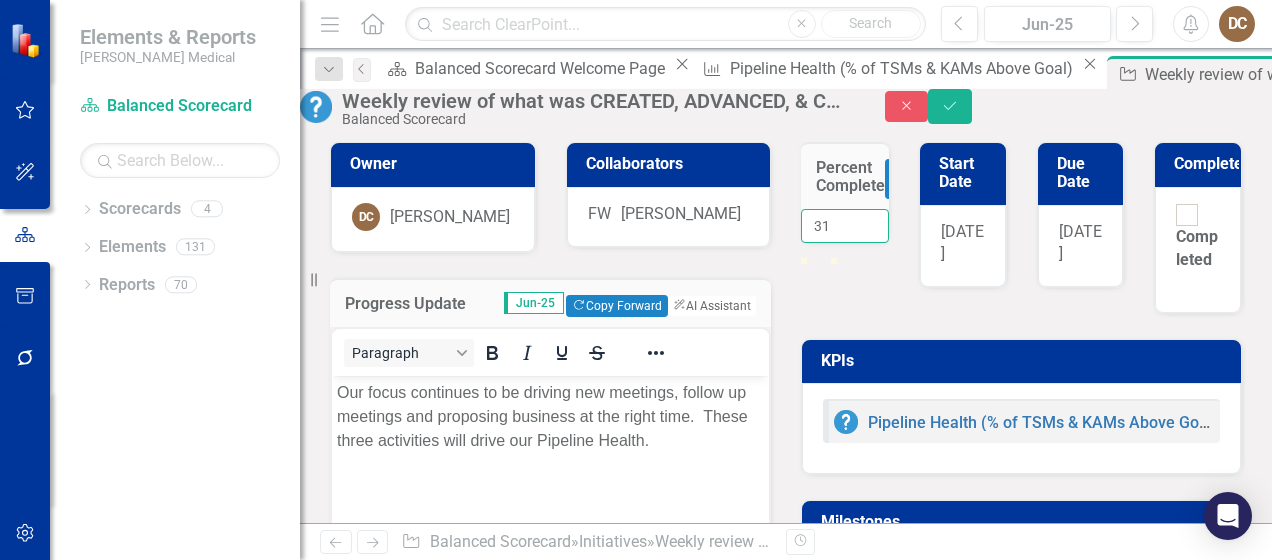 click on "31" at bounding box center [845, 226] 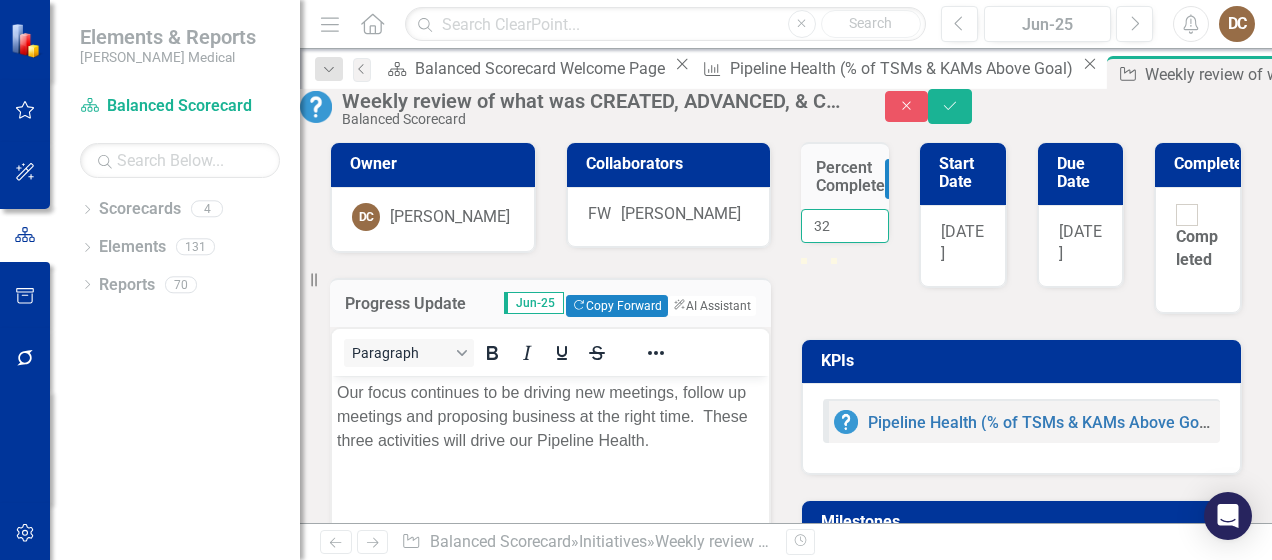 click on "32" at bounding box center [845, 226] 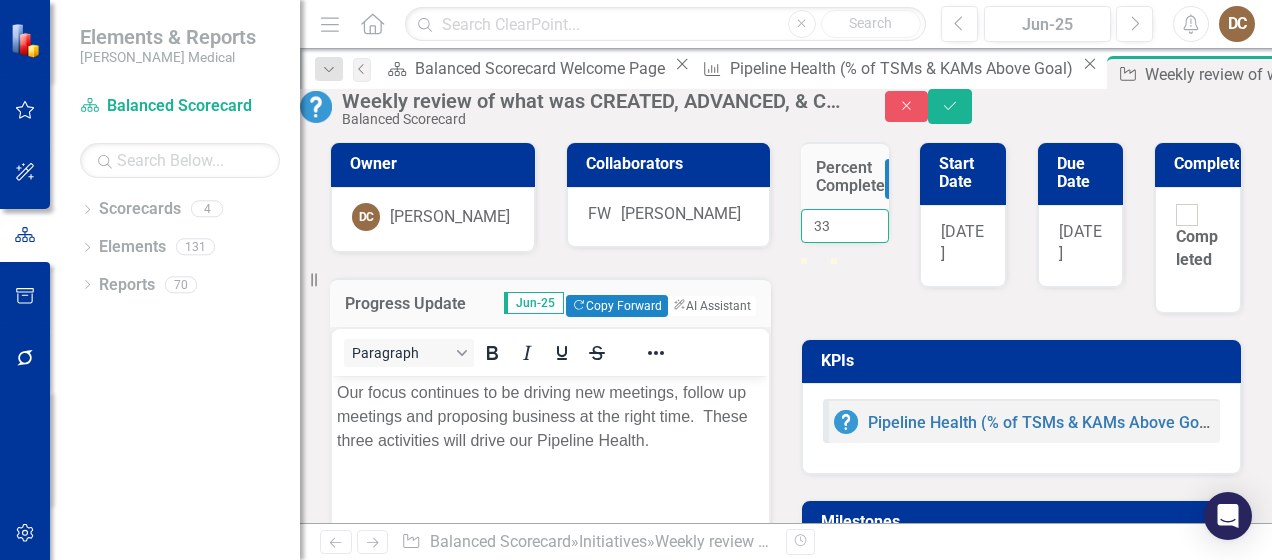 click on "33" at bounding box center [845, 226] 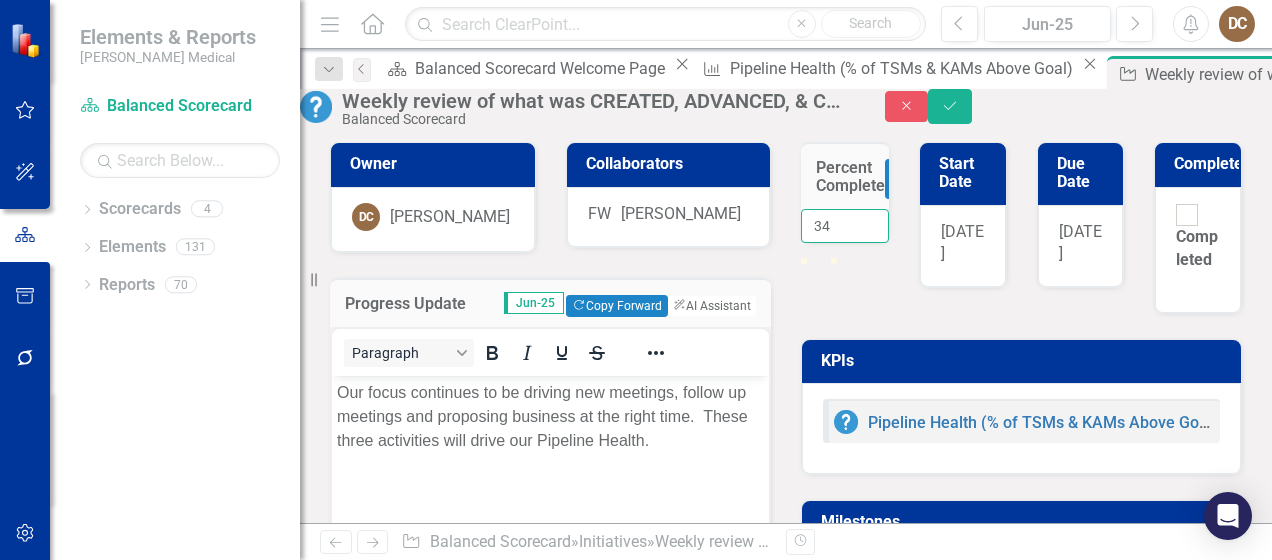 click on "34" at bounding box center (845, 226) 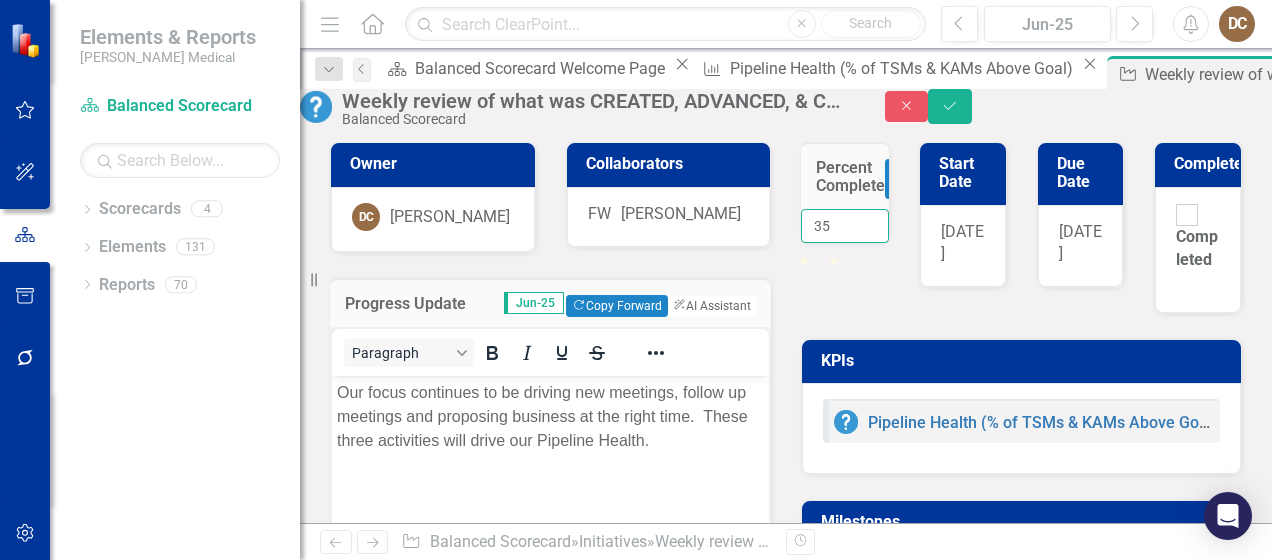 type on "35" 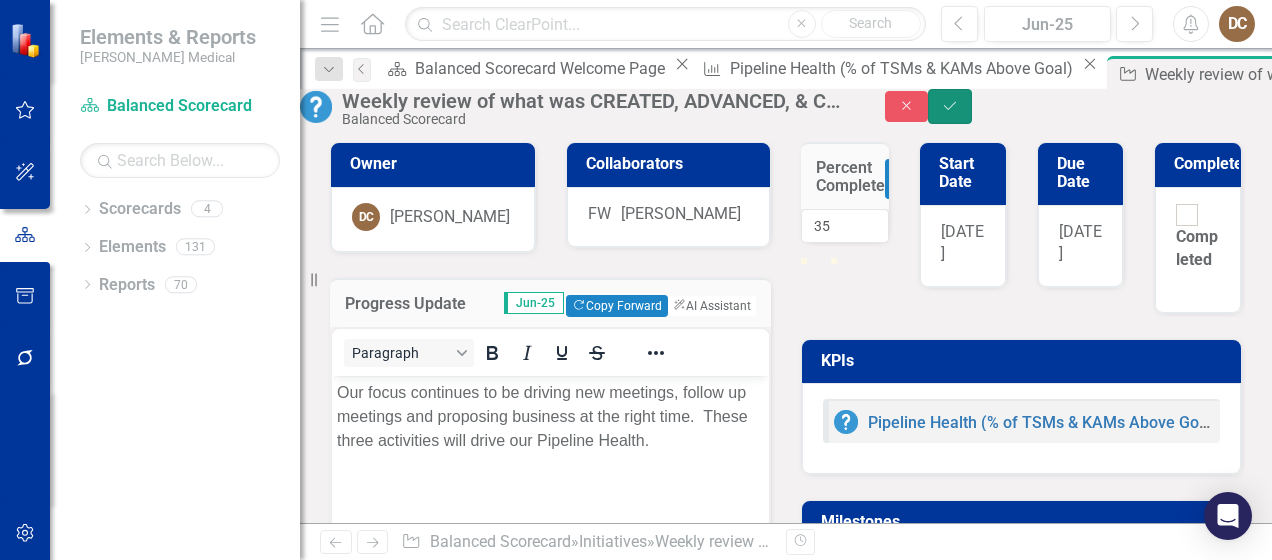 click on "Save" 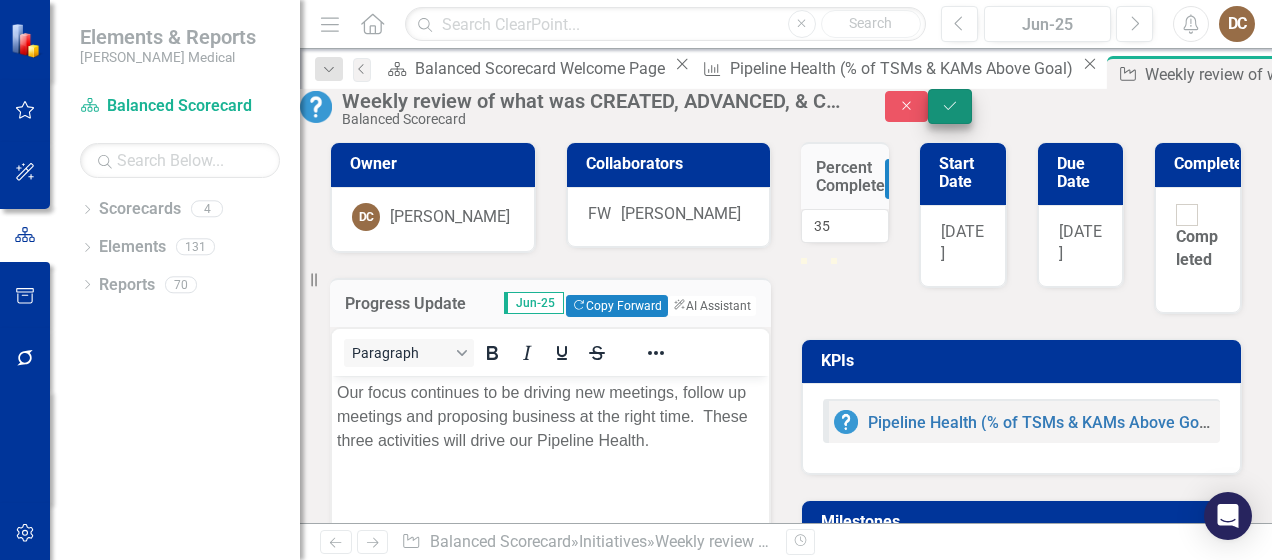 scroll, scrollTop: 0, scrollLeft: 0, axis: both 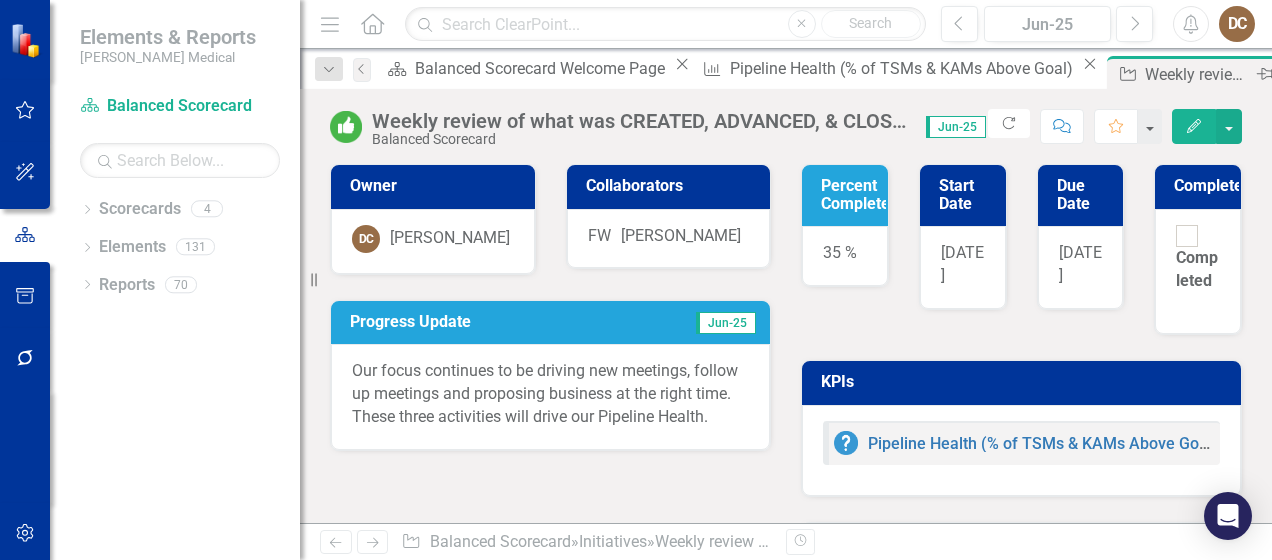 click 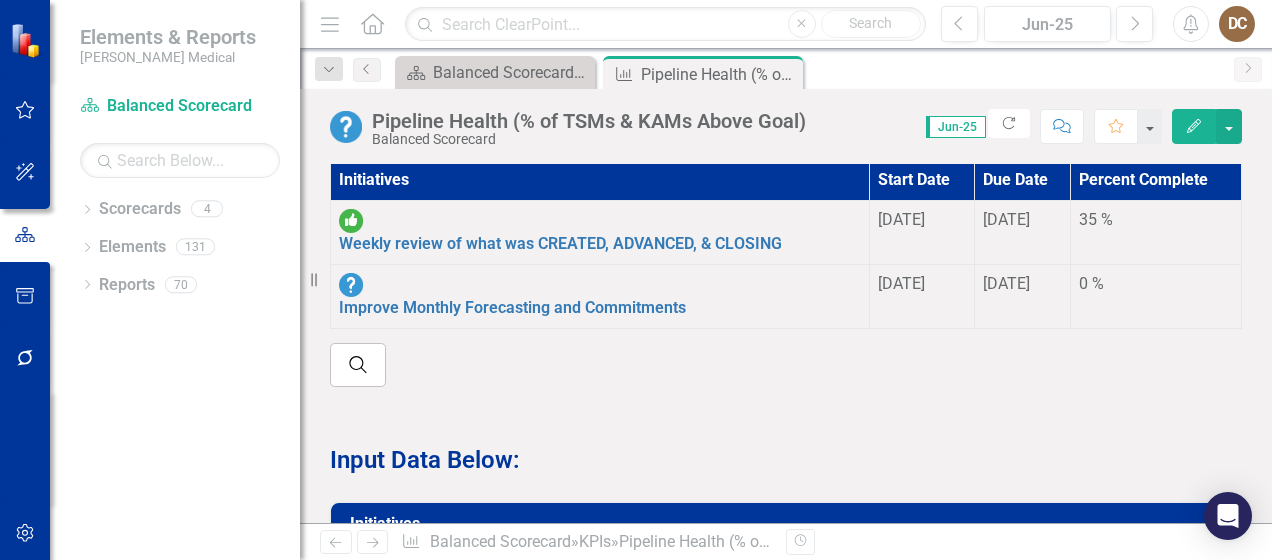 scroll, scrollTop: 1142, scrollLeft: 0, axis: vertical 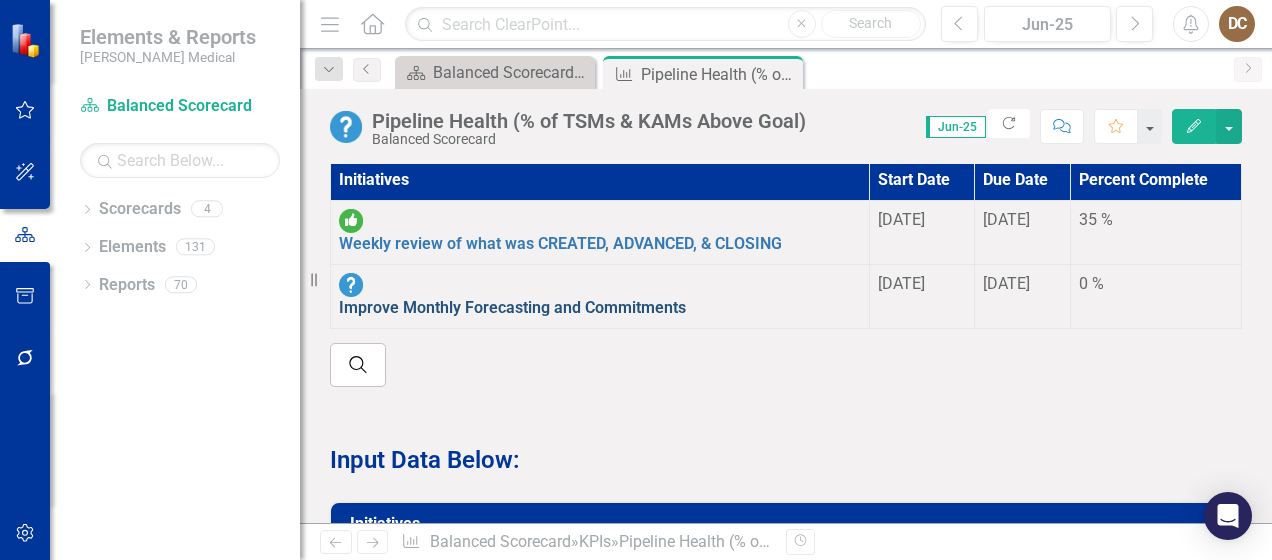 click on "Improve Monthly Forecasting and Commitments" at bounding box center [512, 307] 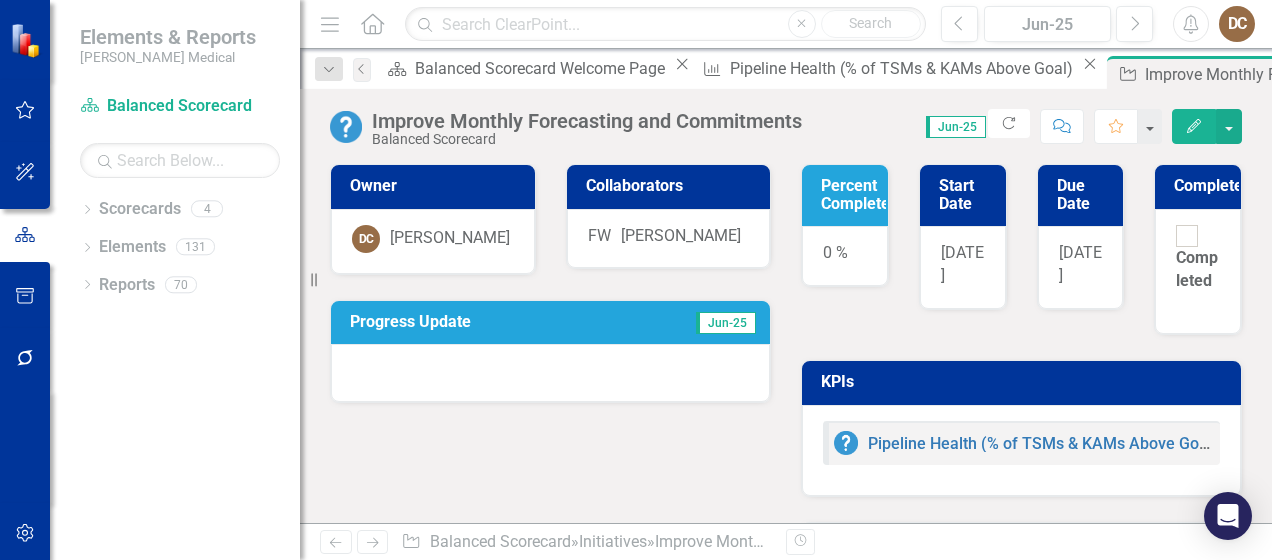 click on "Progress Update" at bounding box center (485, 322) 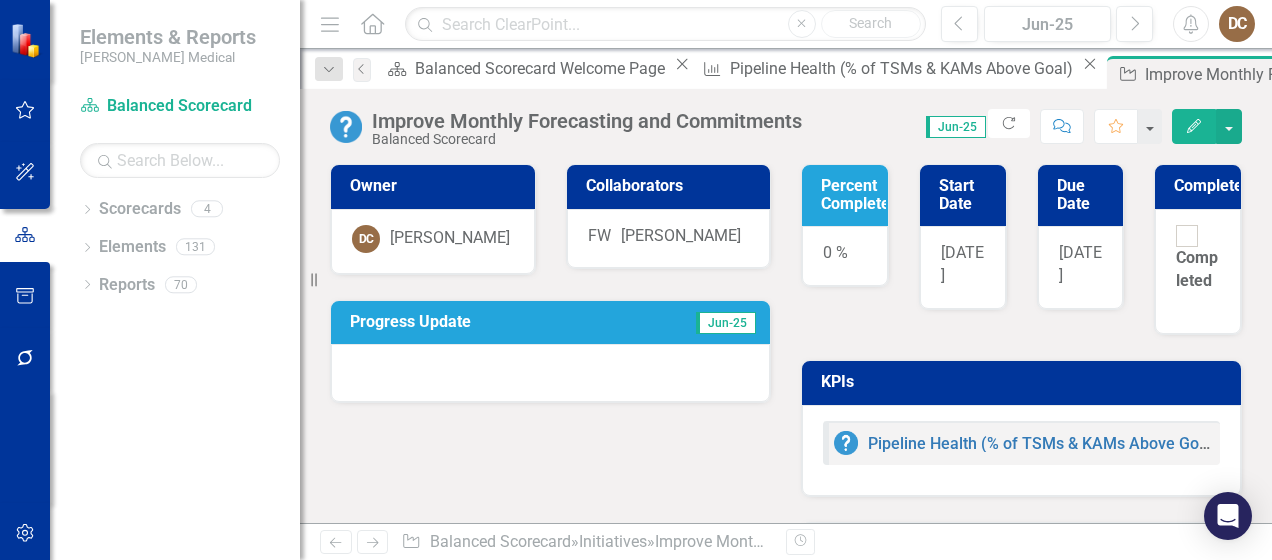 click on "Progress Update" at bounding box center (485, 322) 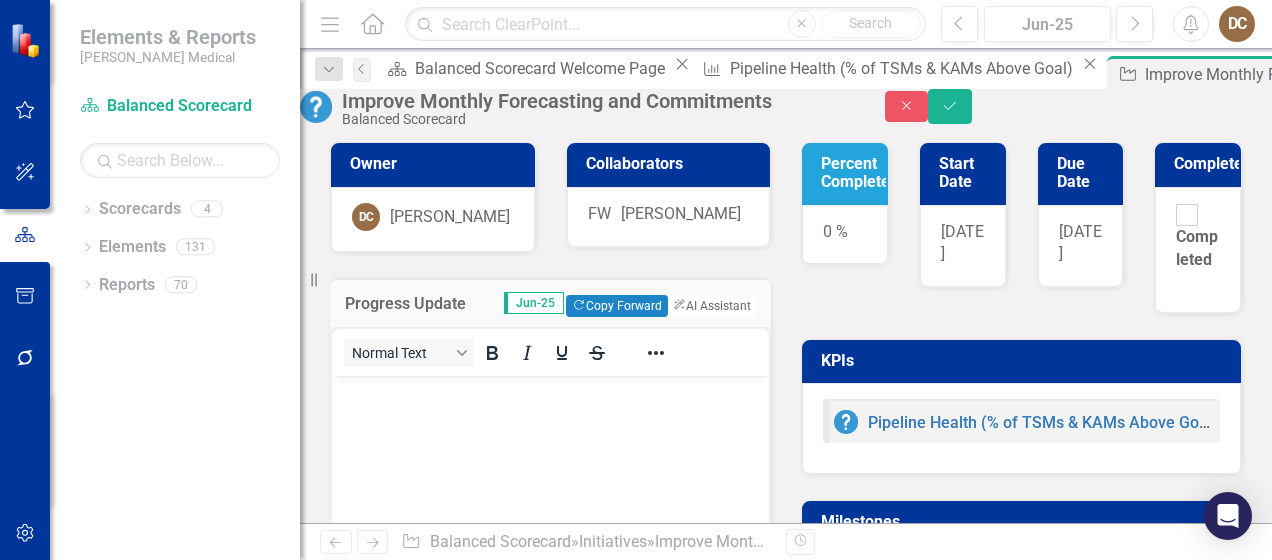 scroll, scrollTop: 0, scrollLeft: 0, axis: both 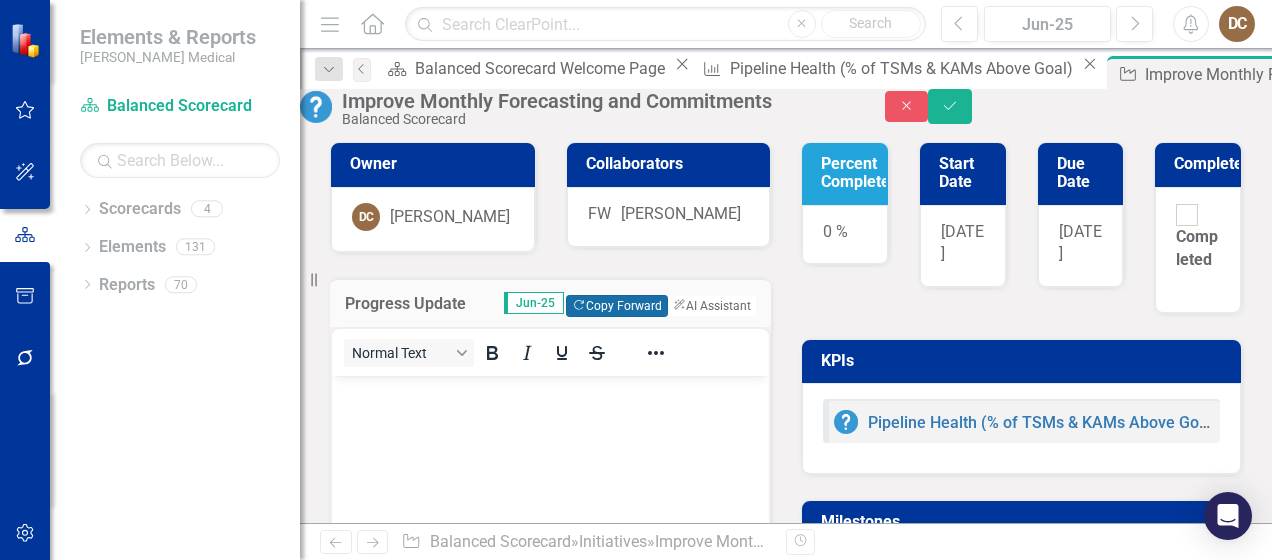 click on "Copy Forward  Copy Forward" at bounding box center [616, 306] 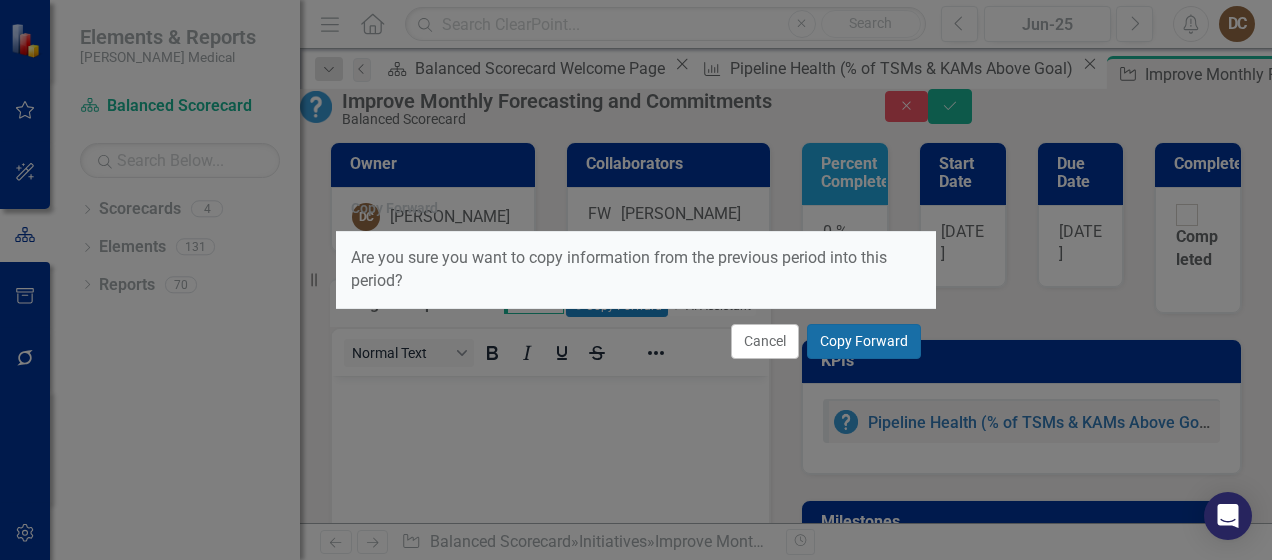click on "Copy Forward" at bounding box center (864, 341) 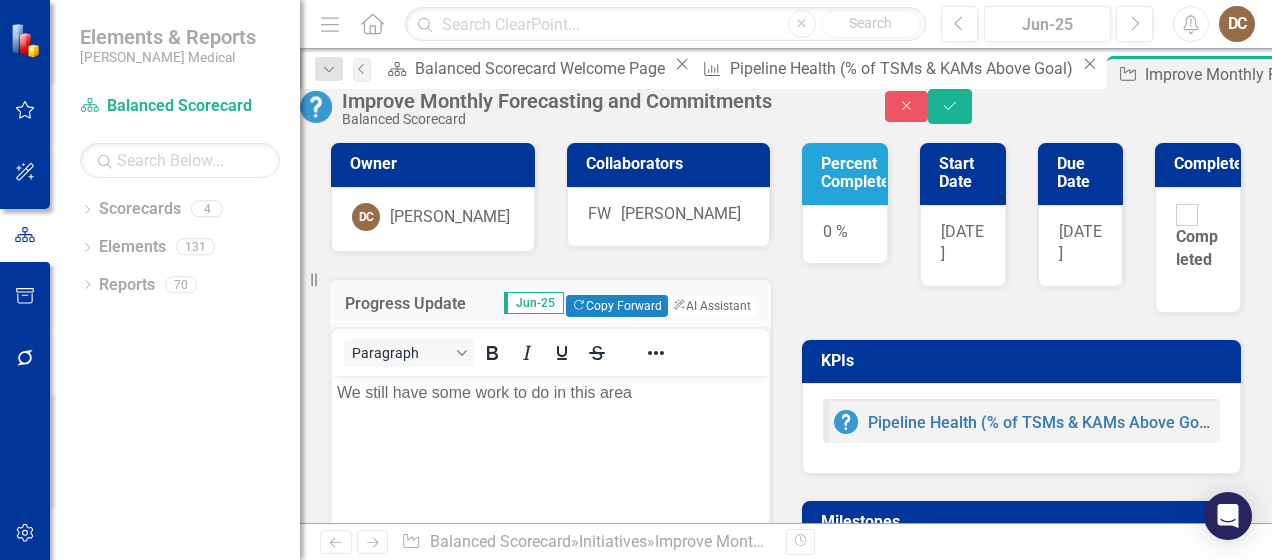 click on "0 %" at bounding box center [845, 235] 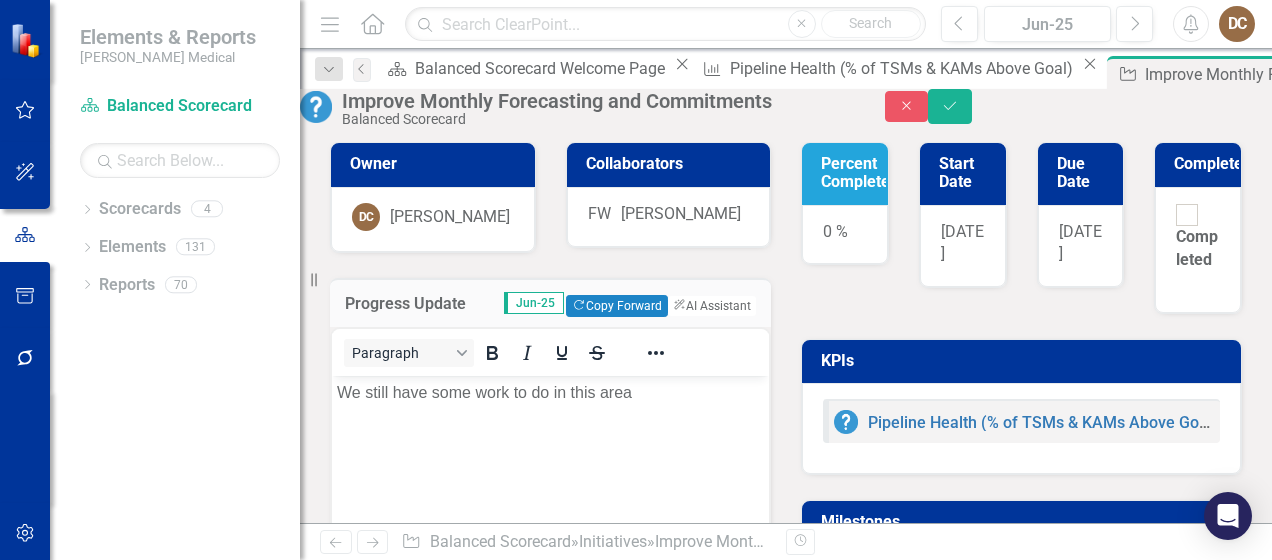 click on "0 %" at bounding box center [845, 235] 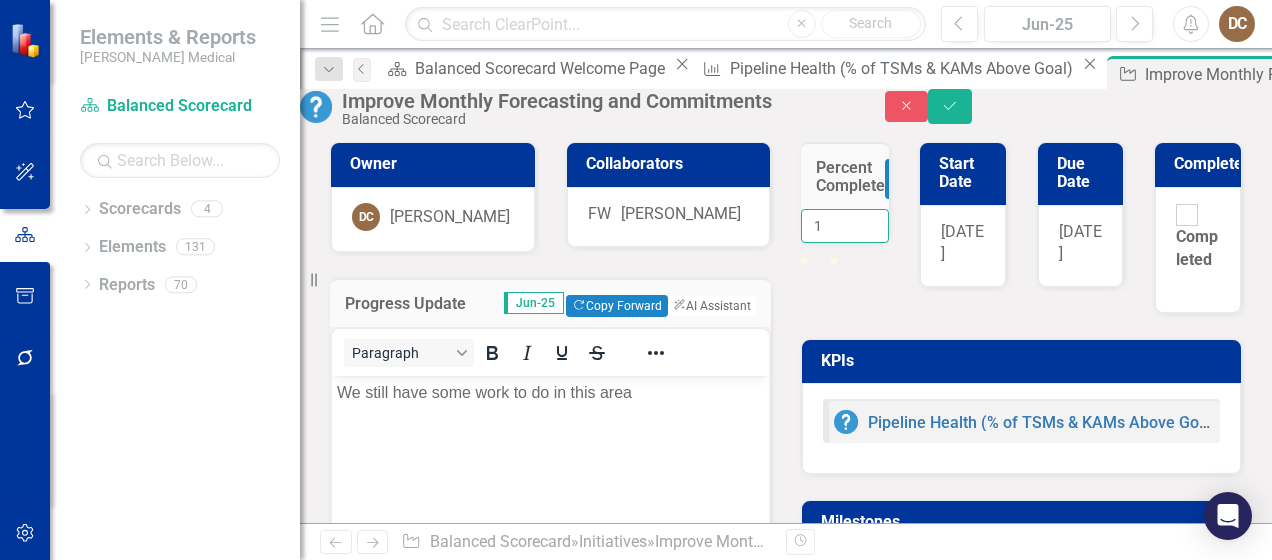 click on "1" at bounding box center (845, 226) 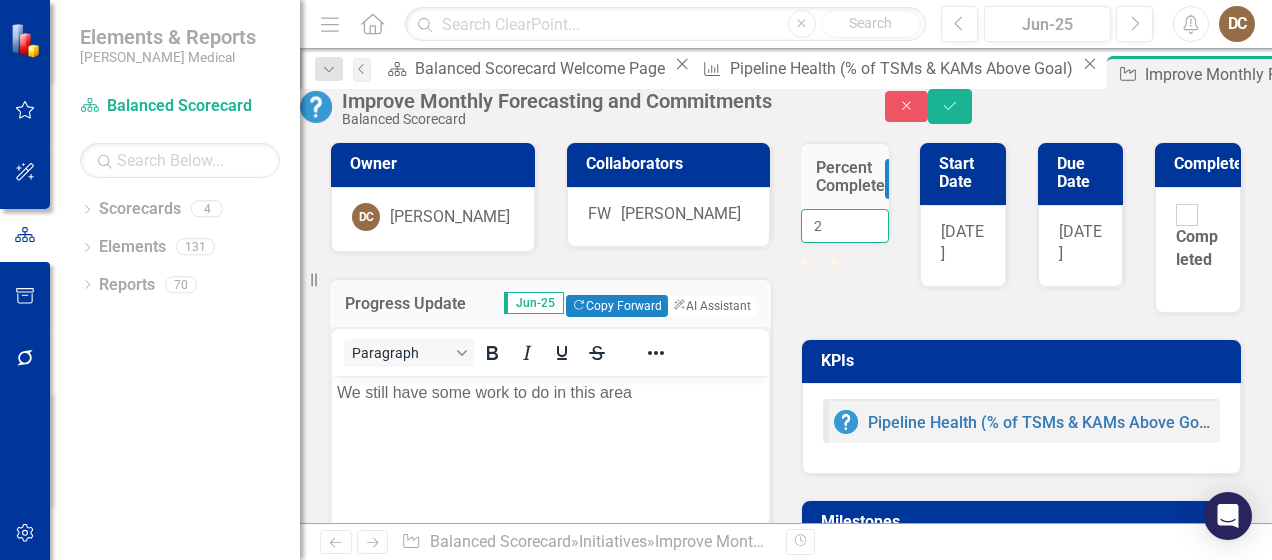 click on "2" at bounding box center [845, 226] 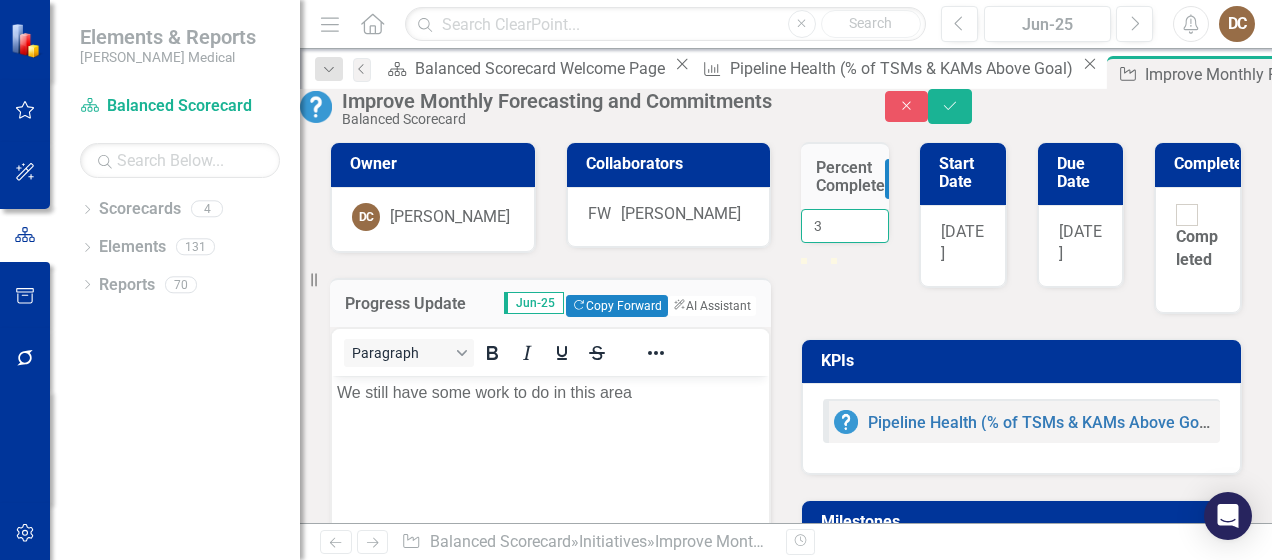 click on "3" at bounding box center [845, 226] 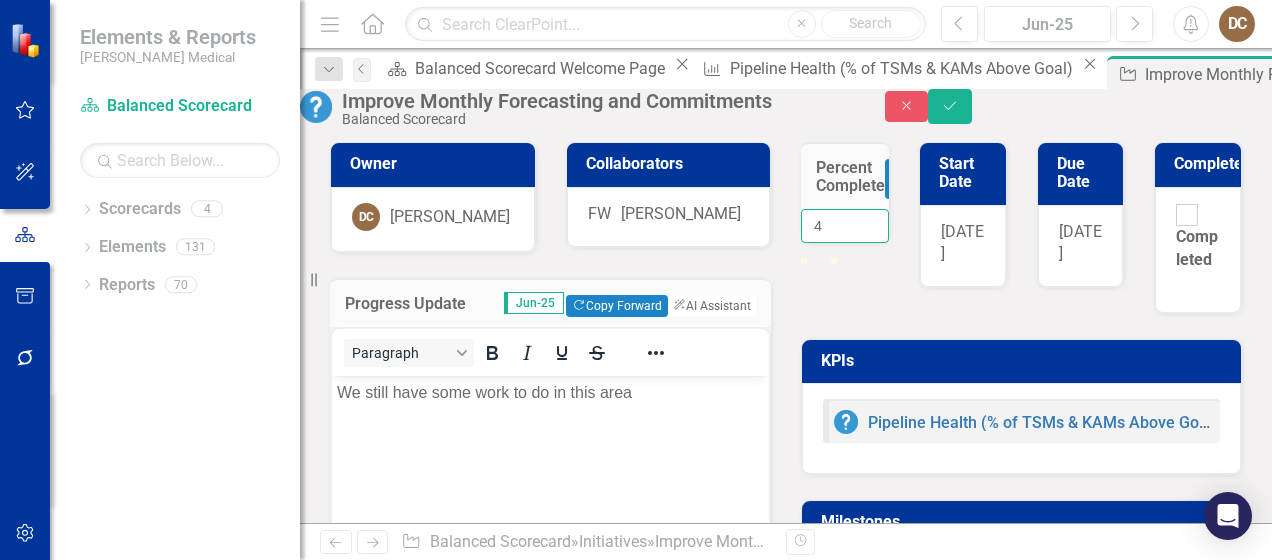 click on "4" at bounding box center (845, 226) 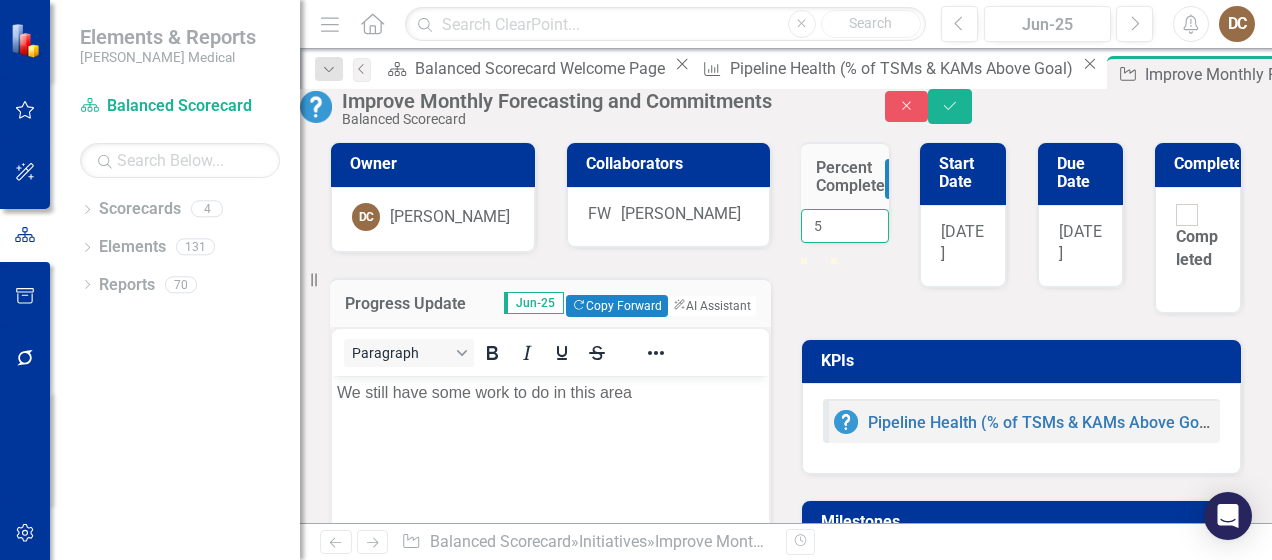 click on "5" at bounding box center [845, 226] 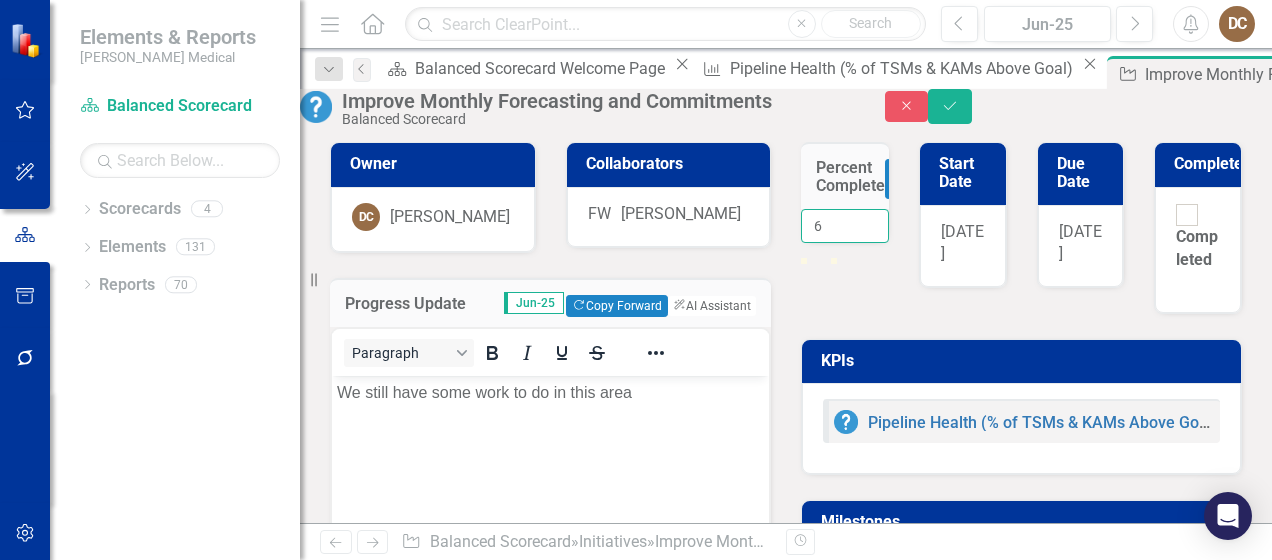 click on "6" at bounding box center (845, 226) 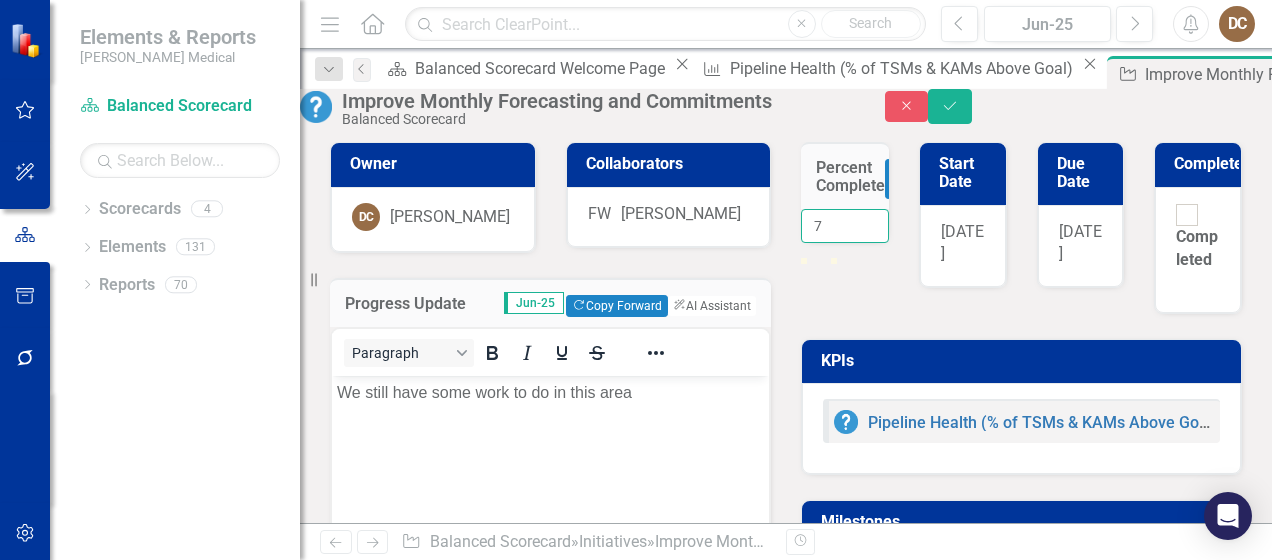 click on "7" at bounding box center (845, 226) 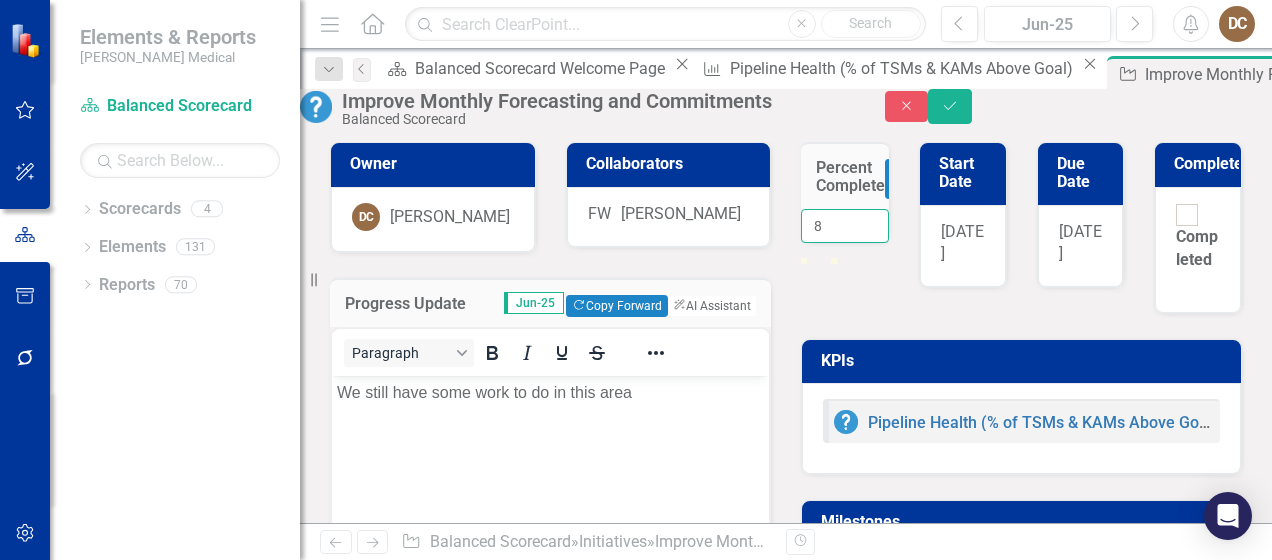 click on "8" at bounding box center [845, 226] 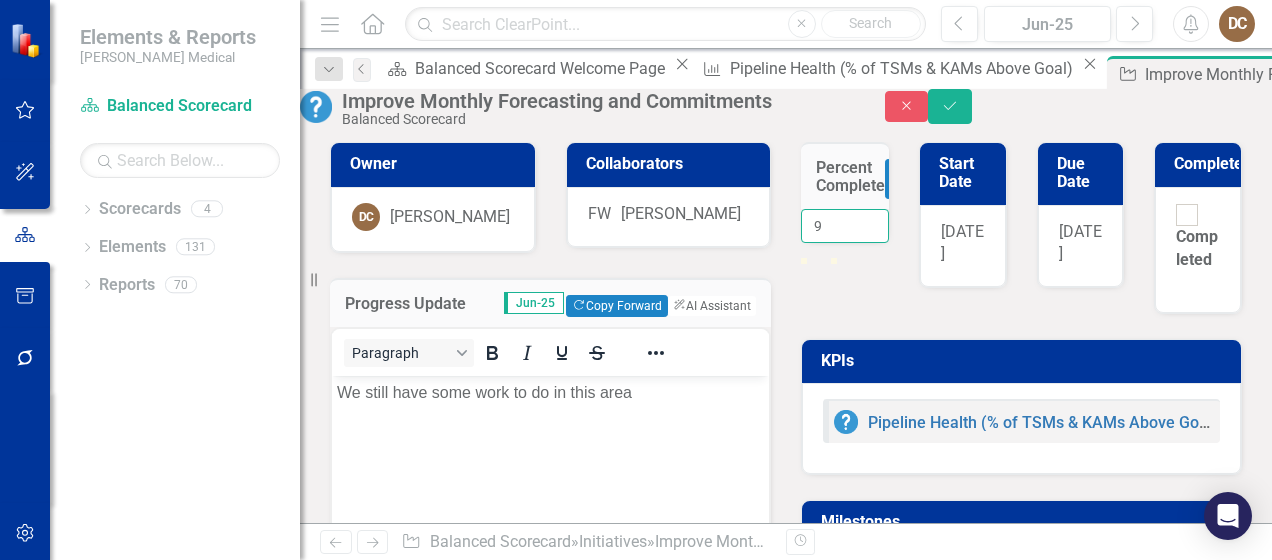click on "9" at bounding box center [845, 226] 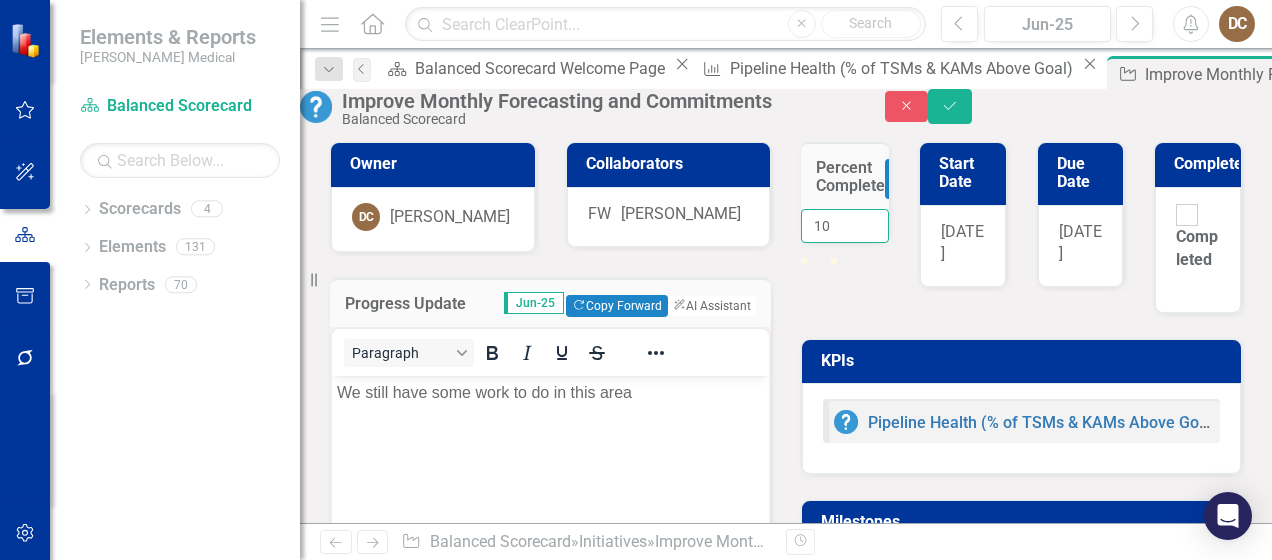 click on "10" at bounding box center [845, 226] 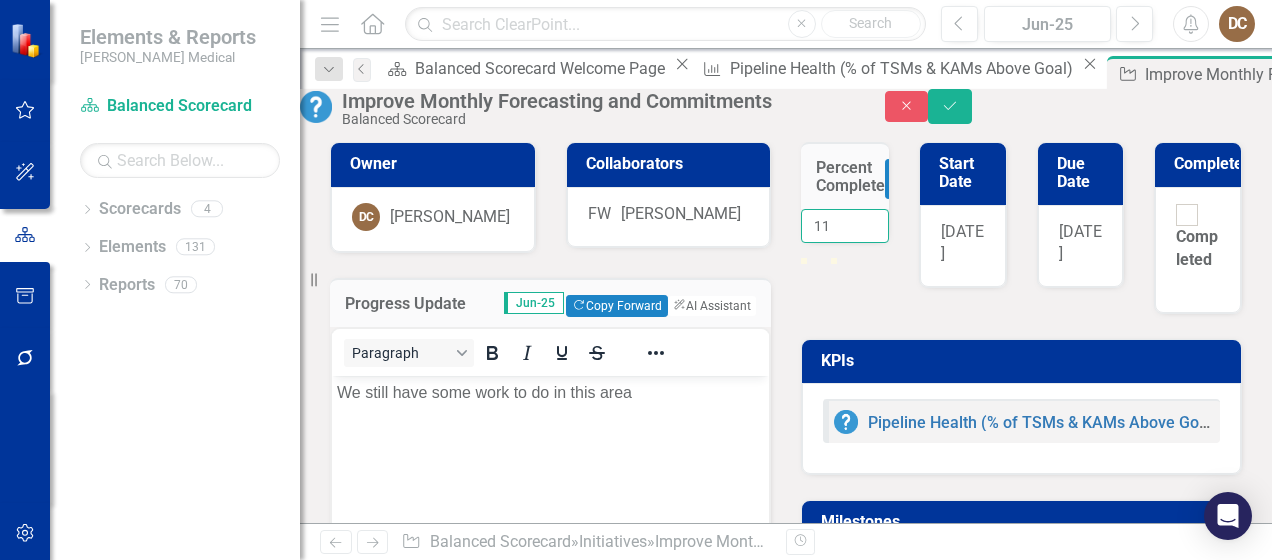 click on "11" at bounding box center (845, 226) 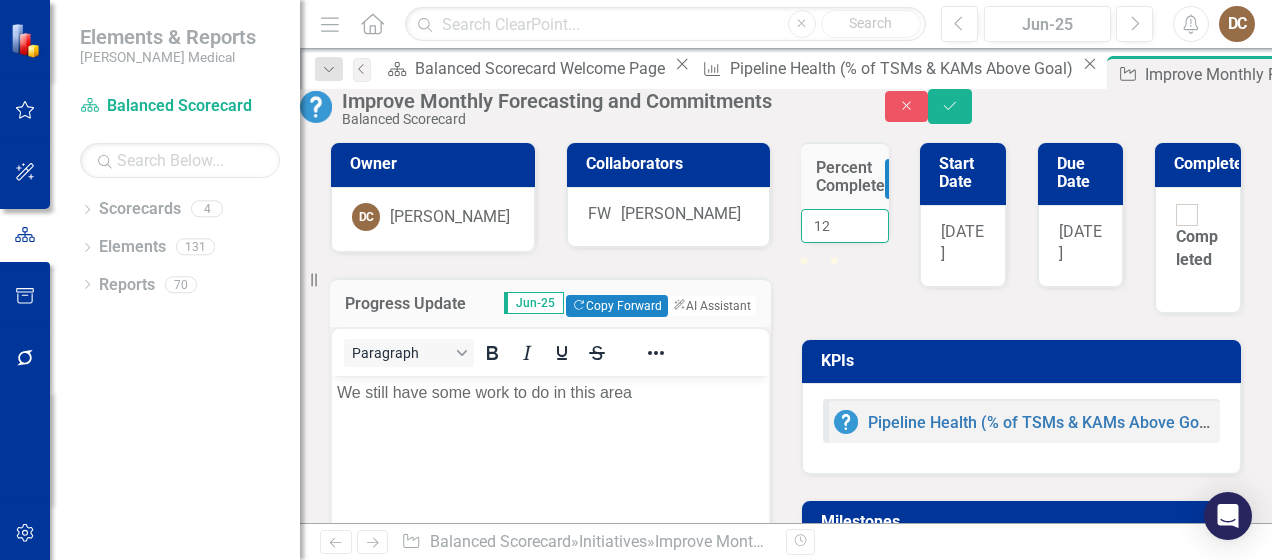 click on "12" at bounding box center (845, 226) 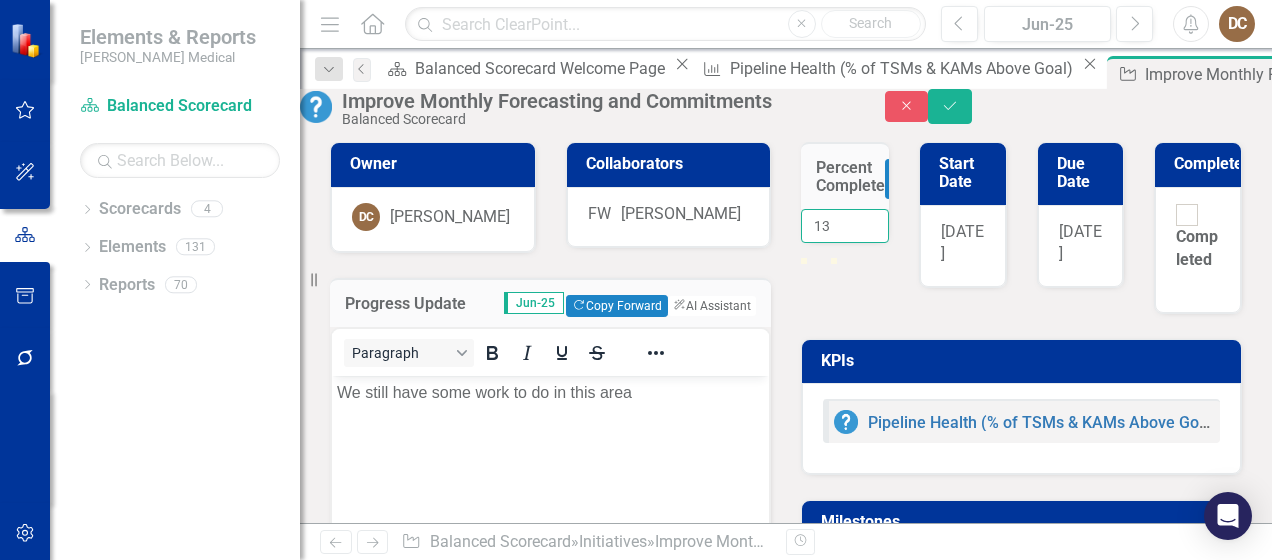 click on "13" at bounding box center [845, 226] 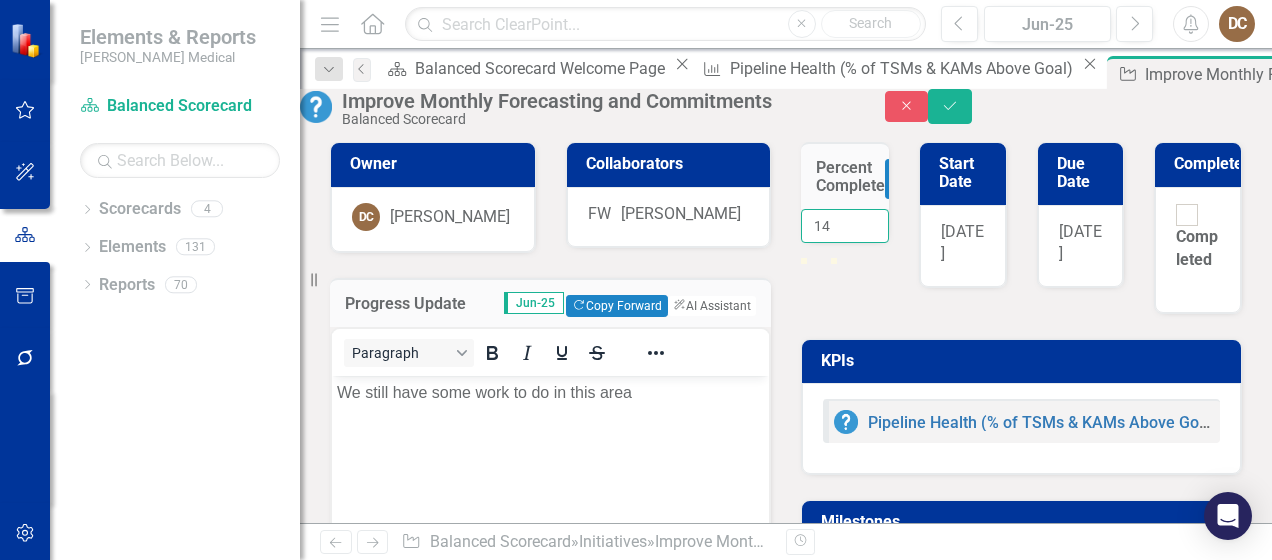 click on "14" at bounding box center [845, 226] 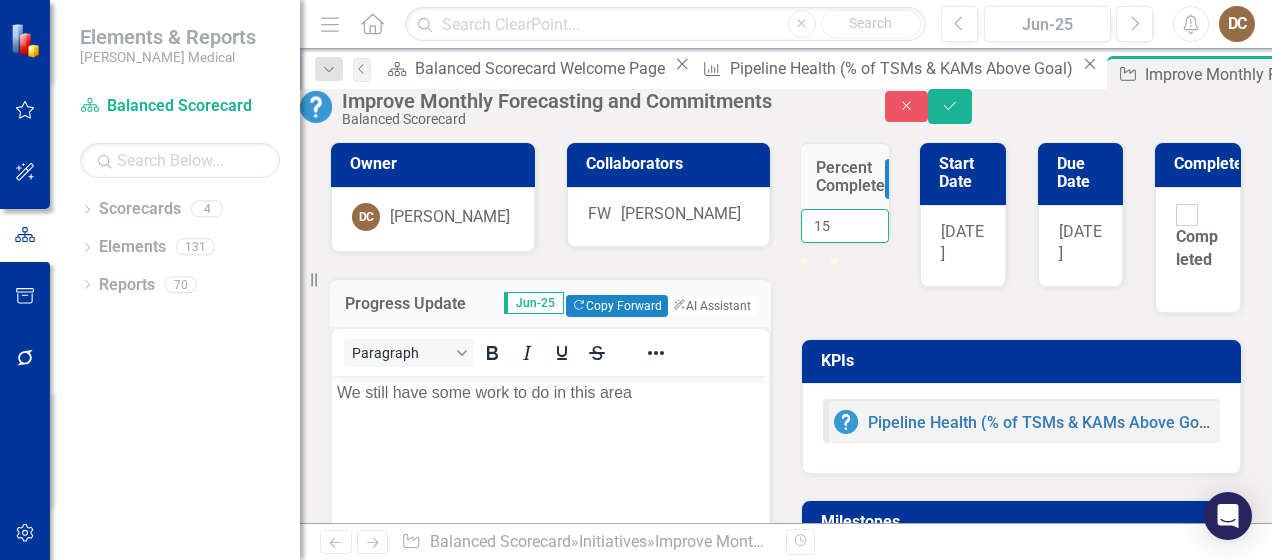 click on "15" at bounding box center [845, 226] 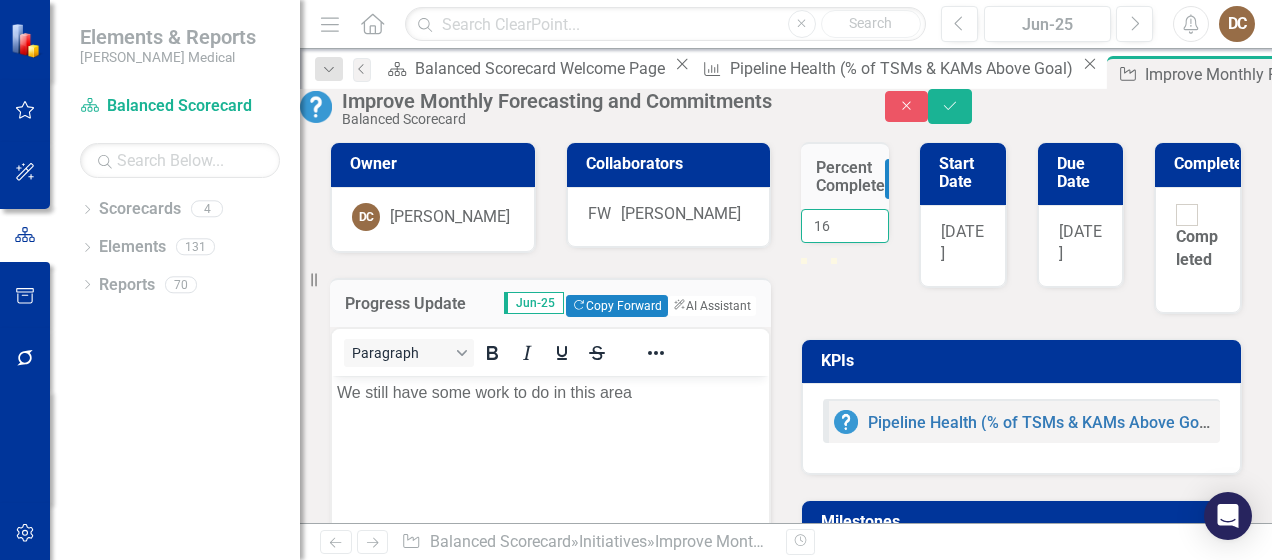 click on "16" at bounding box center [845, 226] 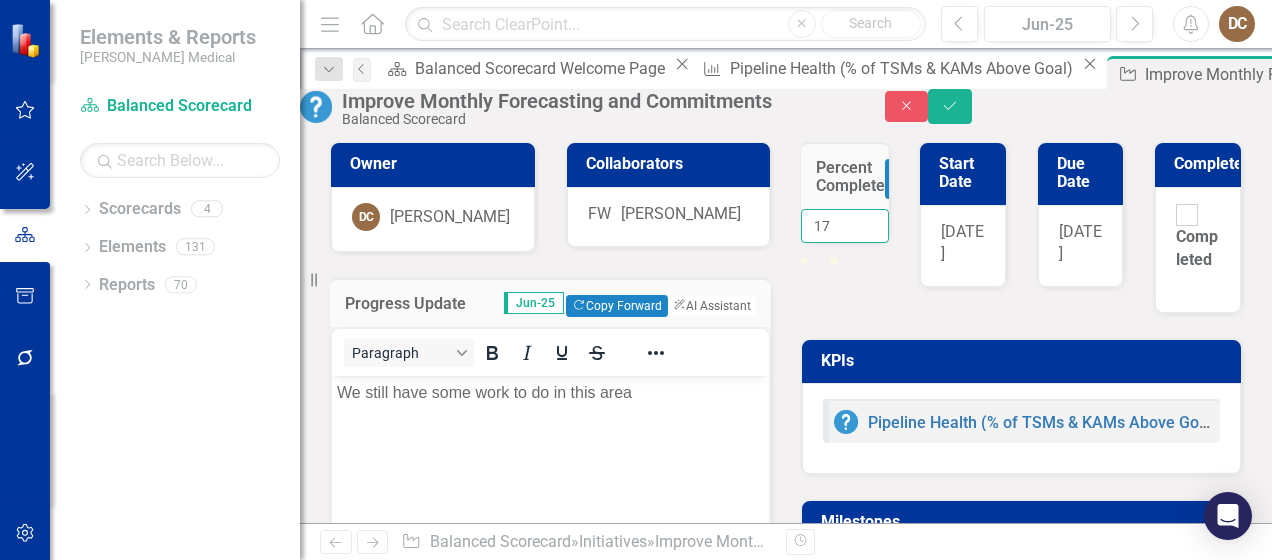 click on "17" at bounding box center (845, 226) 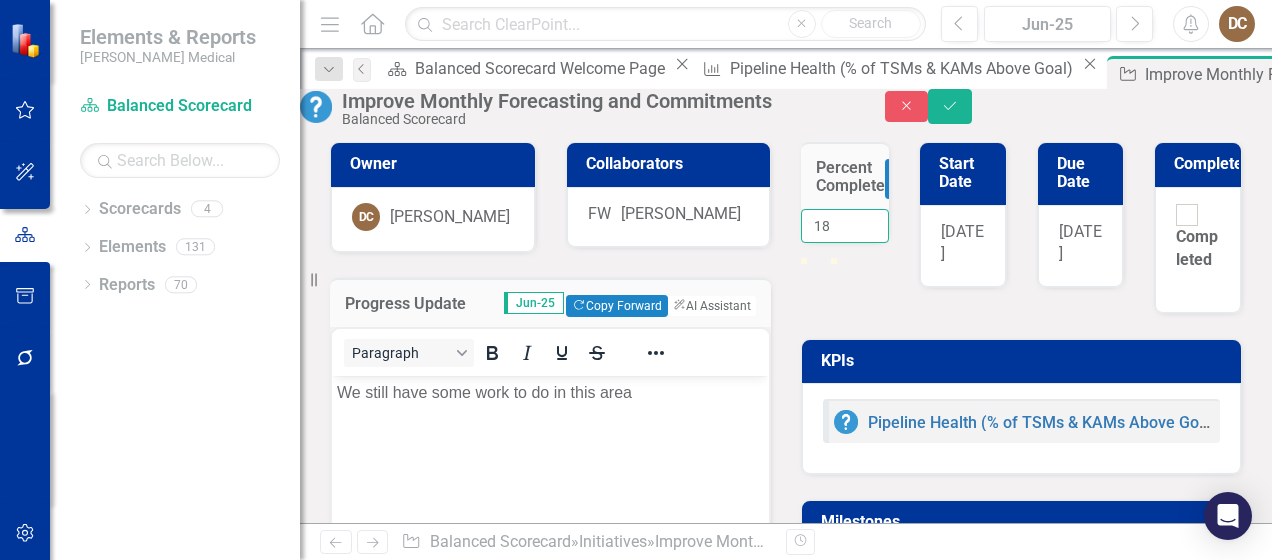 click on "18" at bounding box center (845, 226) 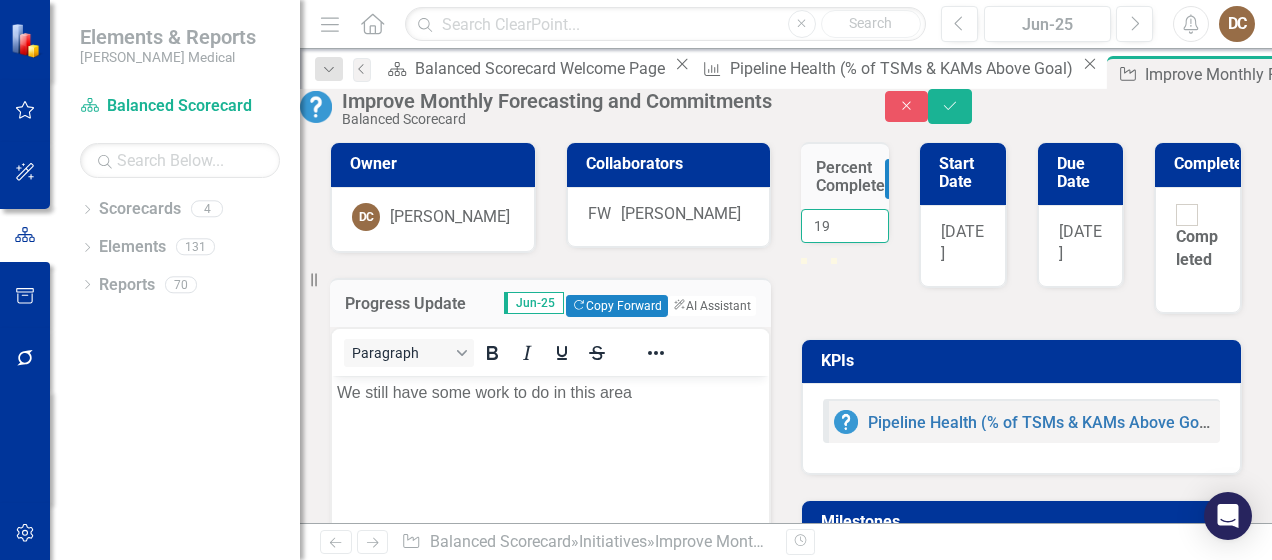 click on "19" at bounding box center (845, 226) 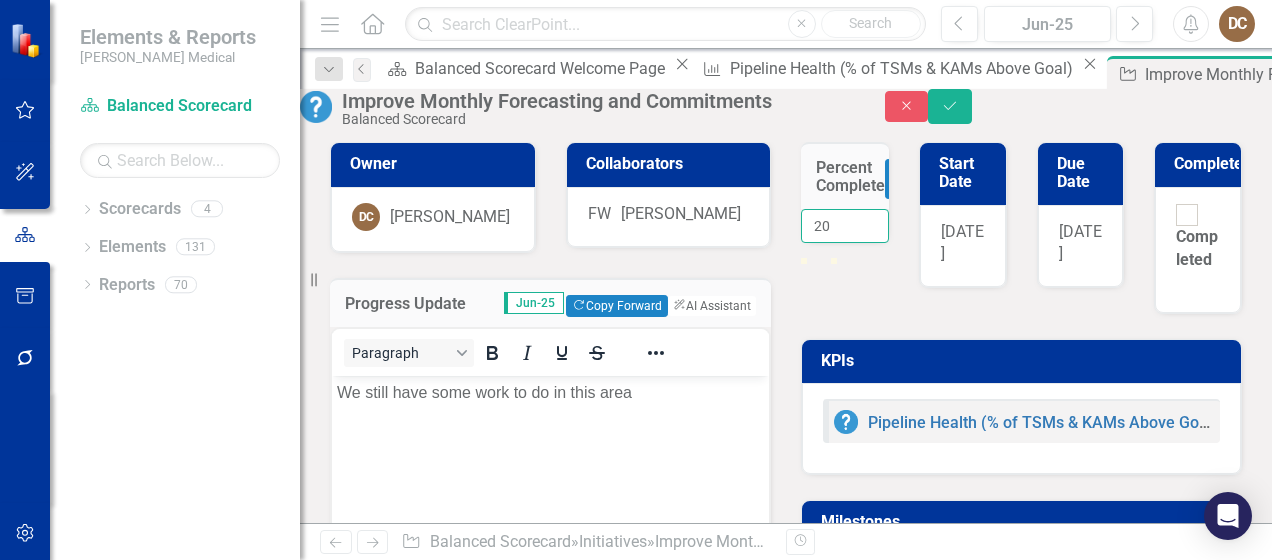 click on "20" at bounding box center (845, 226) 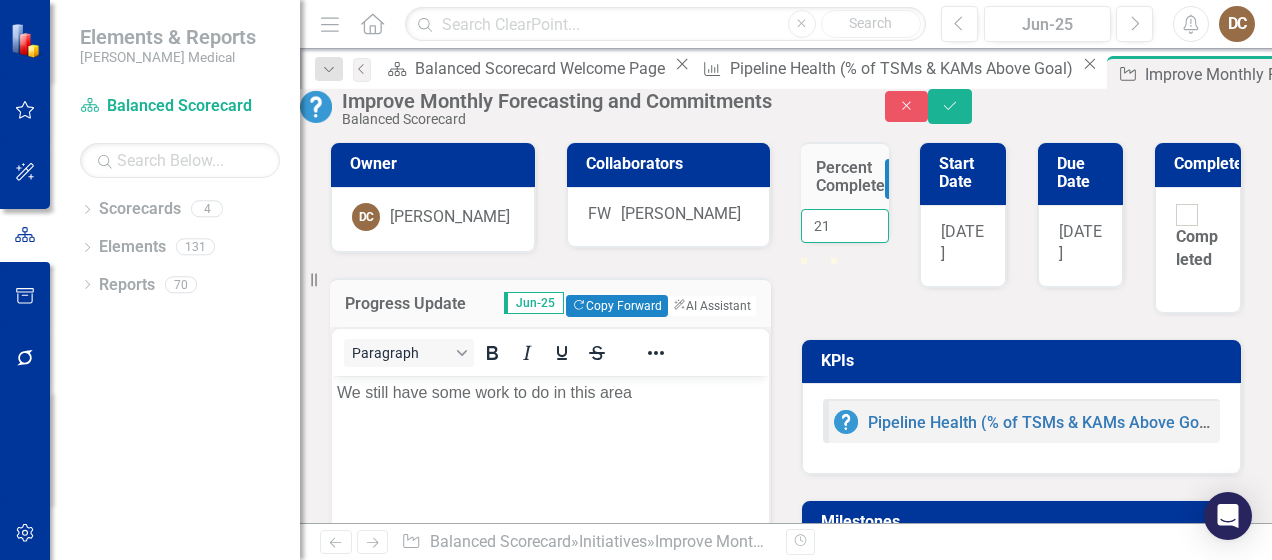 click on "21" at bounding box center (845, 226) 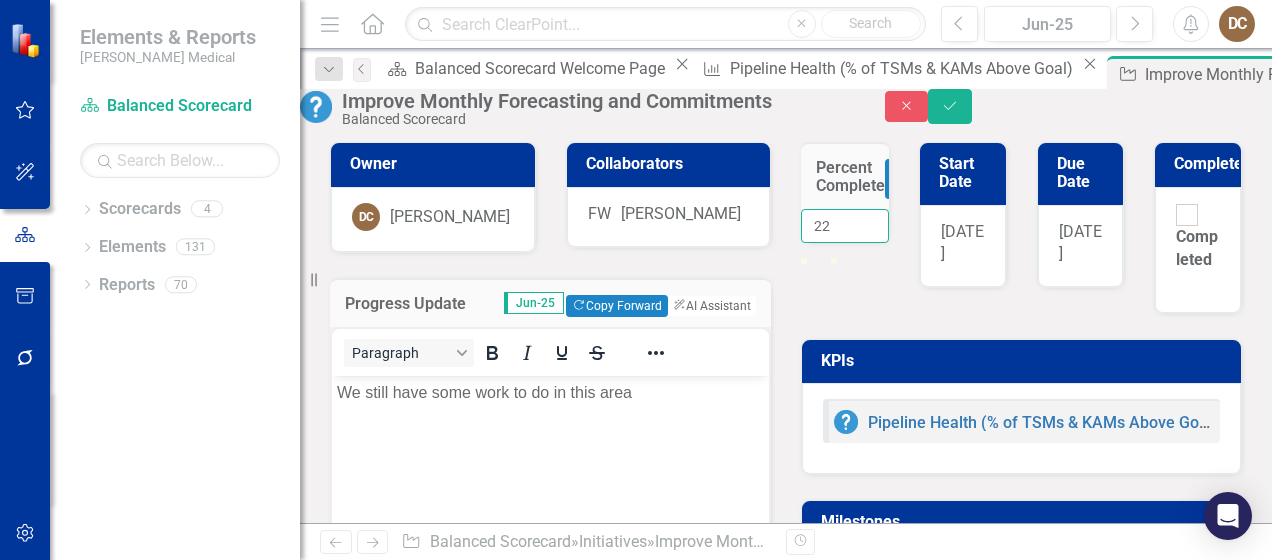 click on "22" at bounding box center (845, 226) 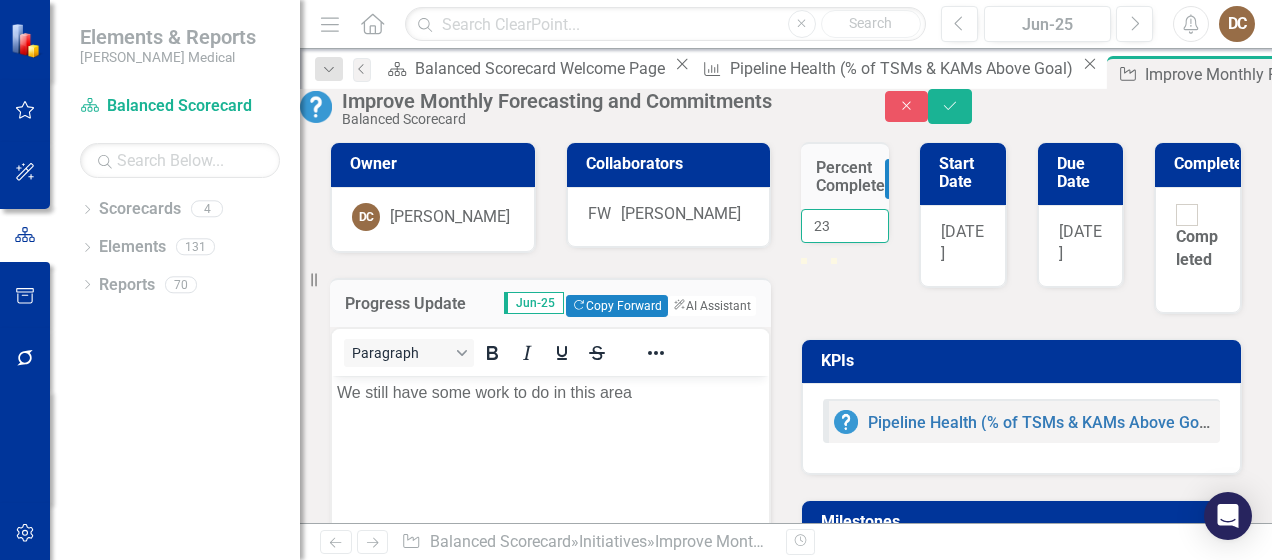 click on "23" at bounding box center [845, 226] 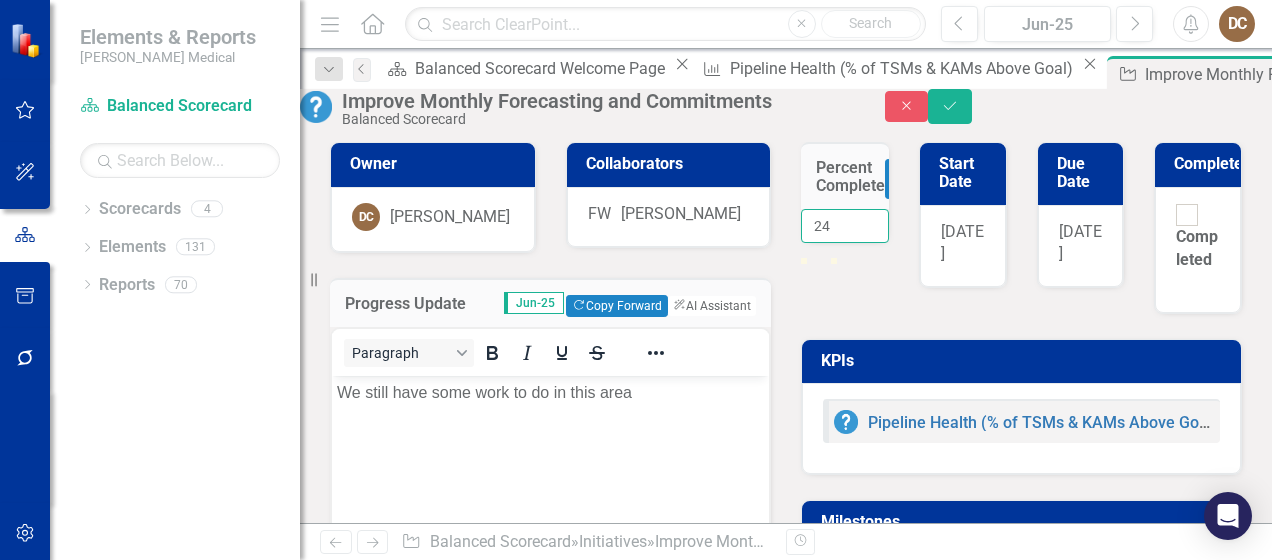 click on "24" at bounding box center [845, 226] 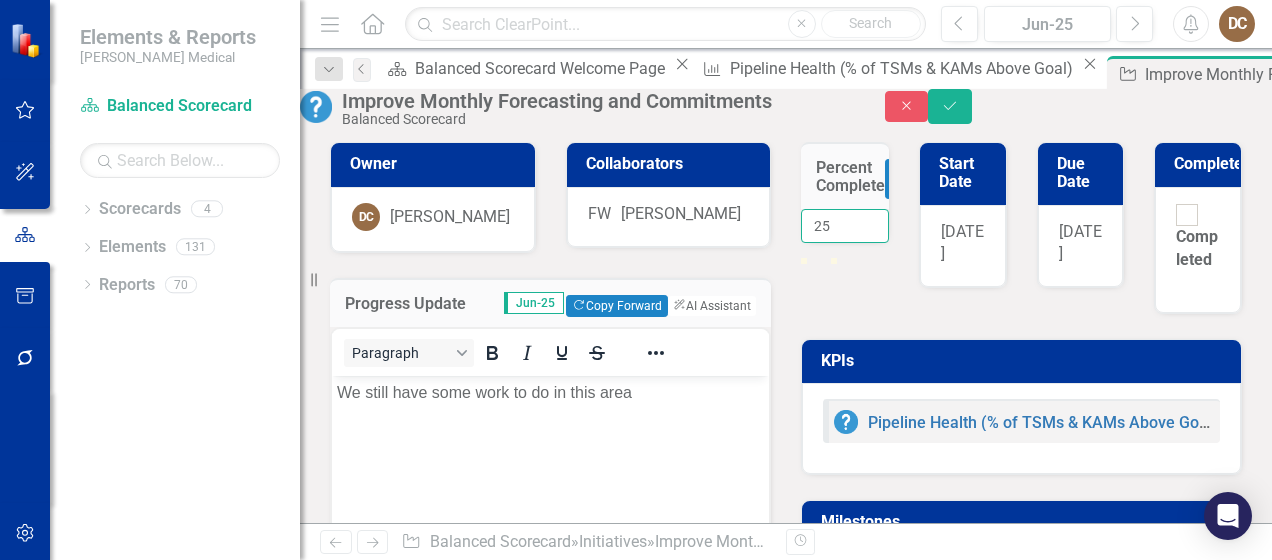 click on "25" at bounding box center (845, 226) 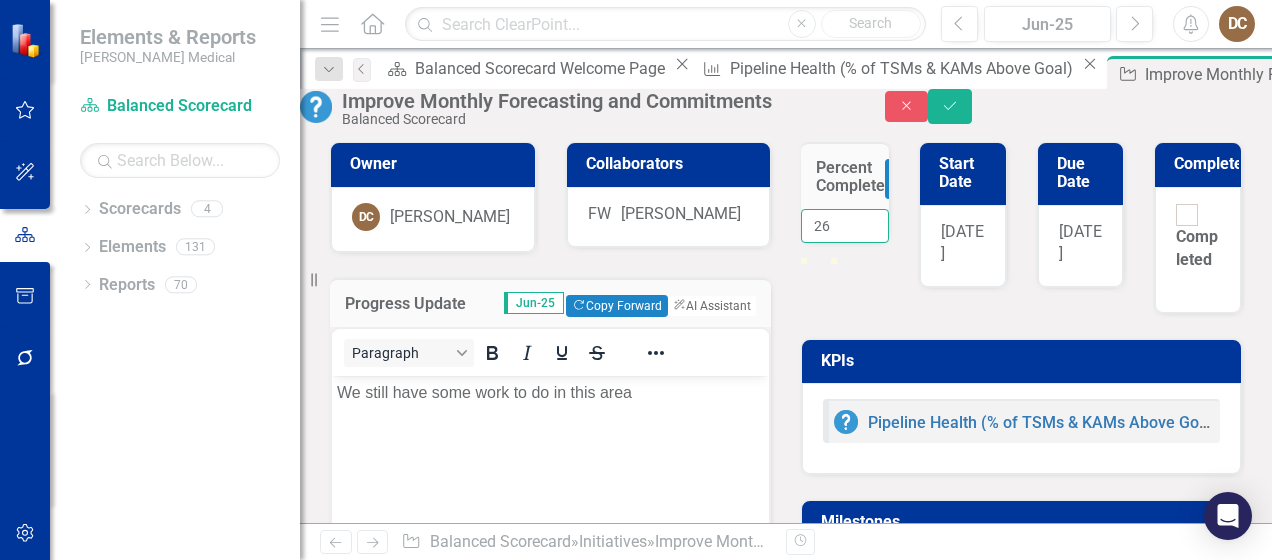 click on "26" at bounding box center (845, 226) 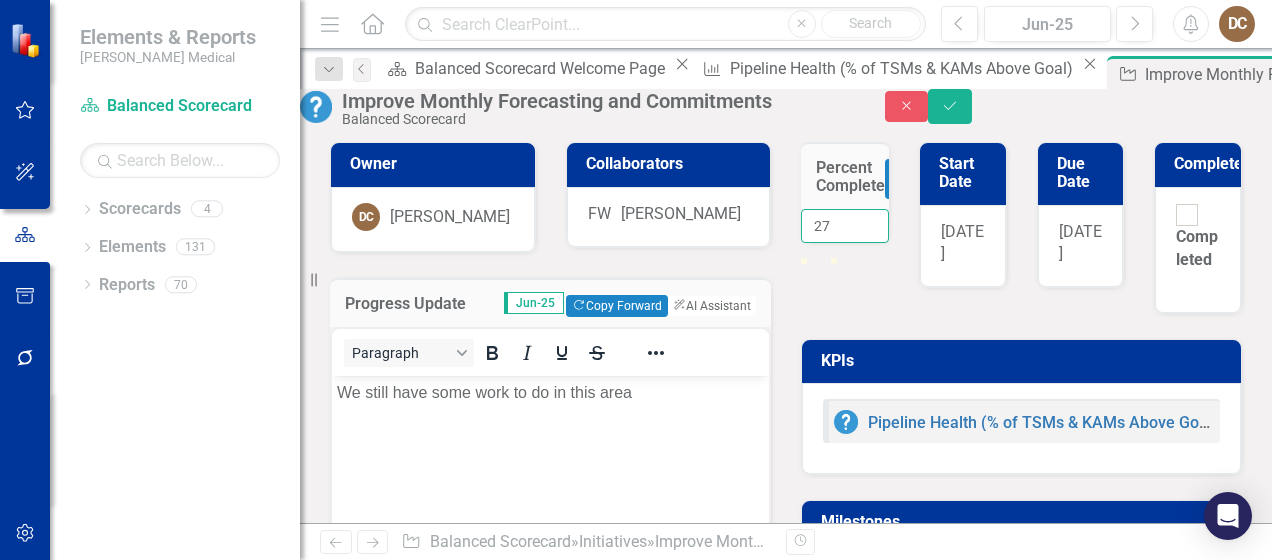 click on "27" at bounding box center [845, 226] 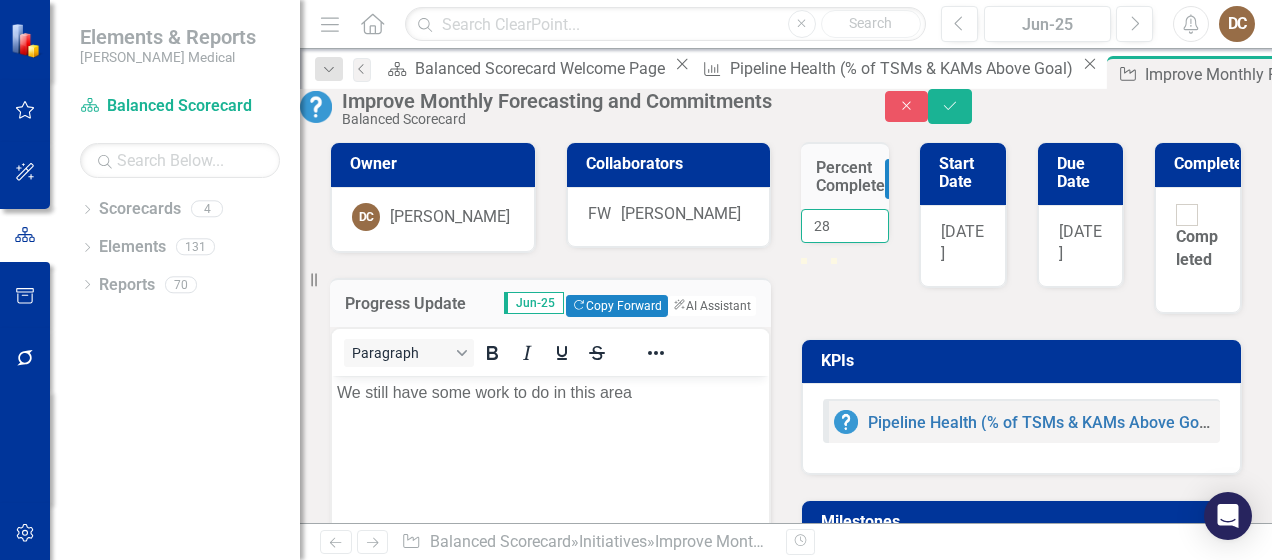 click on "28" at bounding box center [845, 226] 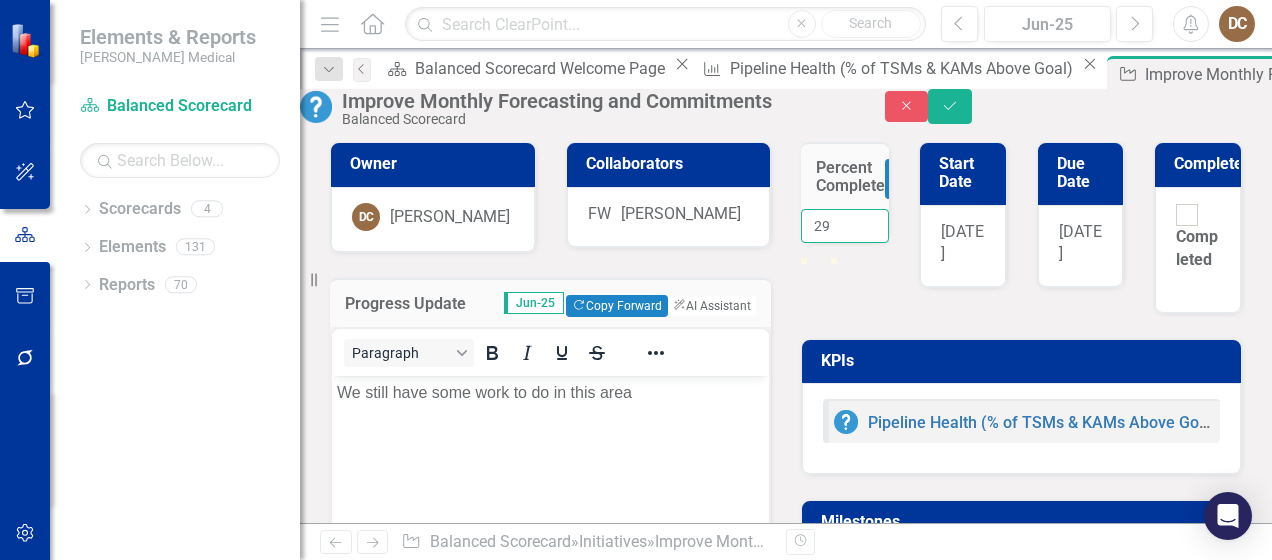 click on "29" at bounding box center (845, 226) 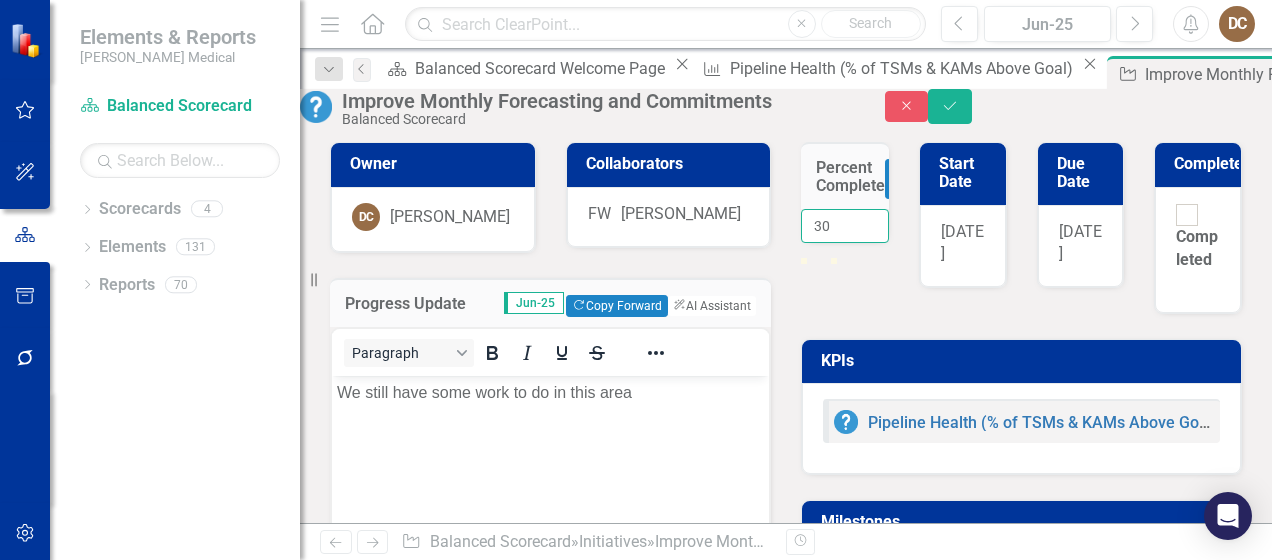 click on "30" at bounding box center [845, 226] 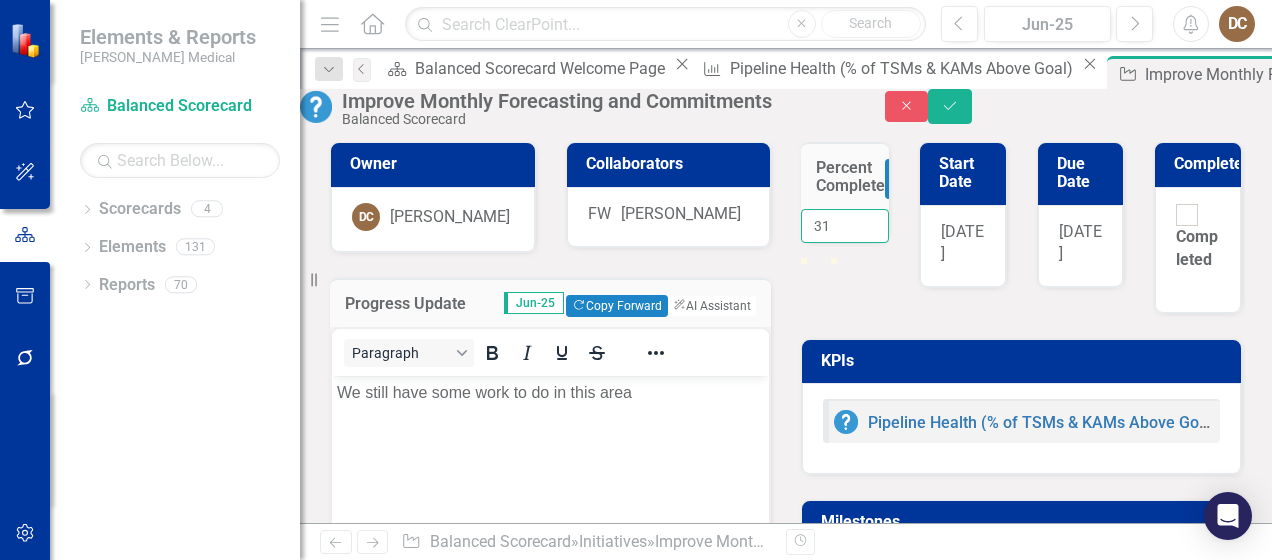 click on "31" at bounding box center [845, 226] 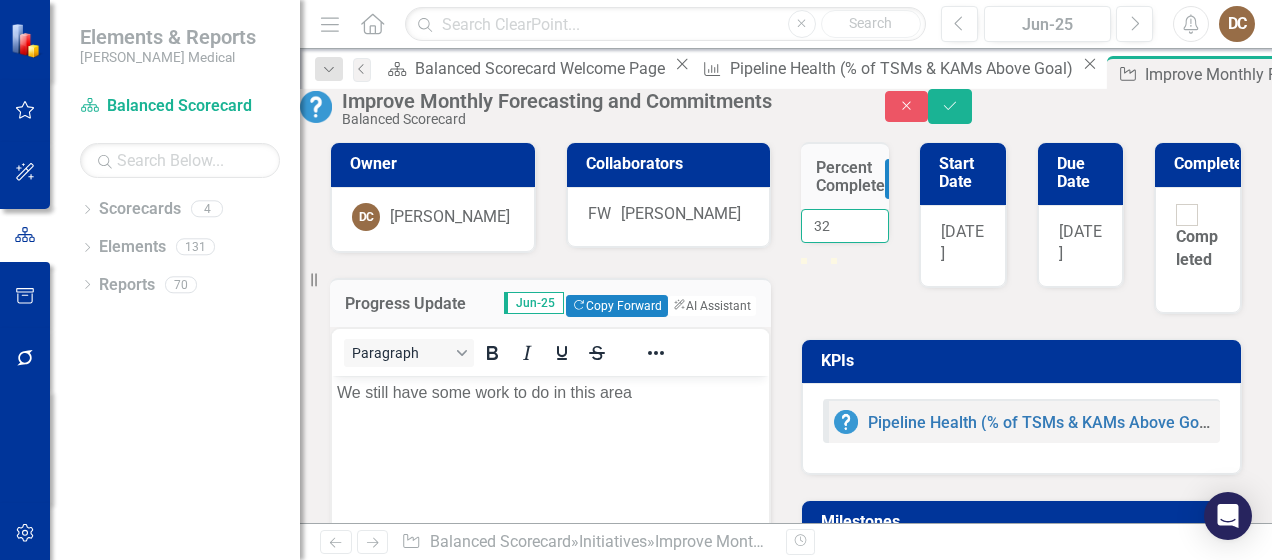 click on "32" at bounding box center (845, 226) 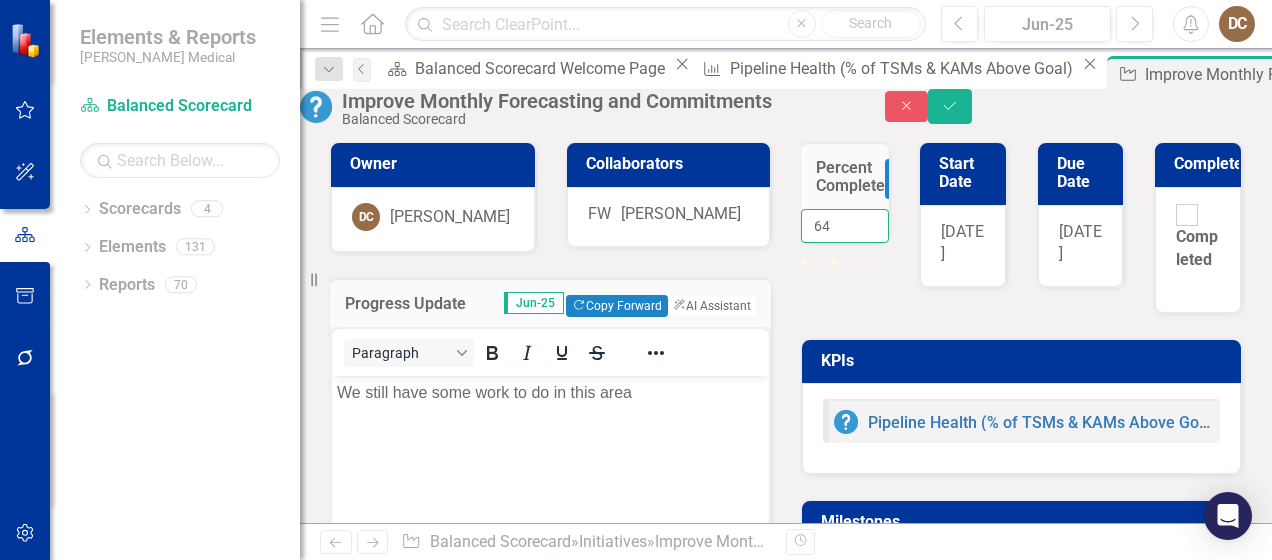 click on "64" at bounding box center [845, 226] 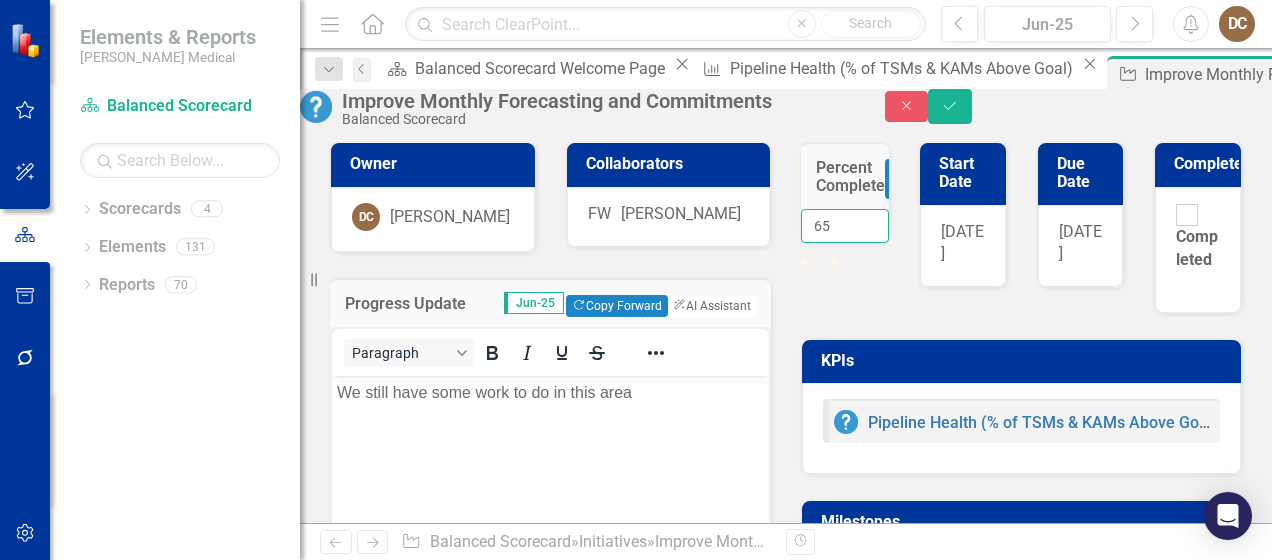 click on "65" at bounding box center (845, 226) 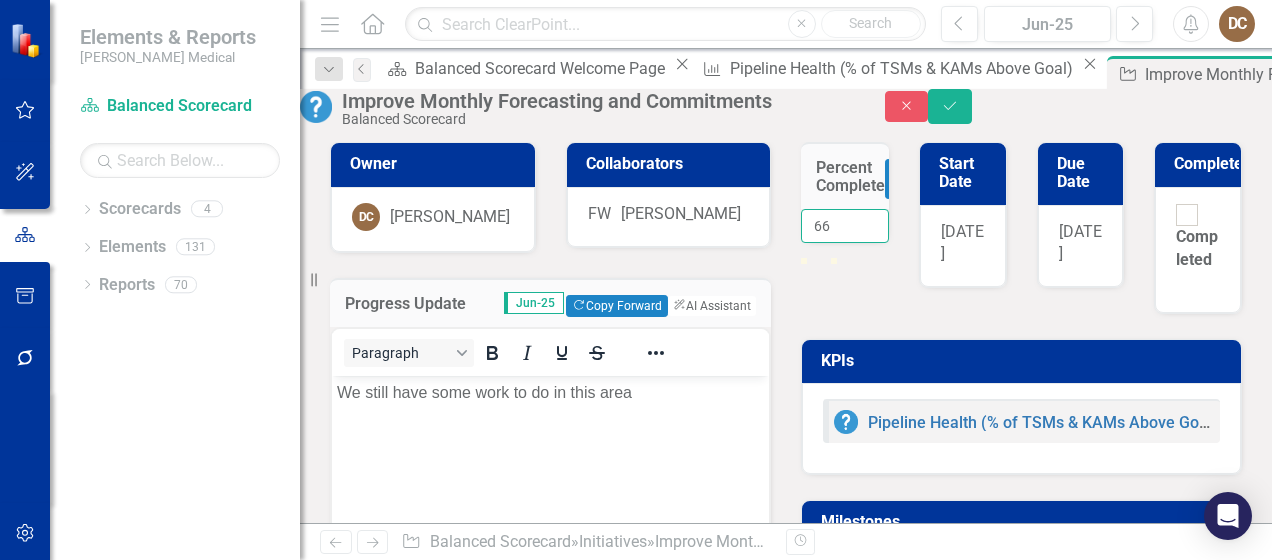 click on "66" at bounding box center [845, 226] 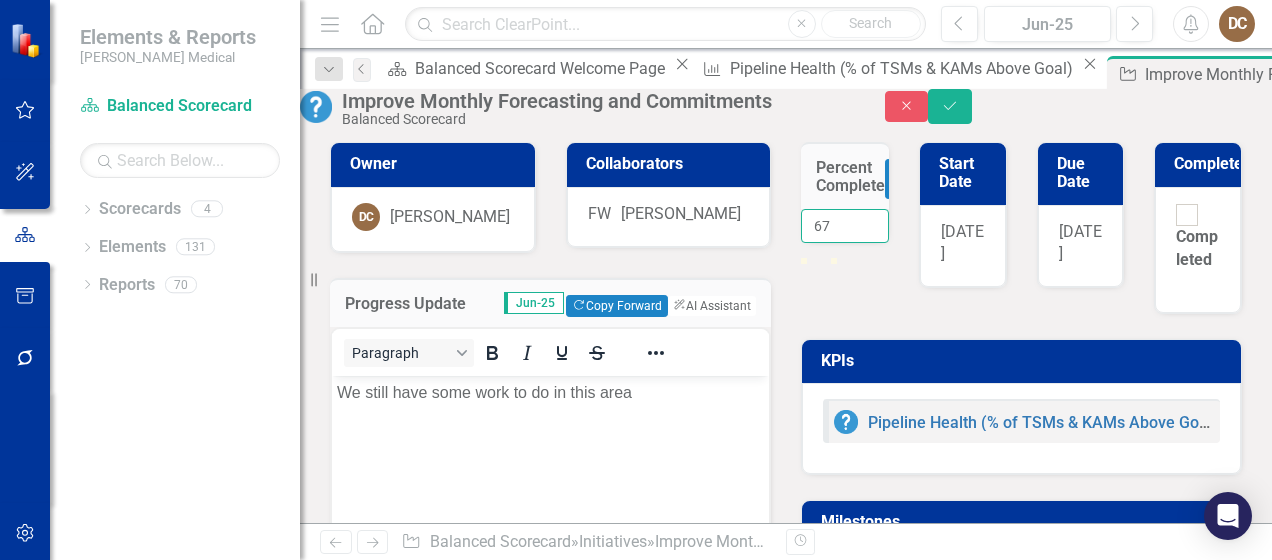 click on "67" at bounding box center [845, 226] 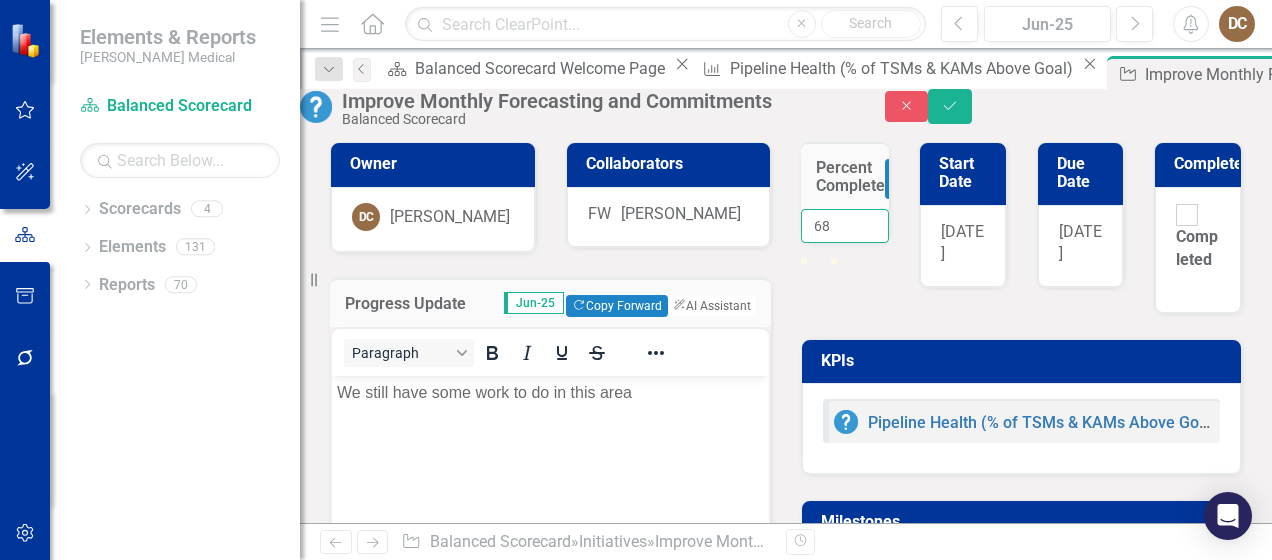 click on "68" at bounding box center [845, 226] 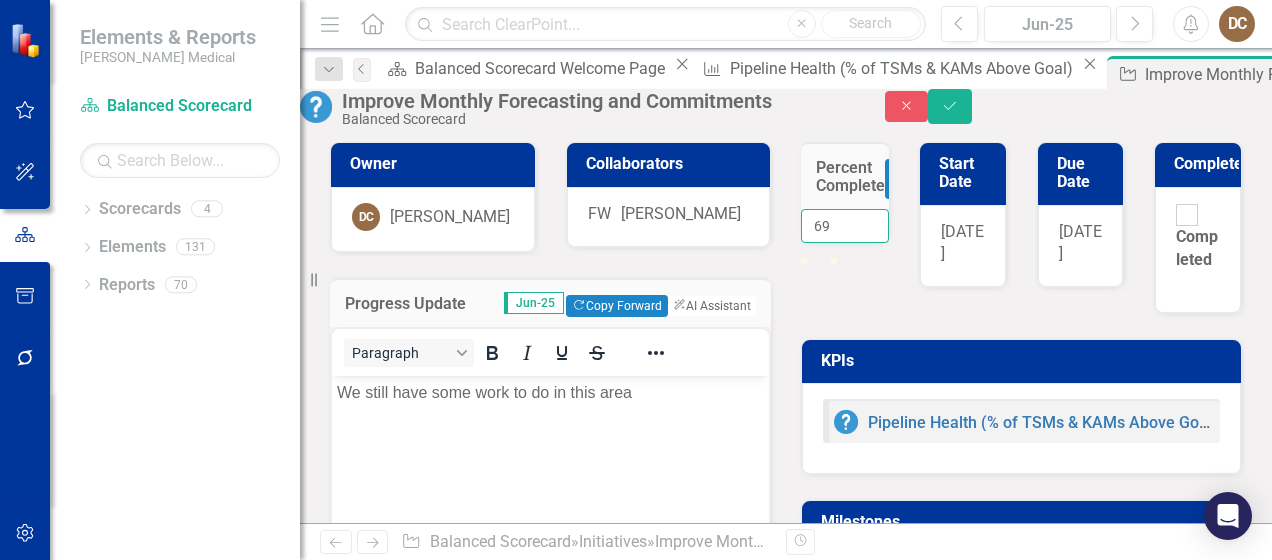 click on "69" at bounding box center [845, 226] 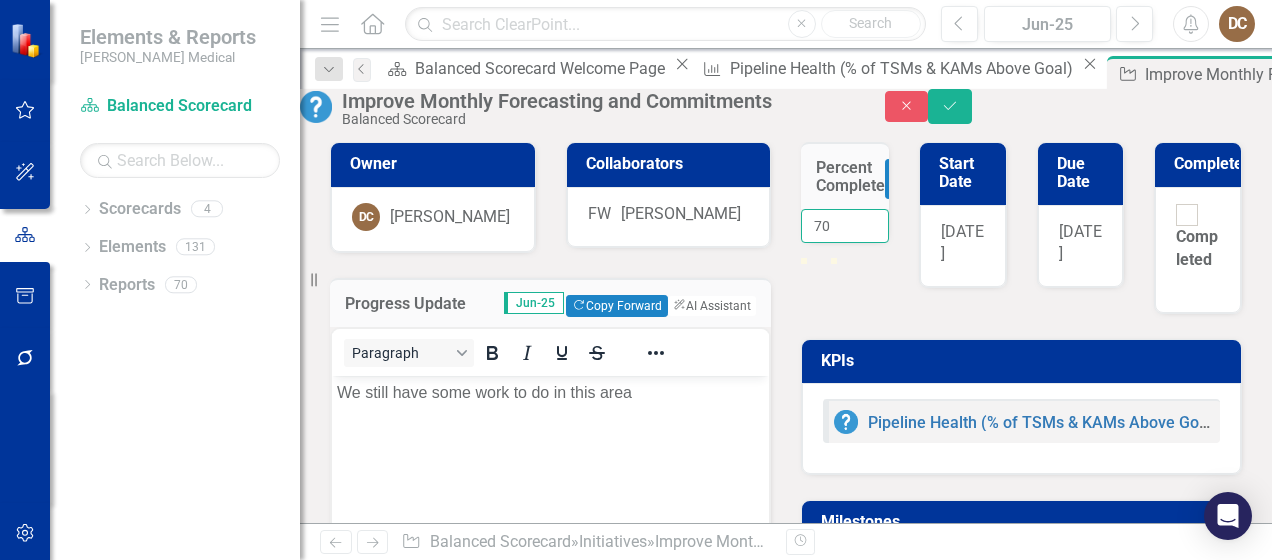 click on "70" at bounding box center (845, 226) 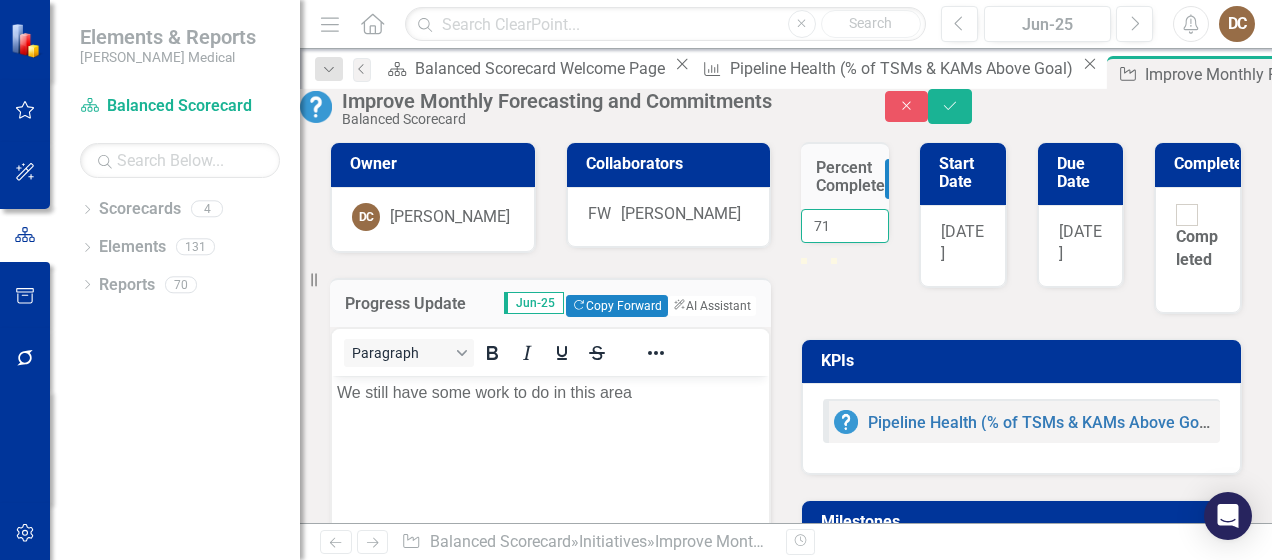 click on "71" at bounding box center [845, 226] 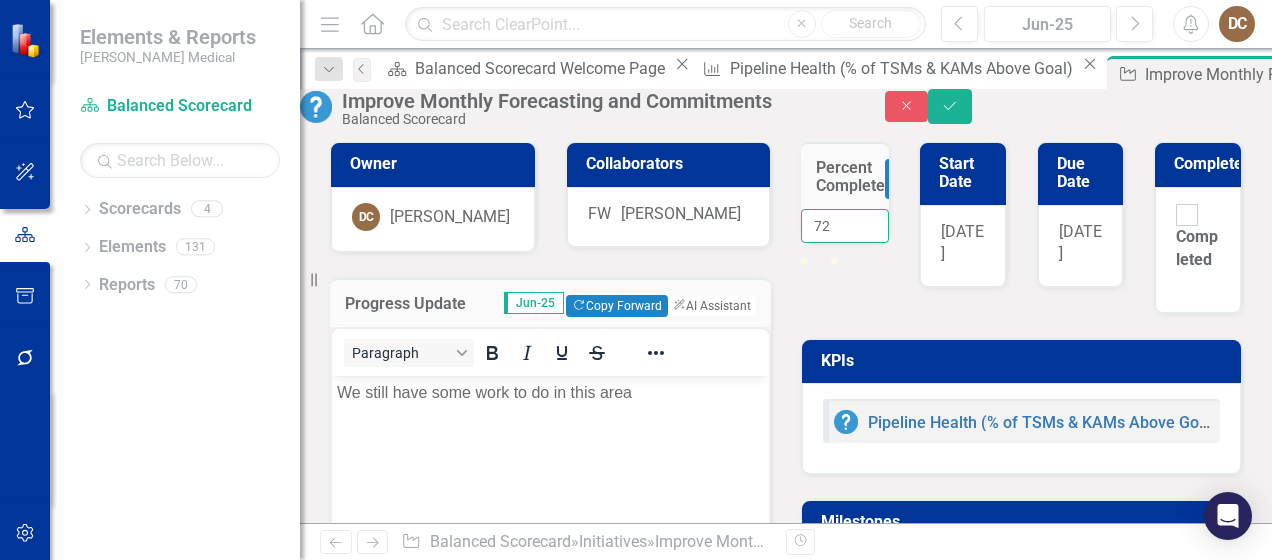 click on "72" at bounding box center (845, 226) 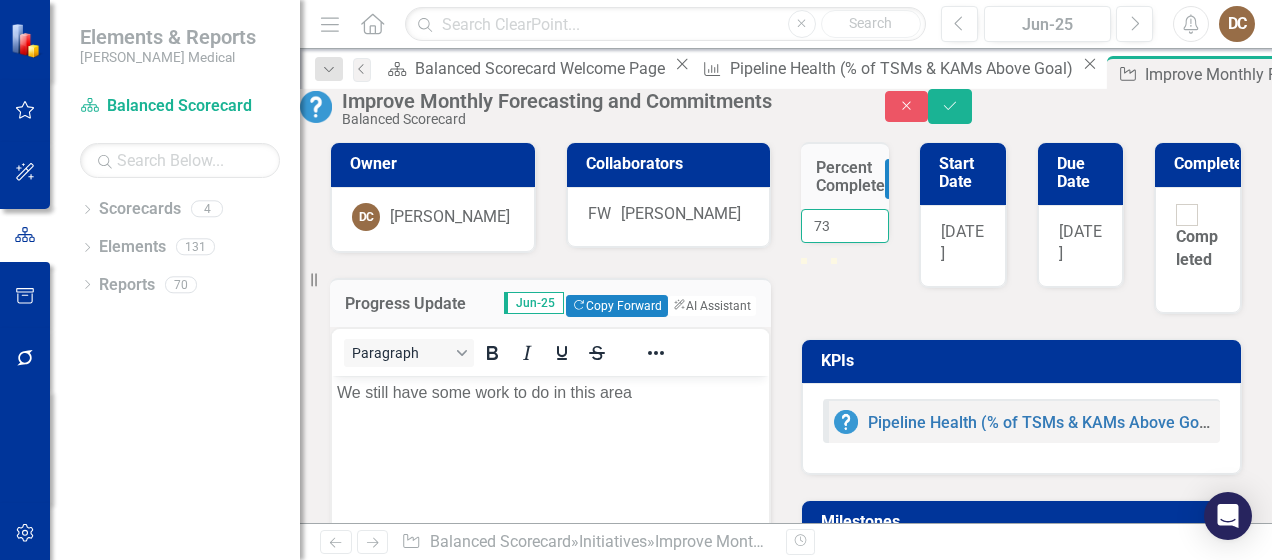 click on "73" at bounding box center [845, 226] 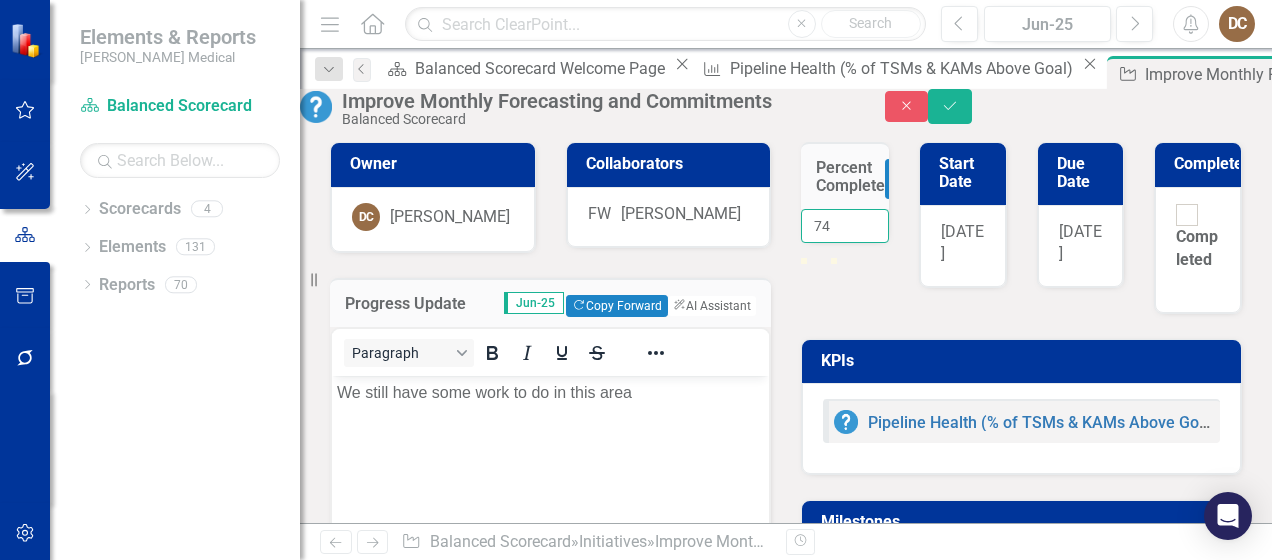 click on "74" at bounding box center (845, 226) 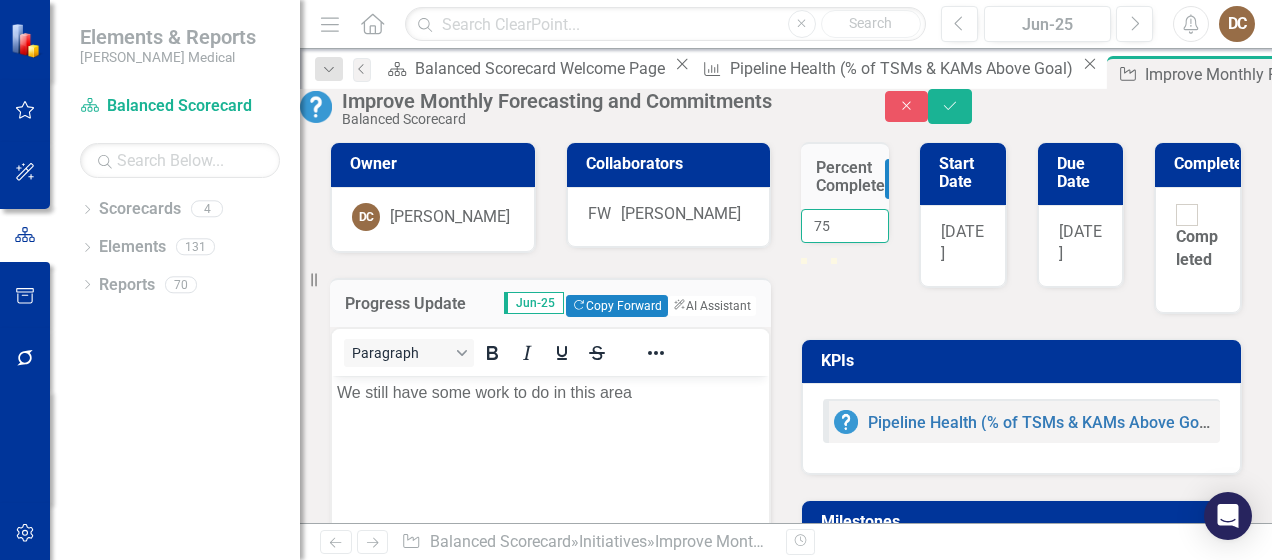 type on "75" 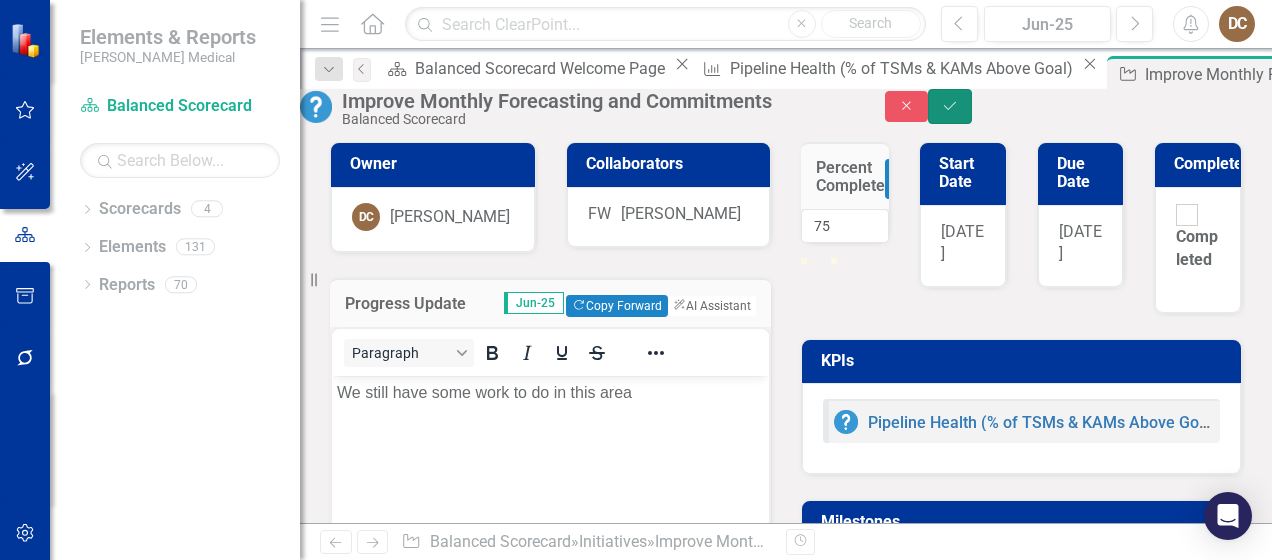 click on "Save" at bounding box center [950, 106] 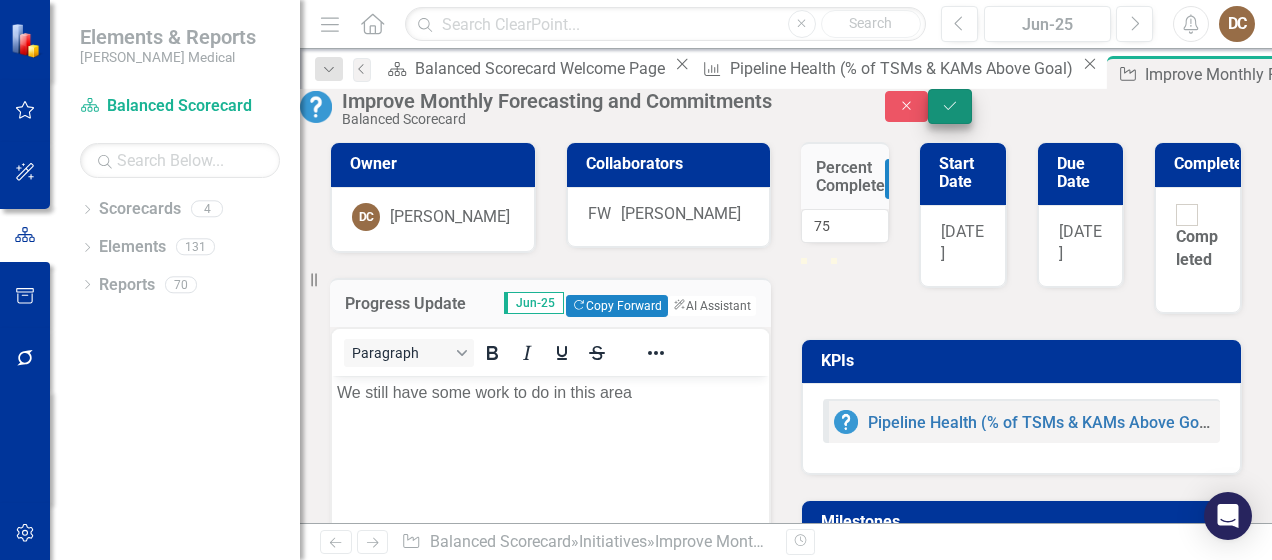 scroll, scrollTop: 0, scrollLeft: 0, axis: both 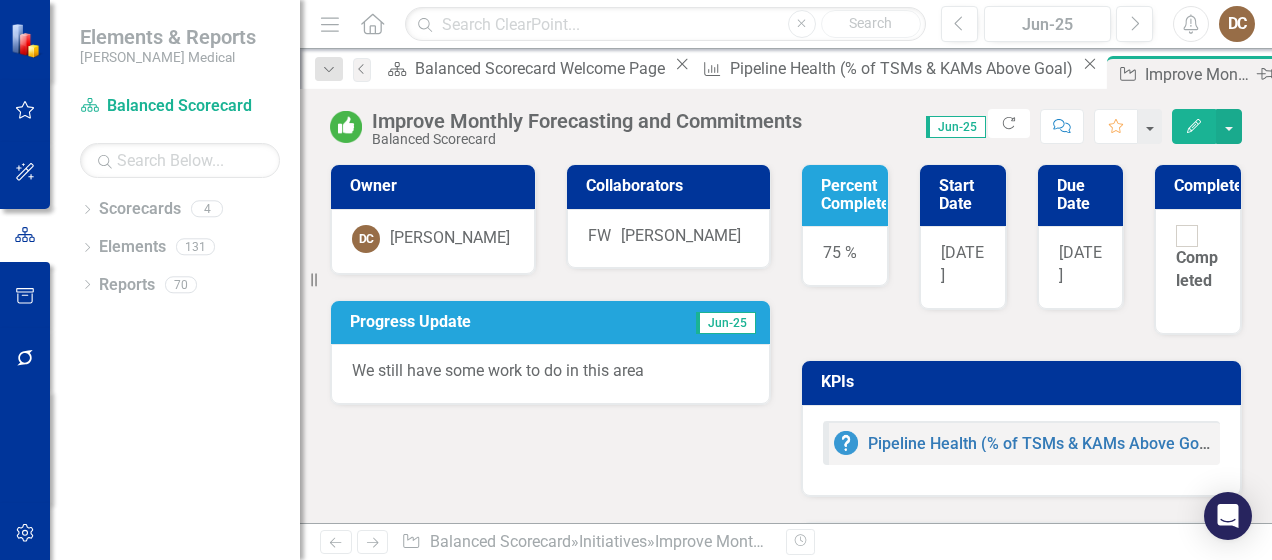 click on "Close" 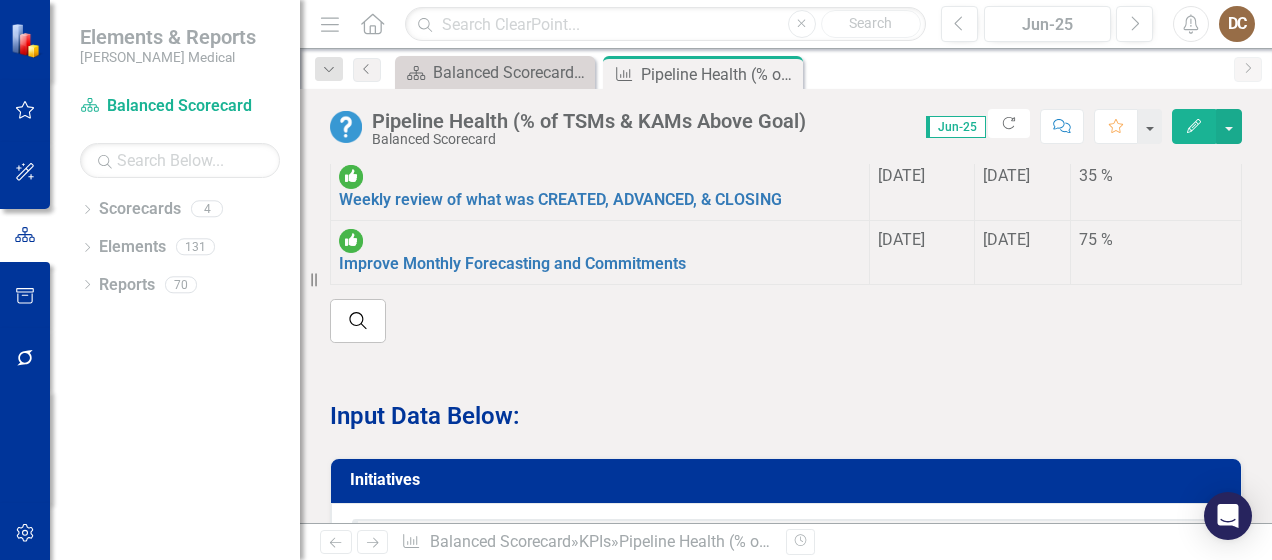 scroll, scrollTop: 1319, scrollLeft: 0, axis: vertical 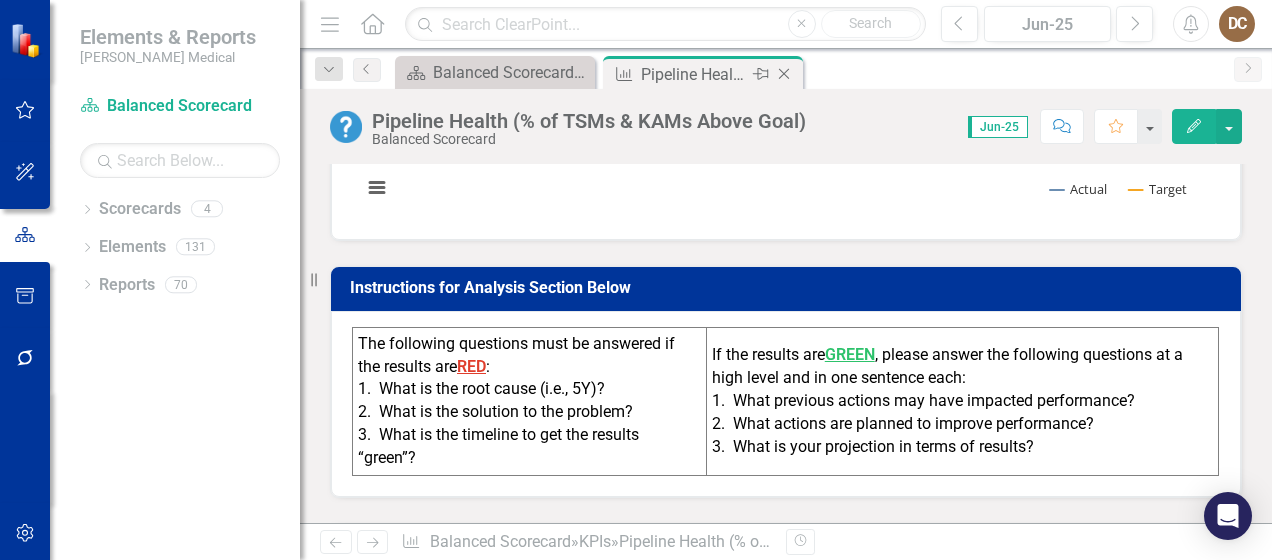 click 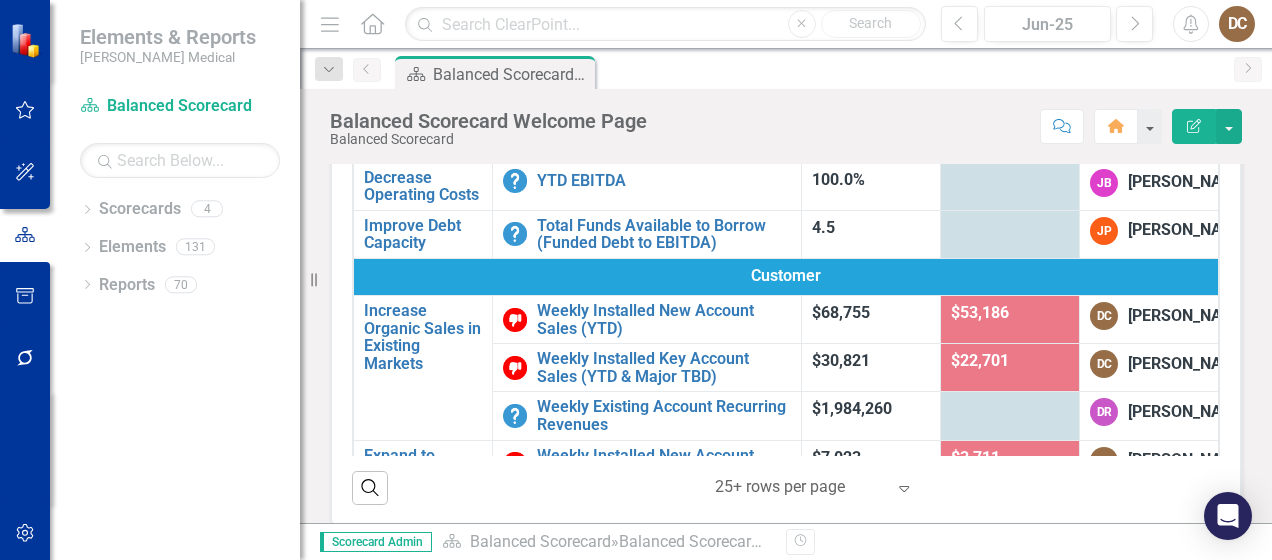 scroll, scrollTop: 235, scrollLeft: 0, axis: vertical 